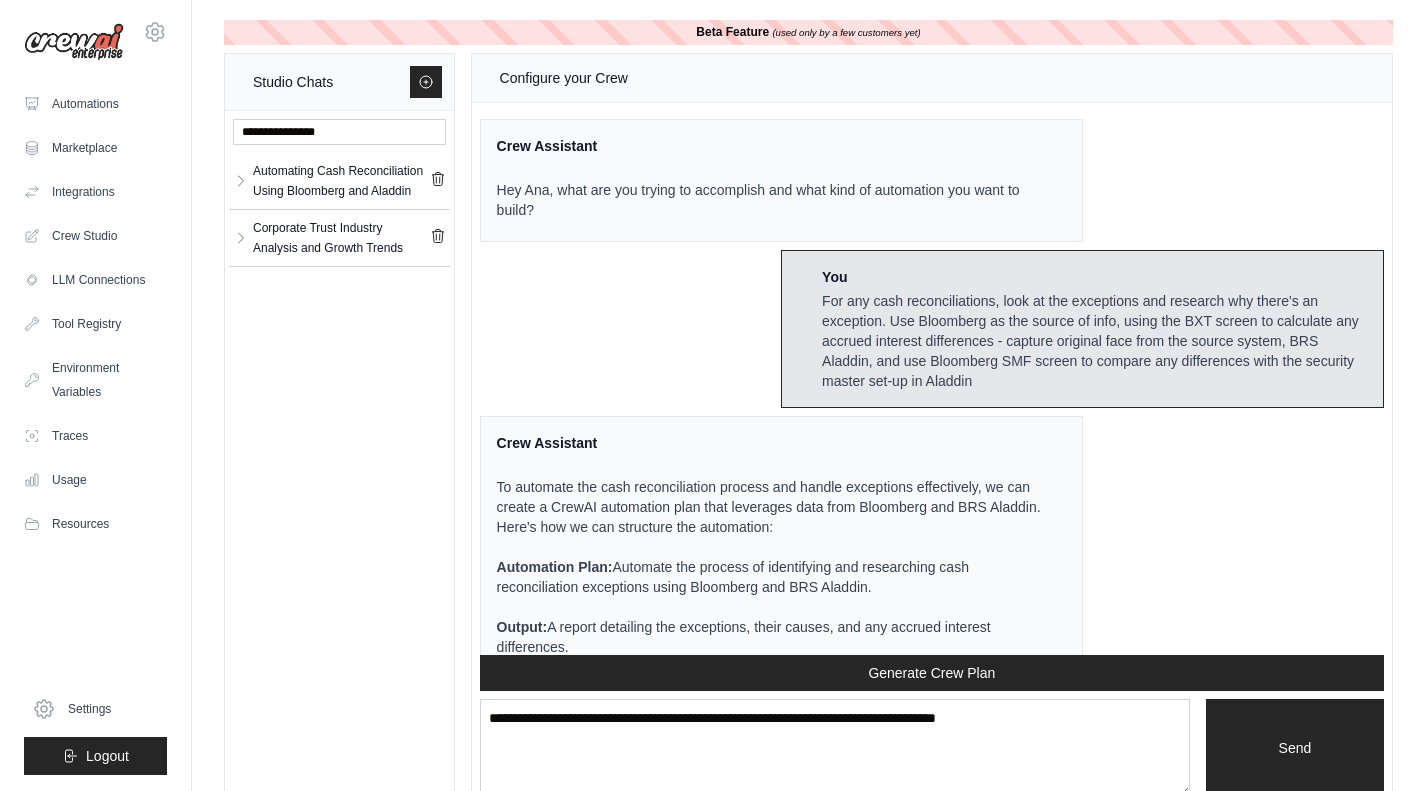 scroll, scrollTop: 0, scrollLeft: 0, axis: both 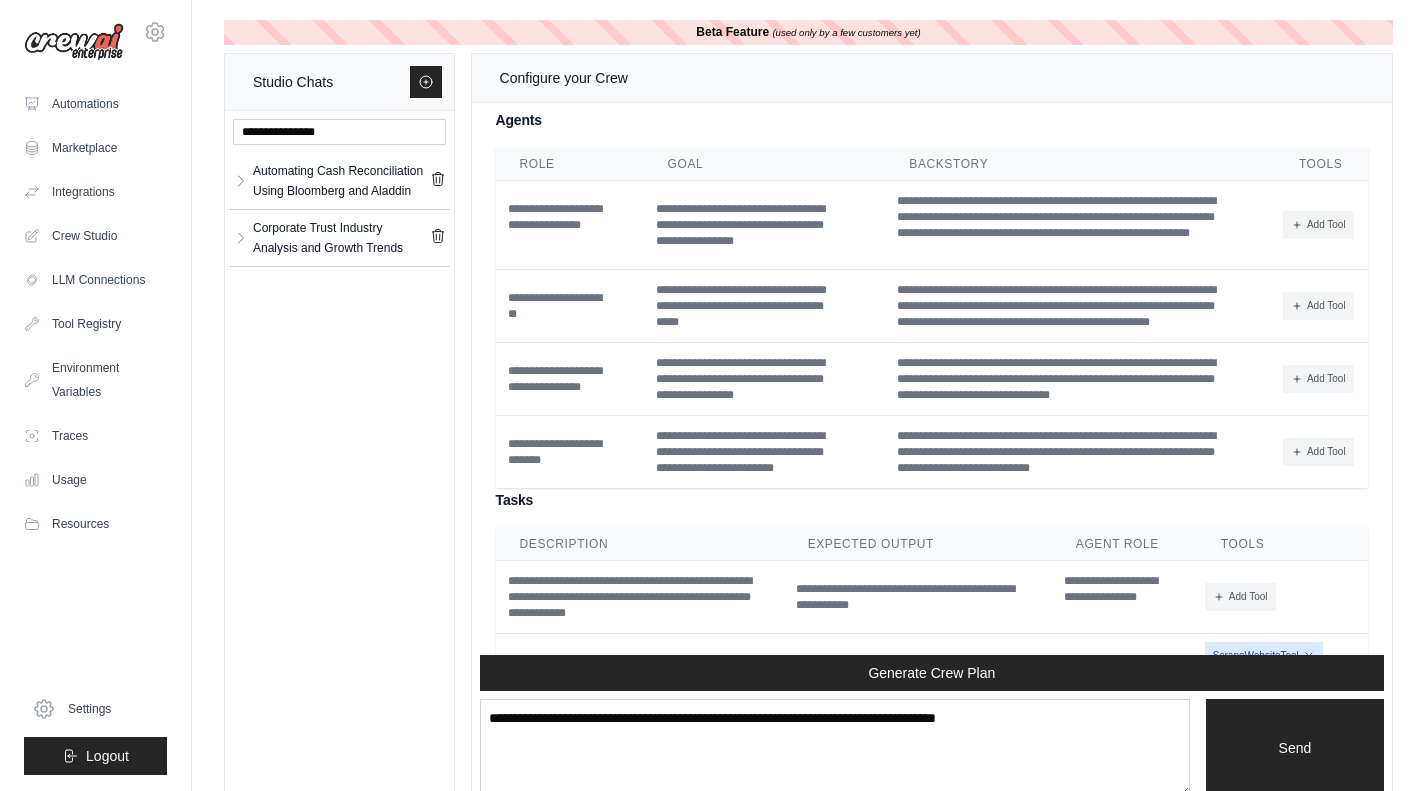 click on "Corporate Trust Industry Analysis and Growth Trends" at bounding box center (341, 238) 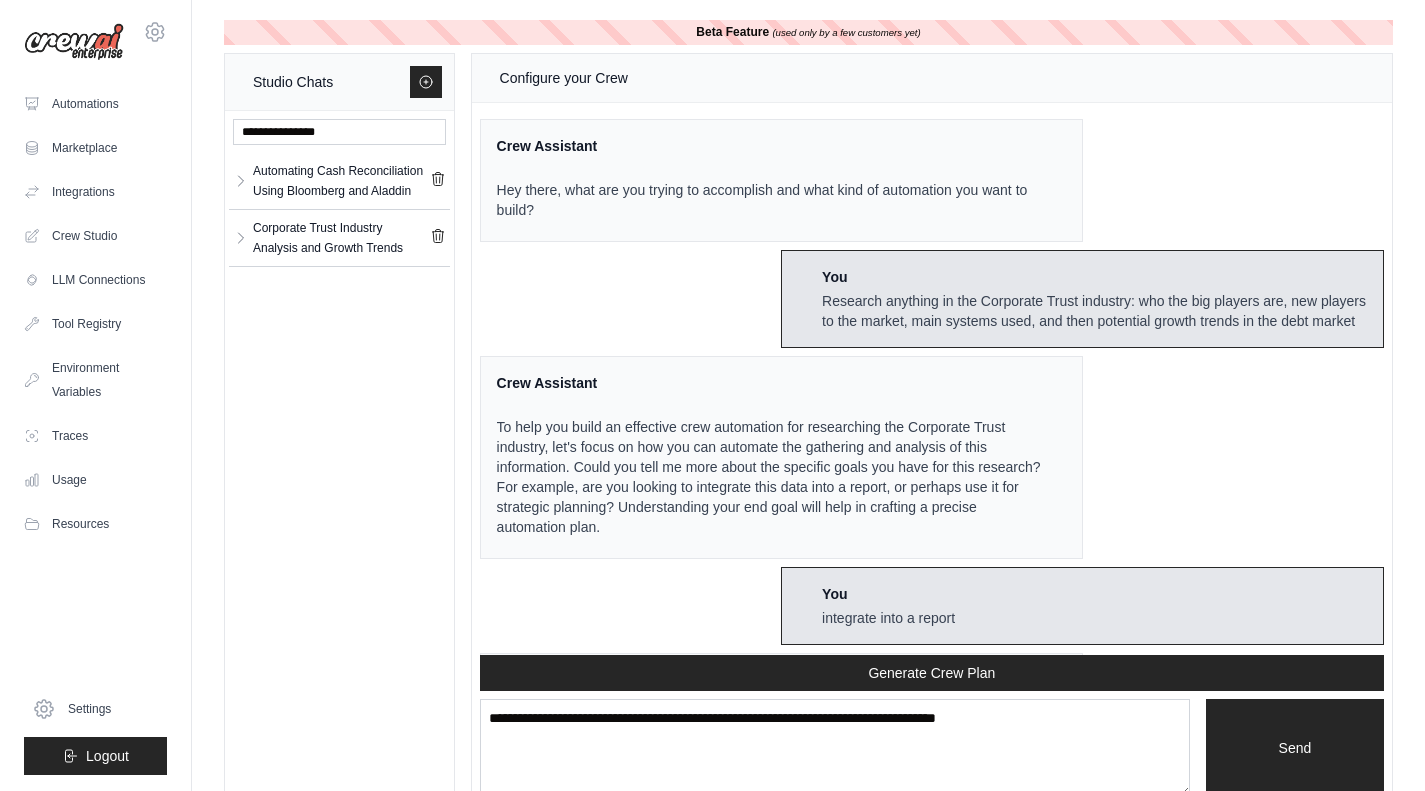 scroll, scrollTop: 1359, scrollLeft: 0, axis: vertical 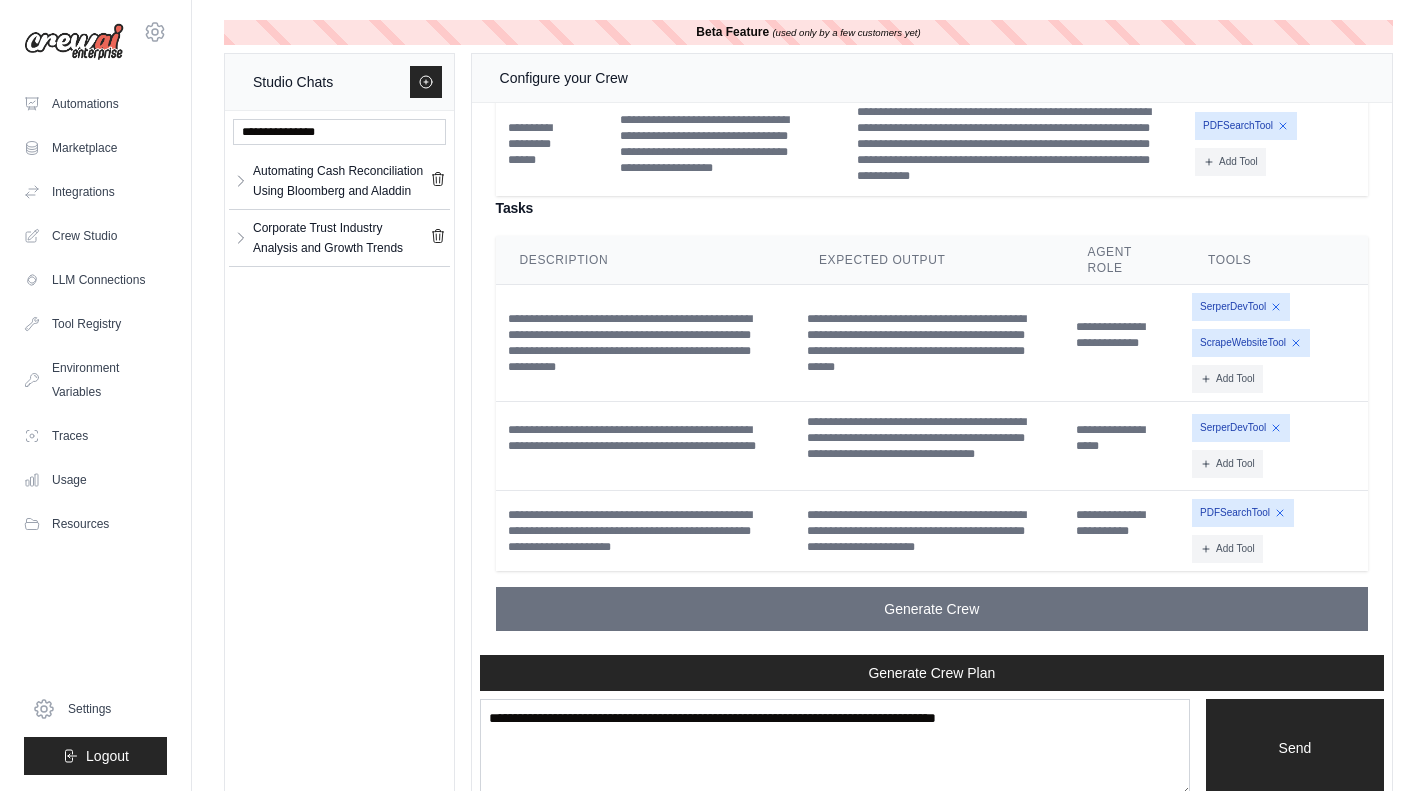 click on "Corporate Trust Industry Analysis and Growth Trends" at bounding box center (341, 238) 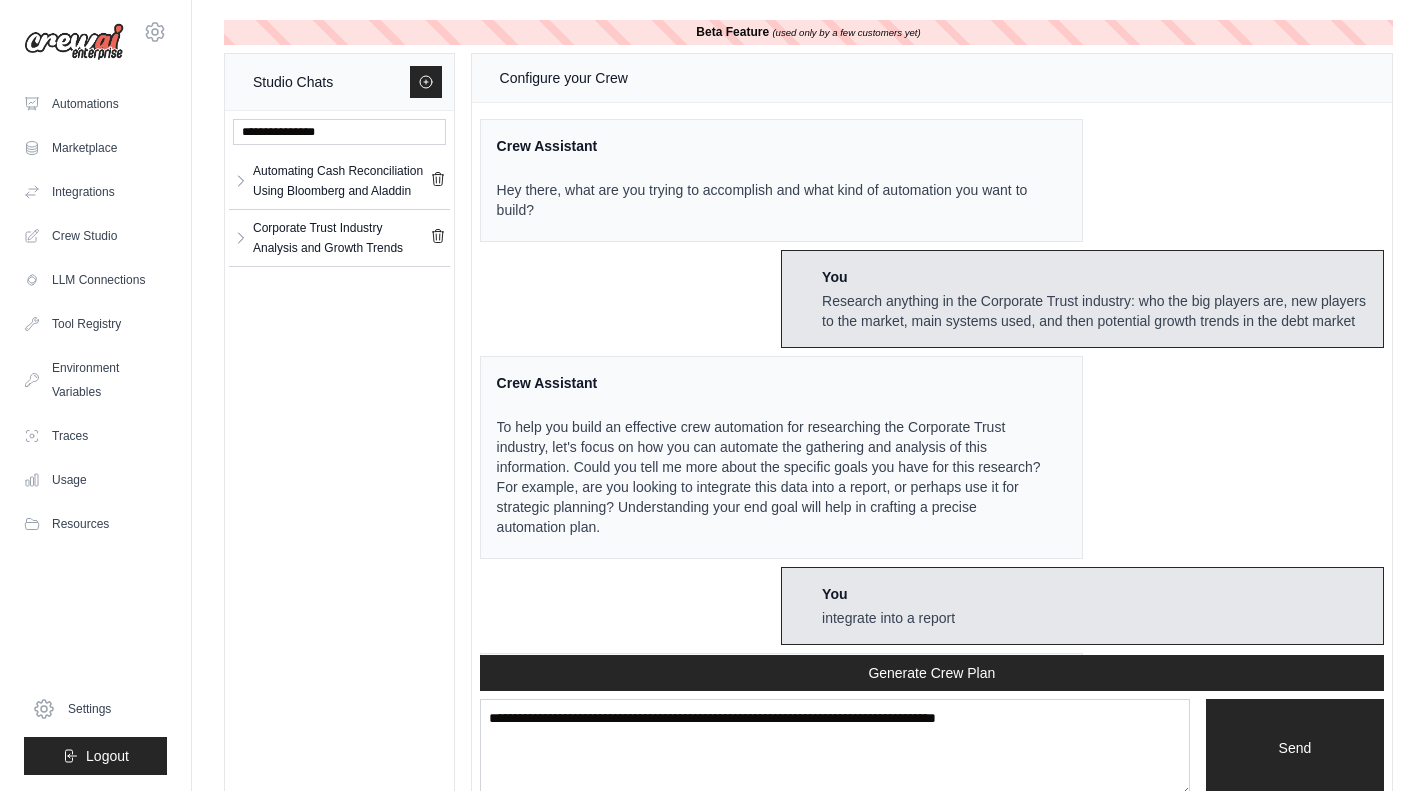 scroll, scrollTop: 1359, scrollLeft: 0, axis: vertical 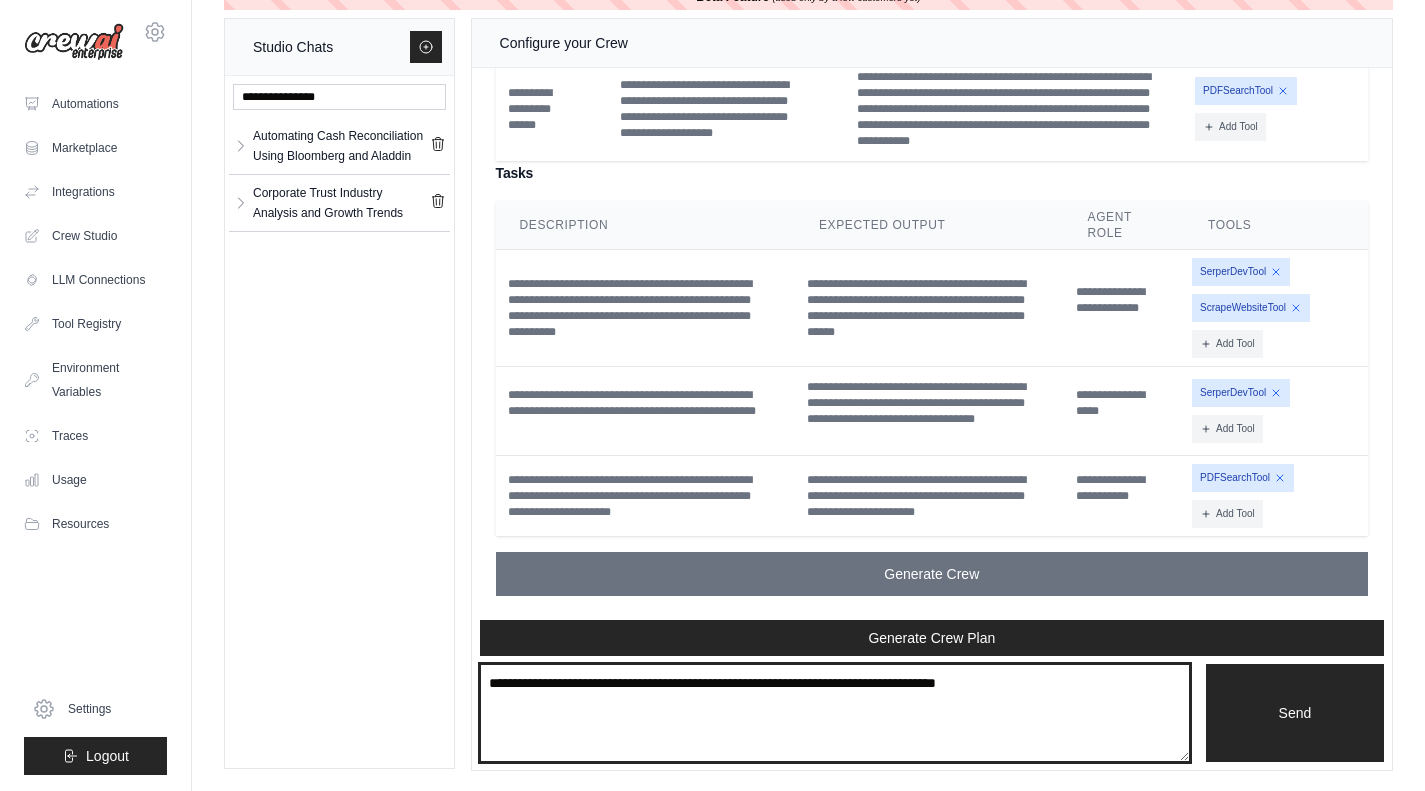 click at bounding box center [835, 713] 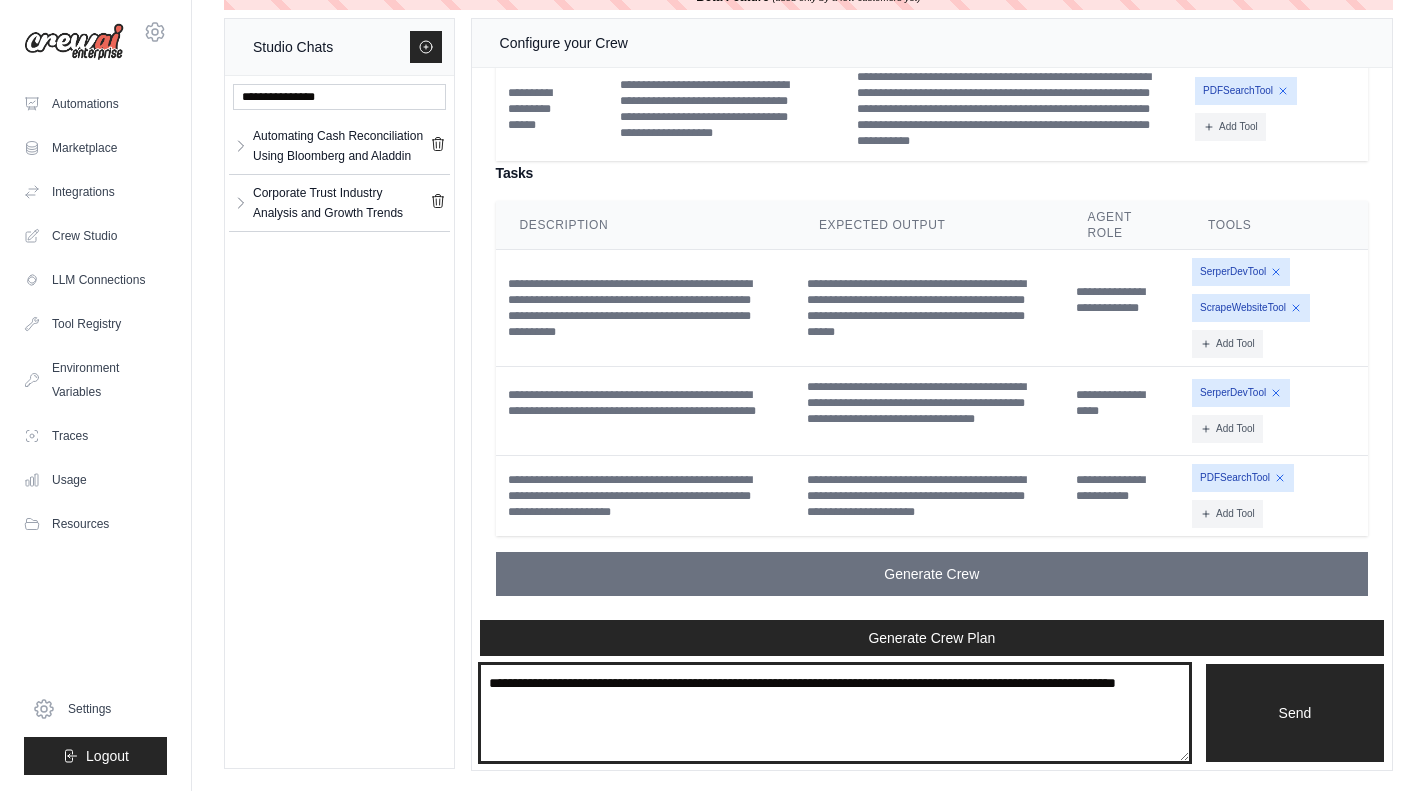 type on "**********" 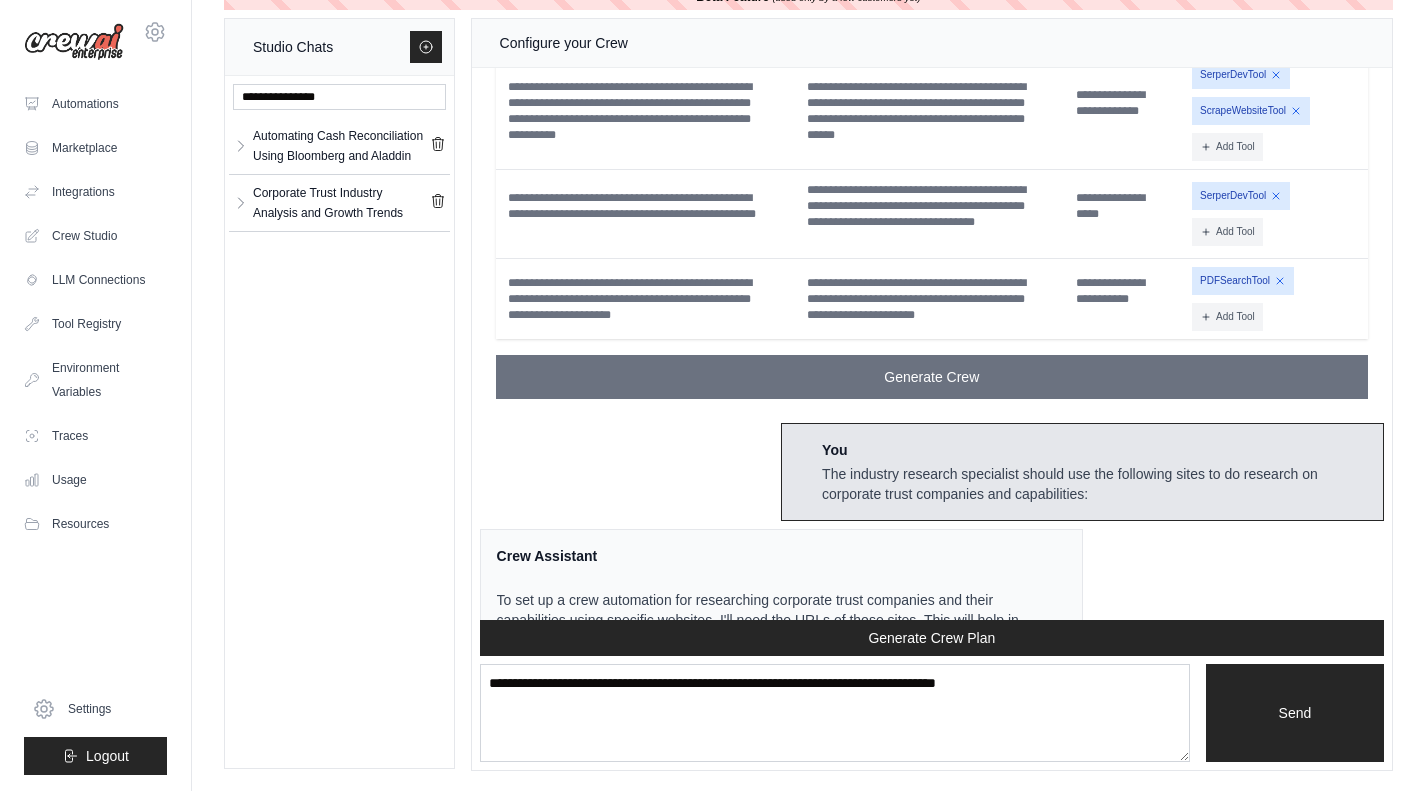 scroll, scrollTop: 1704, scrollLeft: 0, axis: vertical 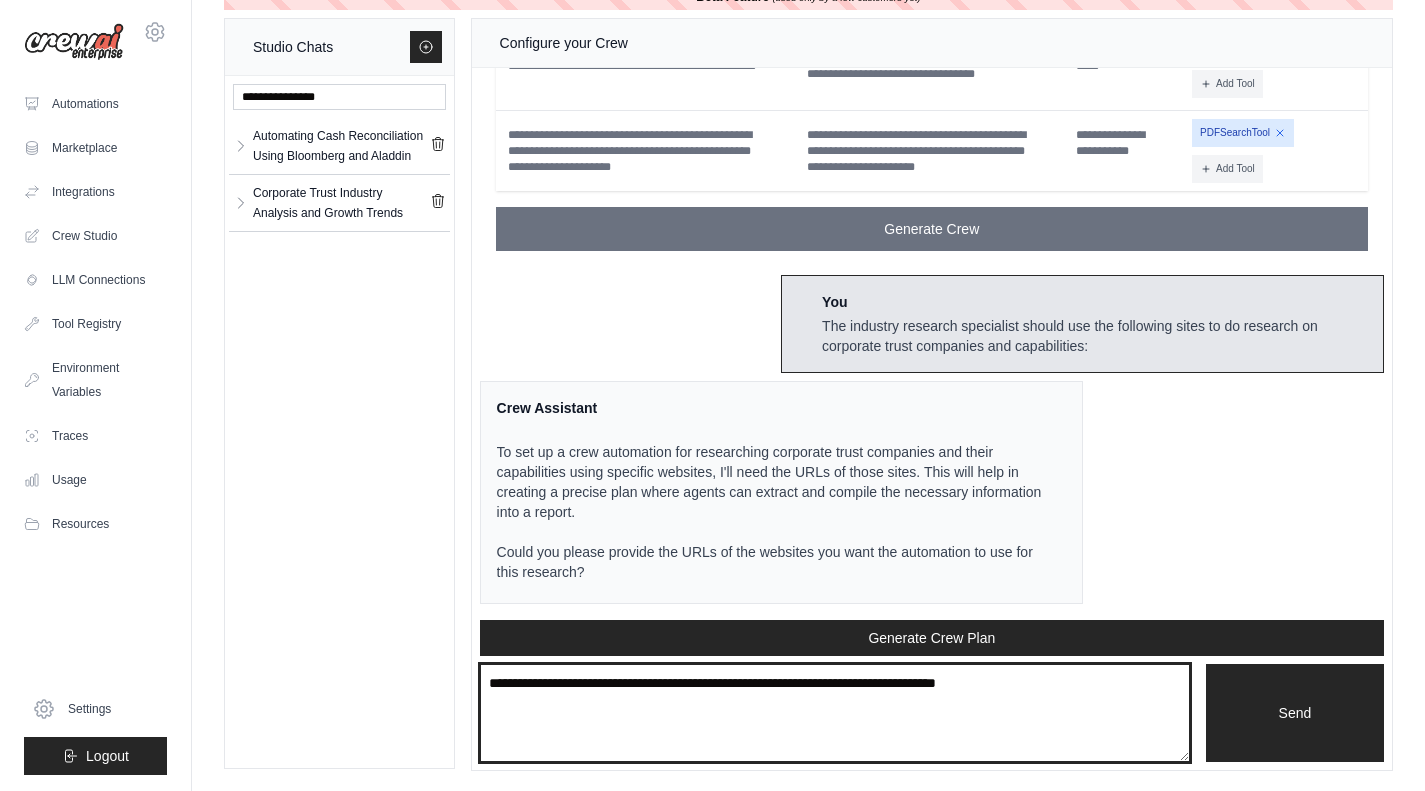click at bounding box center (835, 713) 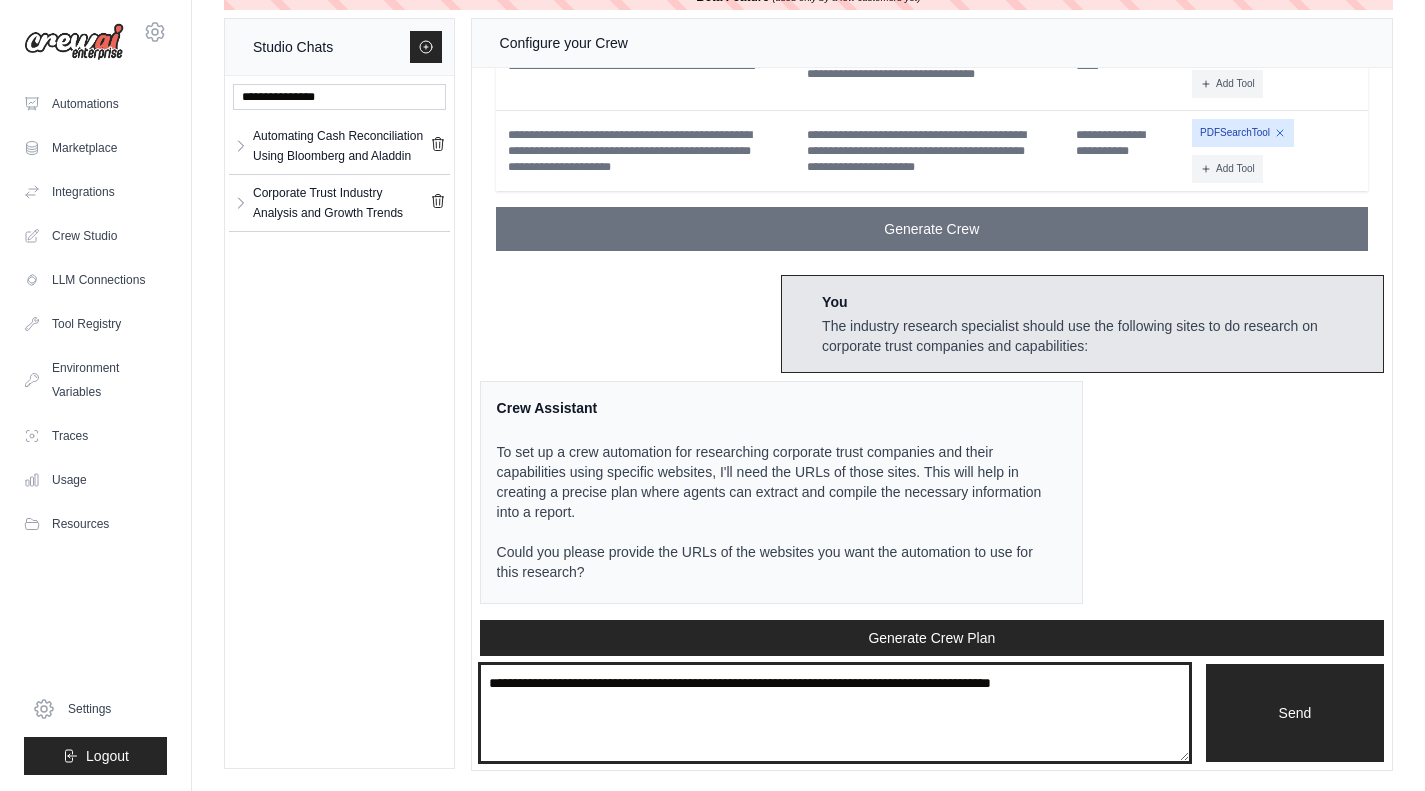 type on "**********" 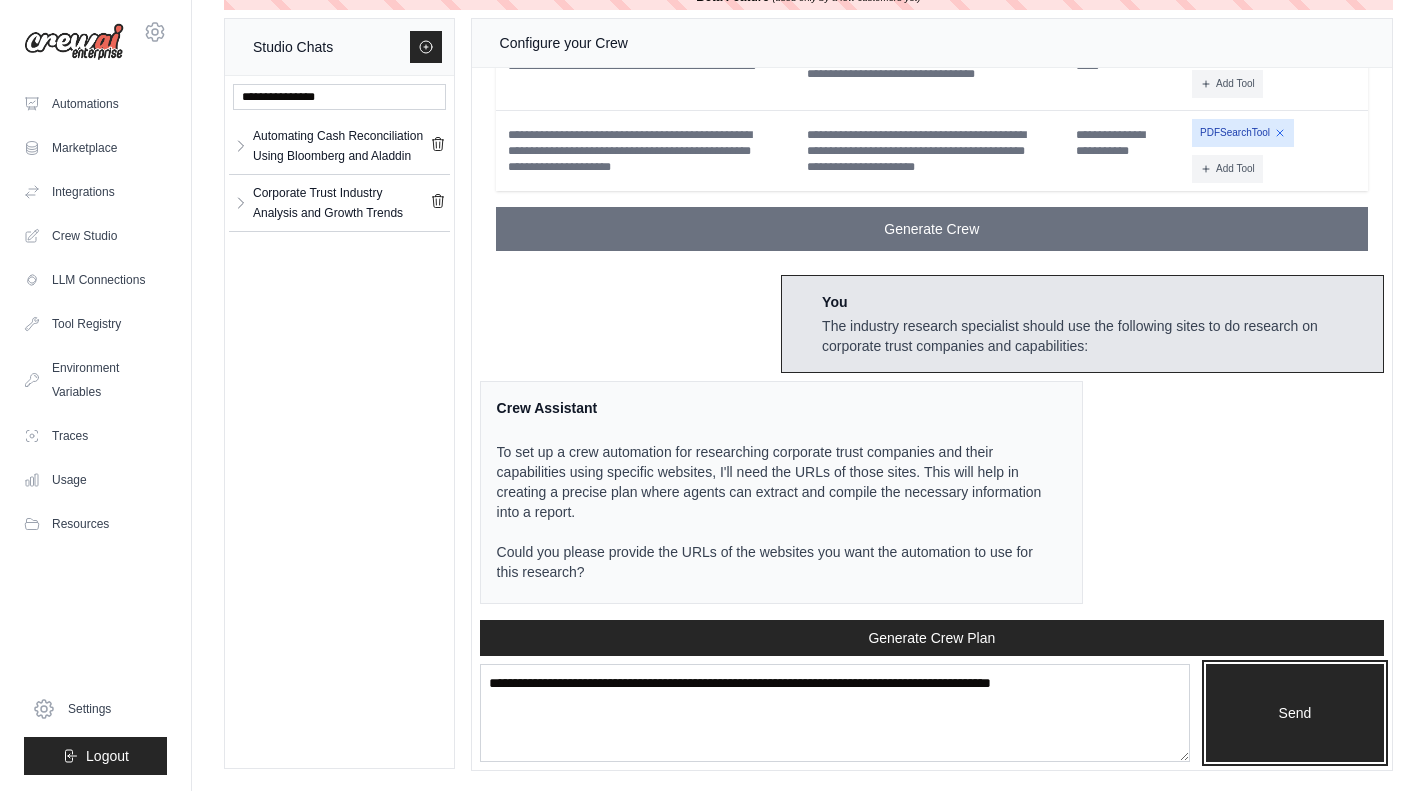 click on "Send" at bounding box center [1295, 713] 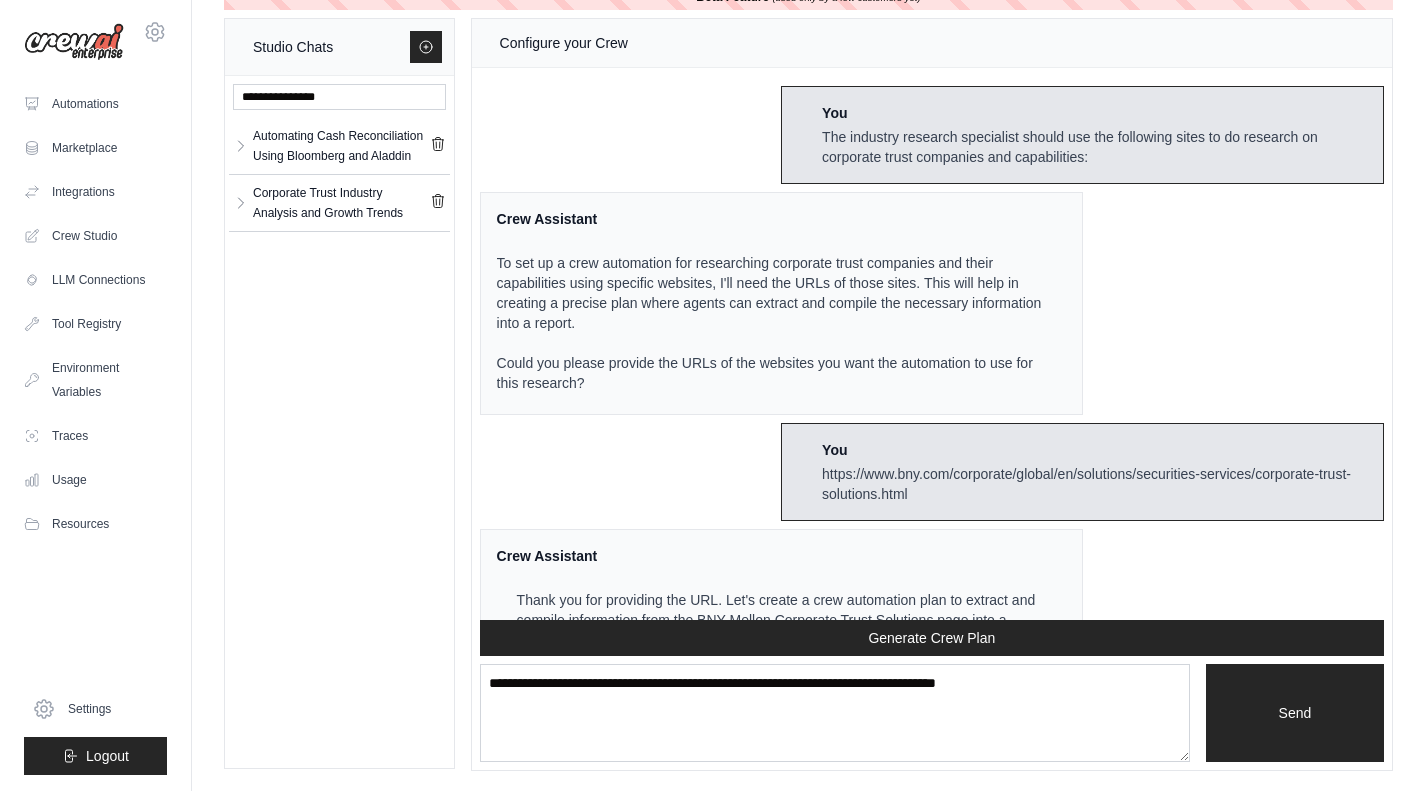 scroll, scrollTop: 2681, scrollLeft: 0, axis: vertical 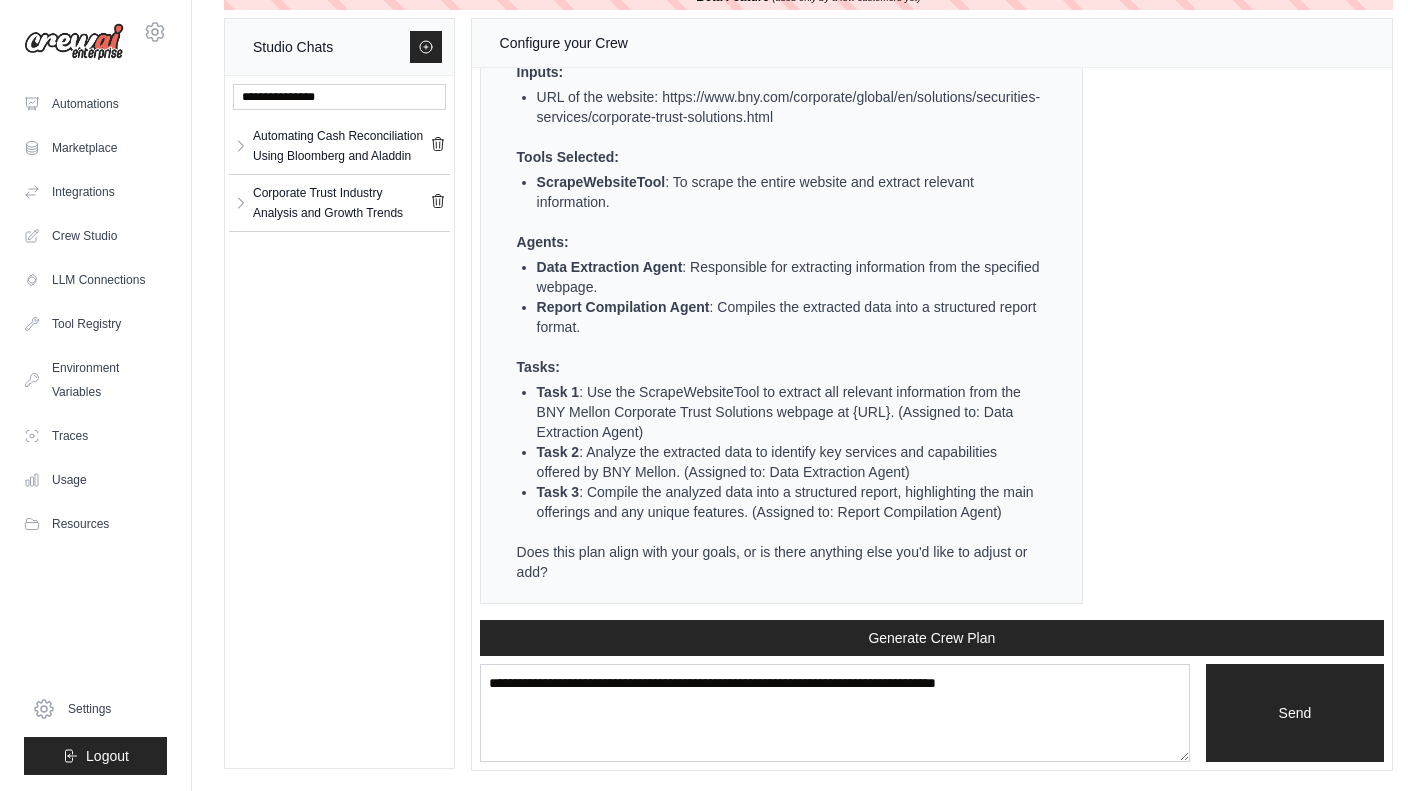 click on "Configure your Crew Crew Assistant Hey there, what are you trying to accomplish and what kind of automation you want to build?
You Research anything in the Corporate Trust industry:  who the big players are, new players to the market, main systems used, and then potential growth trends in the debt market Crew Assistant To help you build an effective crew automation for researching the Corporate Trust industry, let's focus on how you can automate the gathering and analysis of this information. Could you tell me more about the specific goals you have for this research? For example, are you looking to integrate this data into a report, or perhaps use it for strategic planning? Understanding your end goal will help in crafting a precise automation plan.
You integrate into a report Crew Assistant
Scope of Research : Are you interested in specific regions or global data? Report Format : Do you have a preferred format for the report (e.g., PDF, Word document)? Data Sources Frequency
Crew Plan" at bounding box center [932, 394] 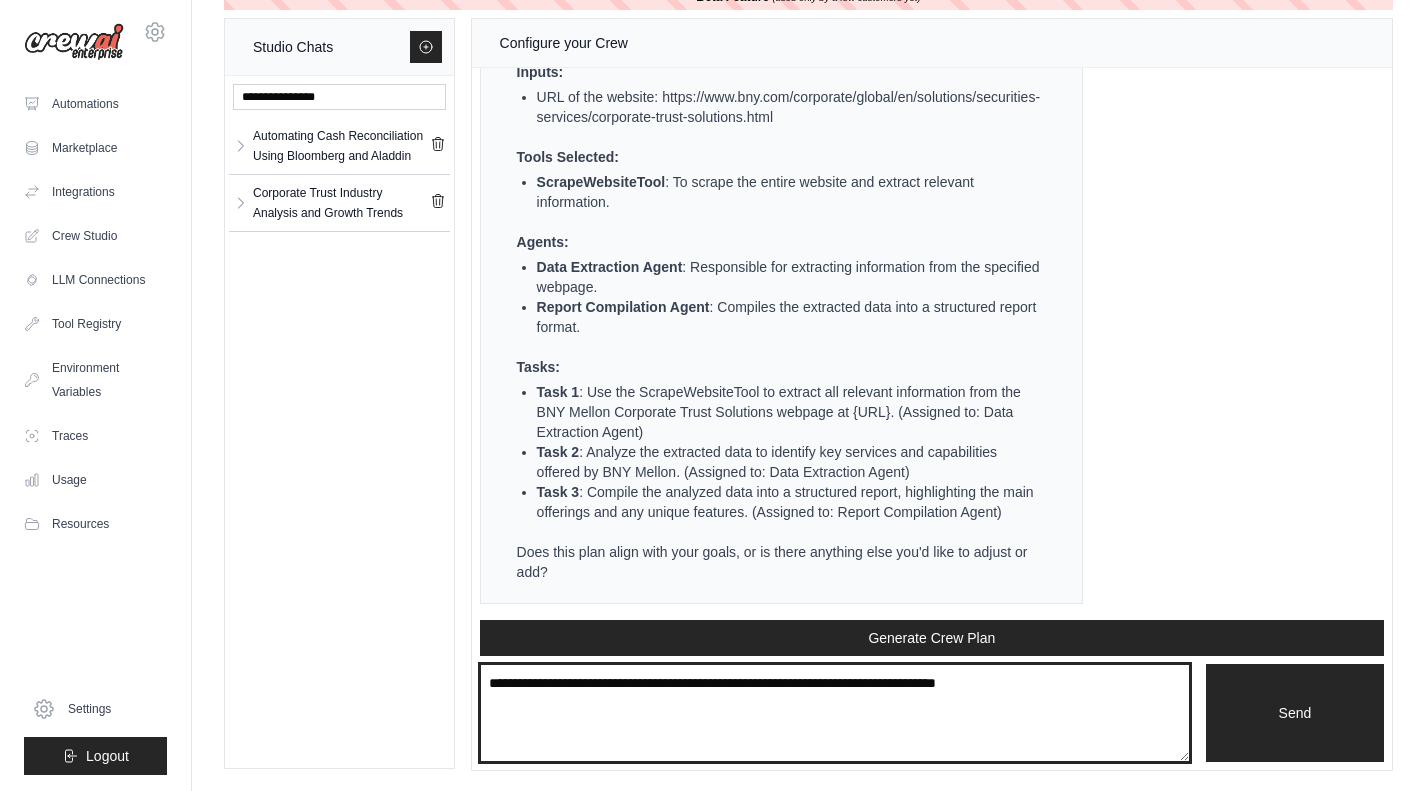 click at bounding box center [835, 713] 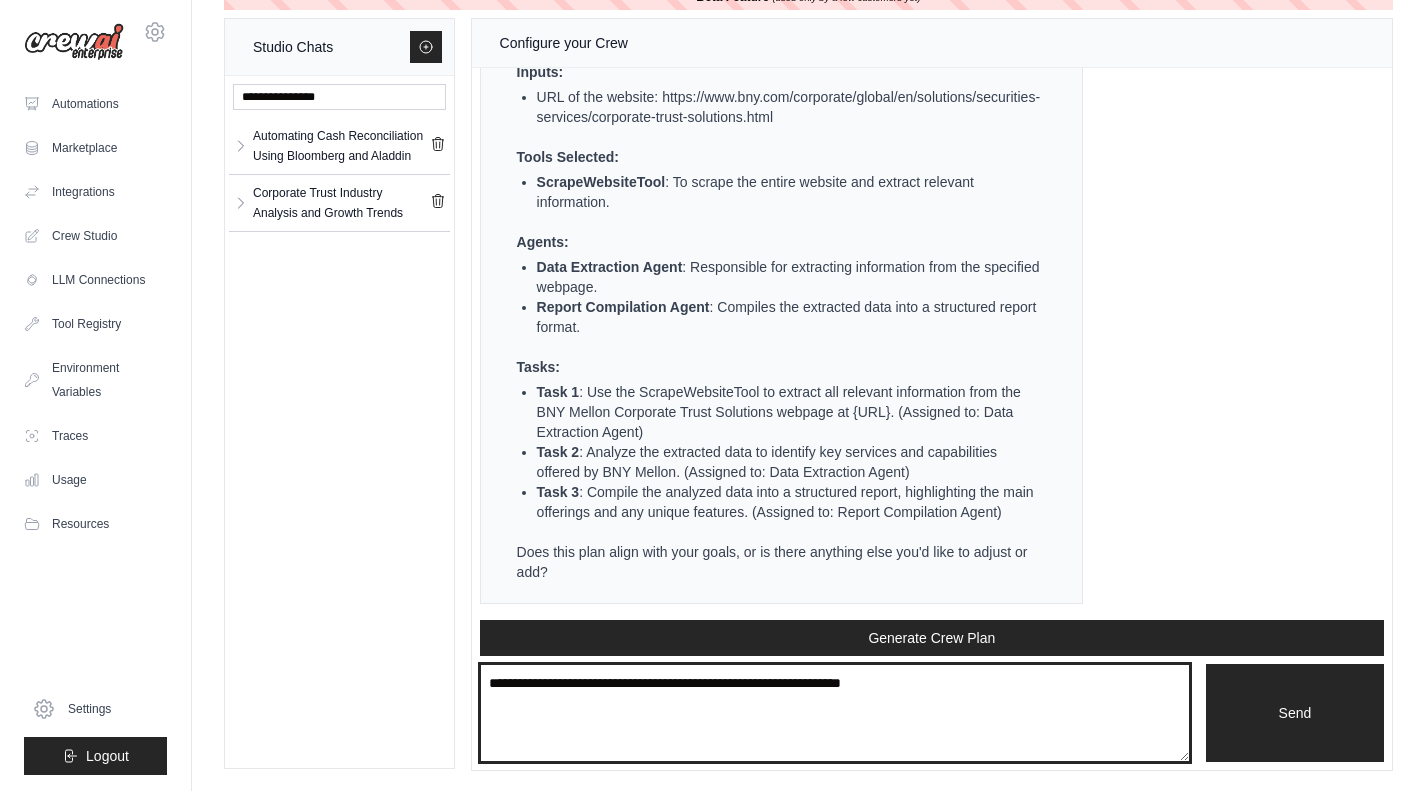 type on "**********" 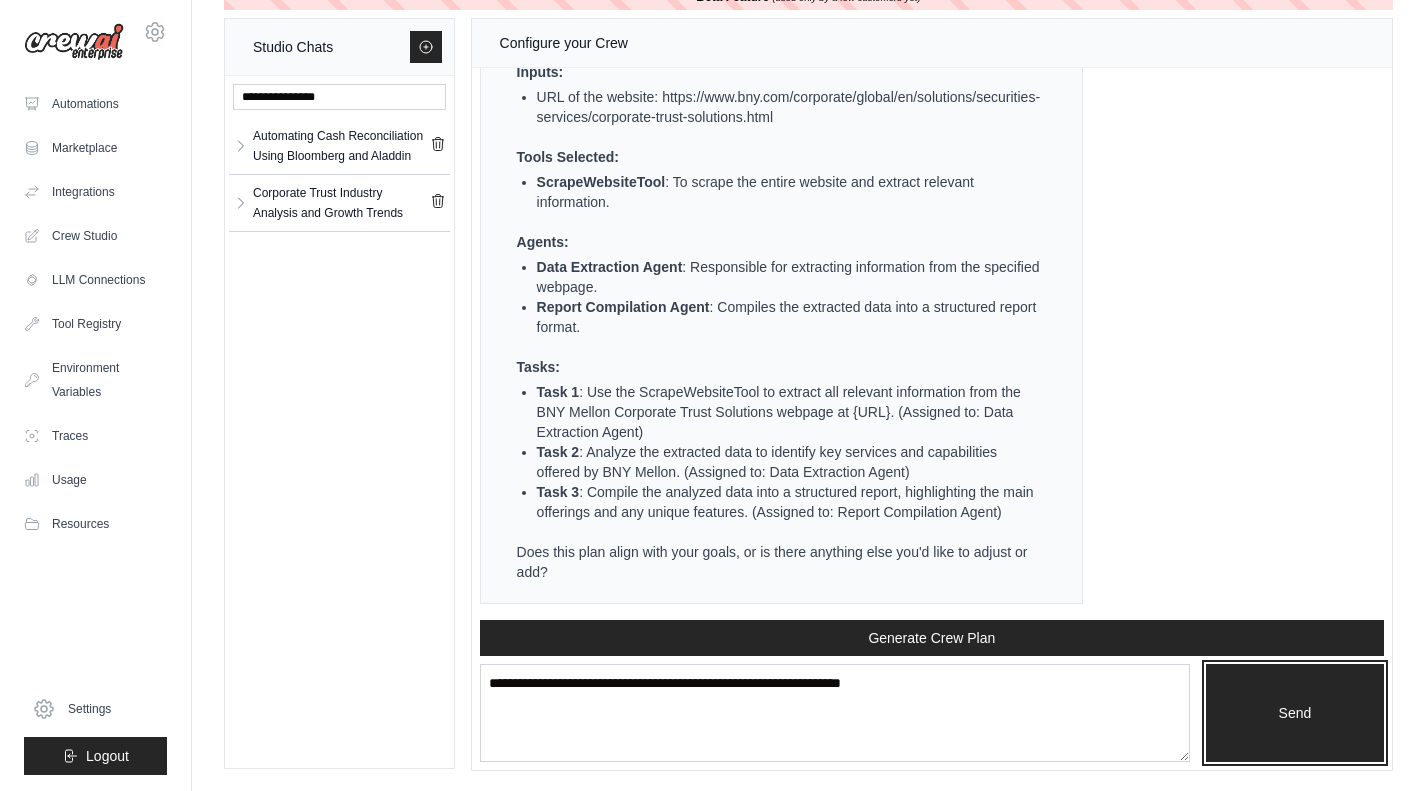 click on "Send" at bounding box center (1295, 713) 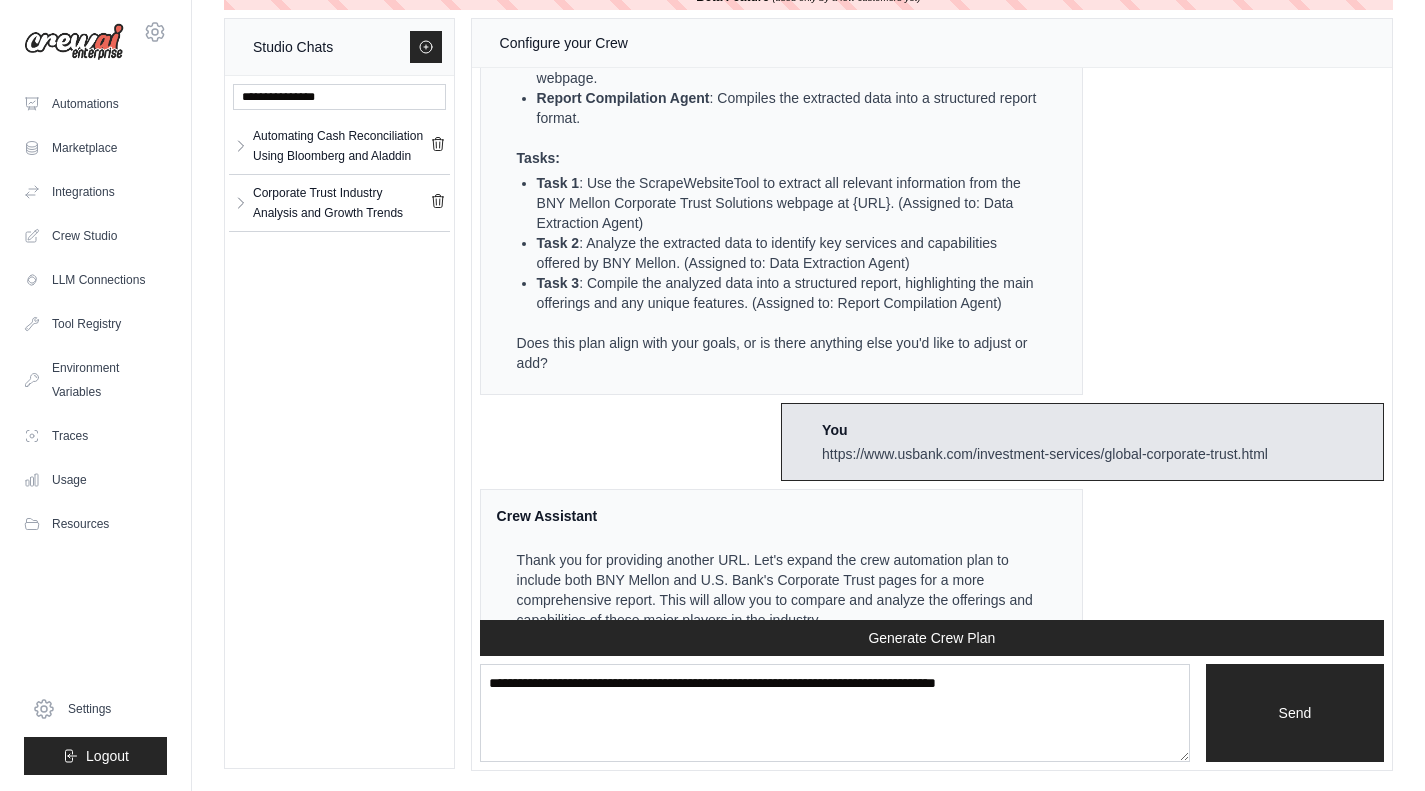 scroll, scrollTop: 3858, scrollLeft: 0, axis: vertical 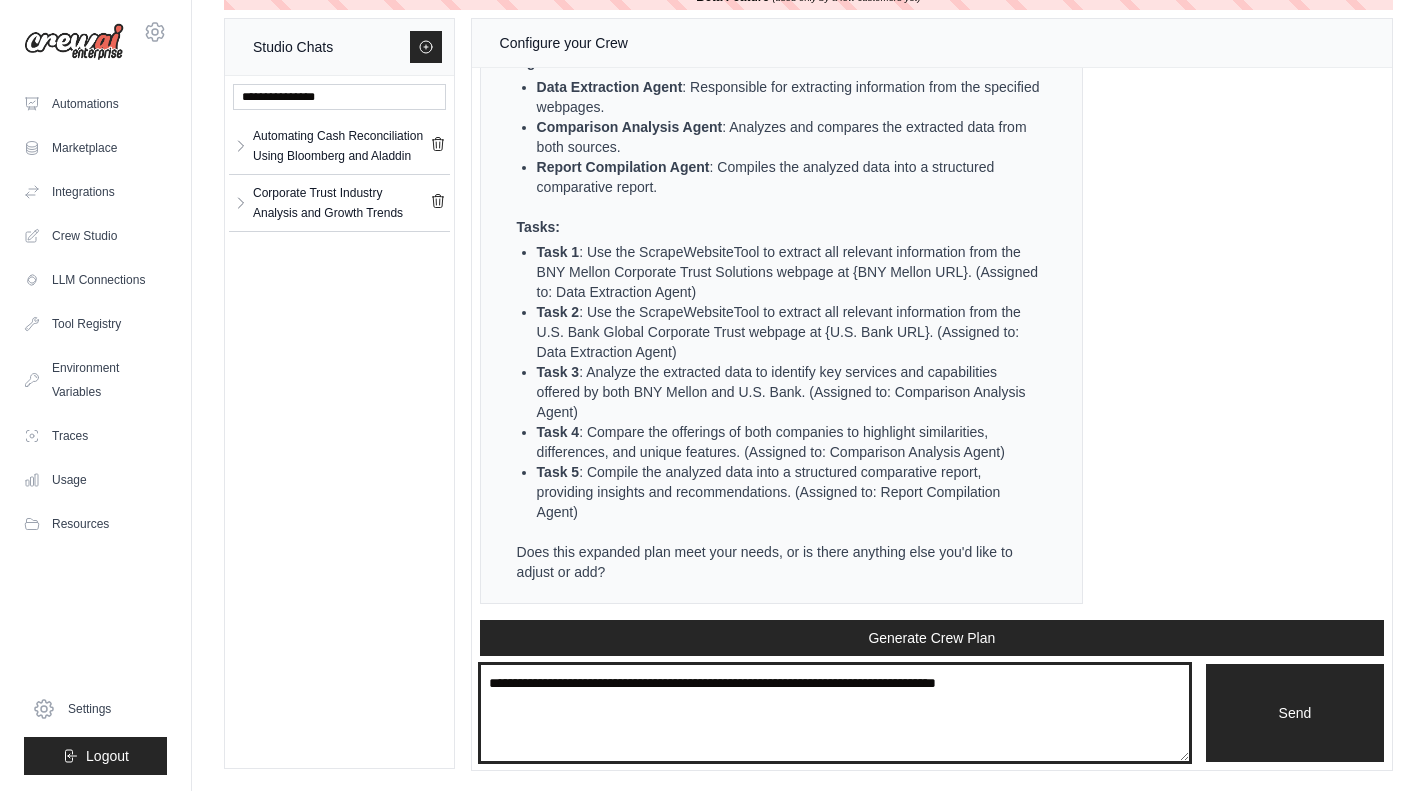 click at bounding box center [835, 713] 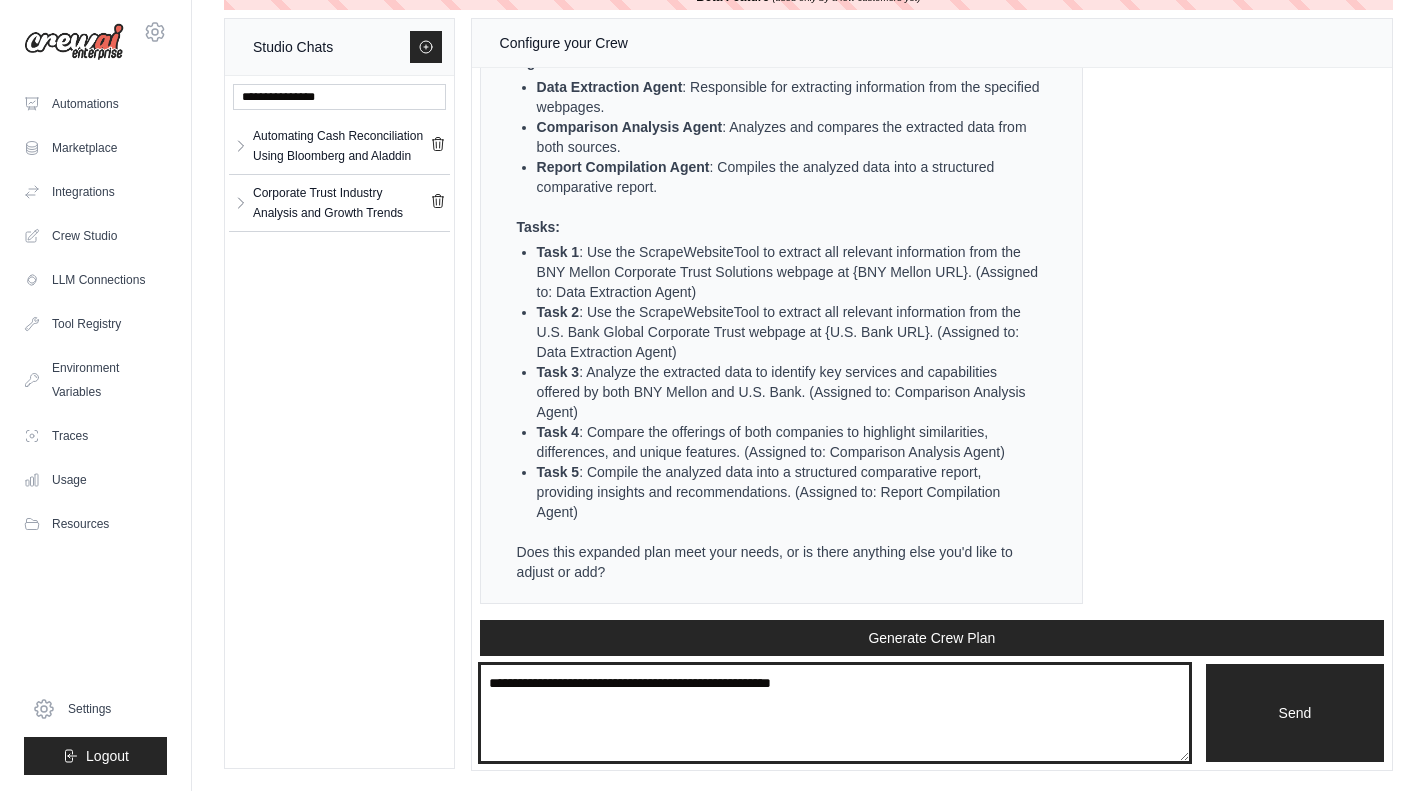 type on "**********" 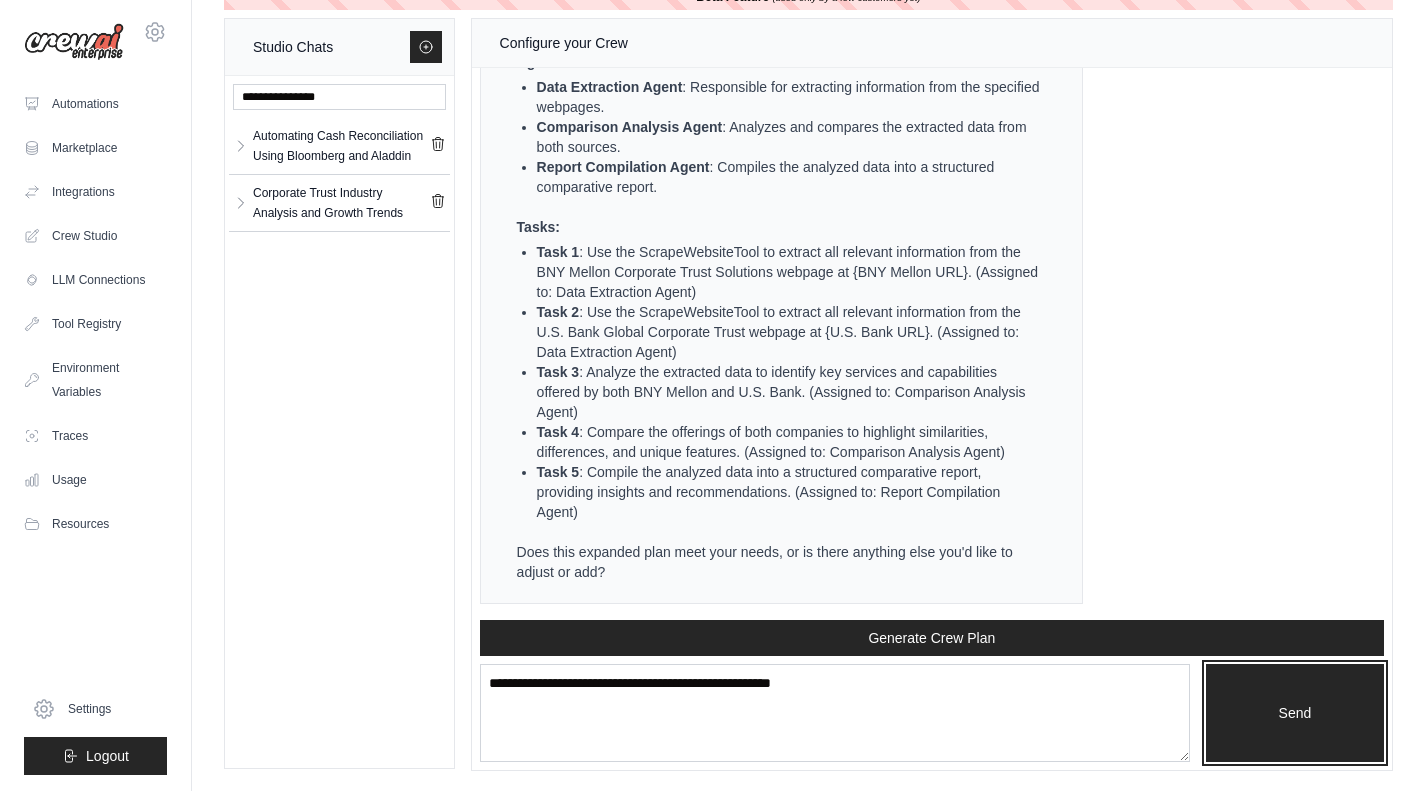 click on "Send" at bounding box center [1295, 713] 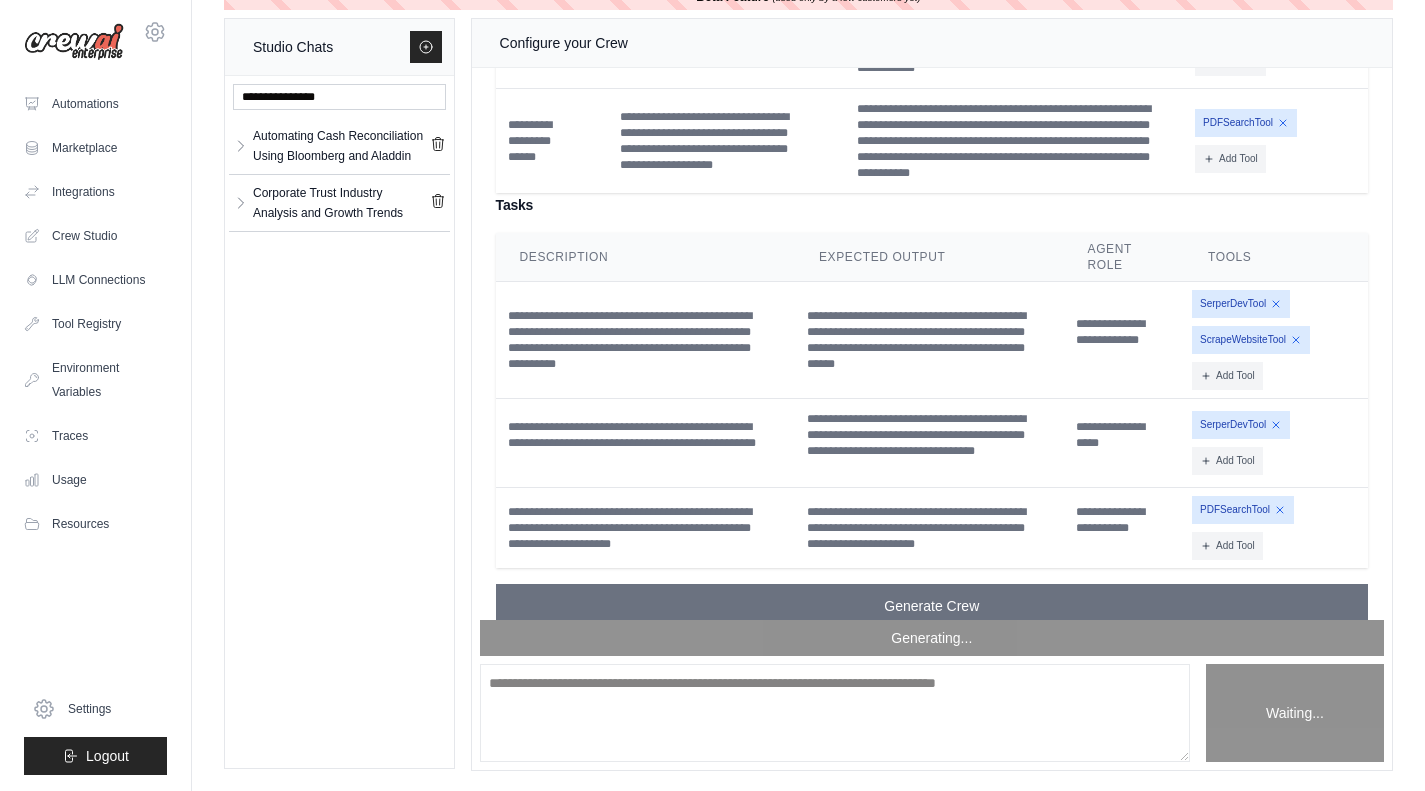 scroll, scrollTop: 5115, scrollLeft: 0, axis: vertical 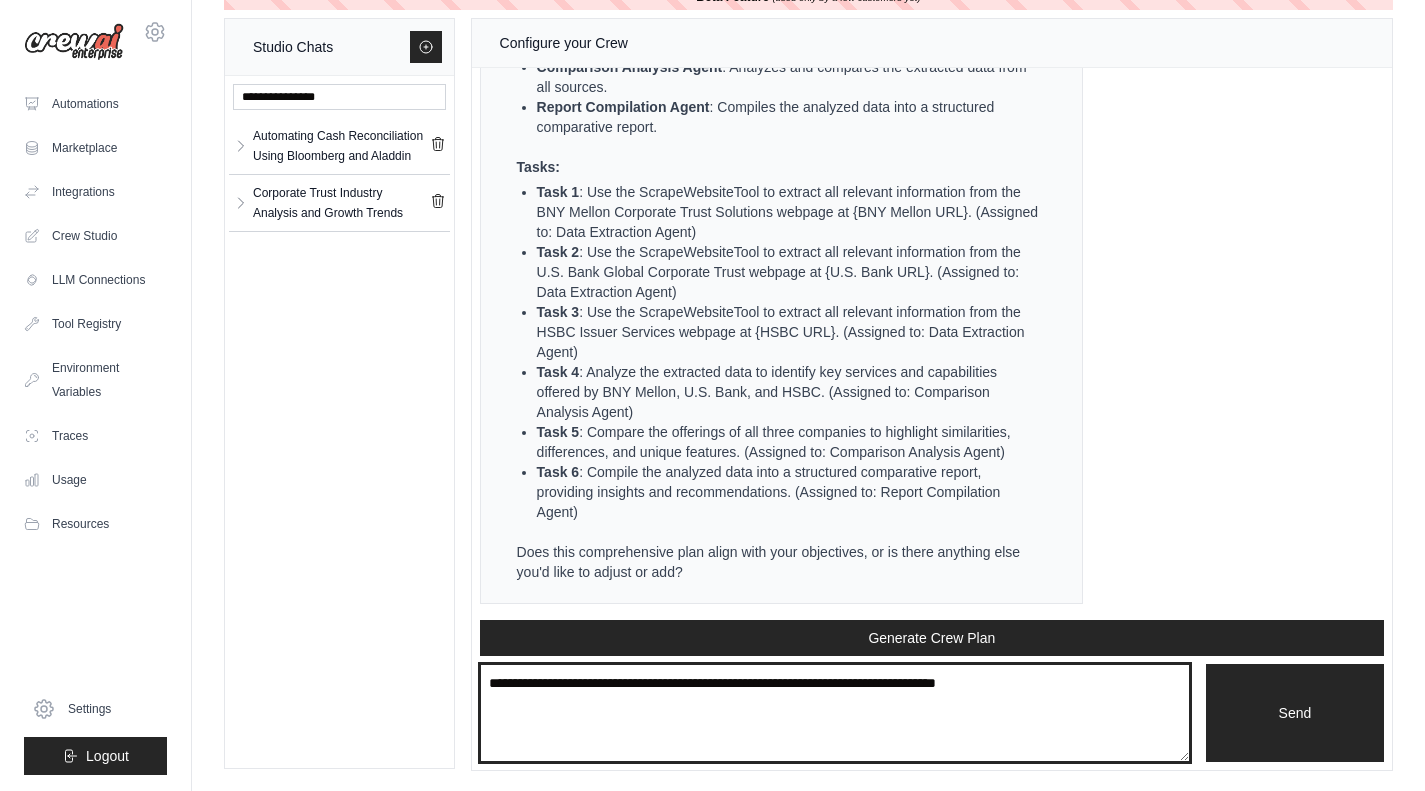 click at bounding box center (835, 713) 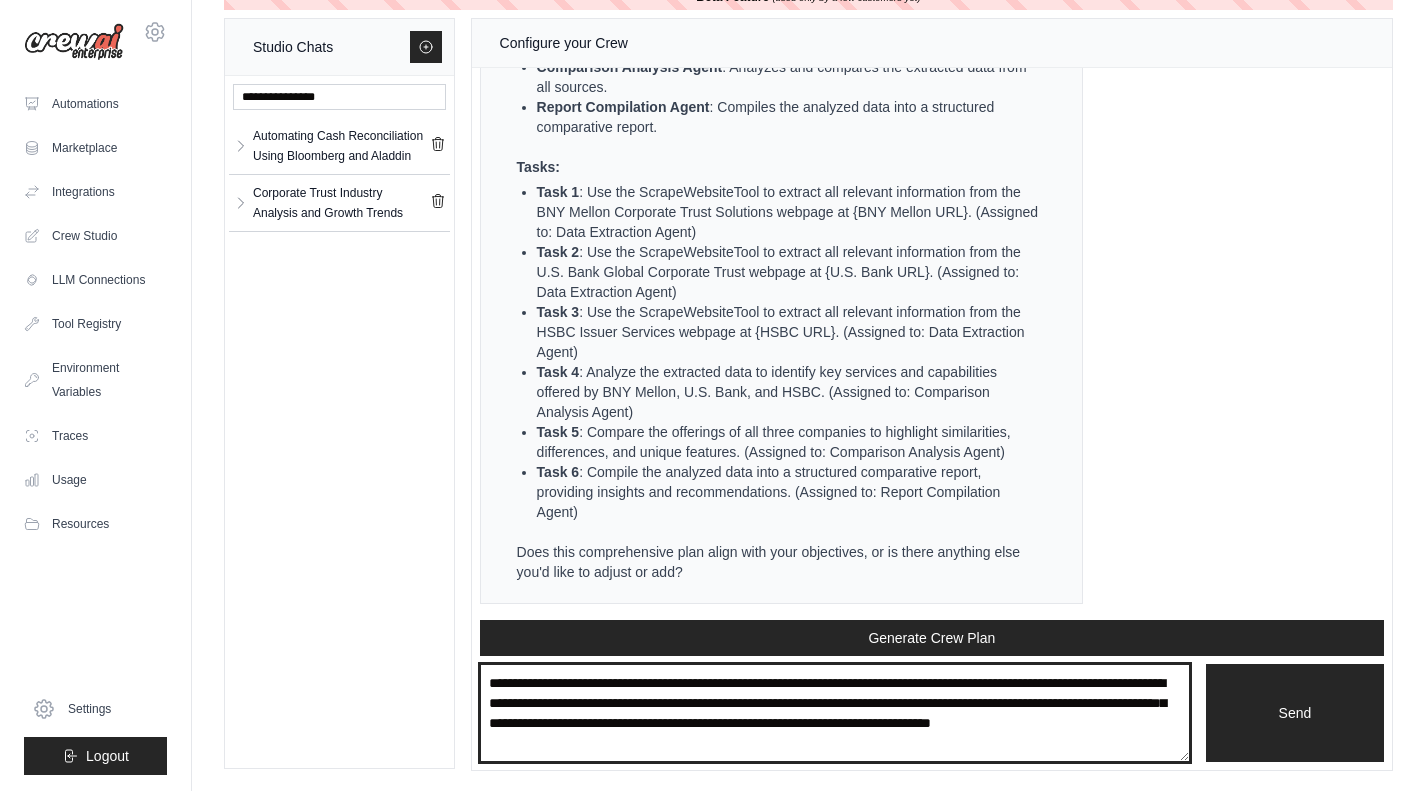scroll, scrollTop: 9, scrollLeft: 0, axis: vertical 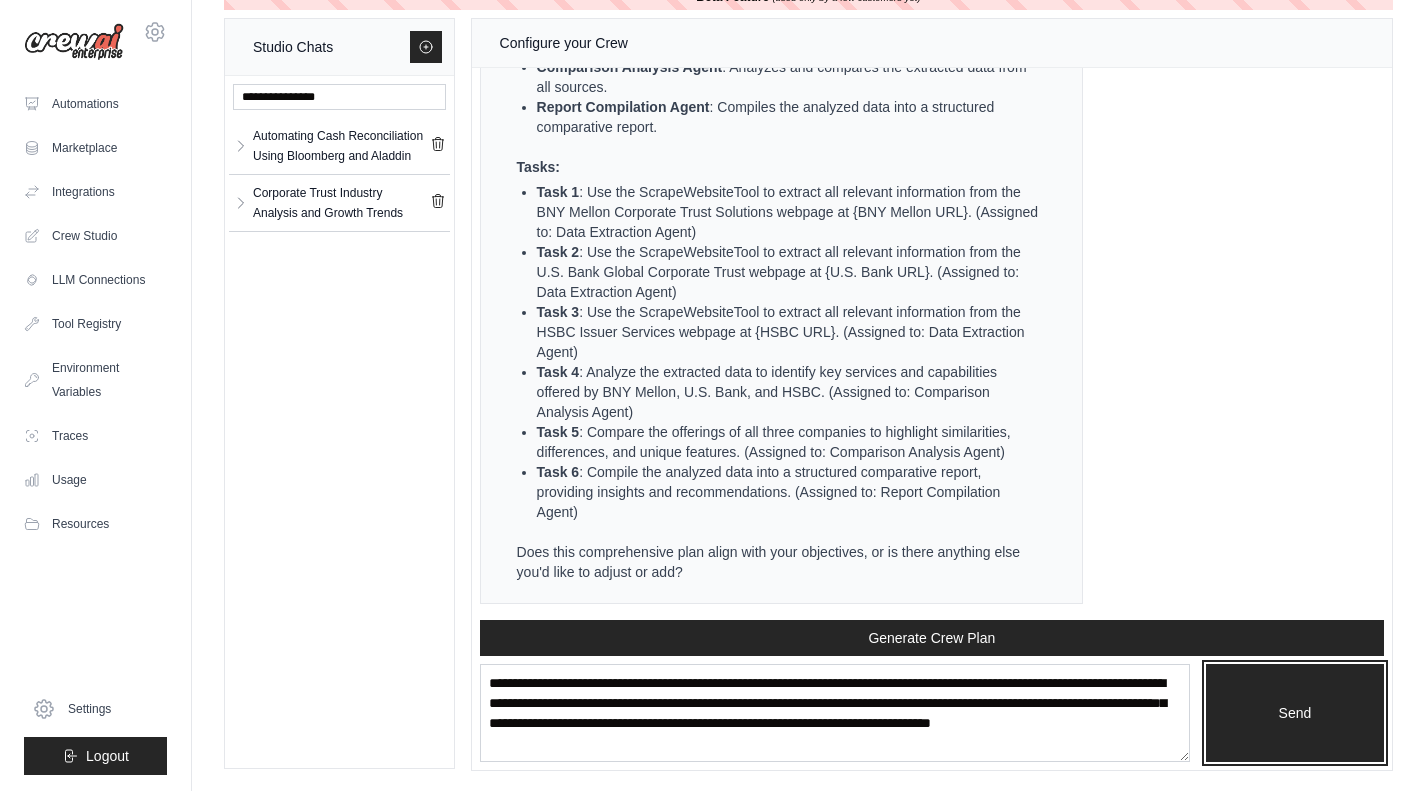 click on "Send" at bounding box center (1295, 713) 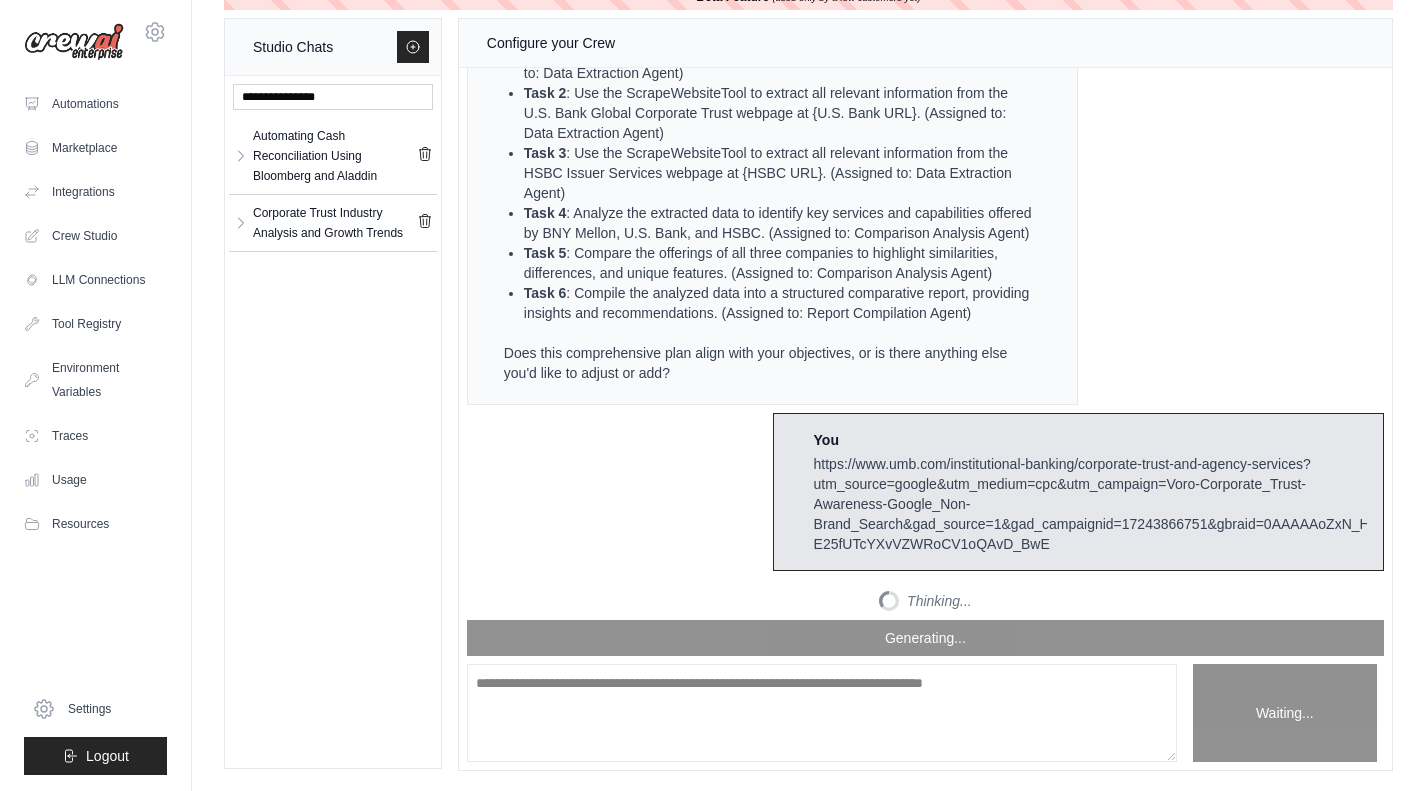 scroll, scrollTop: 0, scrollLeft: 0, axis: both 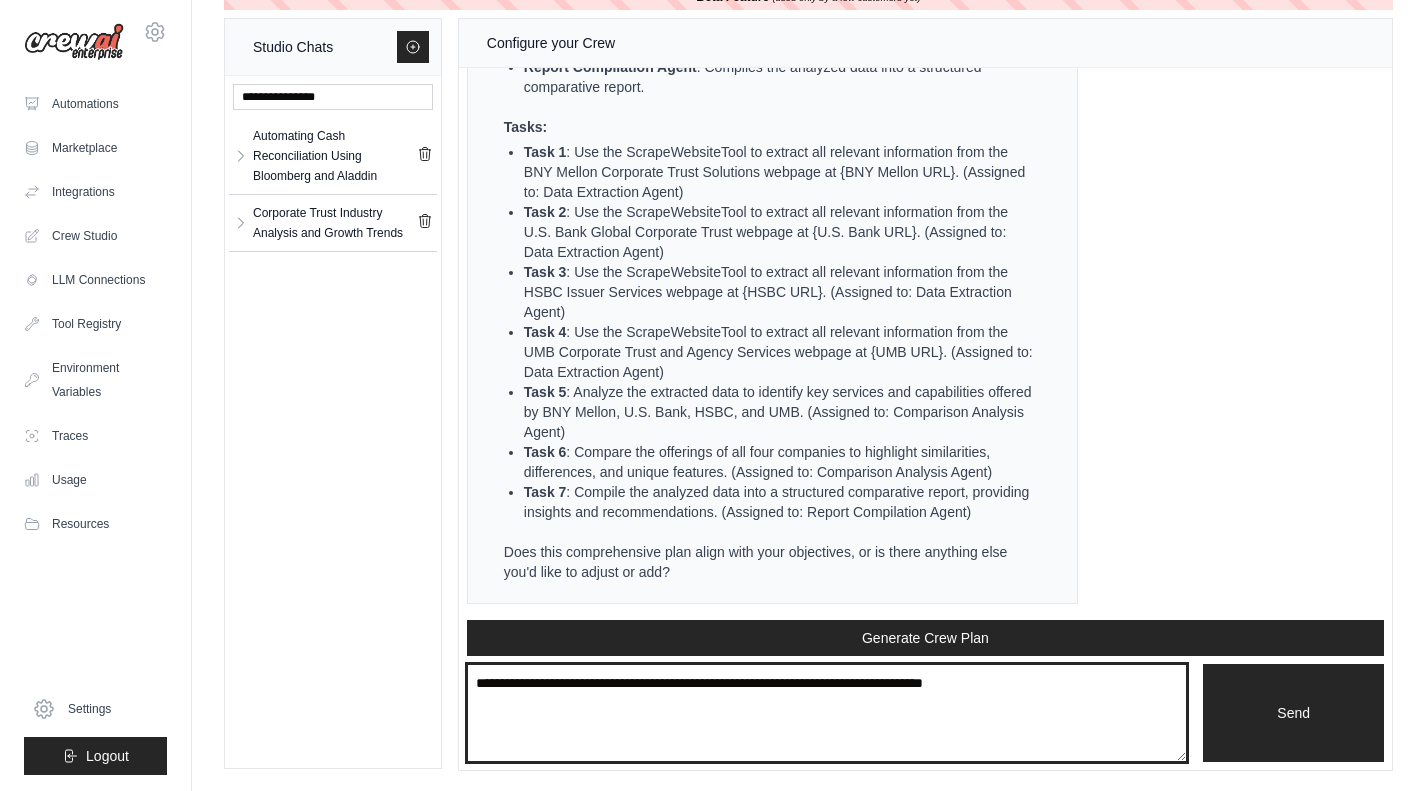 click at bounding box center (827, 713) 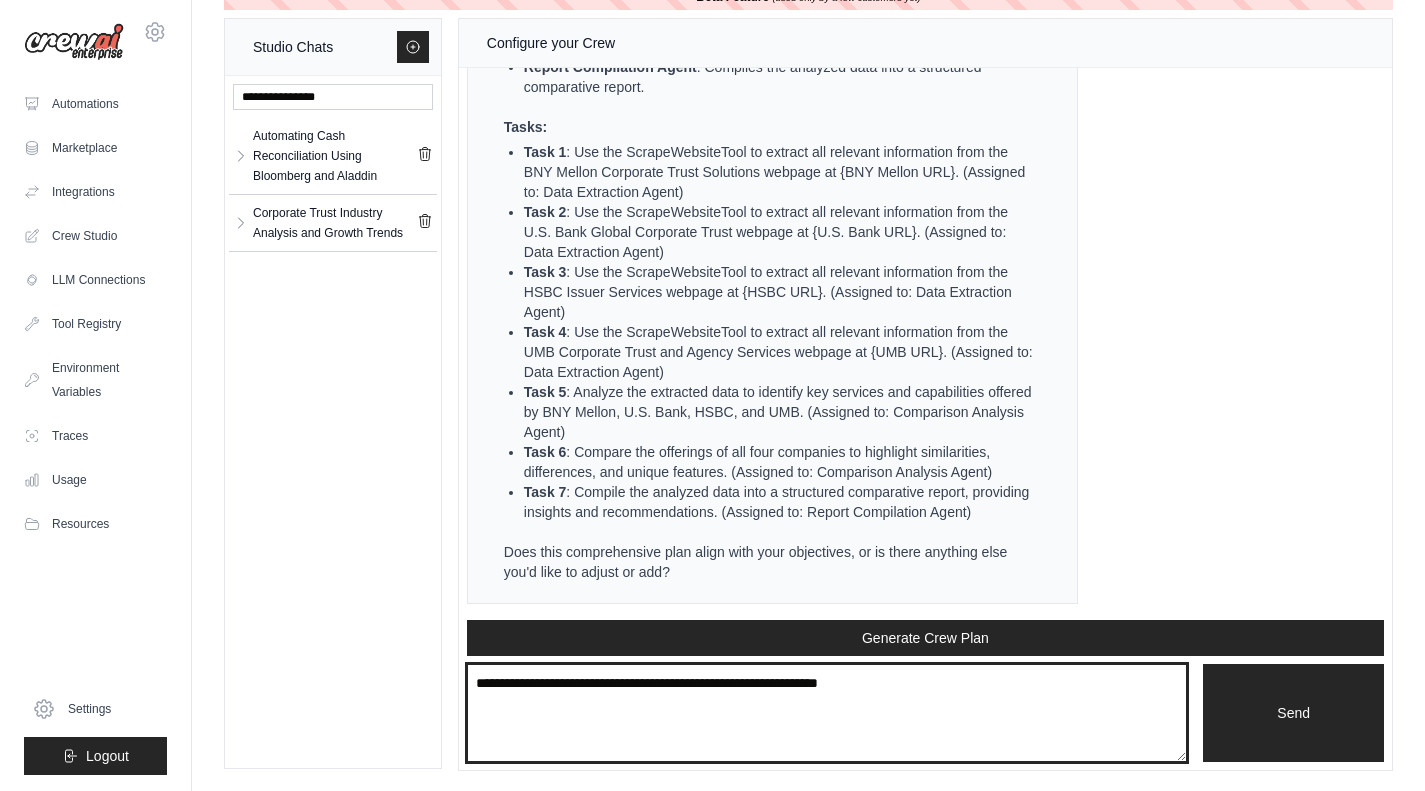 type on "**********" 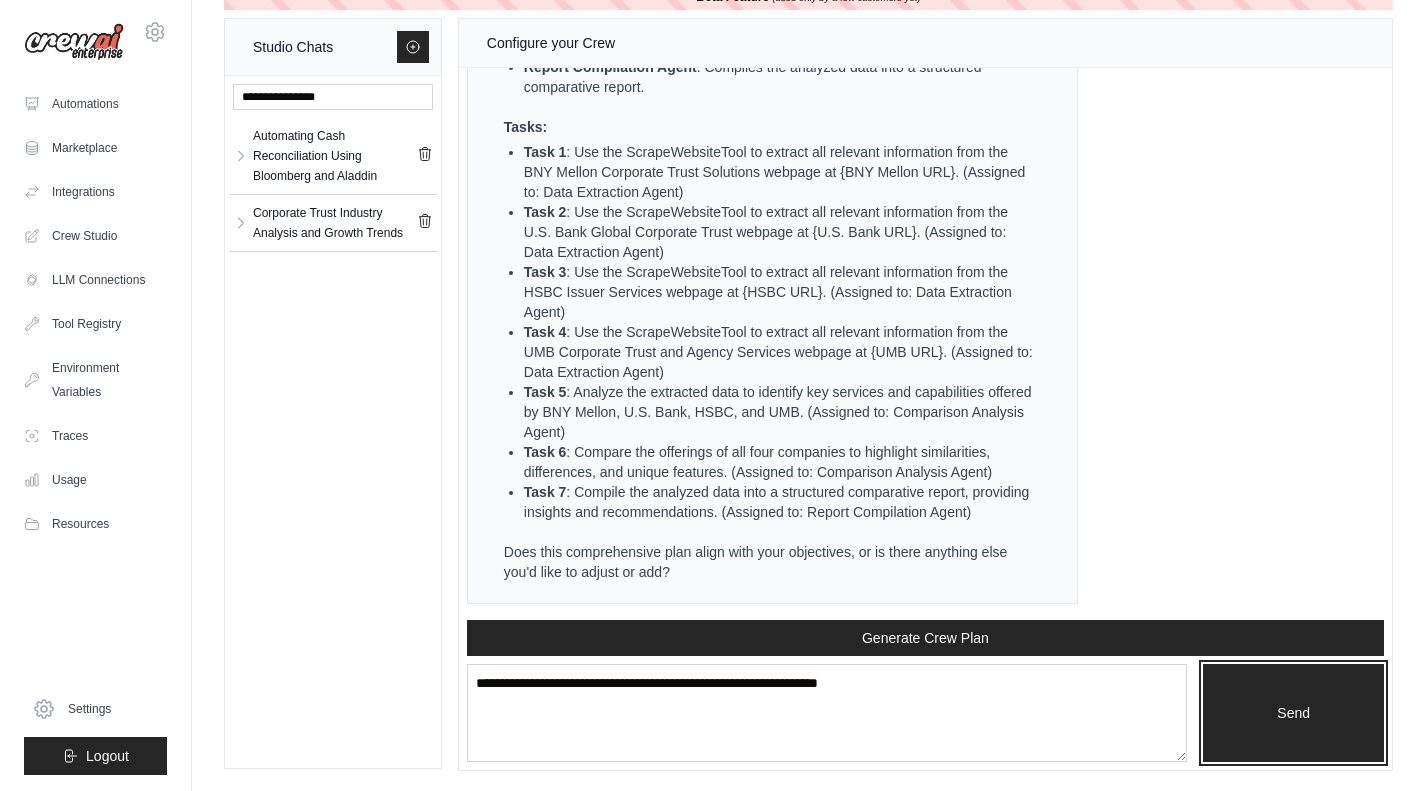 click on "Send" at bounding box center [1293, 713] 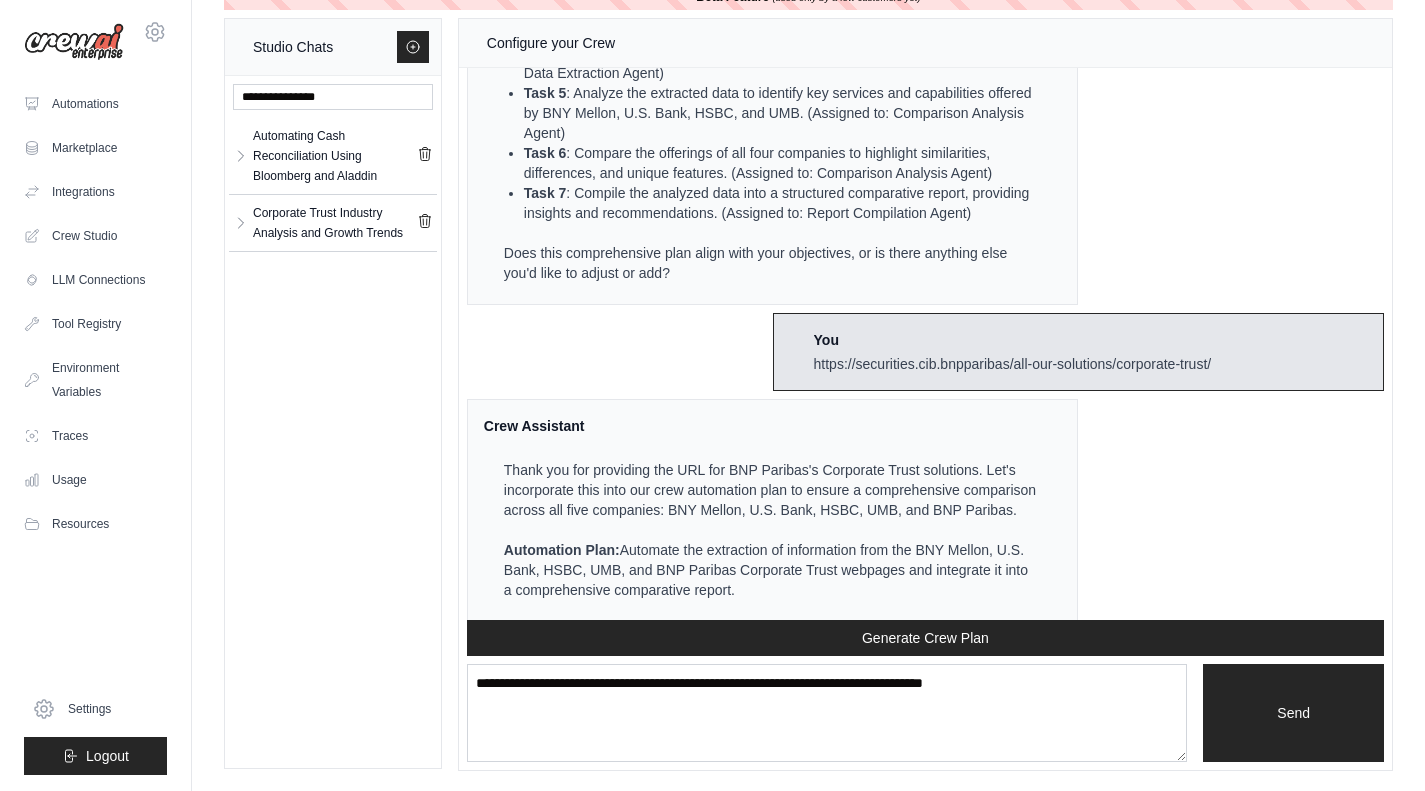 scroll, scrollTop: 8066, scrollLeft: 0, axis: vertical 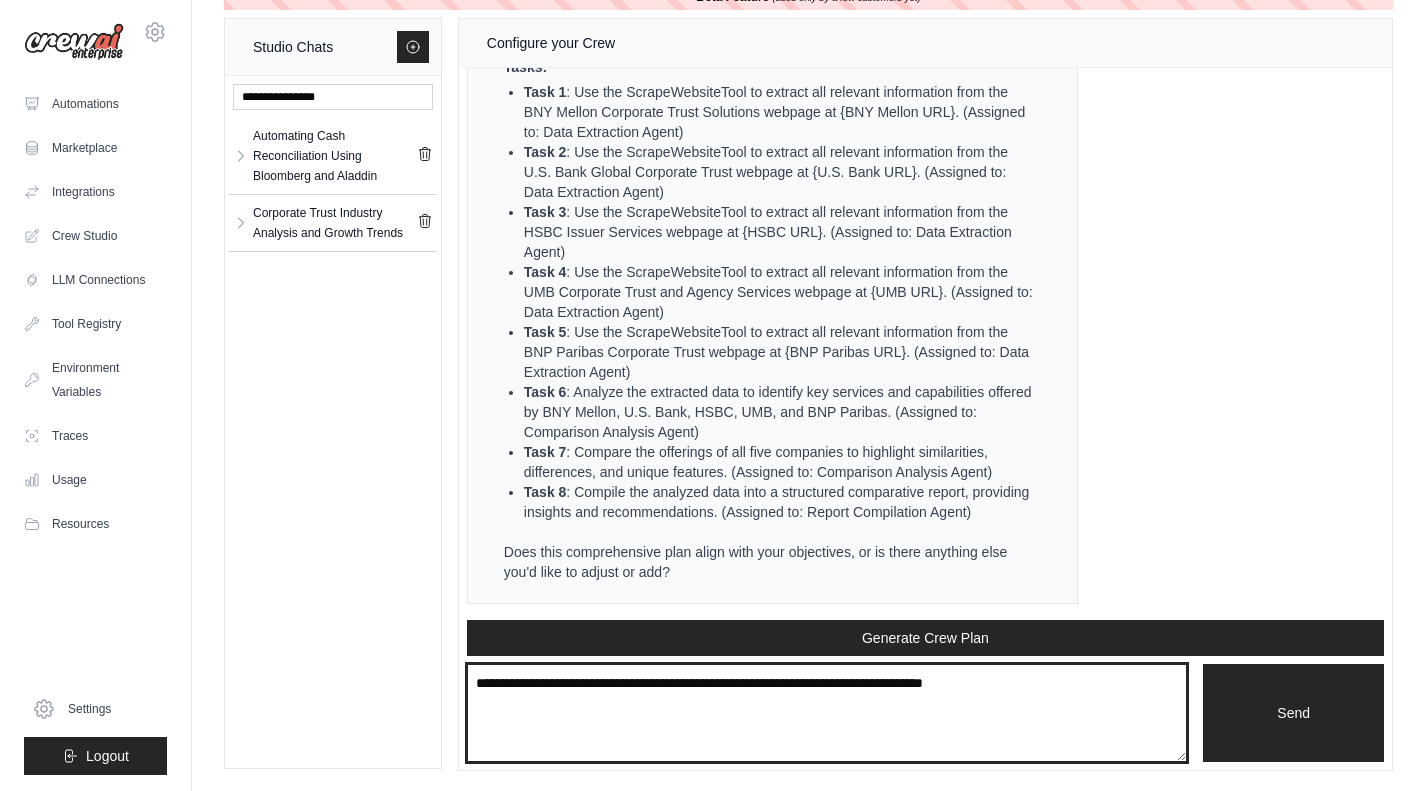click at bounding box center [827, 713] 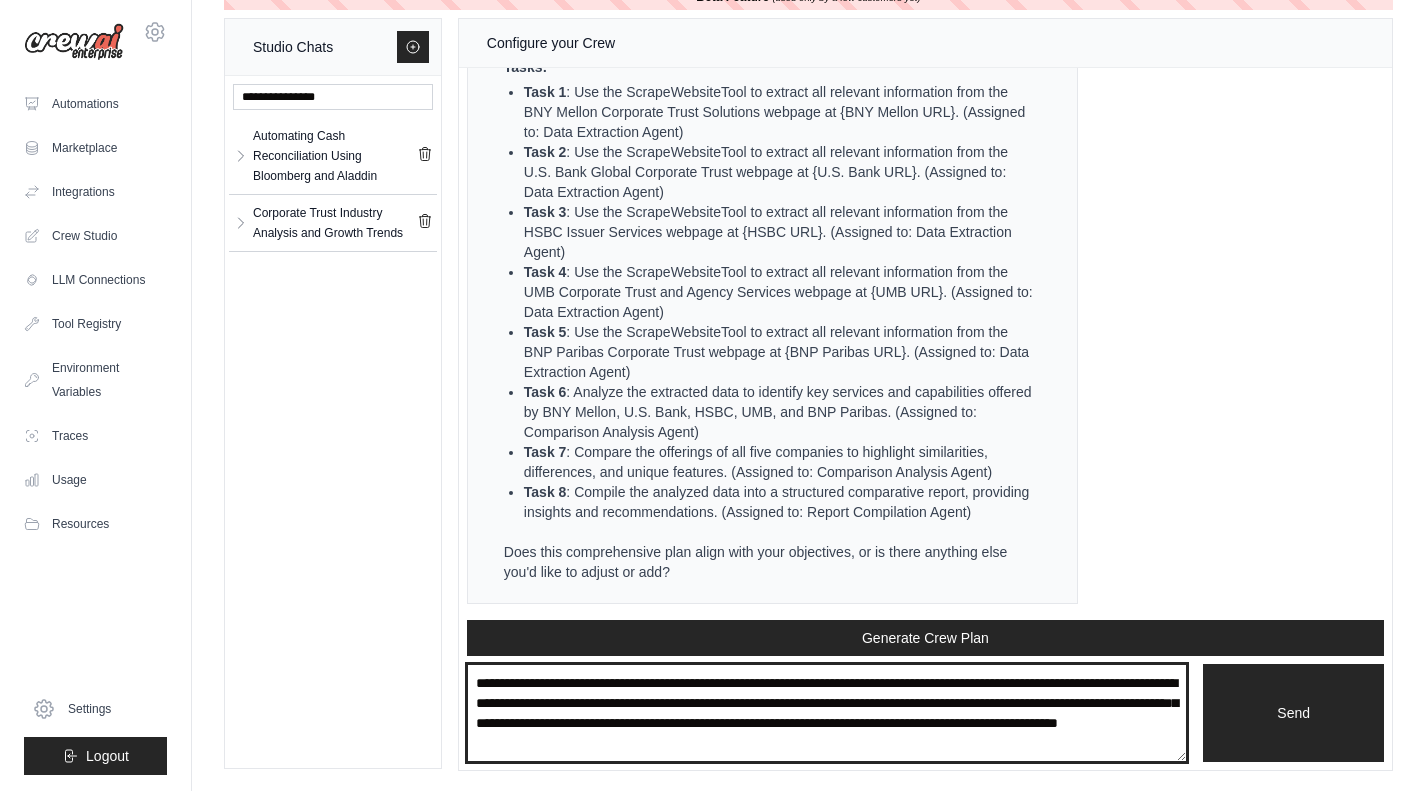 scroll, scrollTop: 9, scrollLeft: 0, axis: vertical 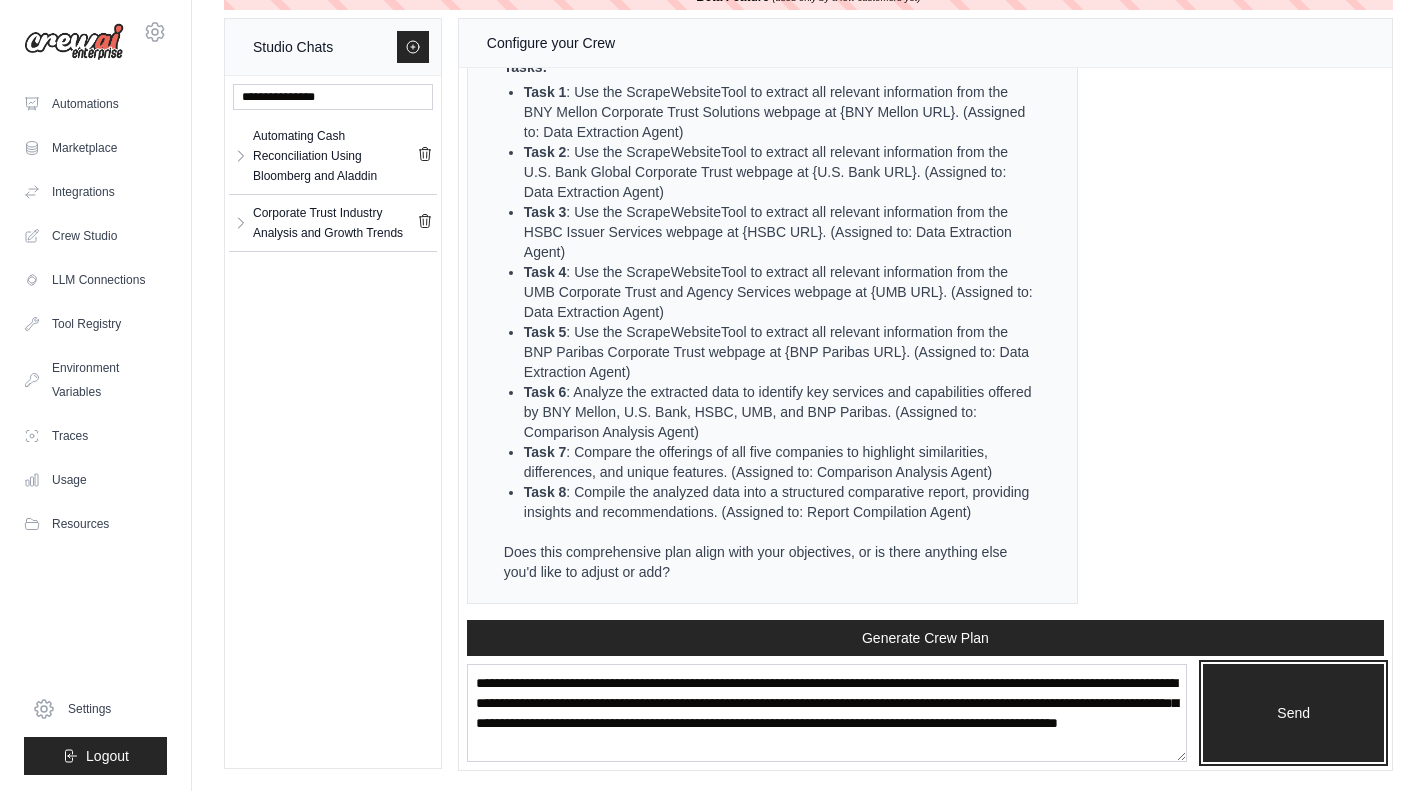 click on "Send" at bounding box center (1293, 713) 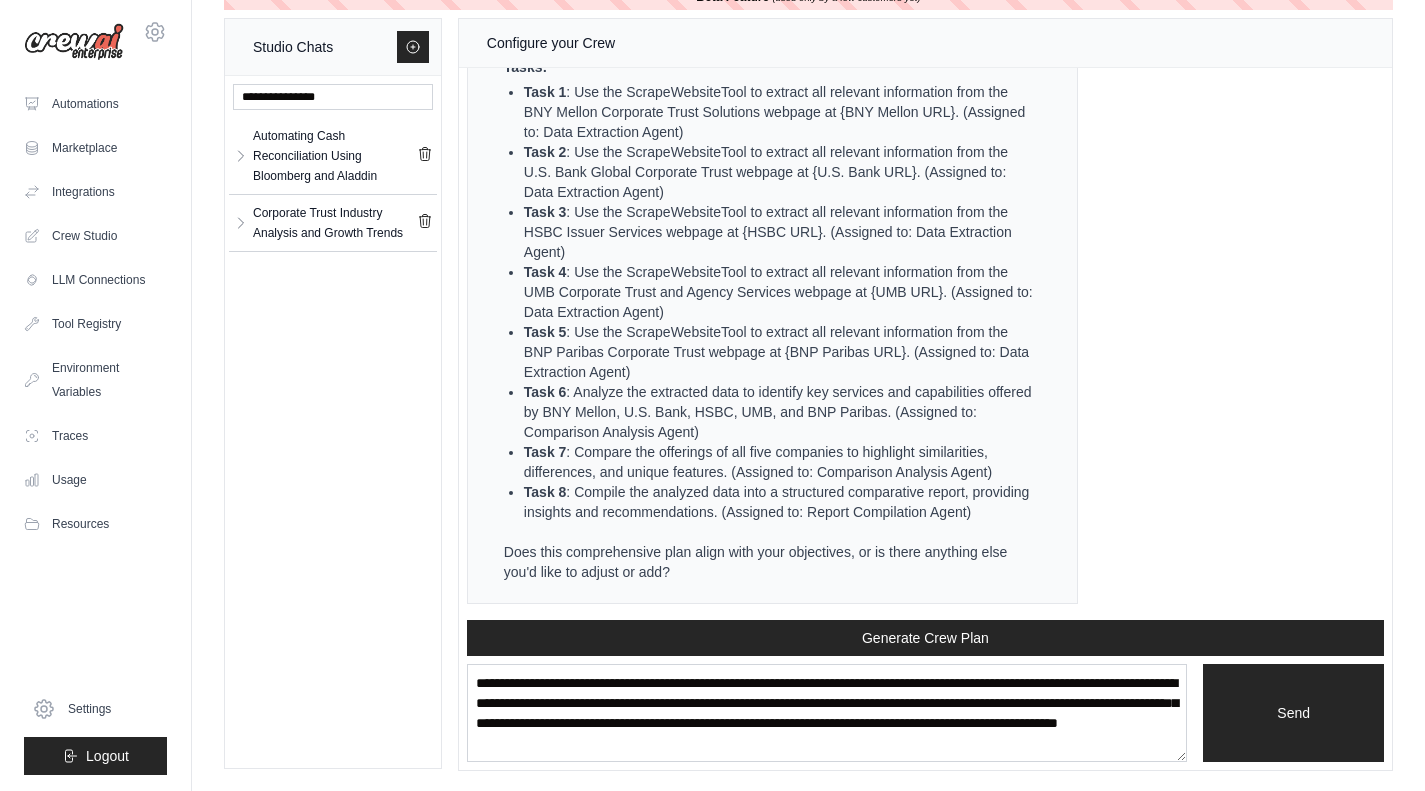 type 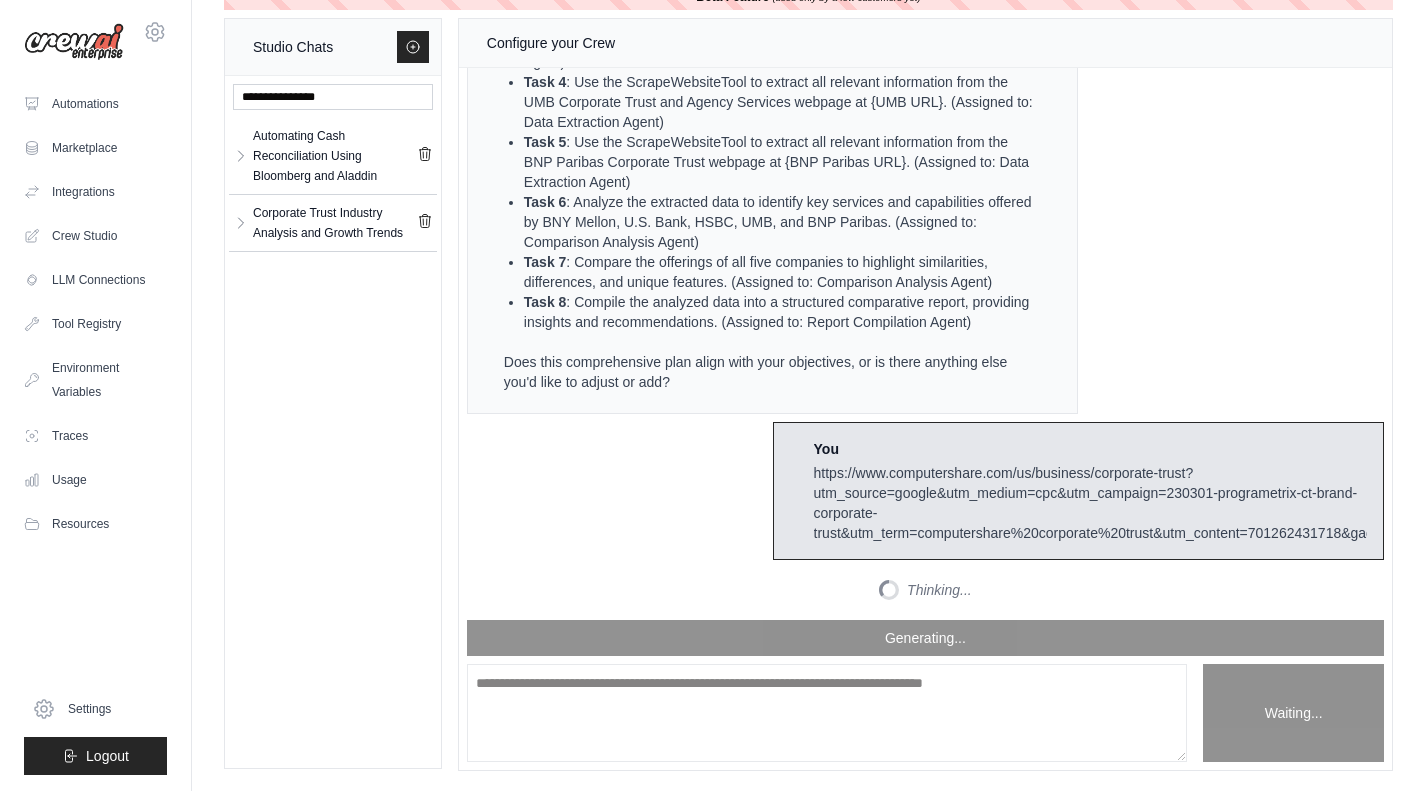scroll, scrollTop: 0, scrollLeft: 0, axis: both 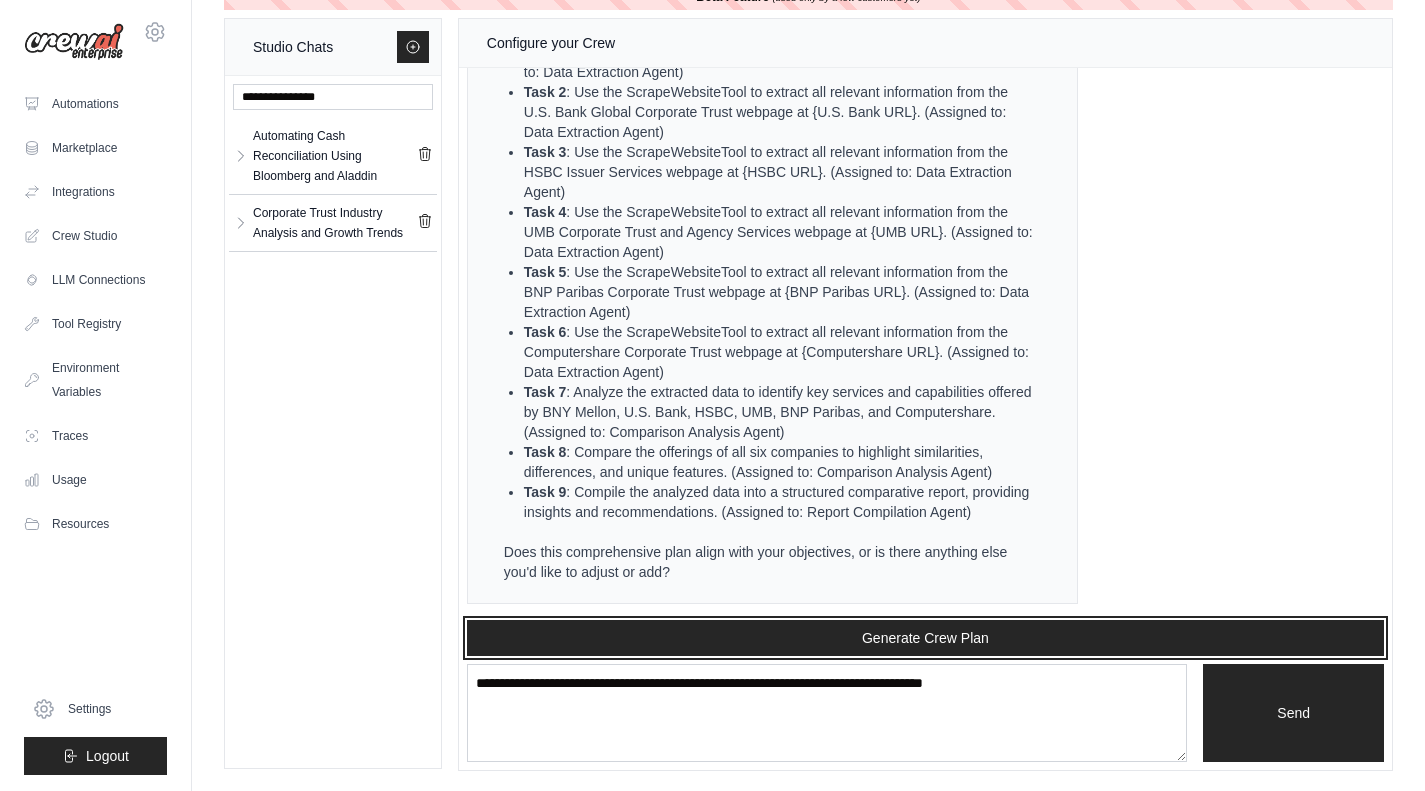 click on "Generate Crew Plan" at bounding box center (925, 638) 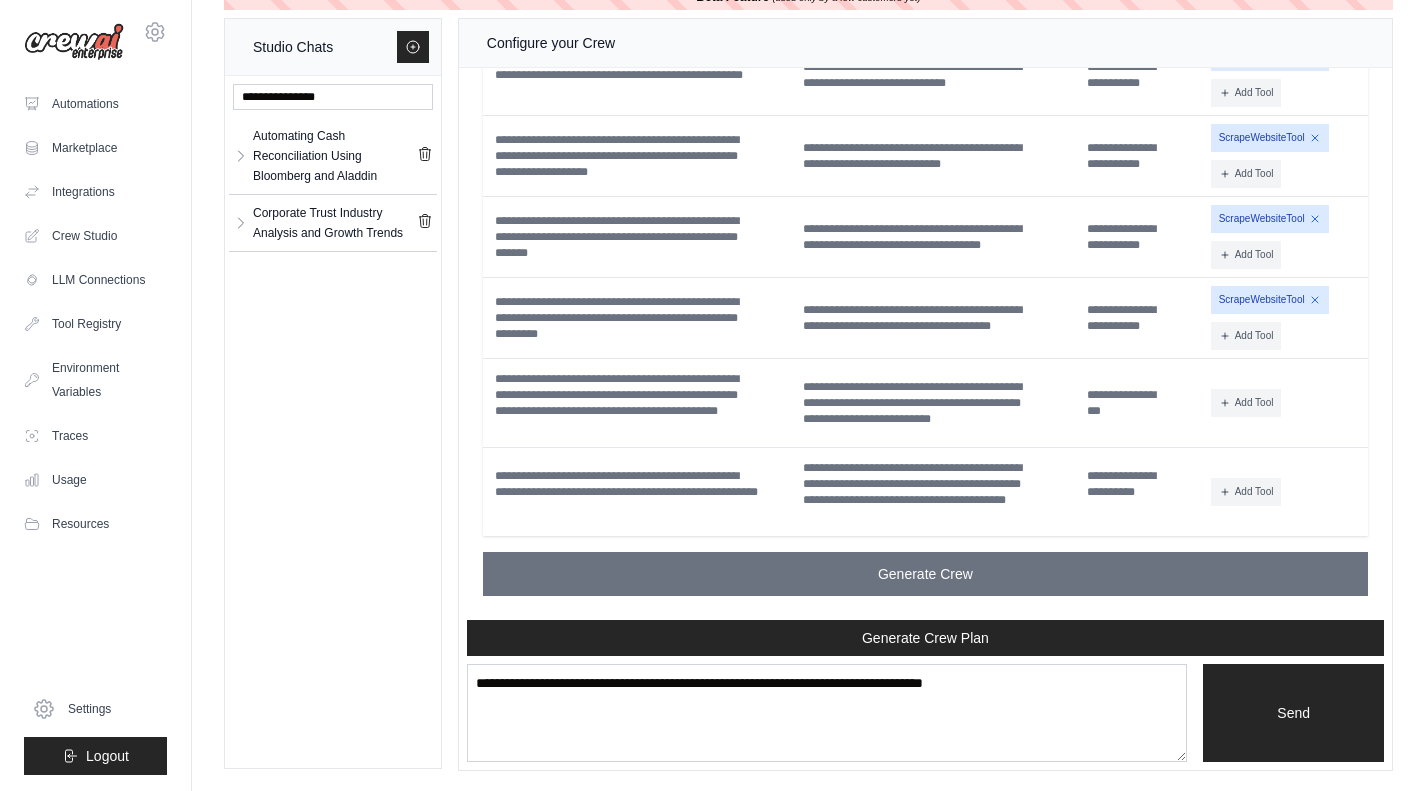 scroll, scrollTop: 11132, scrollLeft: 0, axis: vertical 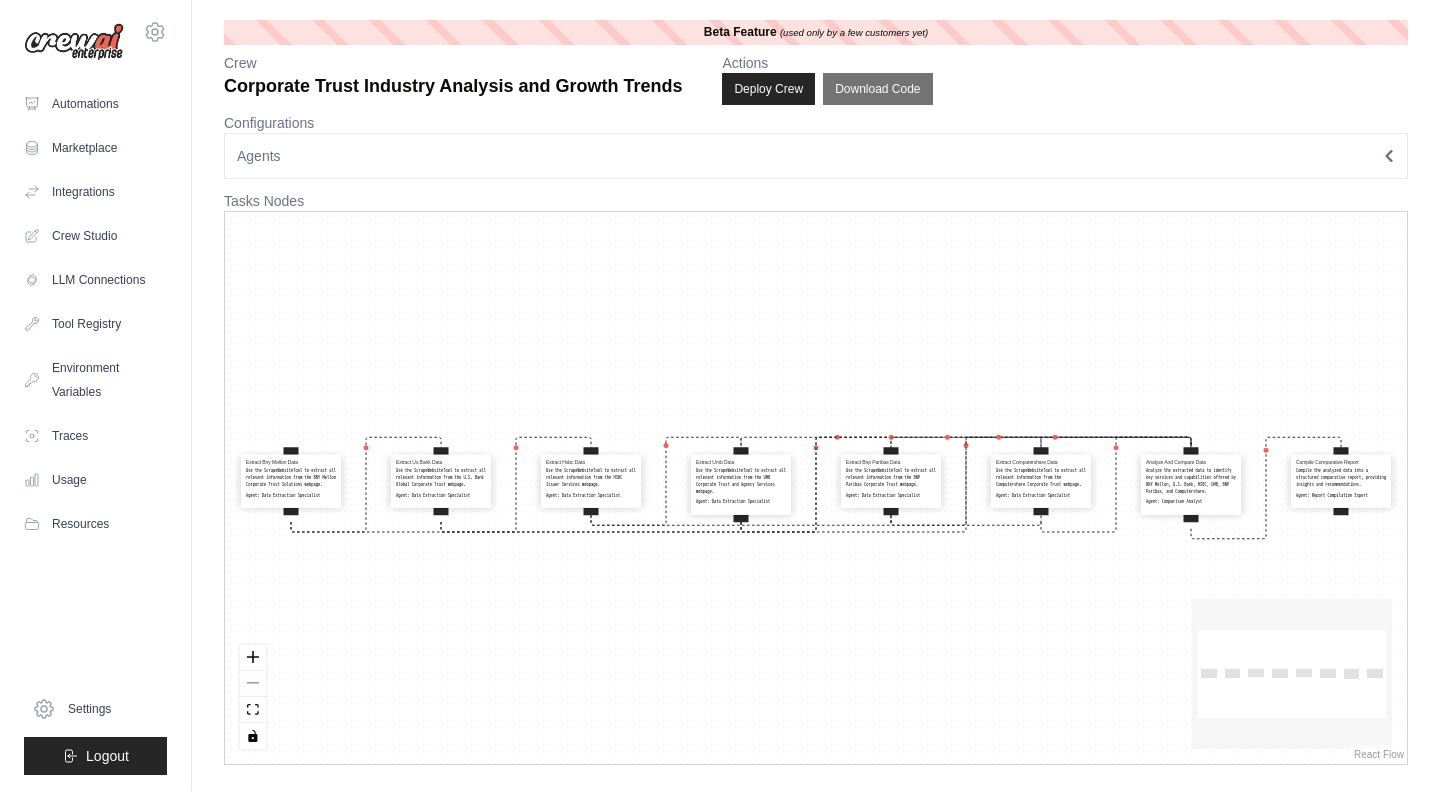click on "Crew Studio" at bounding box center [95, 236] 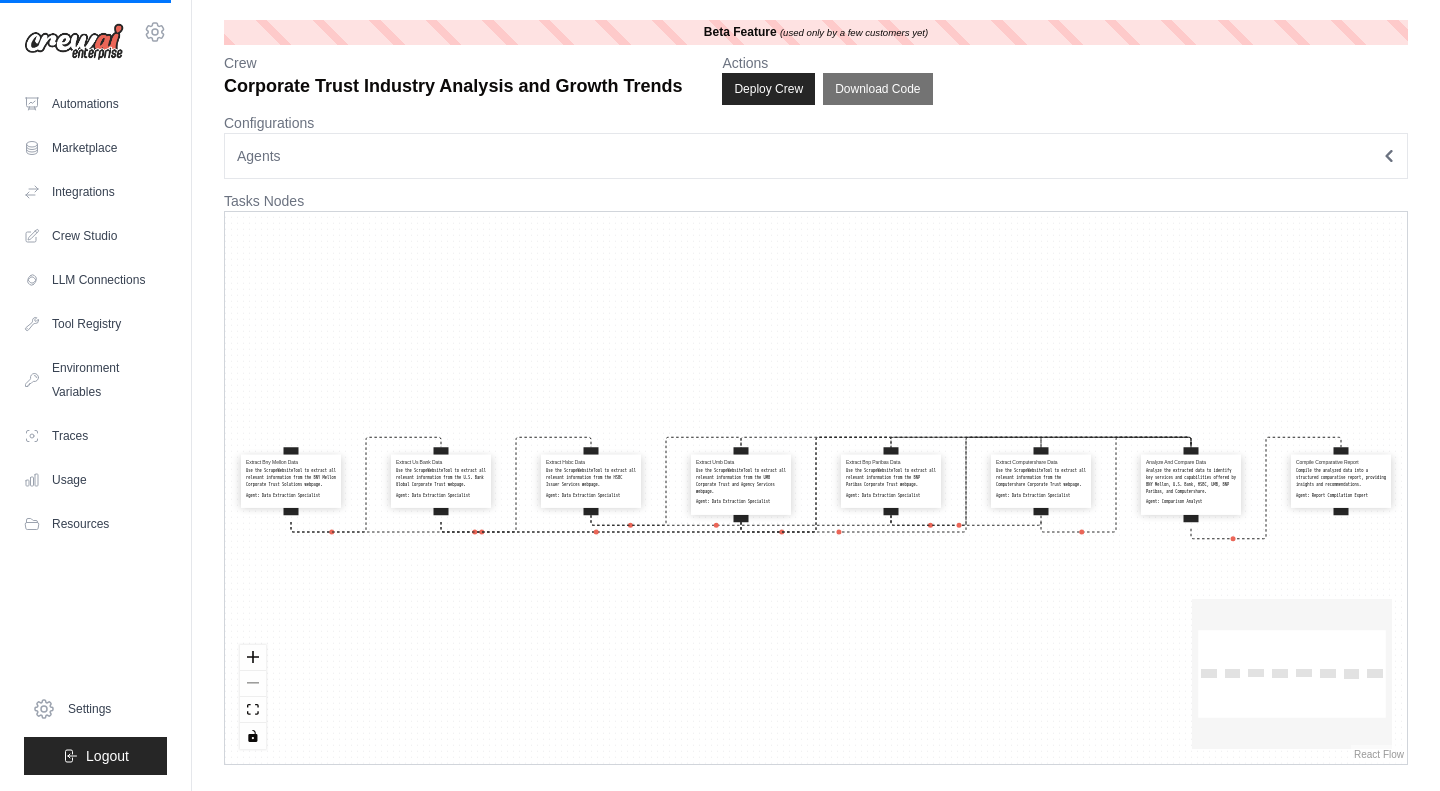 click on "Crew Studio" at bounding box center (95, 236) 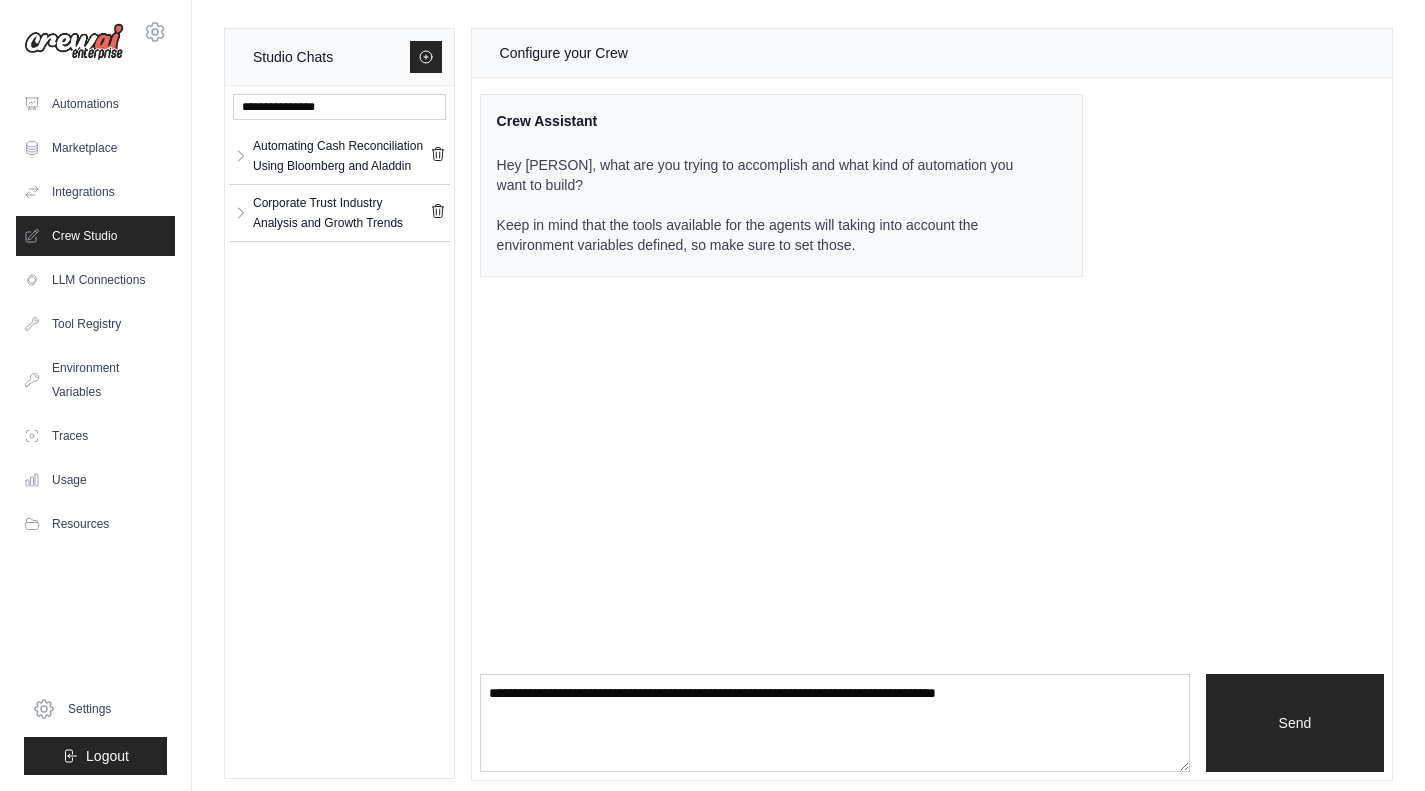 click 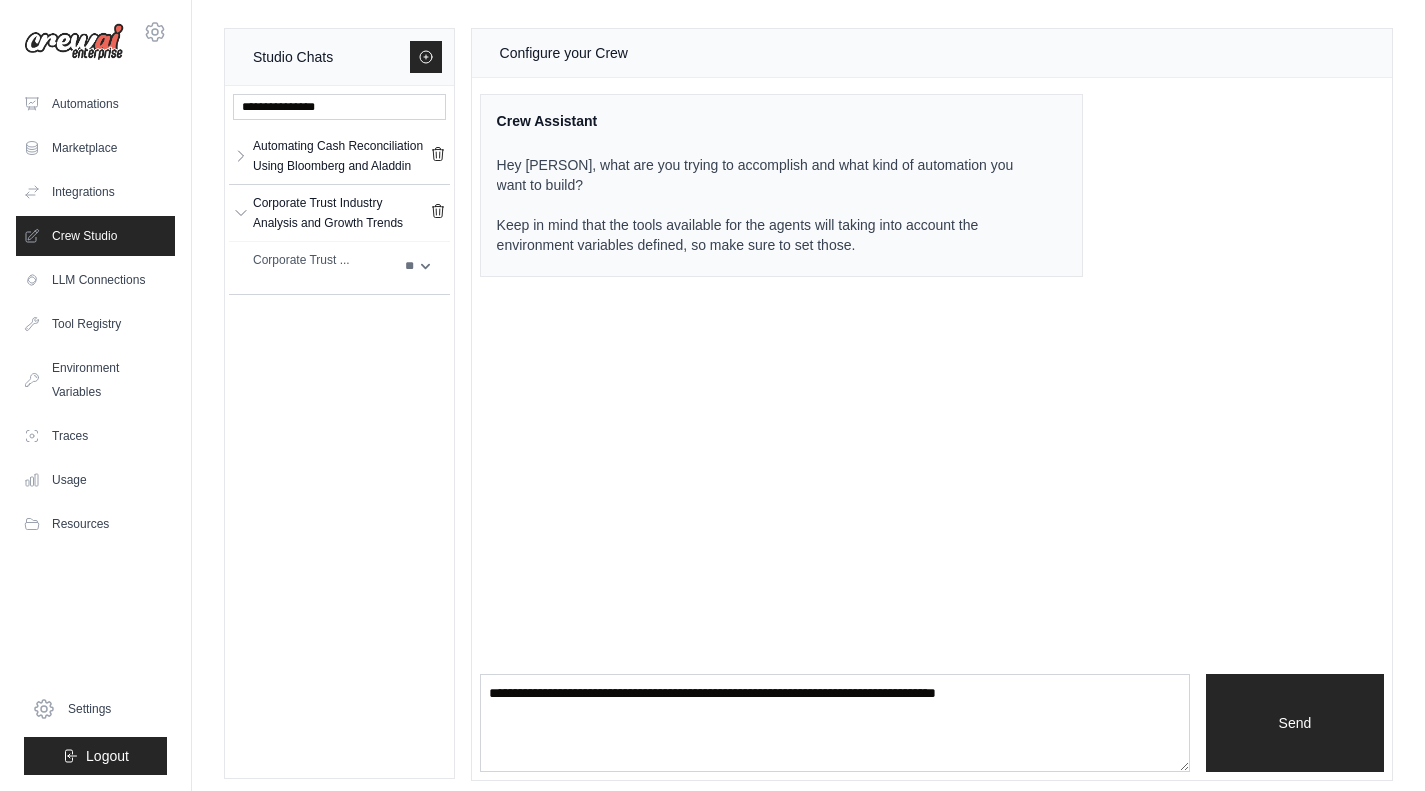 click 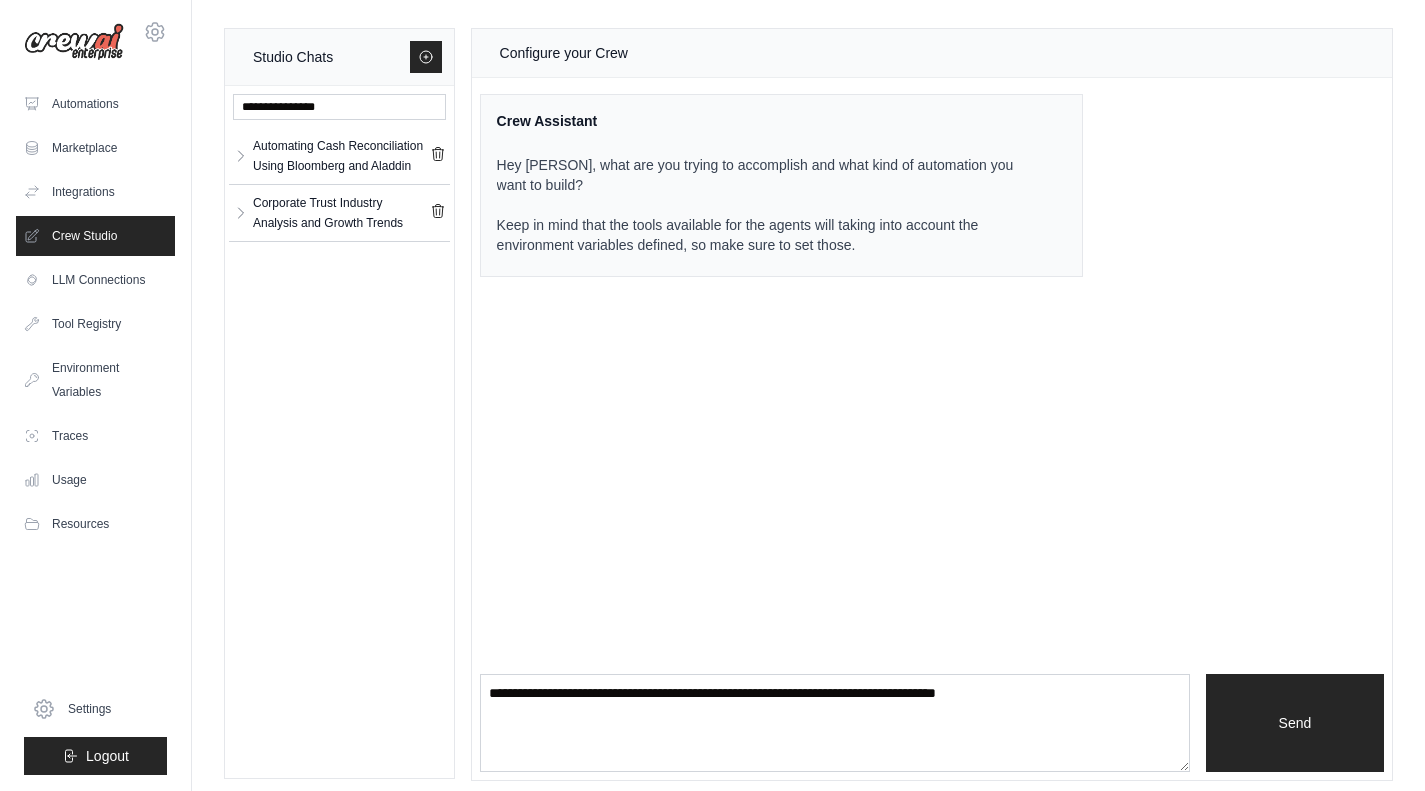 click on "Automations" at bounding box center (95, 104) 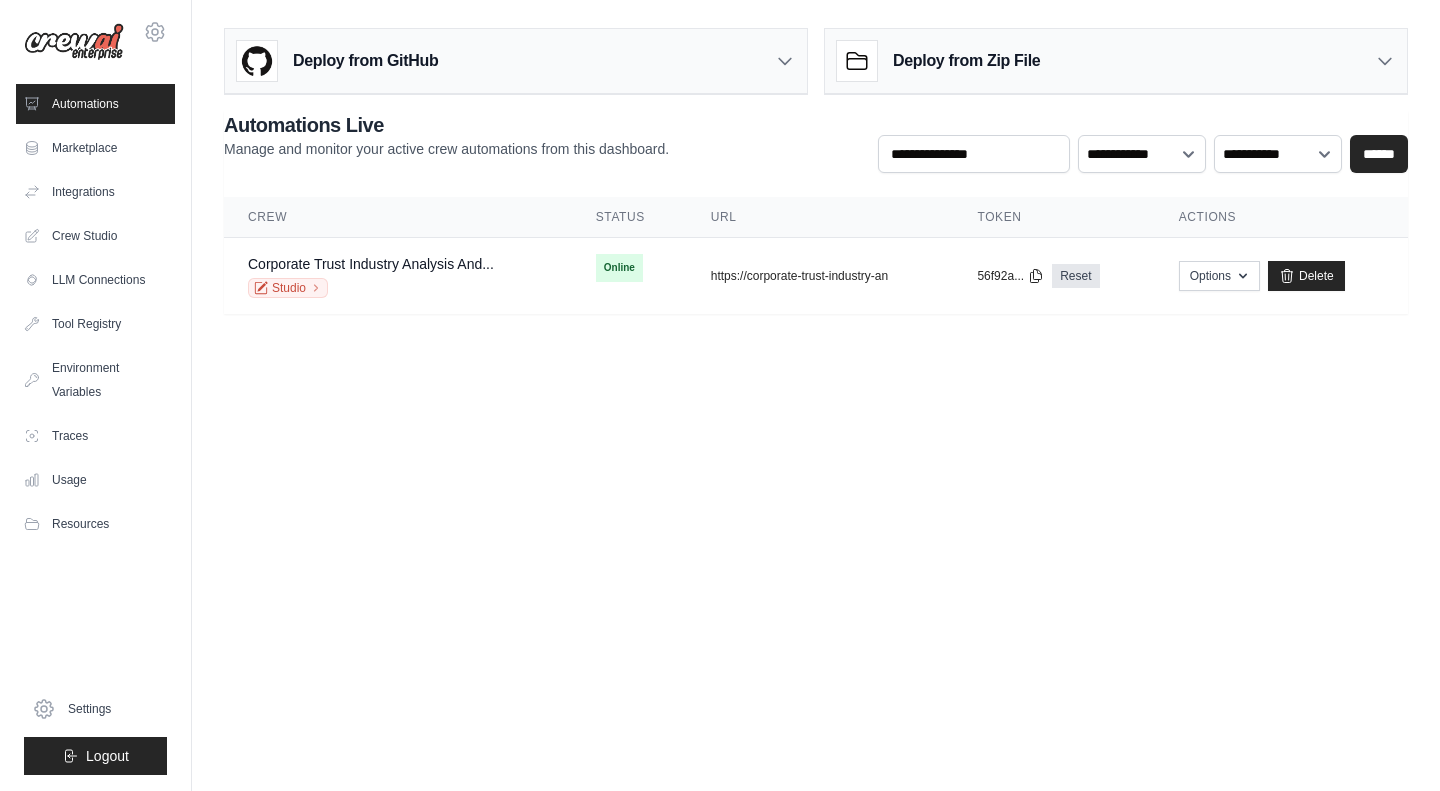 click on "Crew Studio" at bounding box center [95, 236] 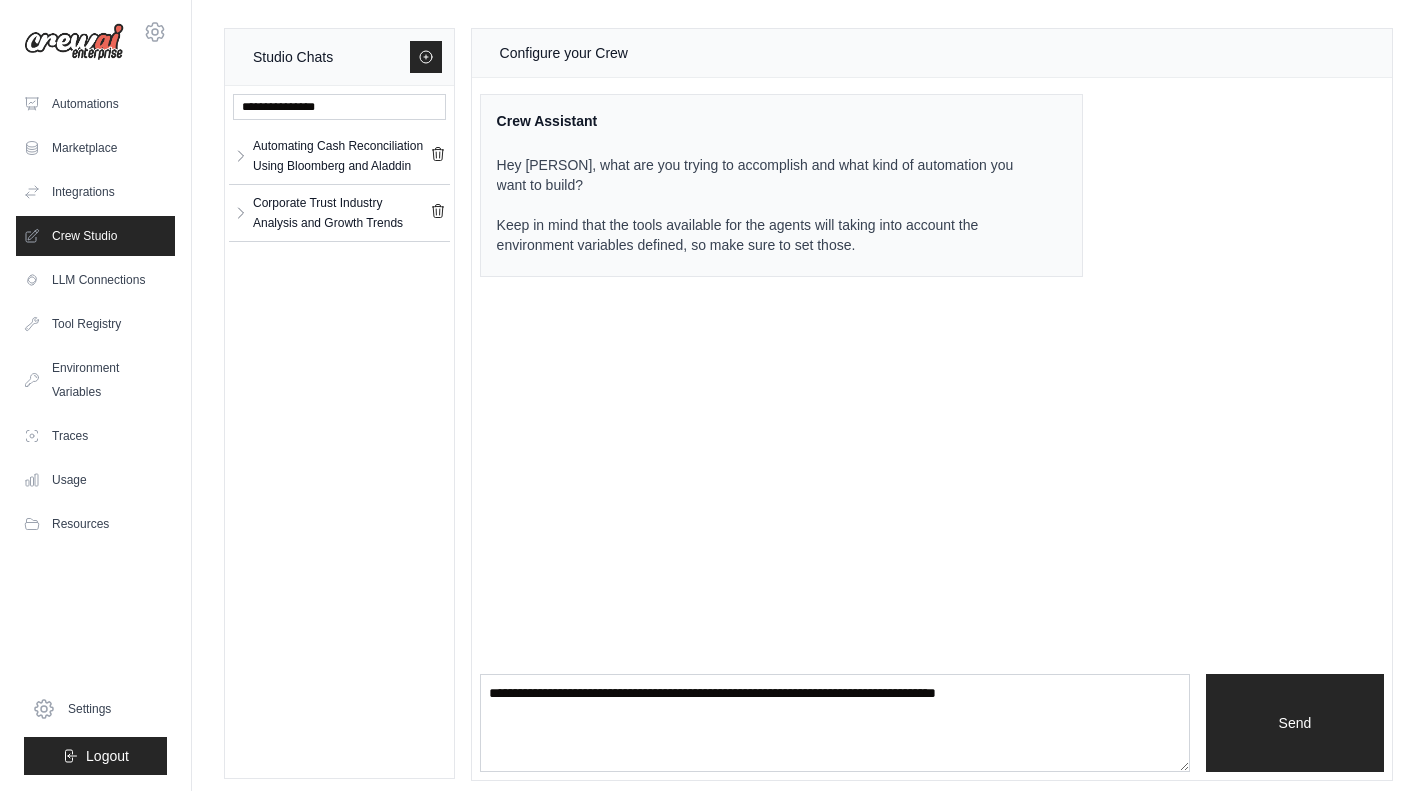 click on "Integrations" at bounding box center (95, 192) 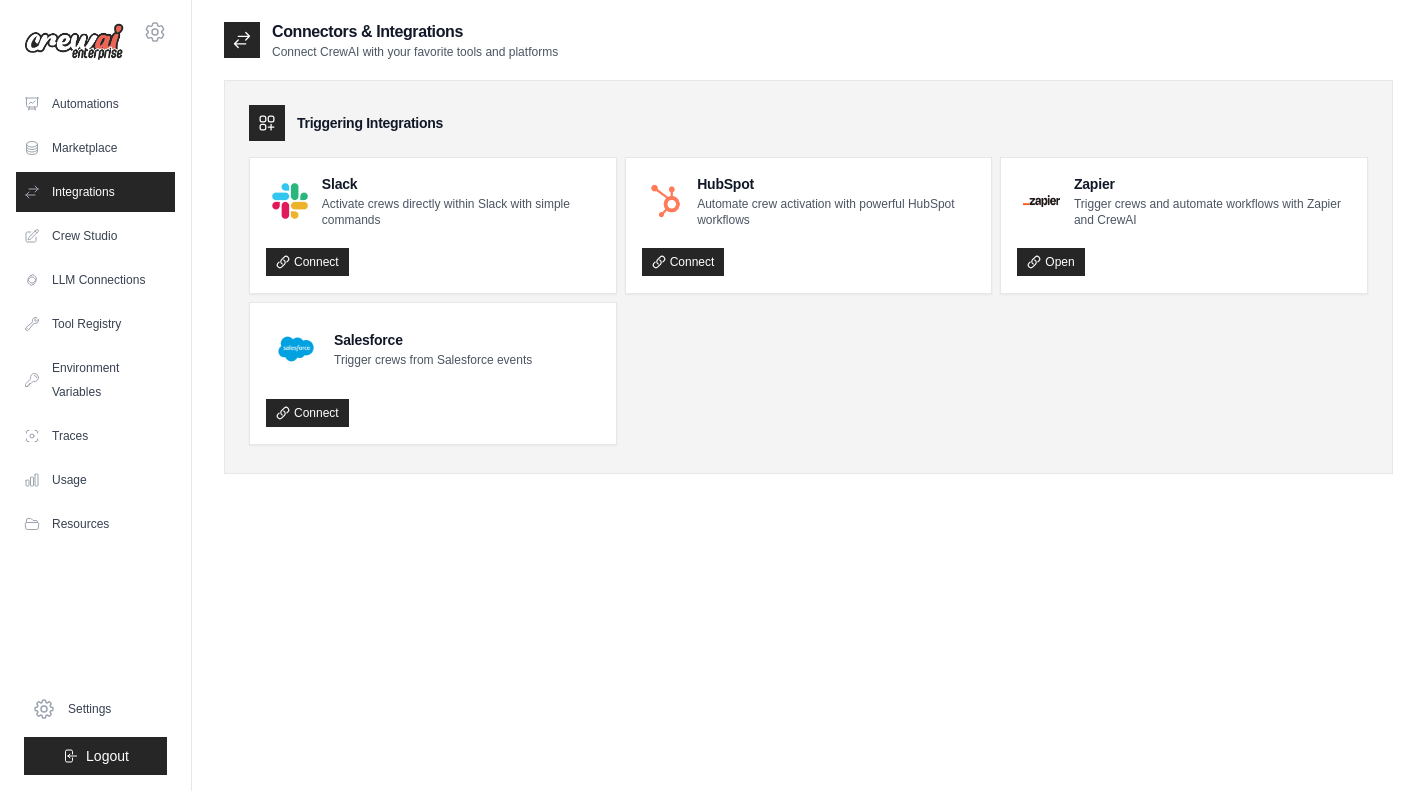 click on "Marketplace" at bounding box center [95, 148] 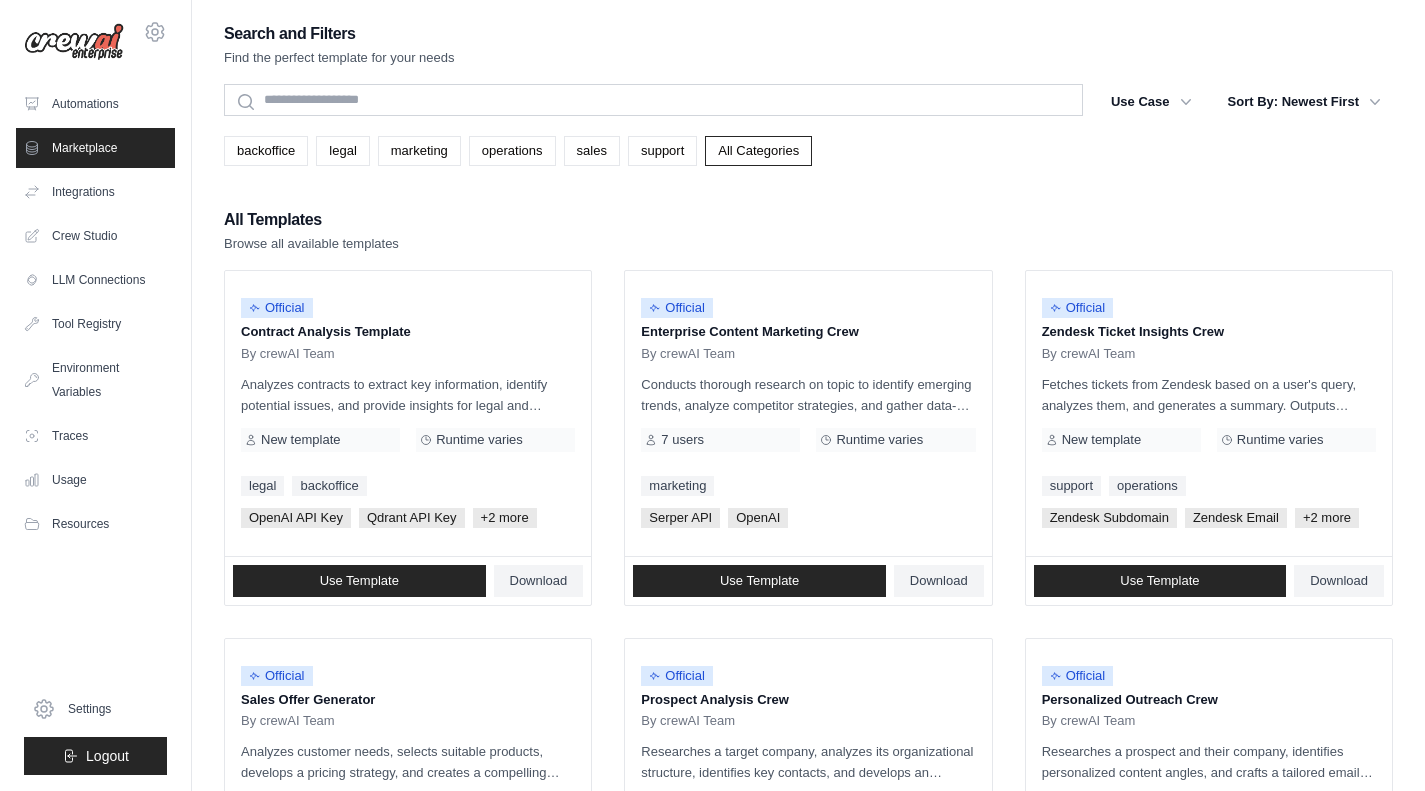 click on "Automations" at bounding box center [95, 104] 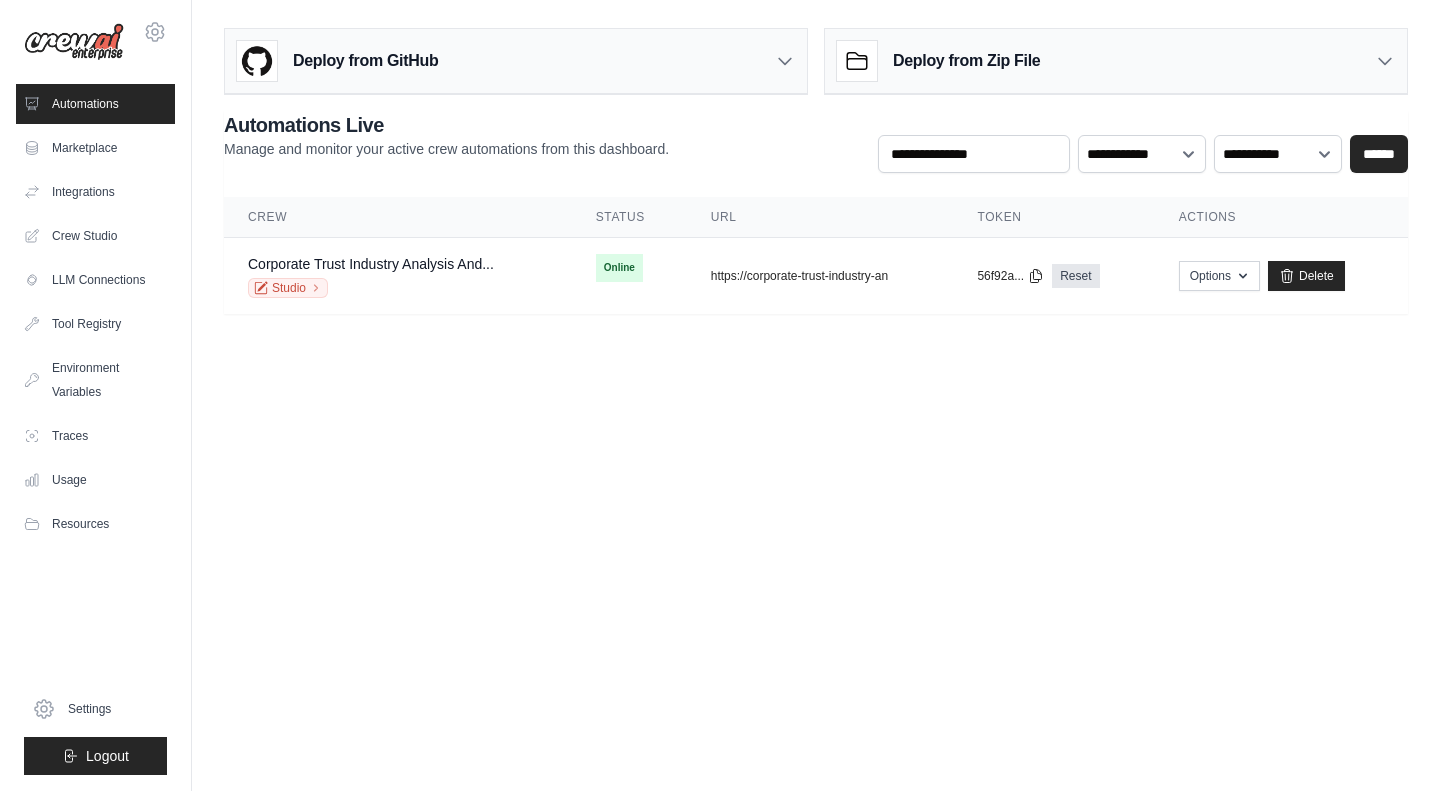 click on "Corporate Trust Industry Analysis And..." at bounding box center [371, 264] 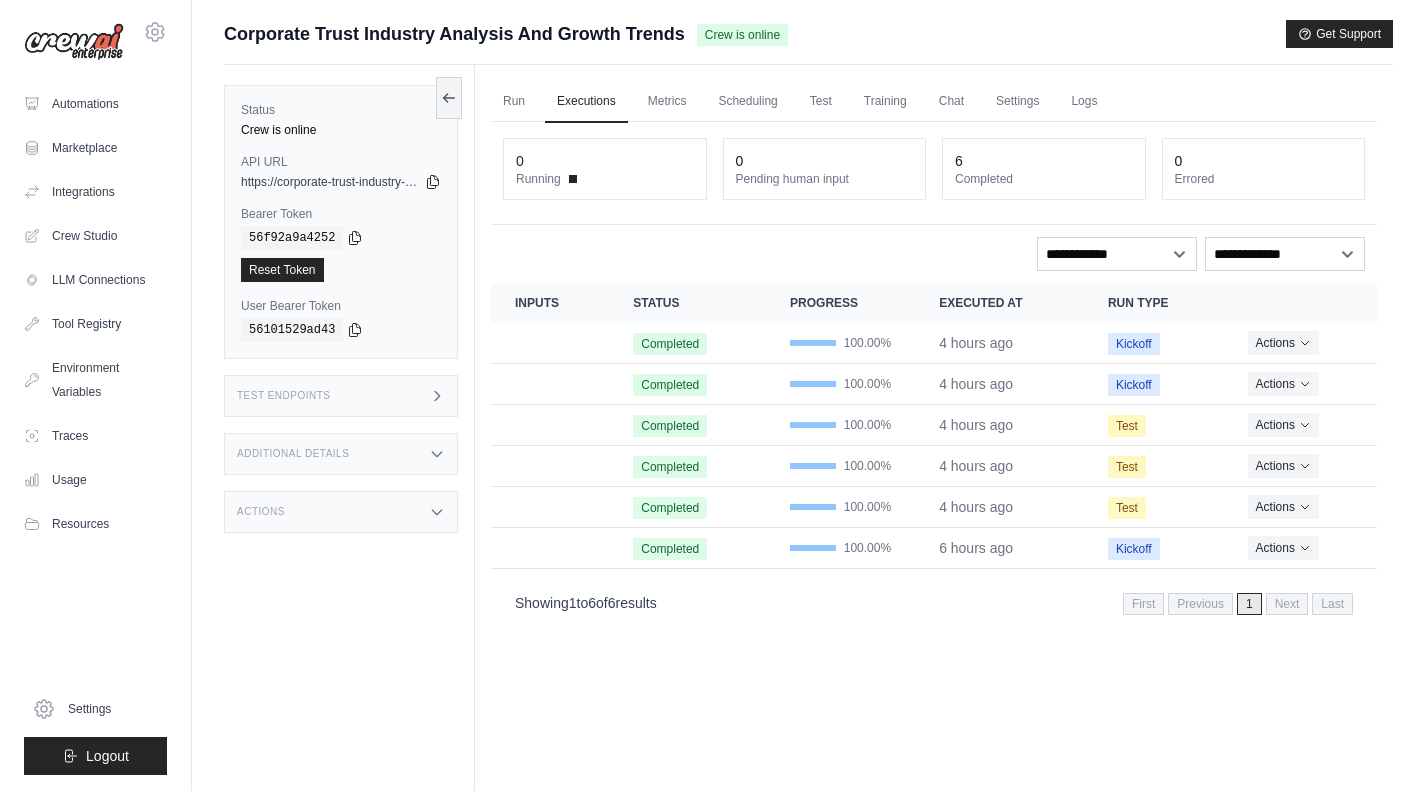 scroll, scrollTop: 0, scrollLeft: 0, axis: both 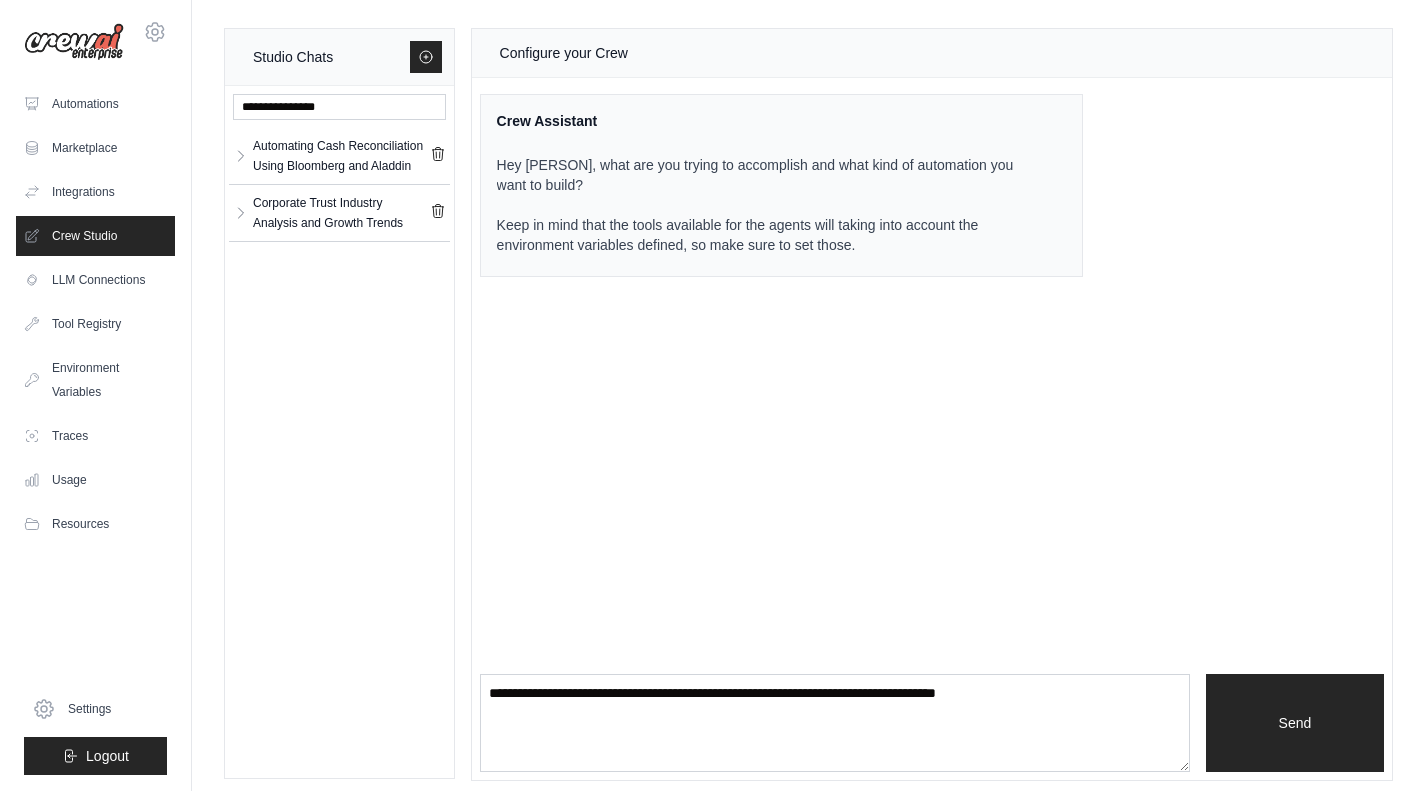 click 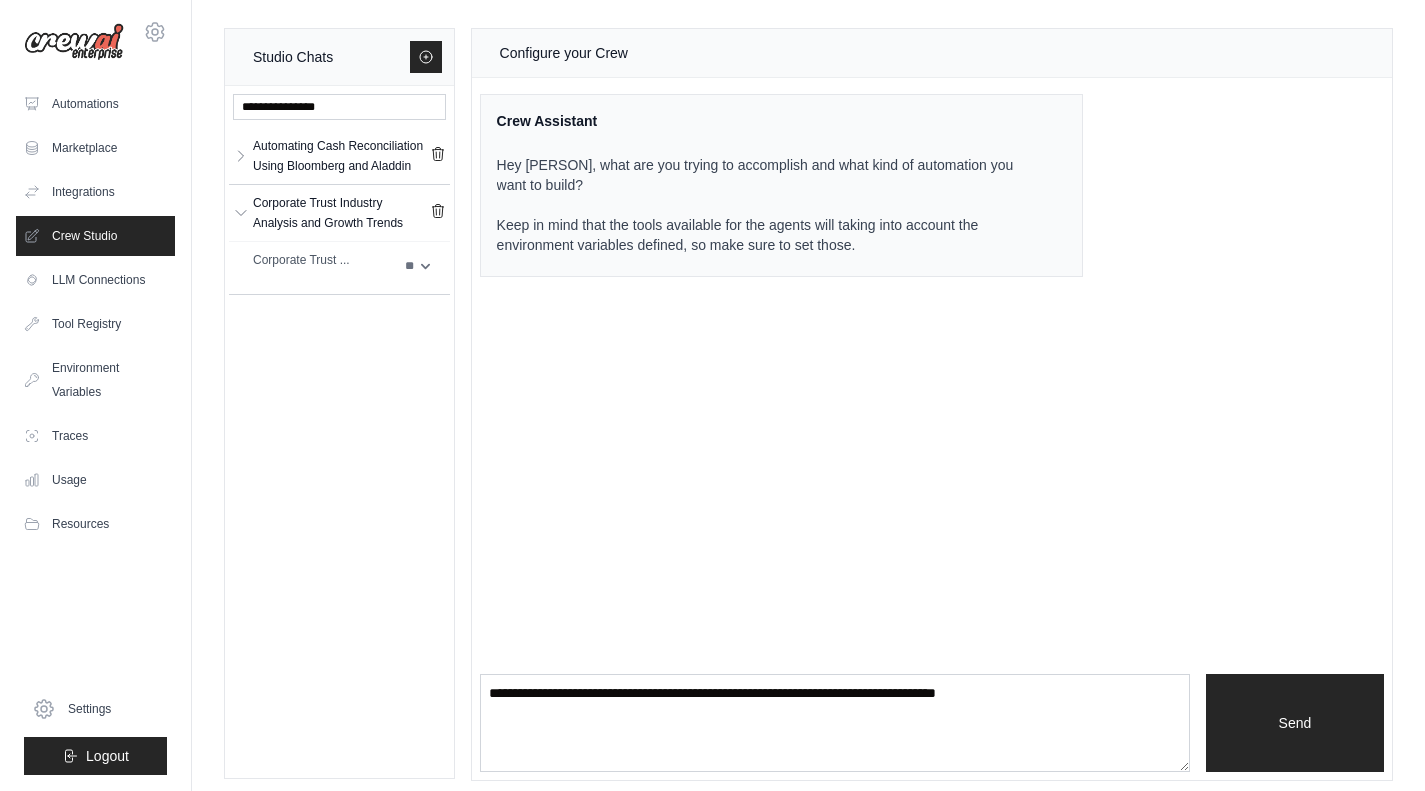 click on "Corporate Trust ..." at bounding box center [323, 260] 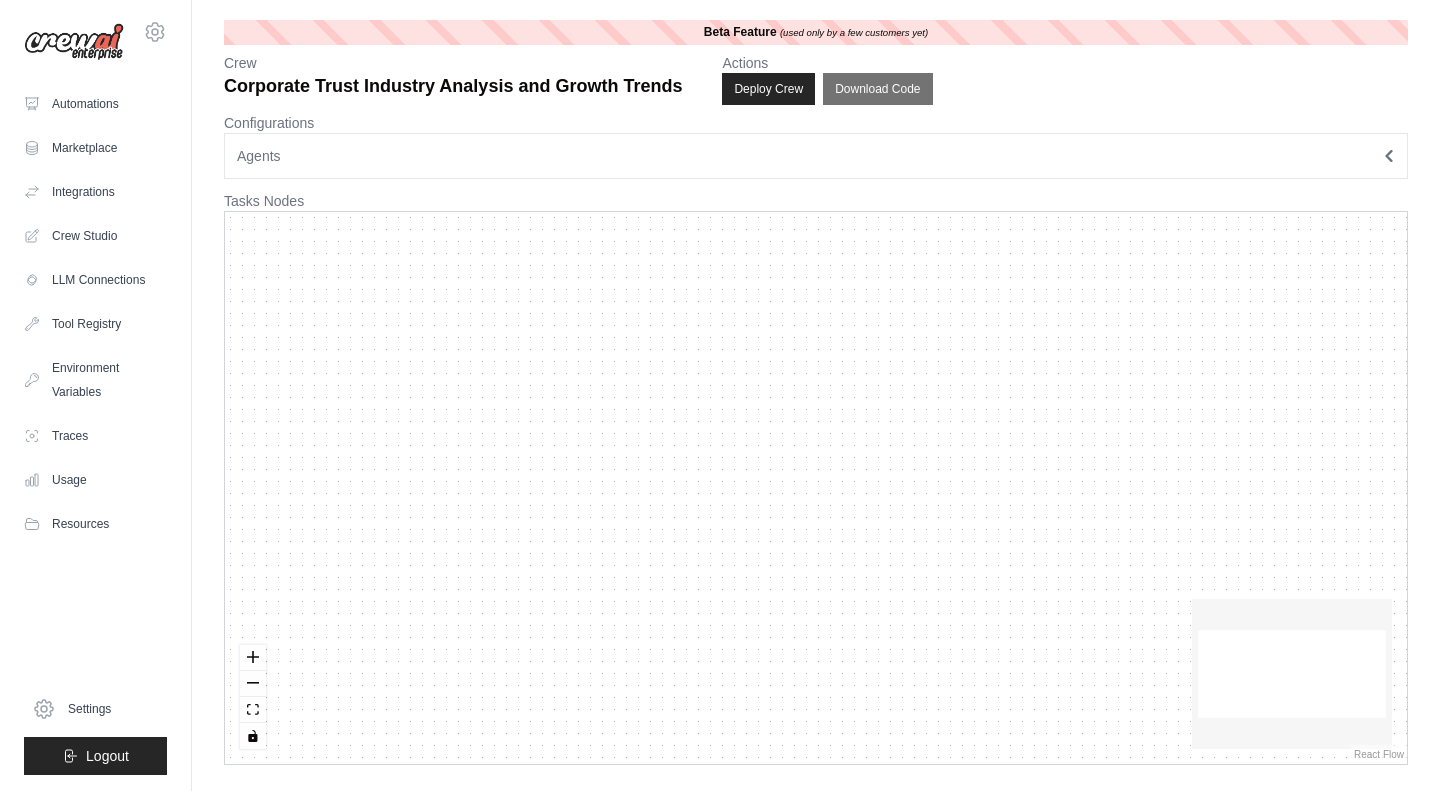 scroll, scrollTop: 0, scrollLeft: 0, axis: both 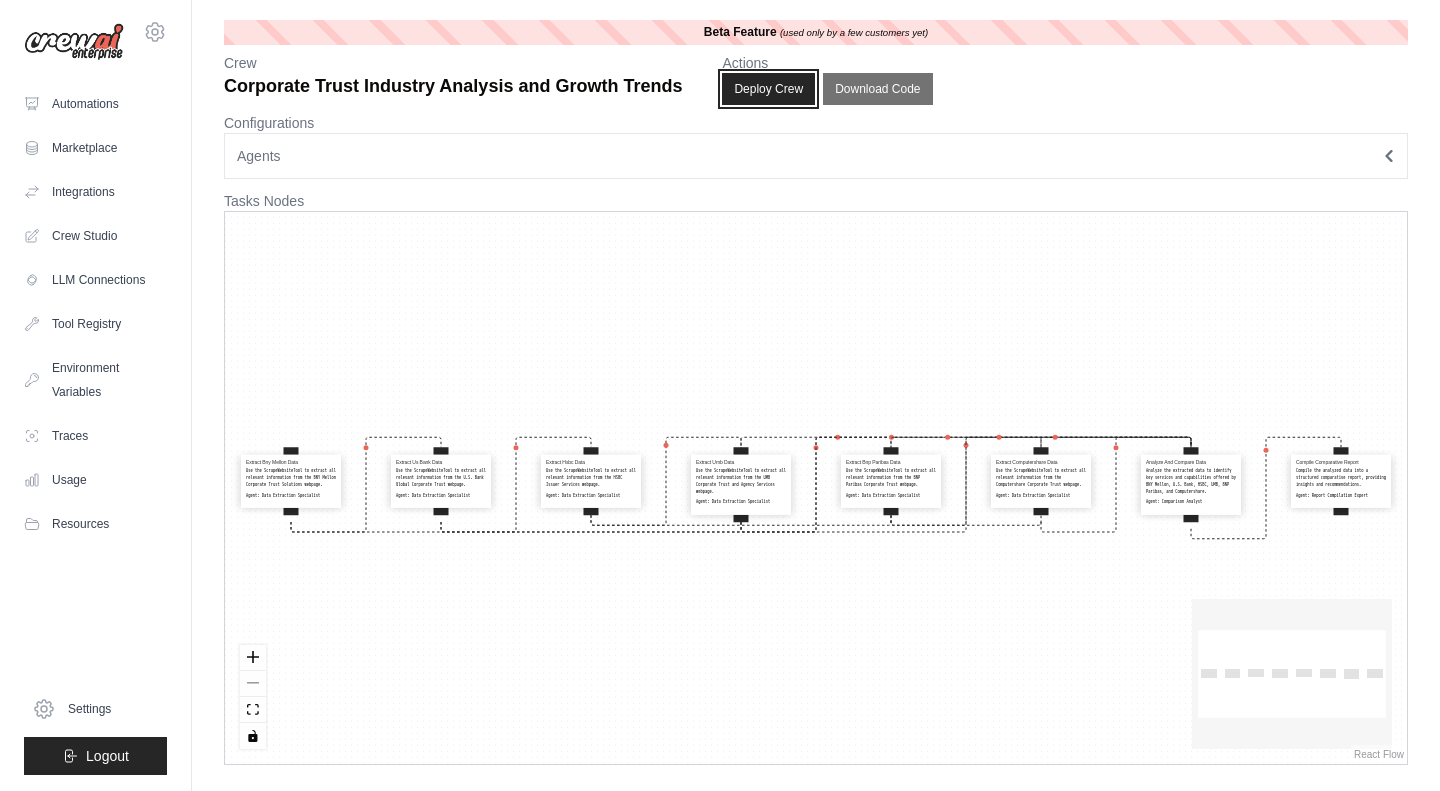 click on "Deploy Crew" at bounding box center (768, 89) 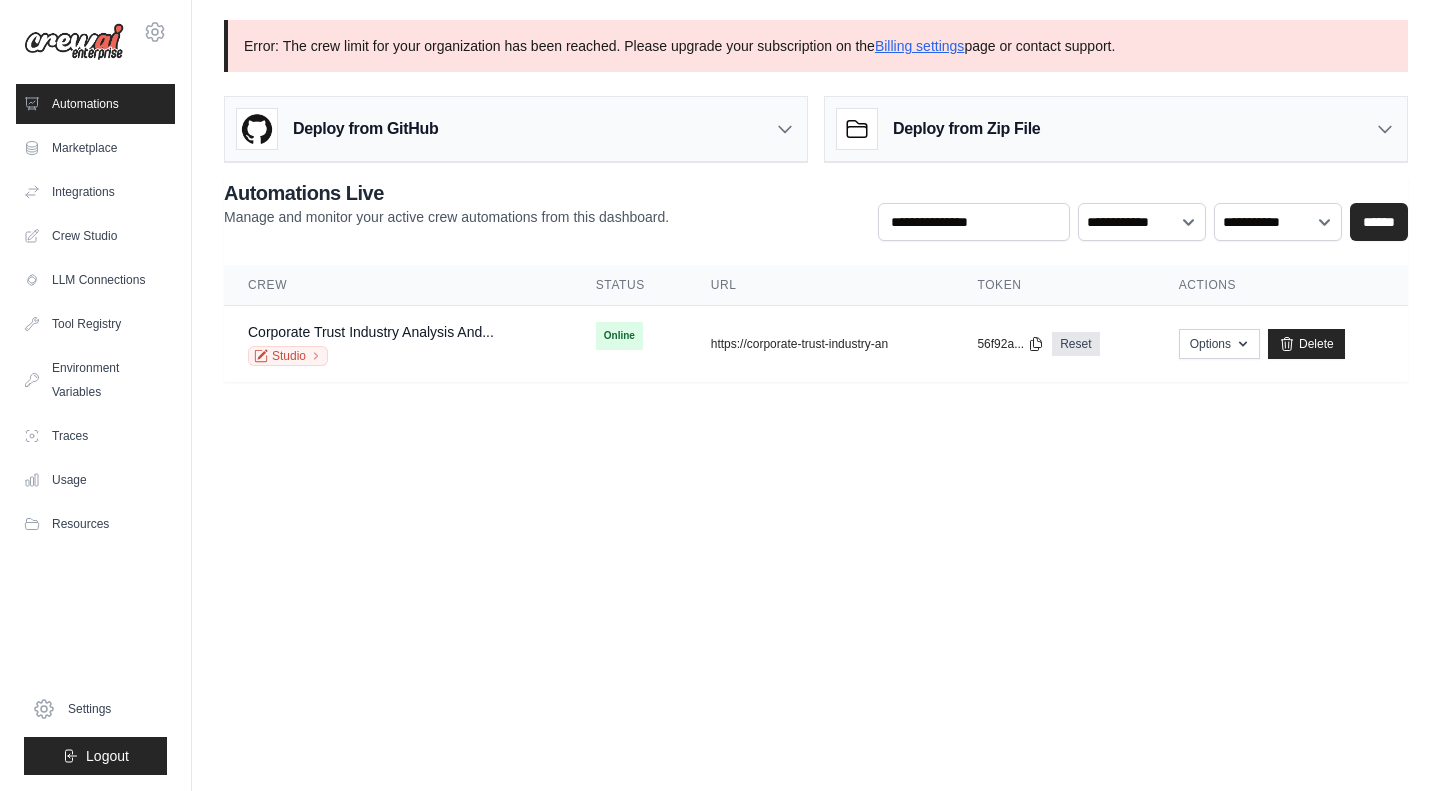 click on "Corporate Trust Industry Analysis And..." at bounding box center [371, 332] 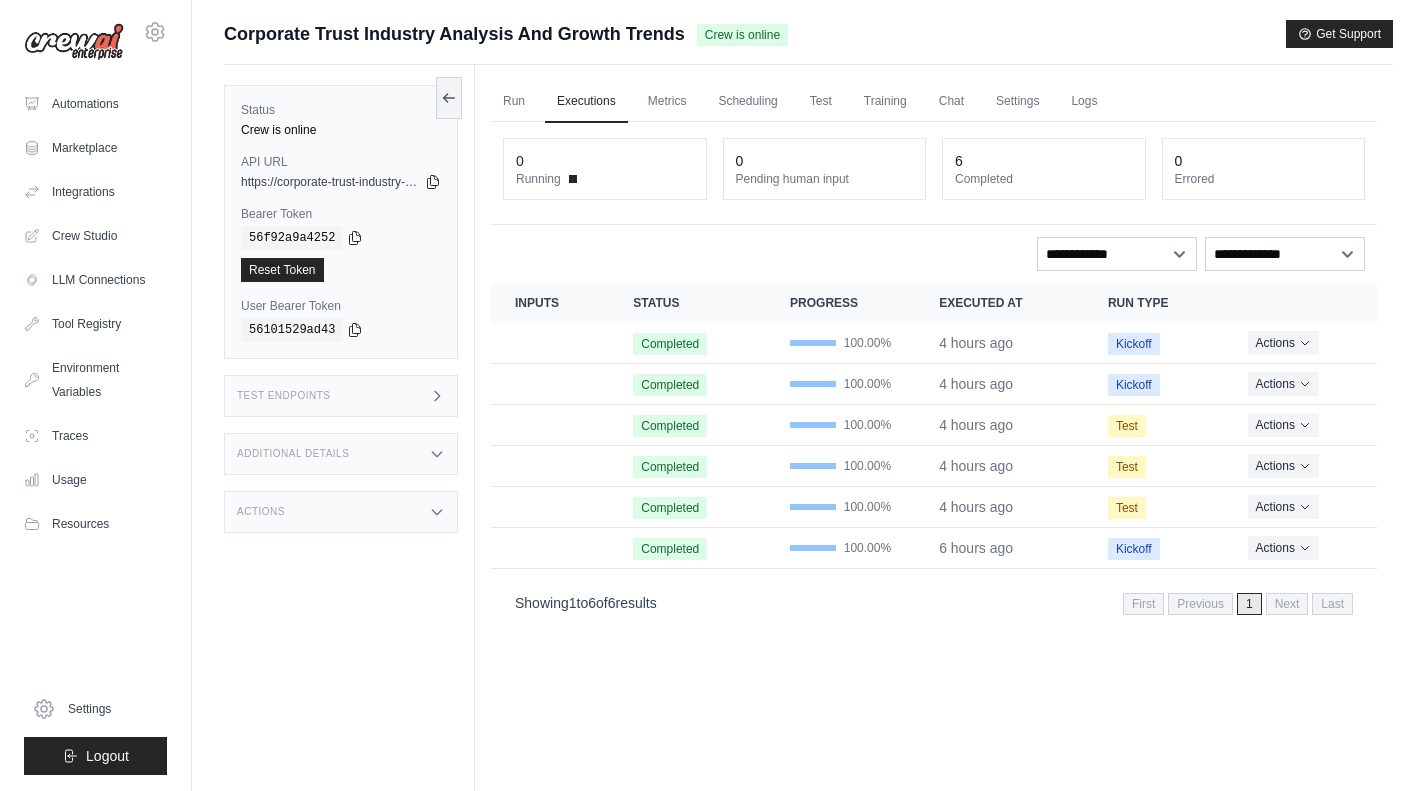 click on "Automations" at bounding box center (95, 104) 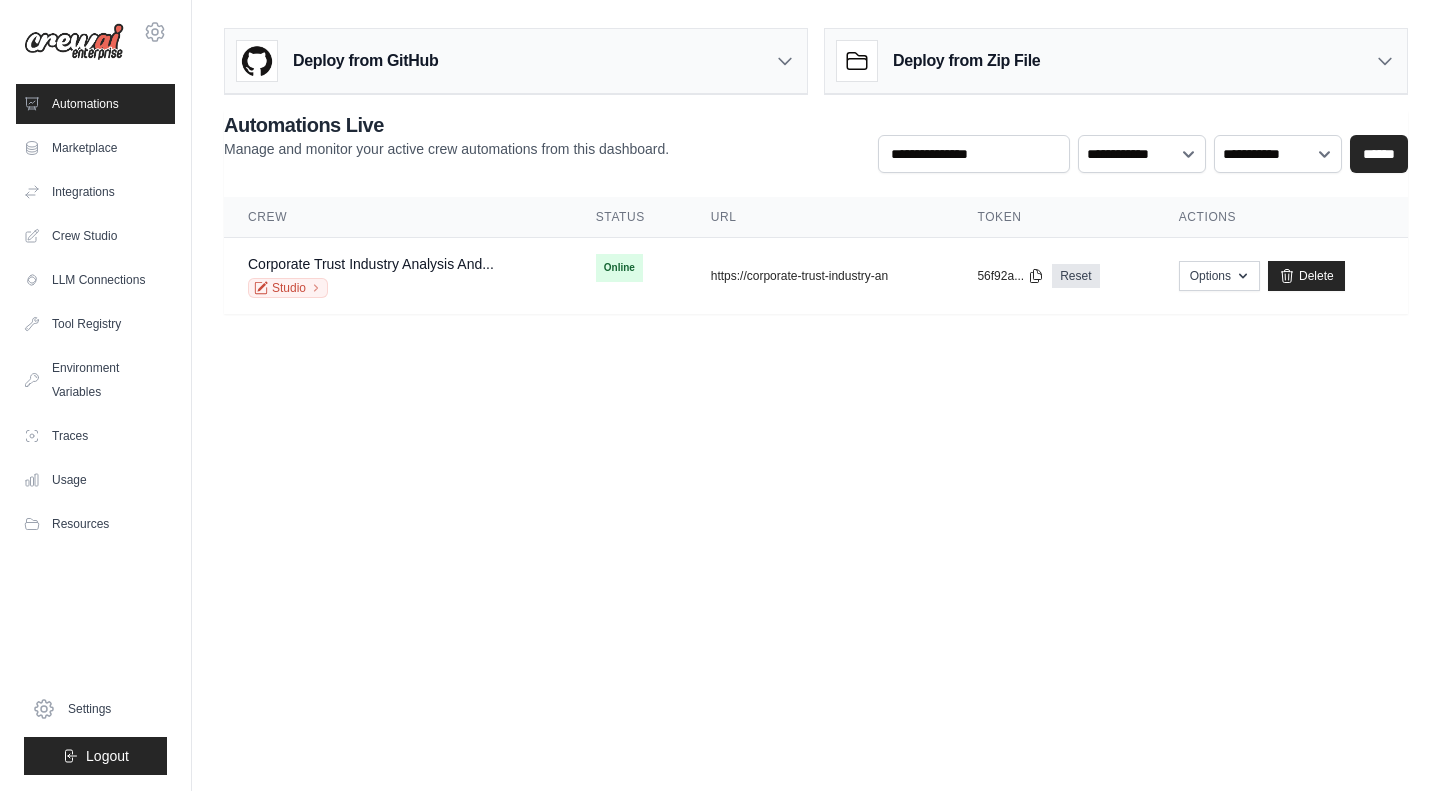 click on "Marketplace" at bounding box center [95, 148] 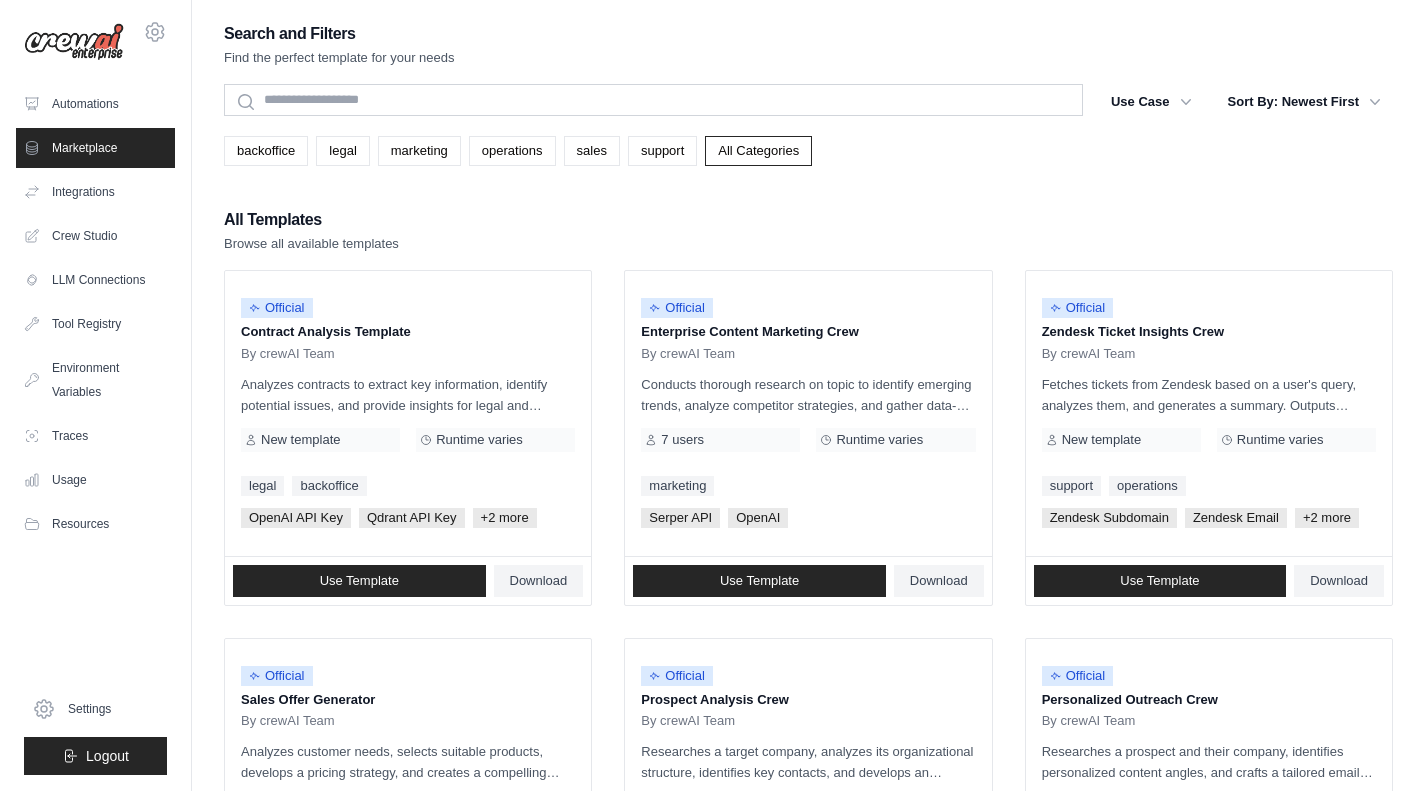 click on "Integrations" at bounding box center [95, 192] 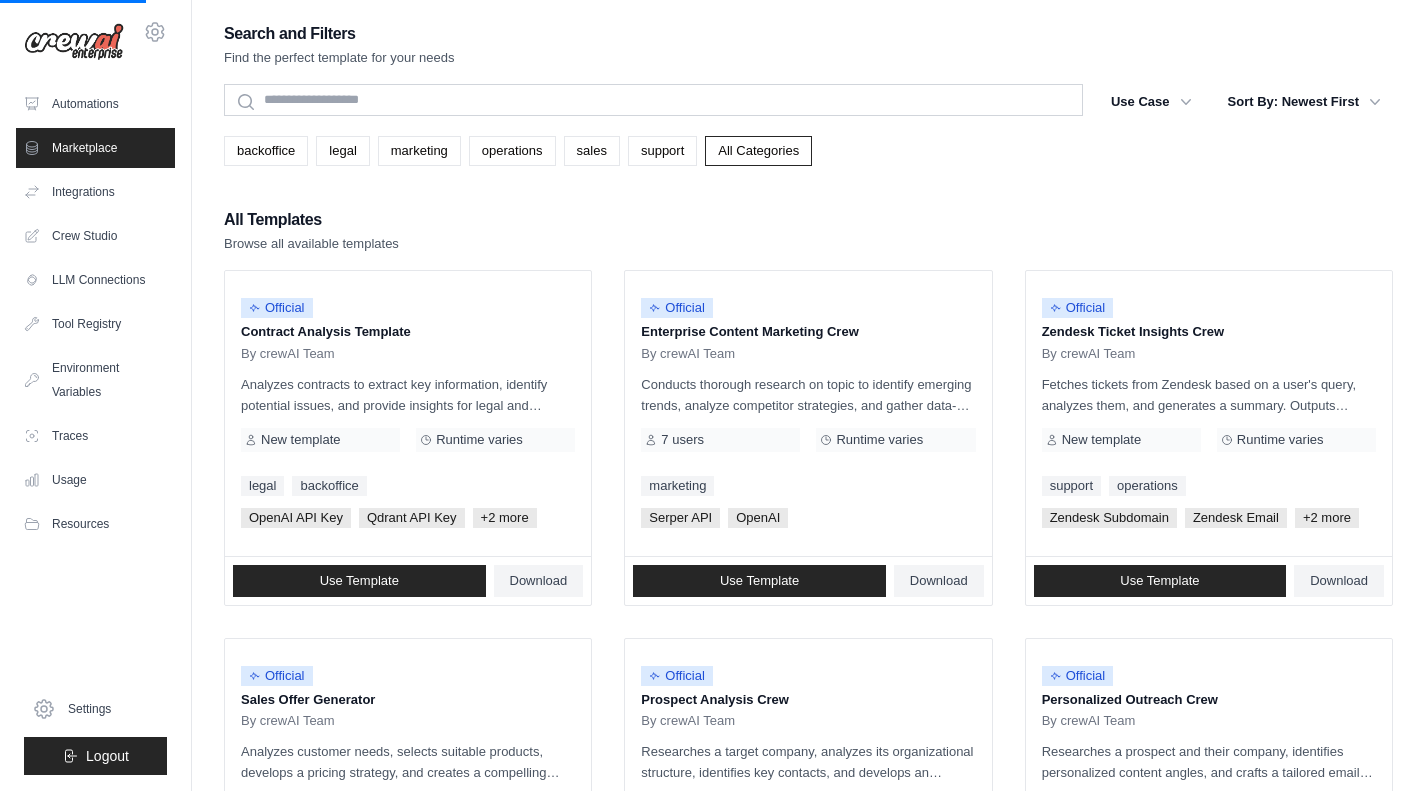 click on "Automations" at bounding box center [95, 104] 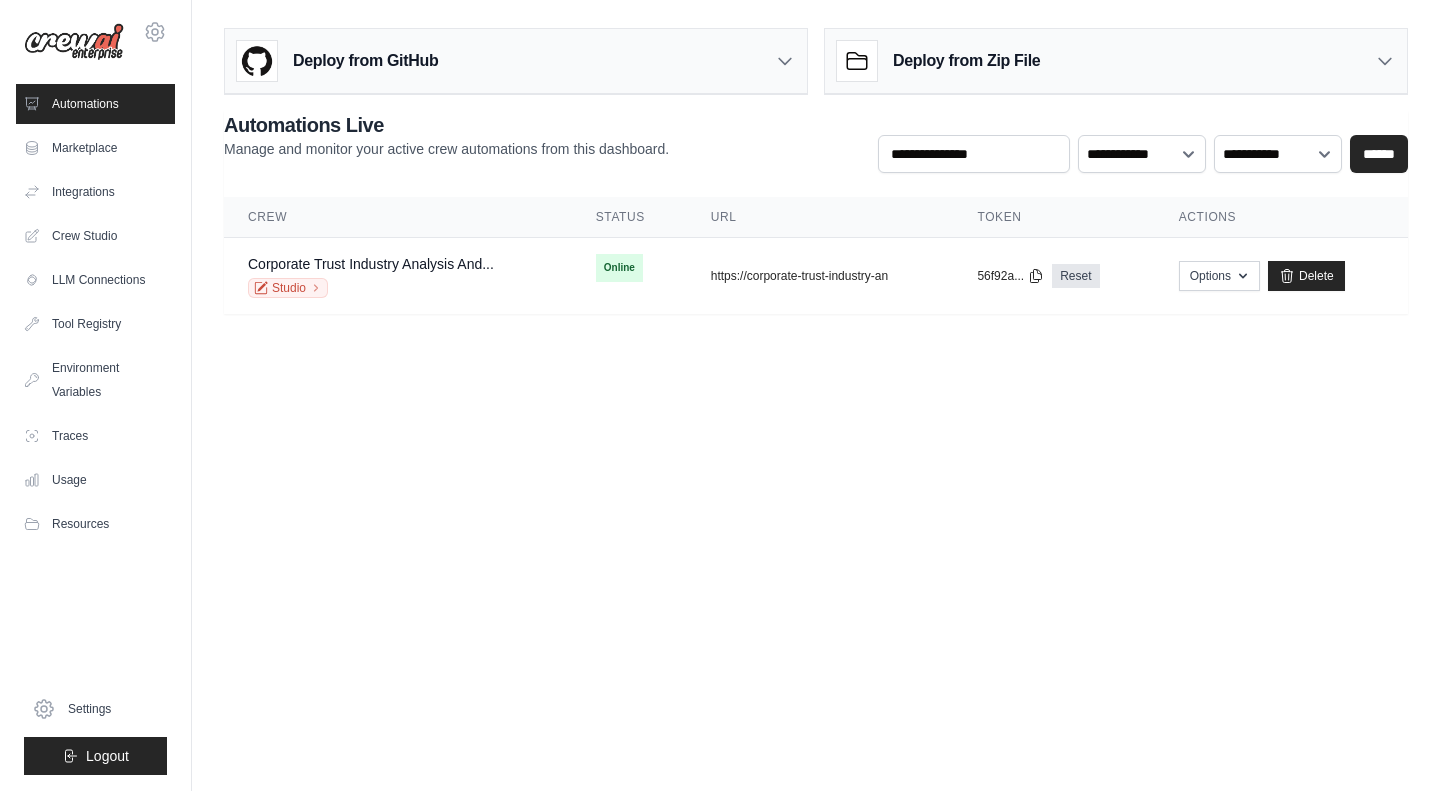 click on "Crew Studio" at bounding box center [95, 236] 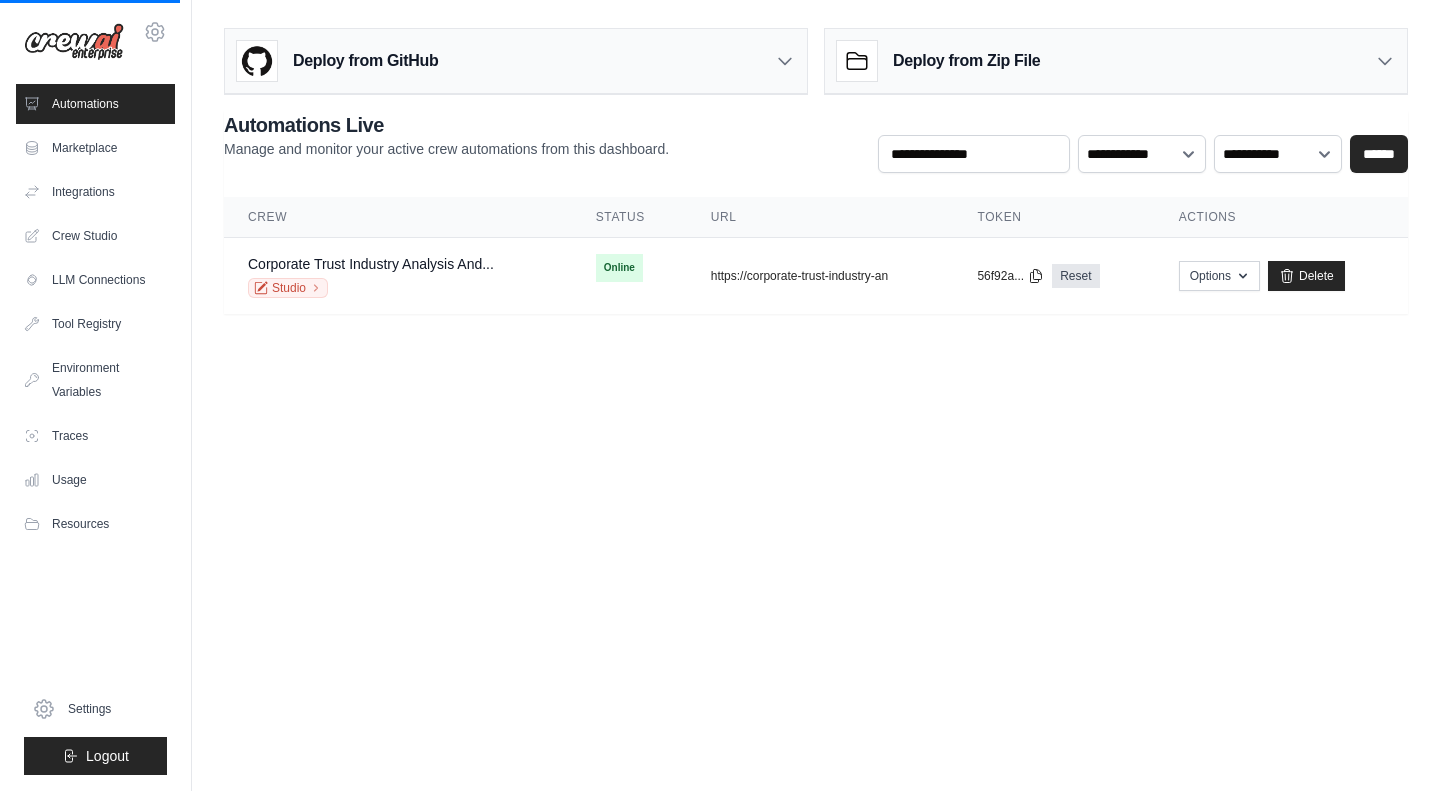 click on "Crew Studio" at bounding box center [95, 236] 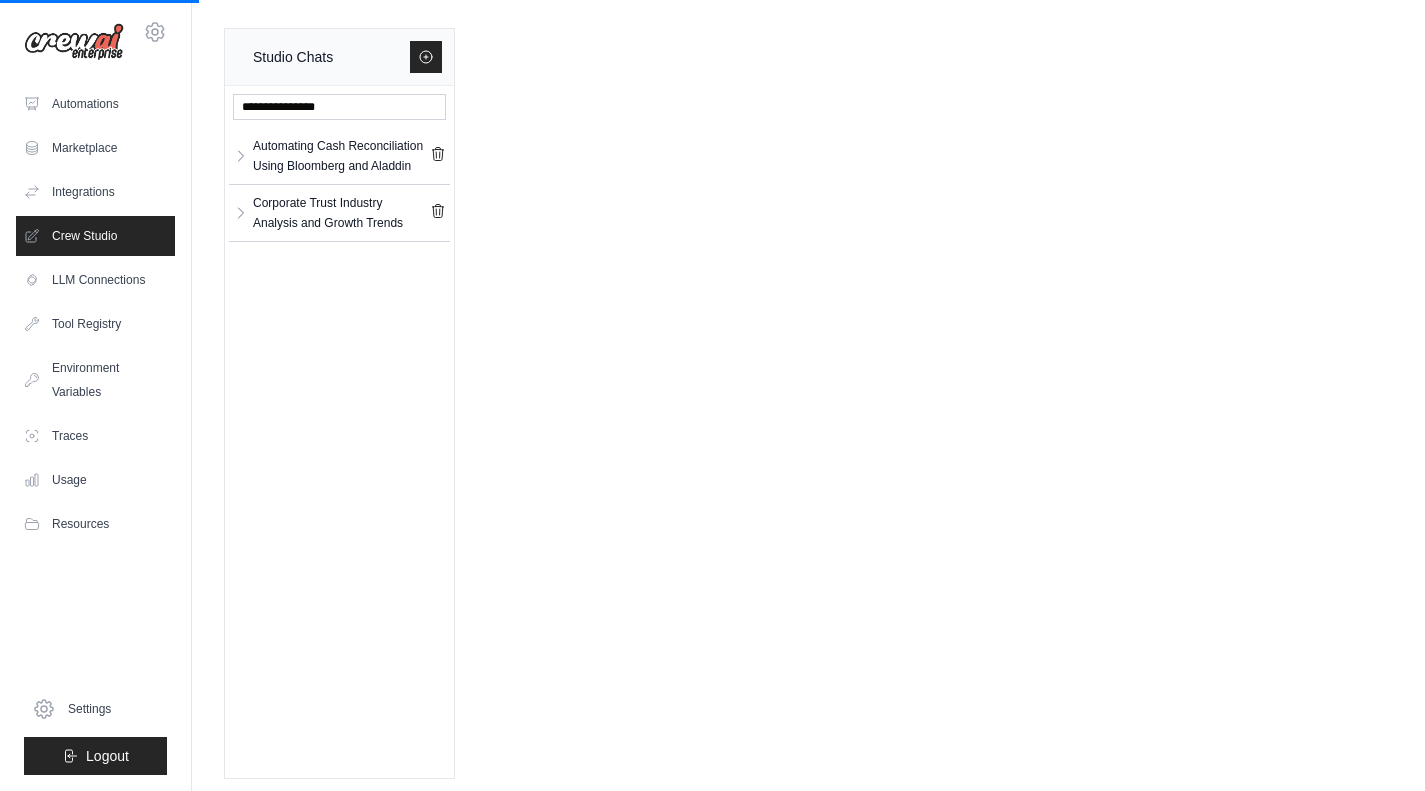 click on "Corporate Trust Industry Analysis and Growth Trends" at bounding box center (341, 213) 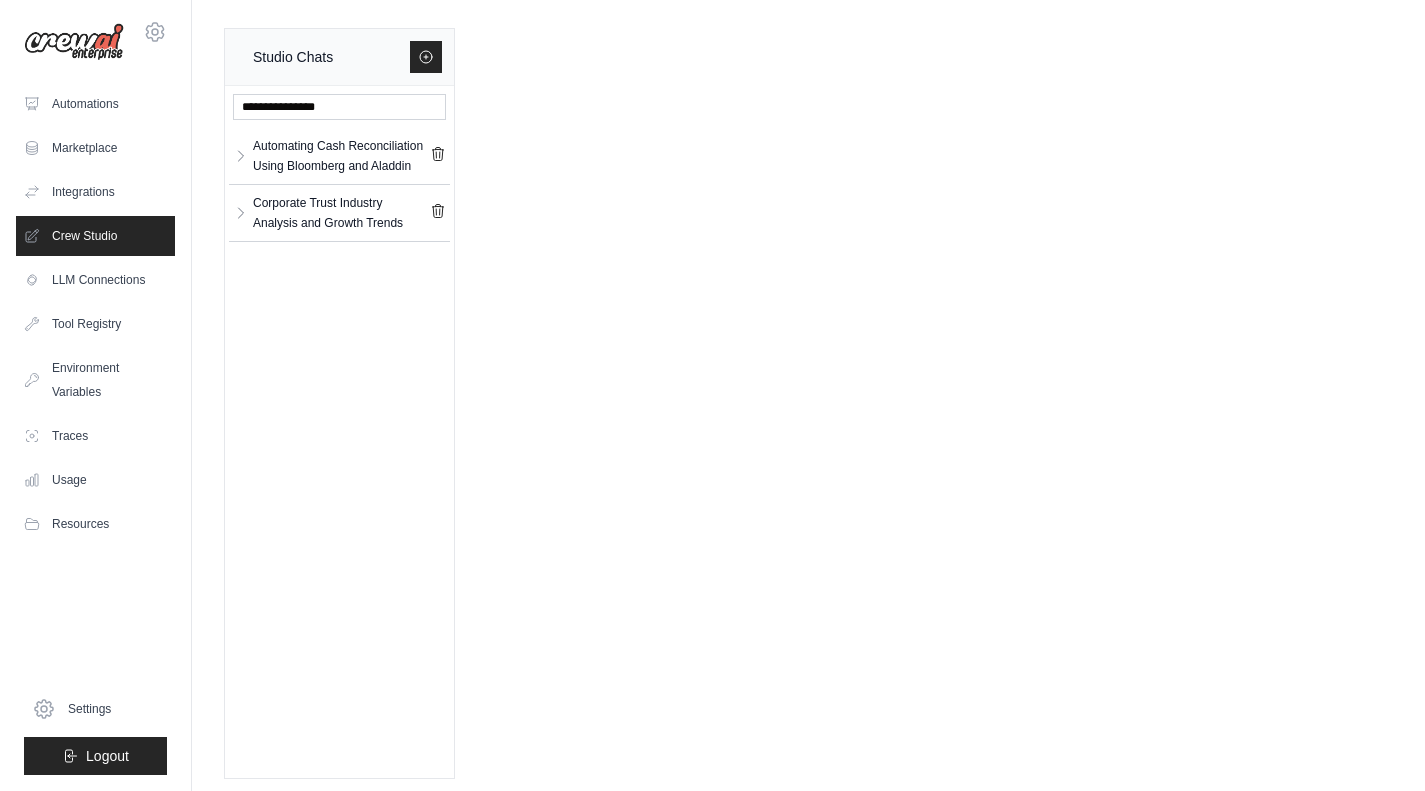 click at bounding box center (241, 213) 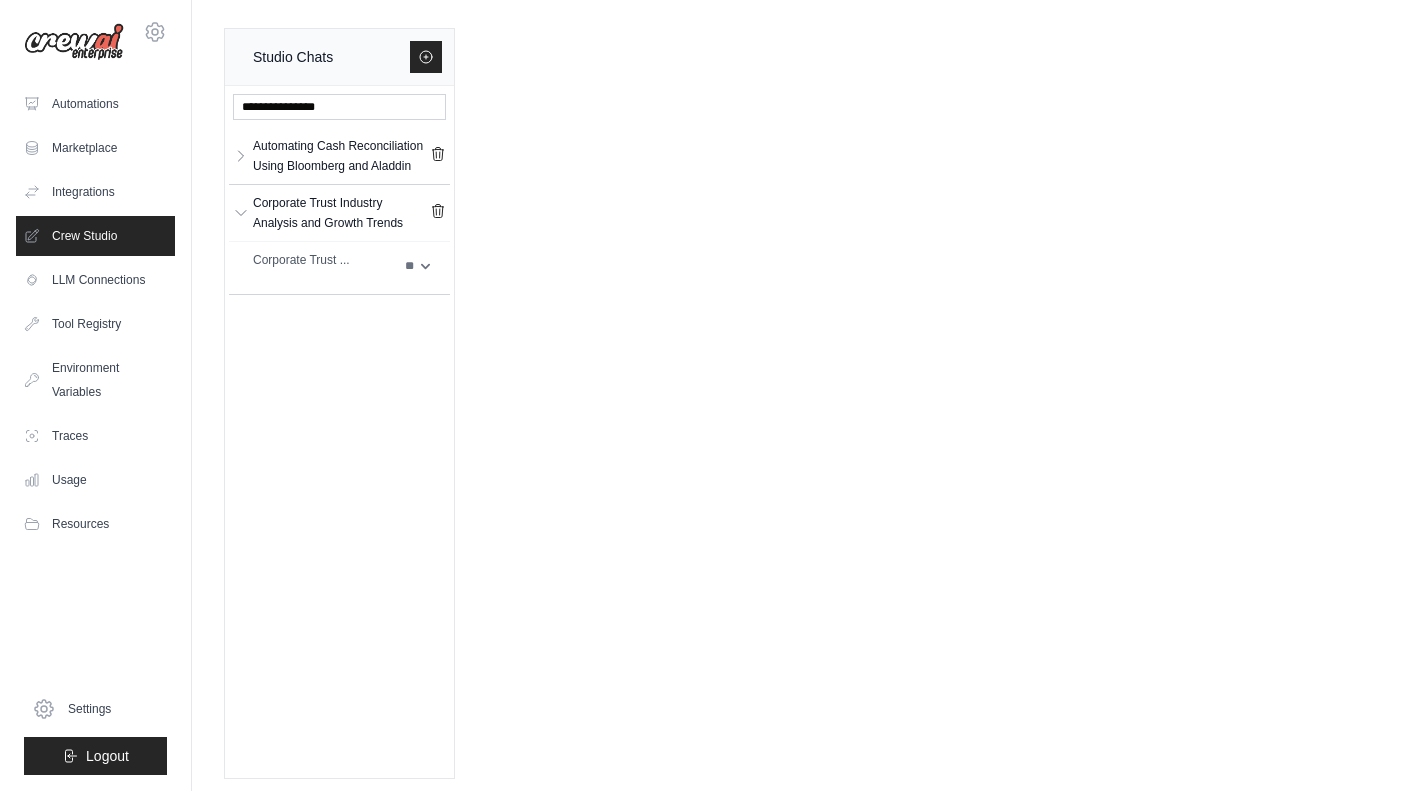 click on "**
**
**" at bounding box center [417, 266] 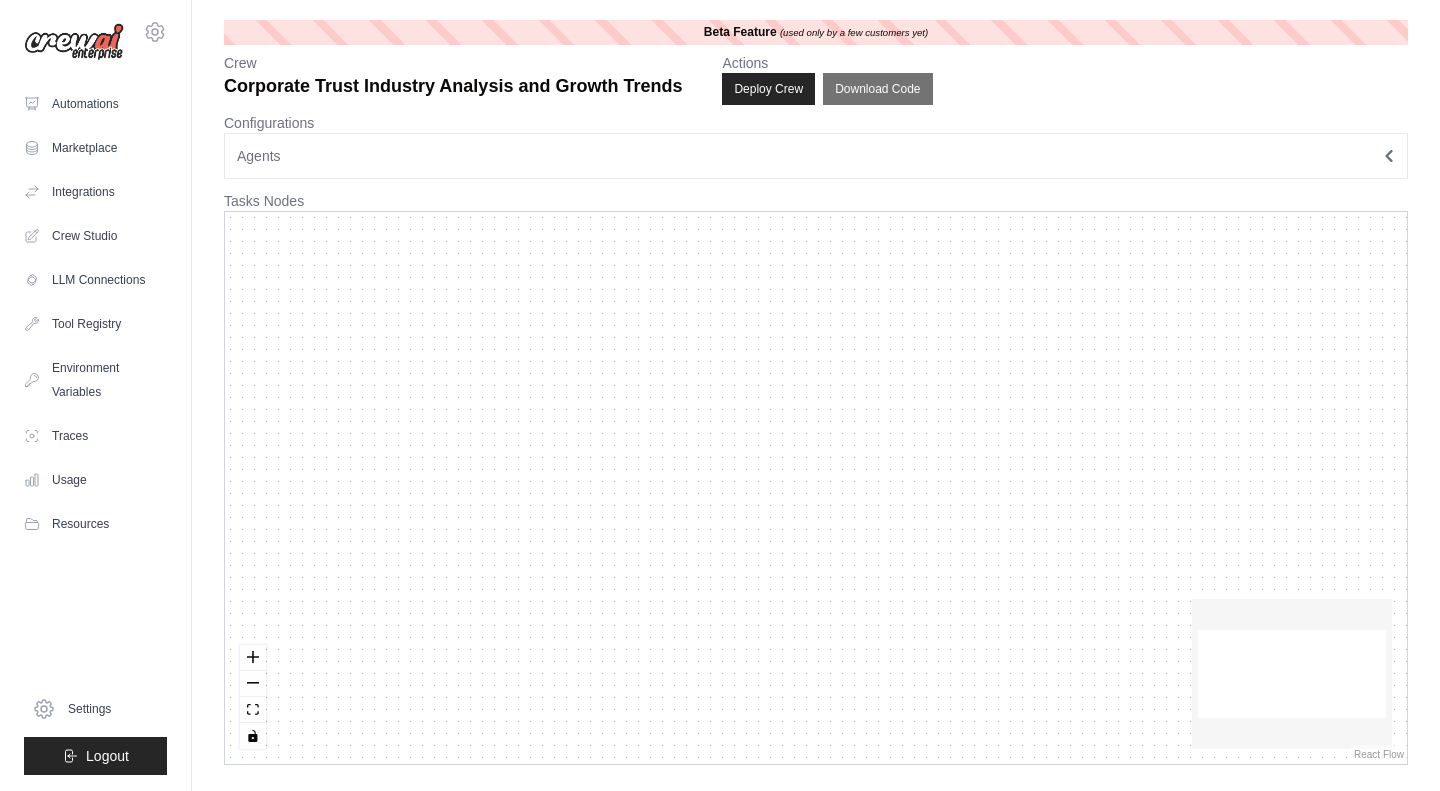 scroll, scrollTop: 0, scrollLeft: 0, axis: both 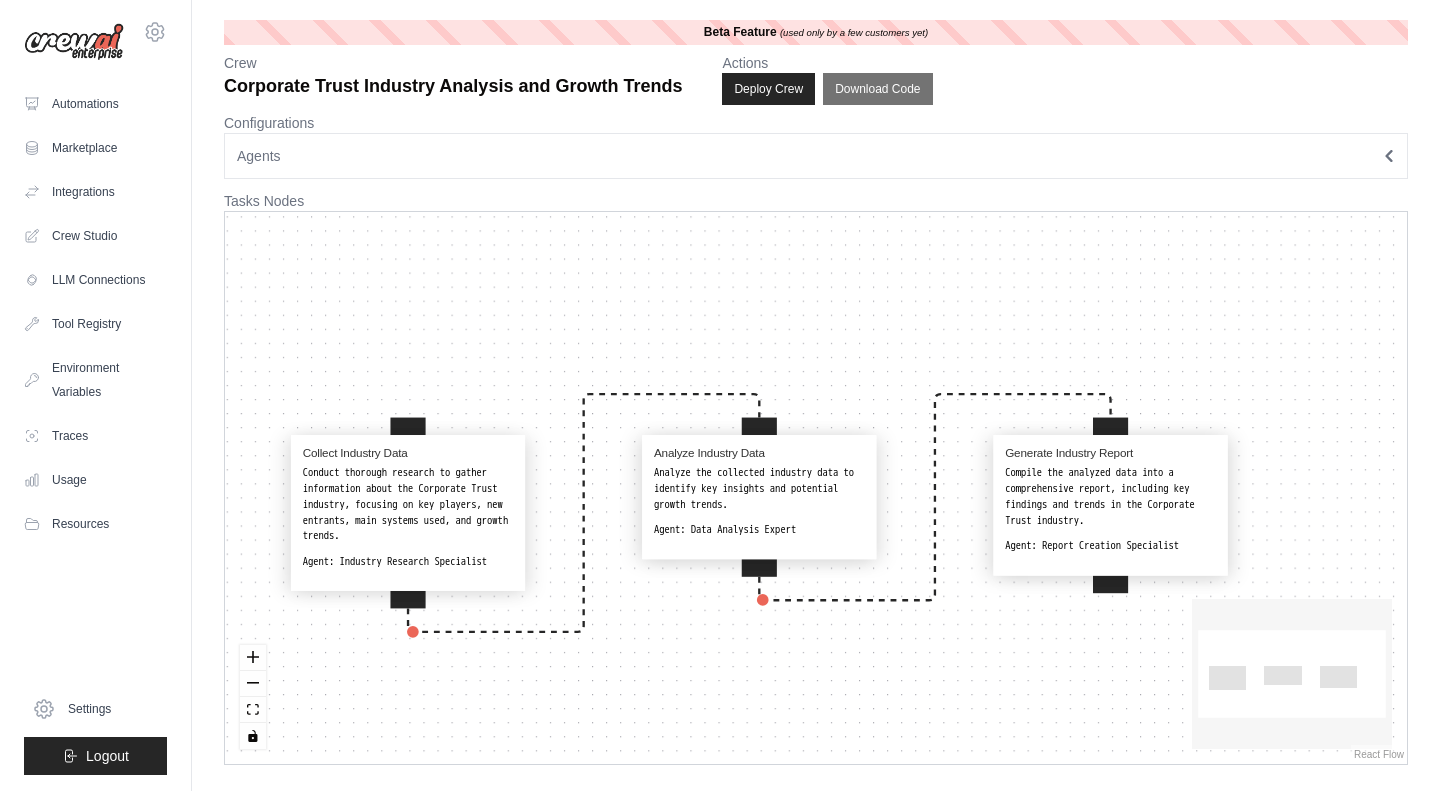 click on "Agents" at bounding box center [816, 156] 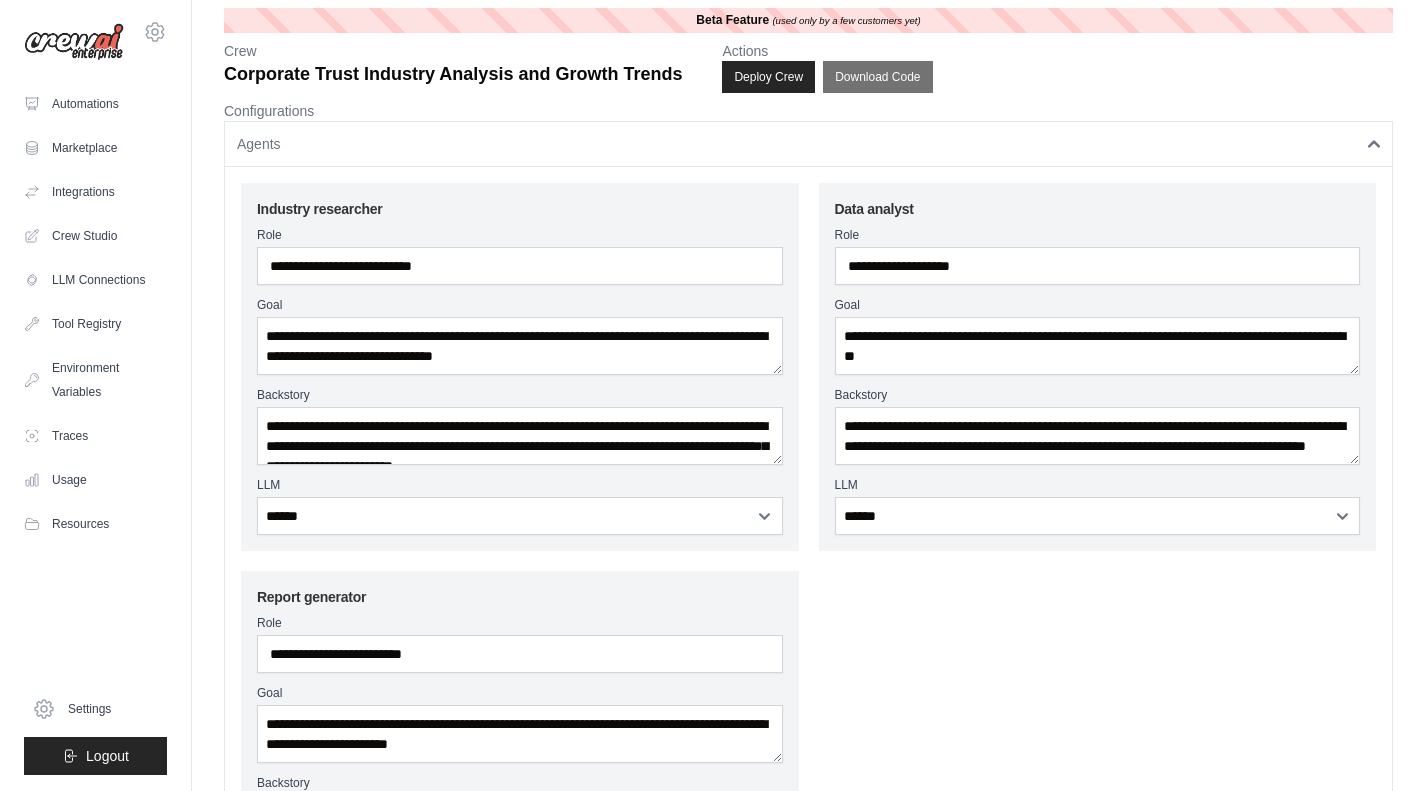 scroll, scrollTop: 0, scrollLeft: 0, axis: both 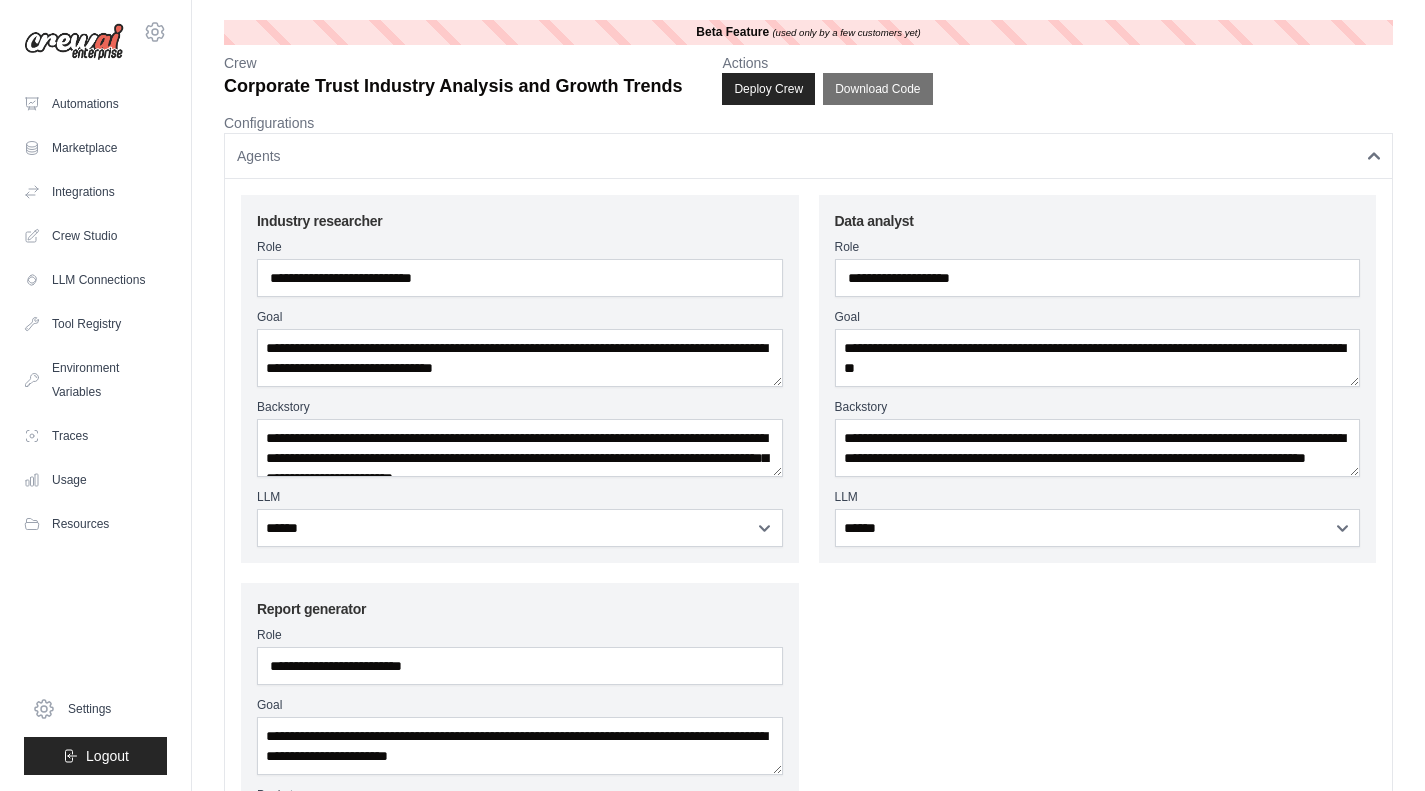 click on "Crew Studio" at bounding box center [95, 236] 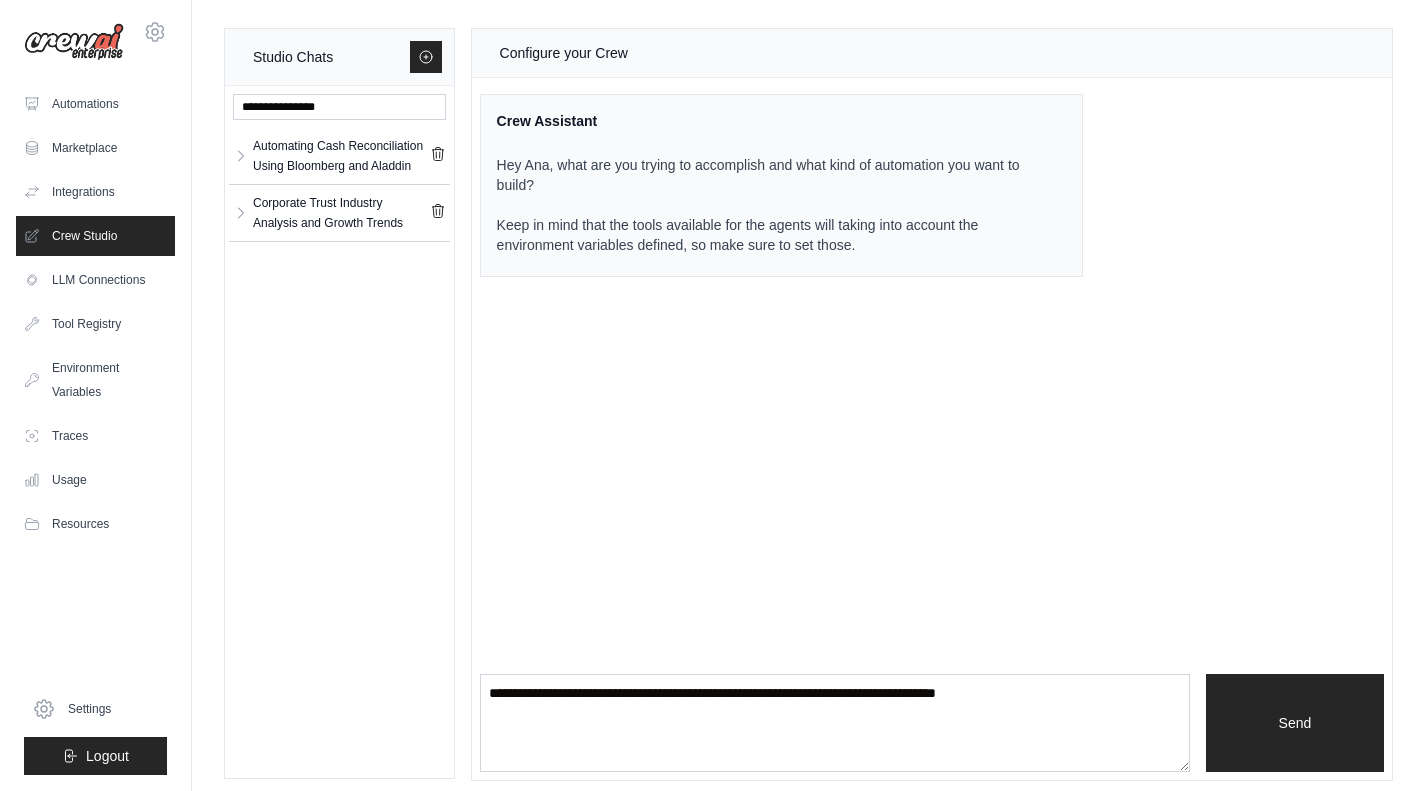 click on "Crew Studio" at bounding box center [95, 236] 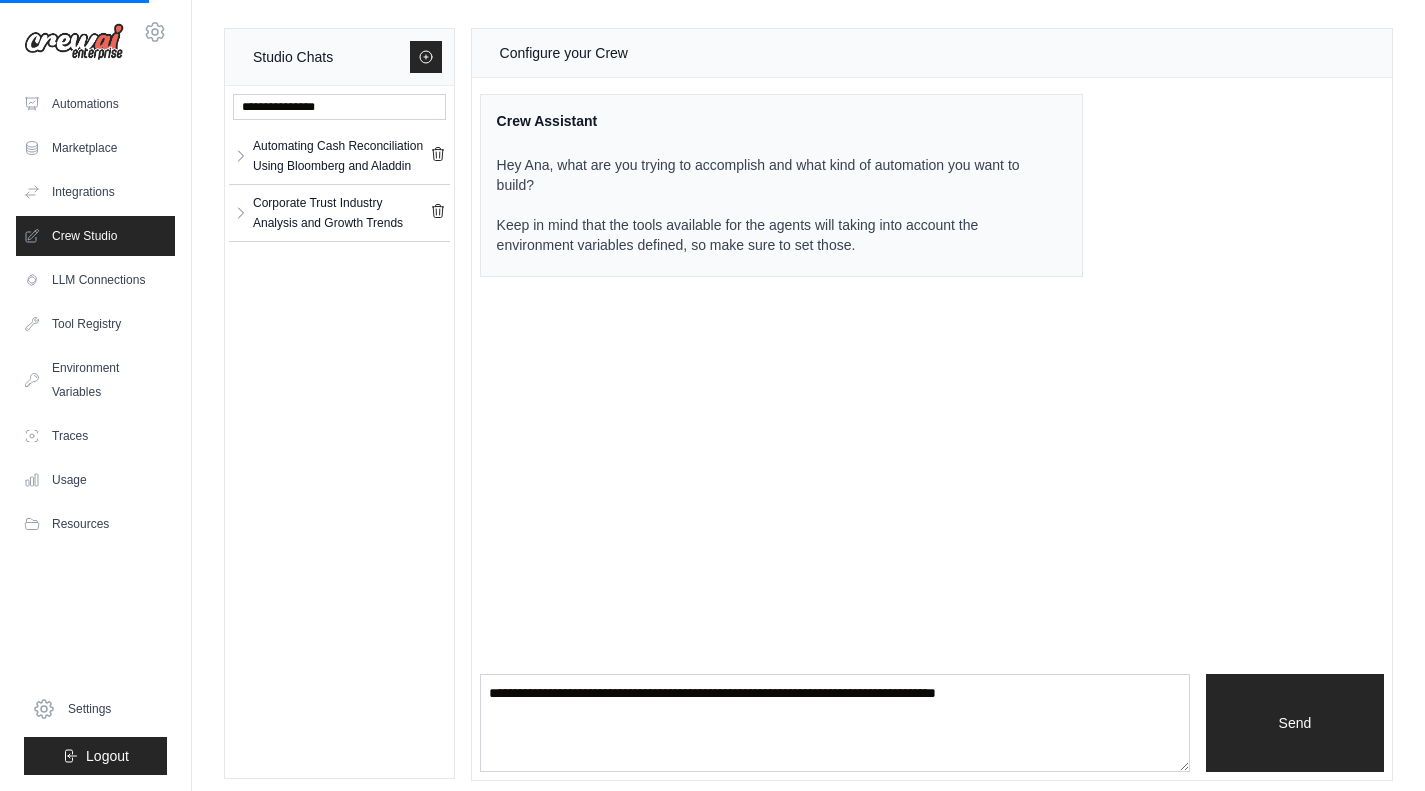 click on "Corporate Trust Industry Analysis and Growth Trends" at bounding box center [341, 213] 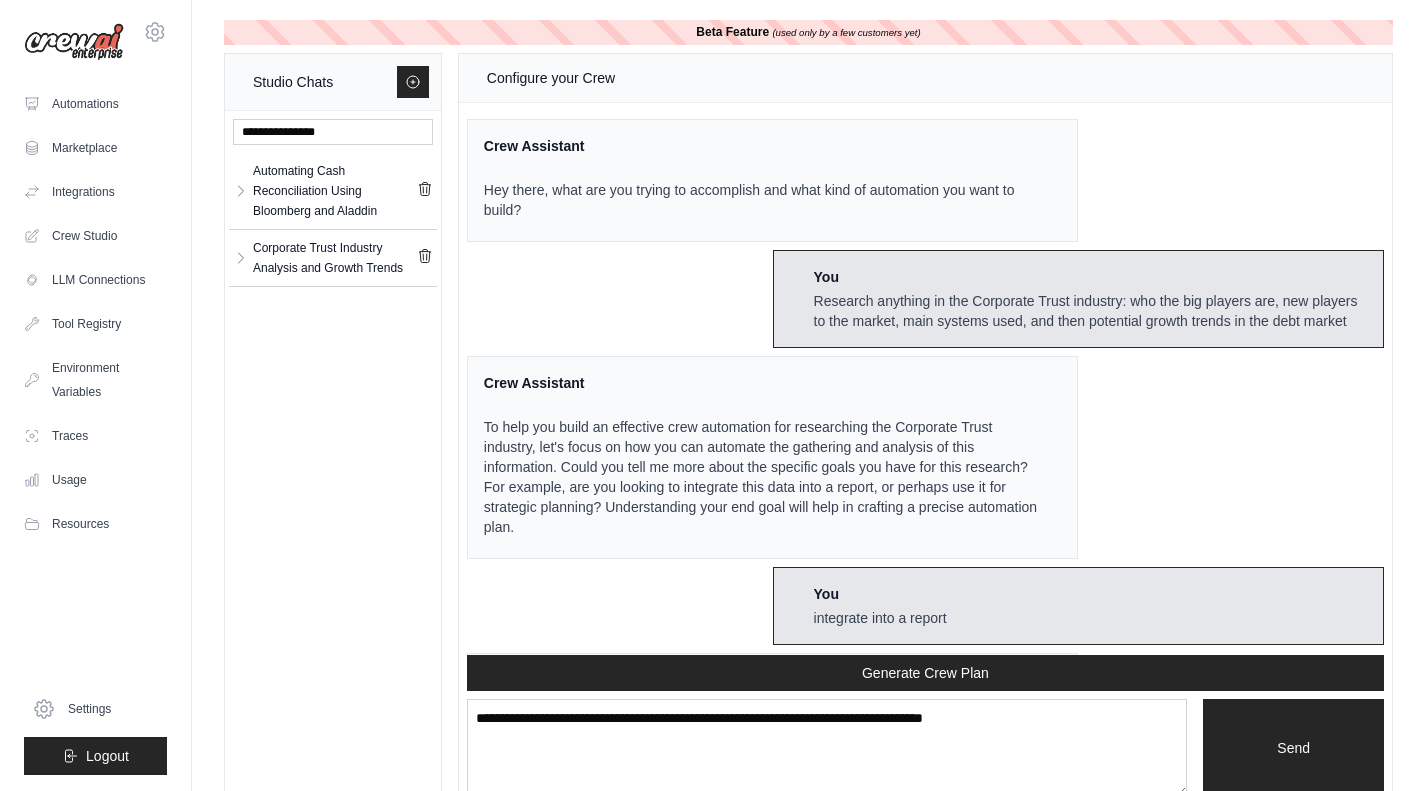 scroll, scrollTop: 0, scrollLeft: 0, axis: both 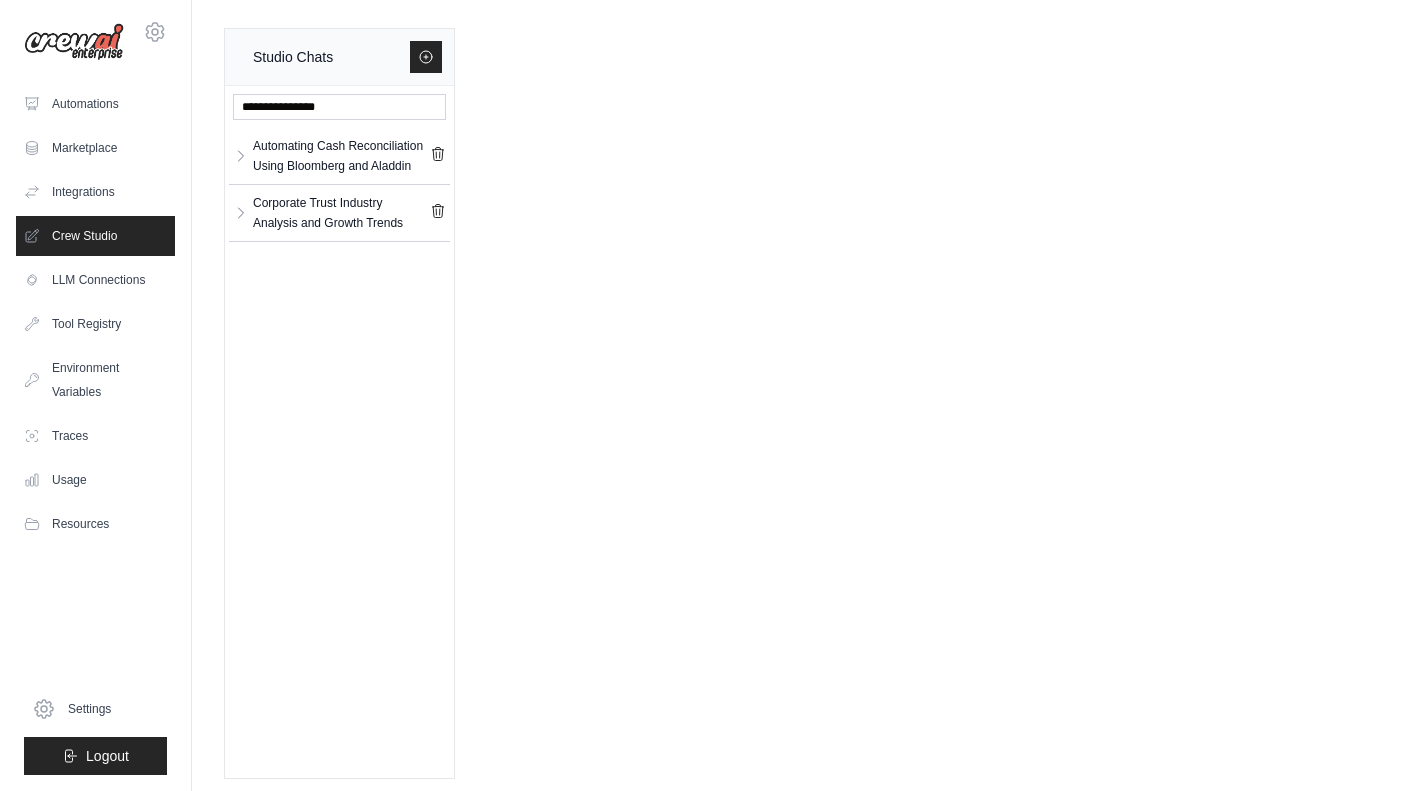 click 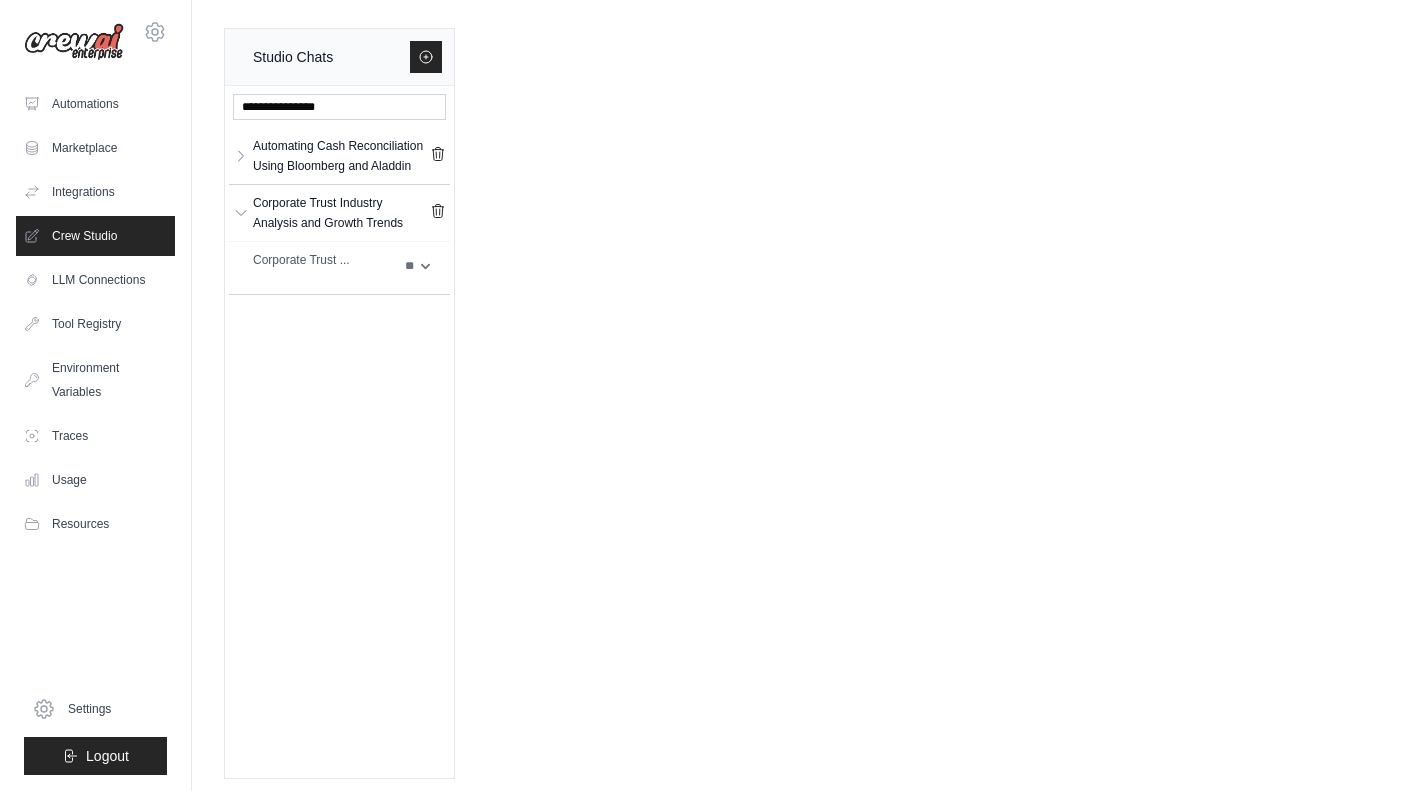 click on "Corporate Trust ..." at bounding box center (323, 260) 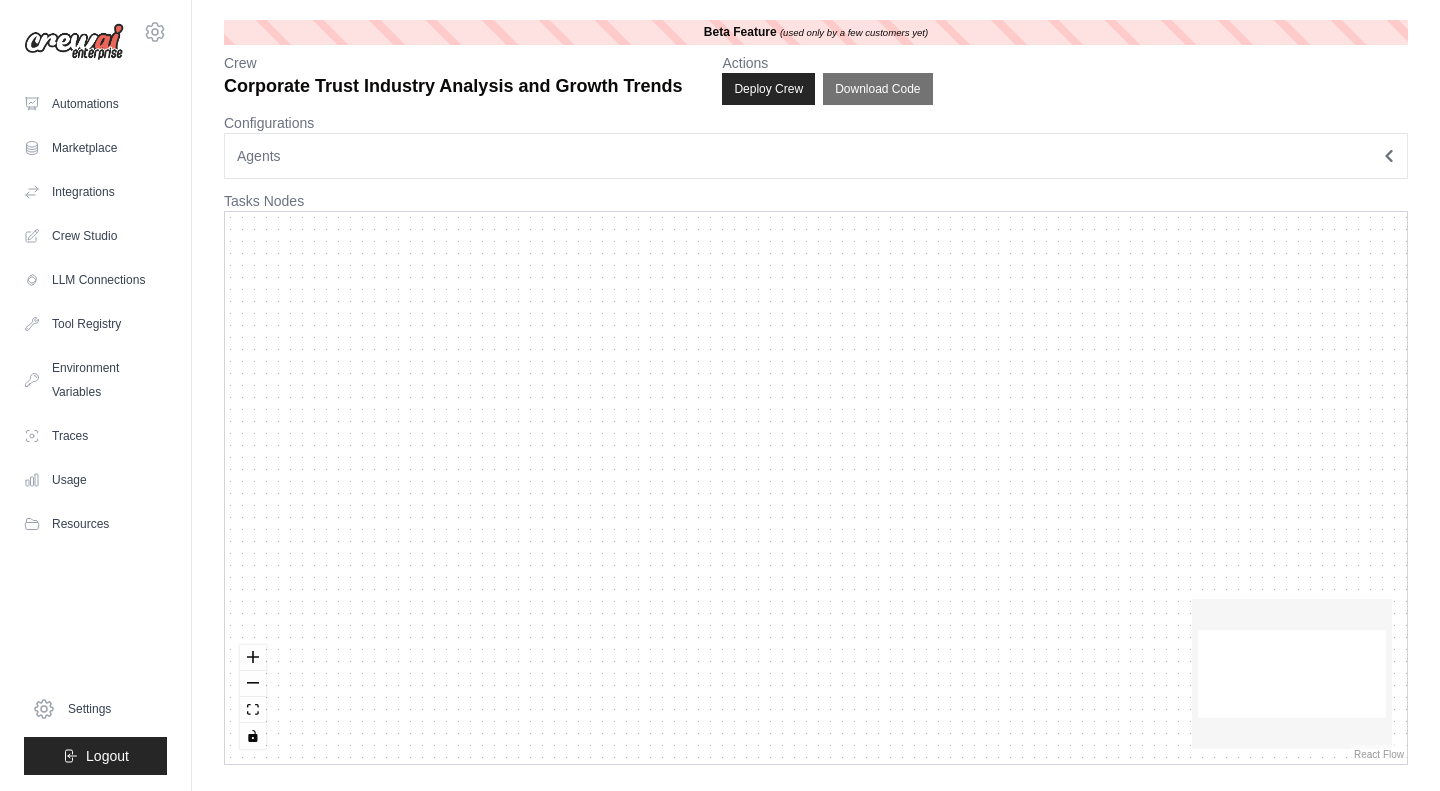 scroll, scrollTop: 0, scrollLeft: 0, axis: both 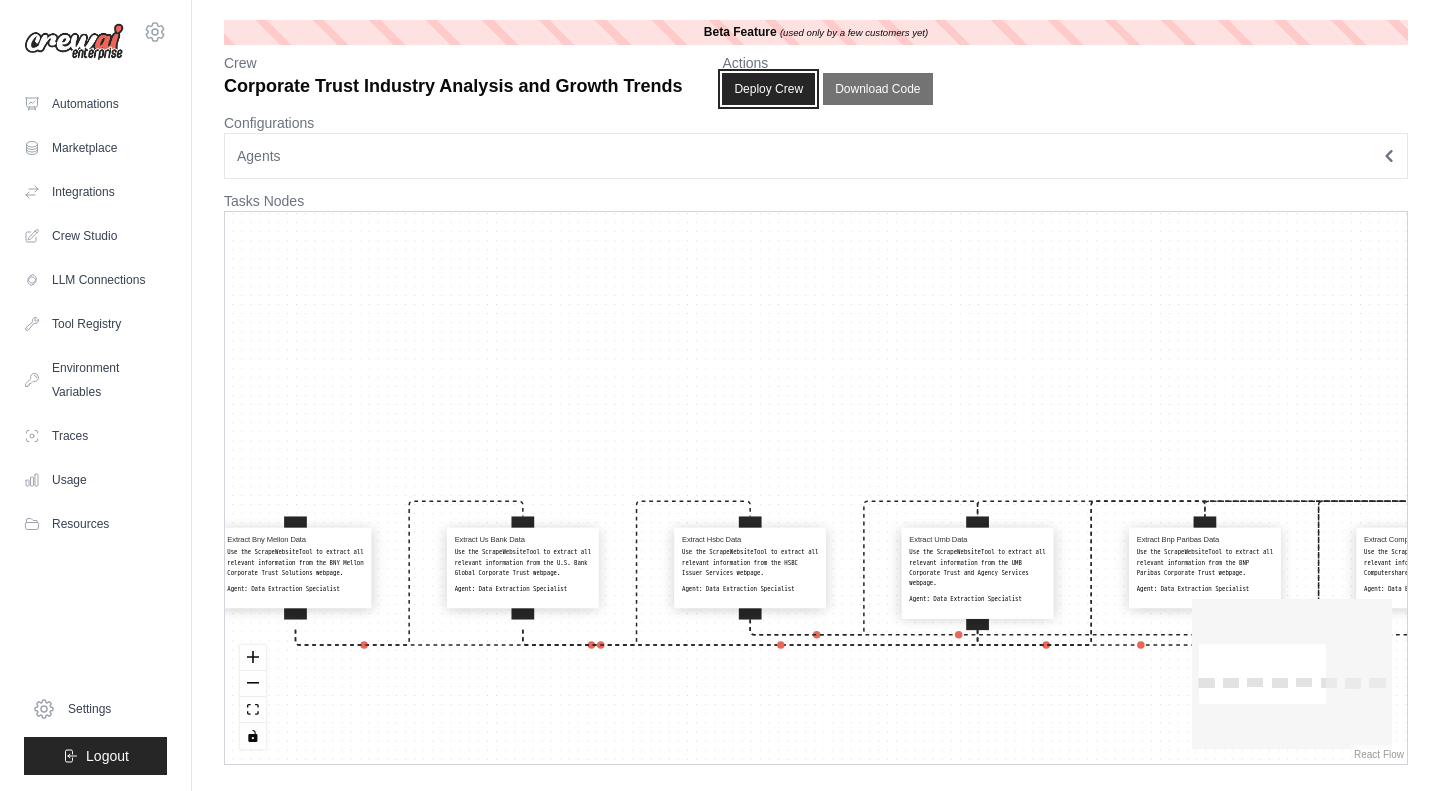 click on "Deploy Crew" at bounding box center [768, 89] 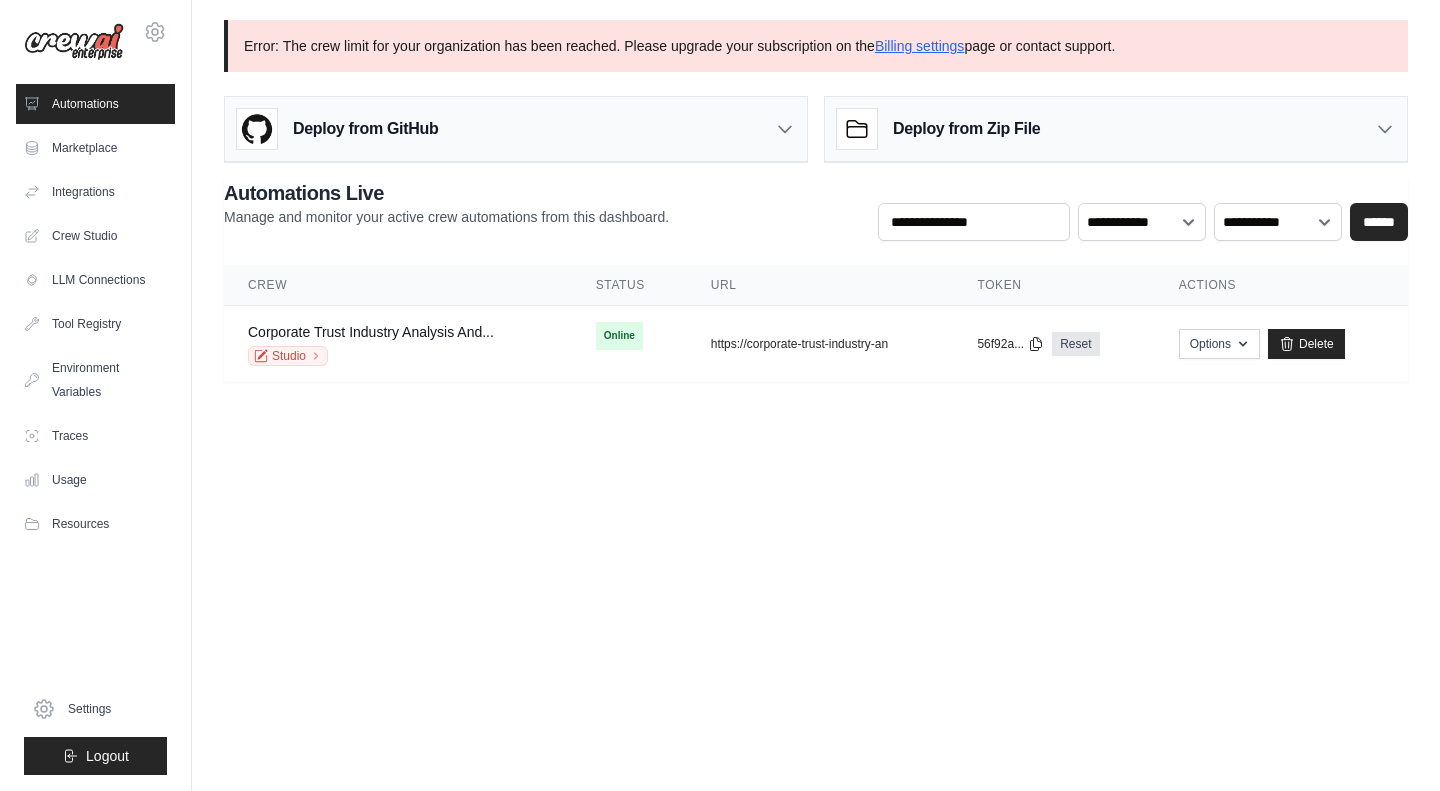 click on "Integrations" at bounding box center (95, 192) 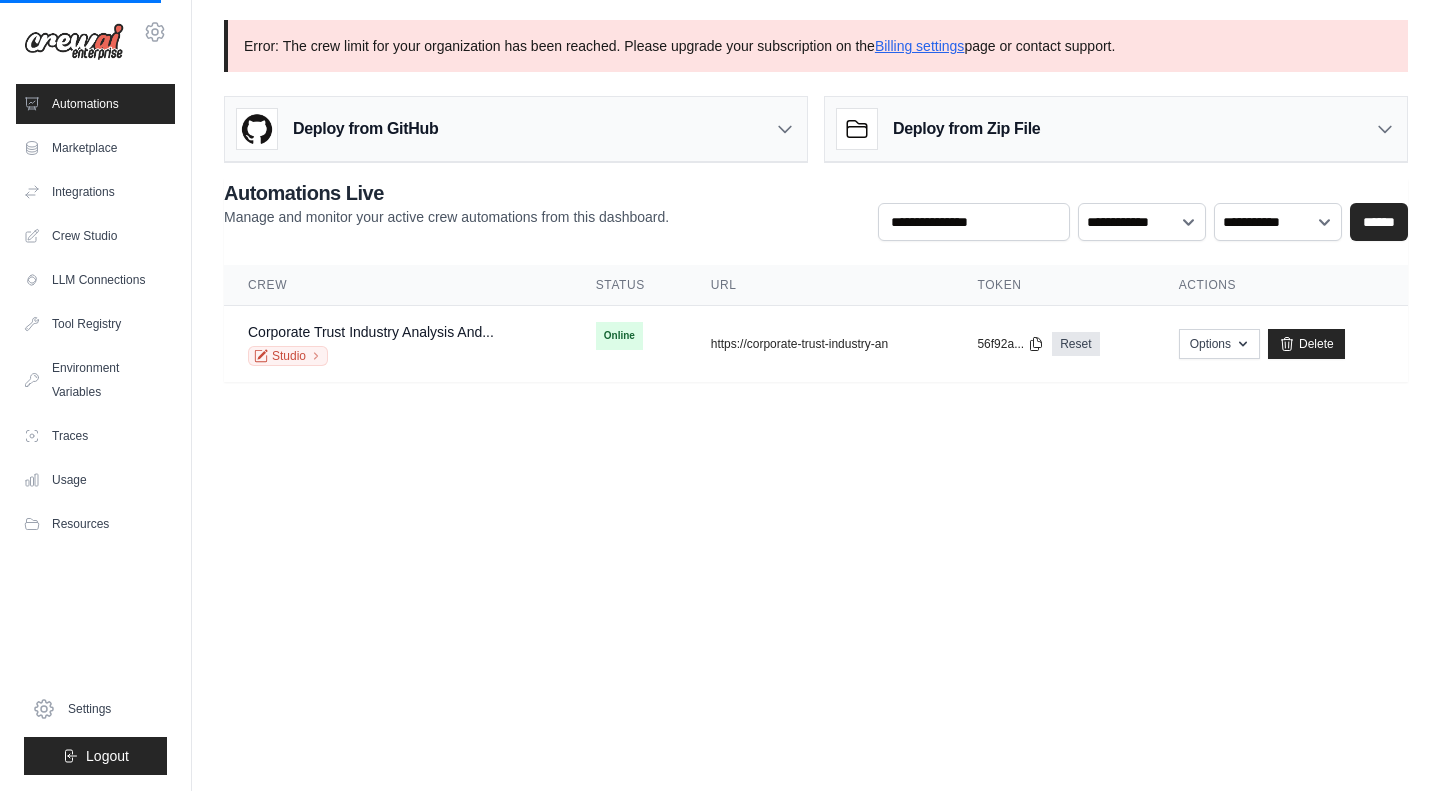 click on "Crew Studio" at bounding box center (95, 236) 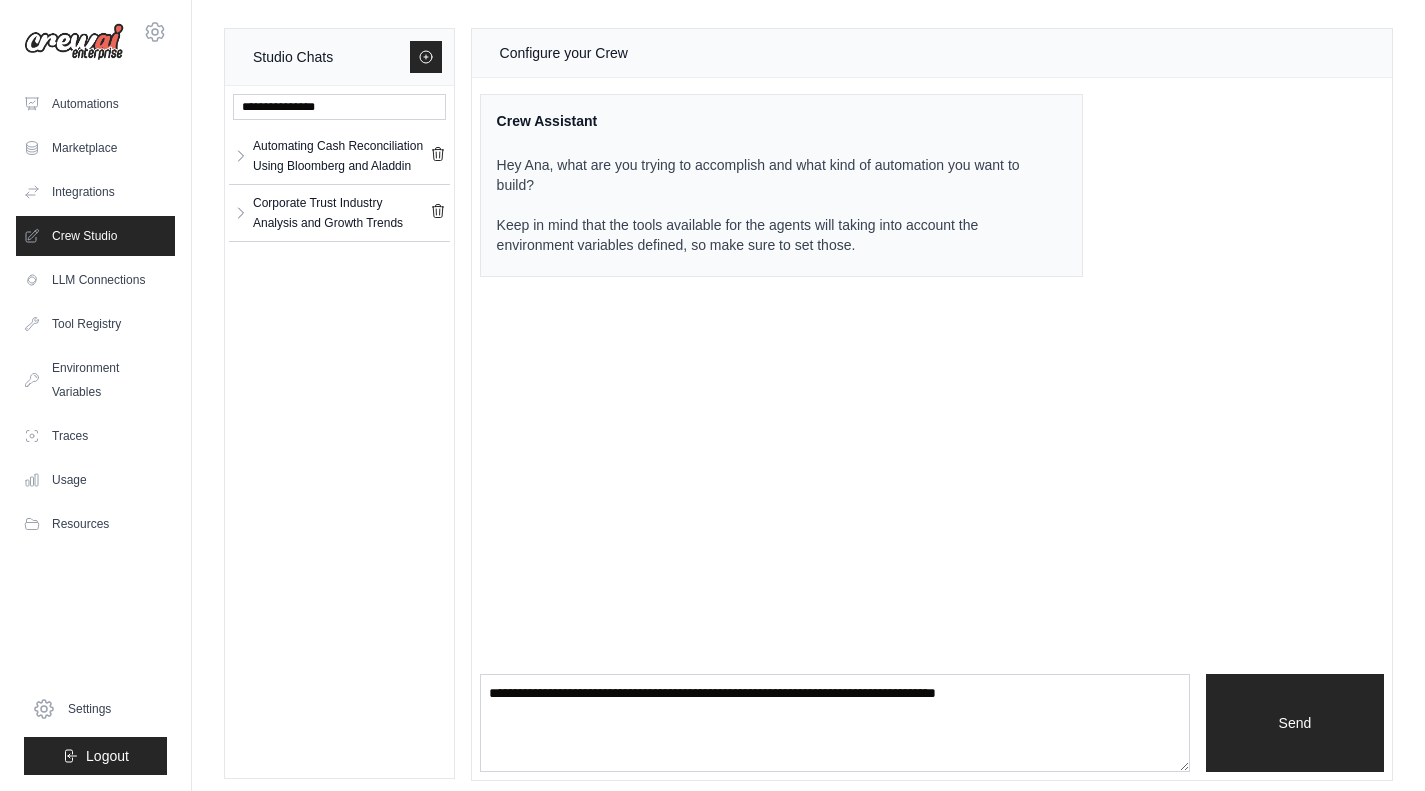 click 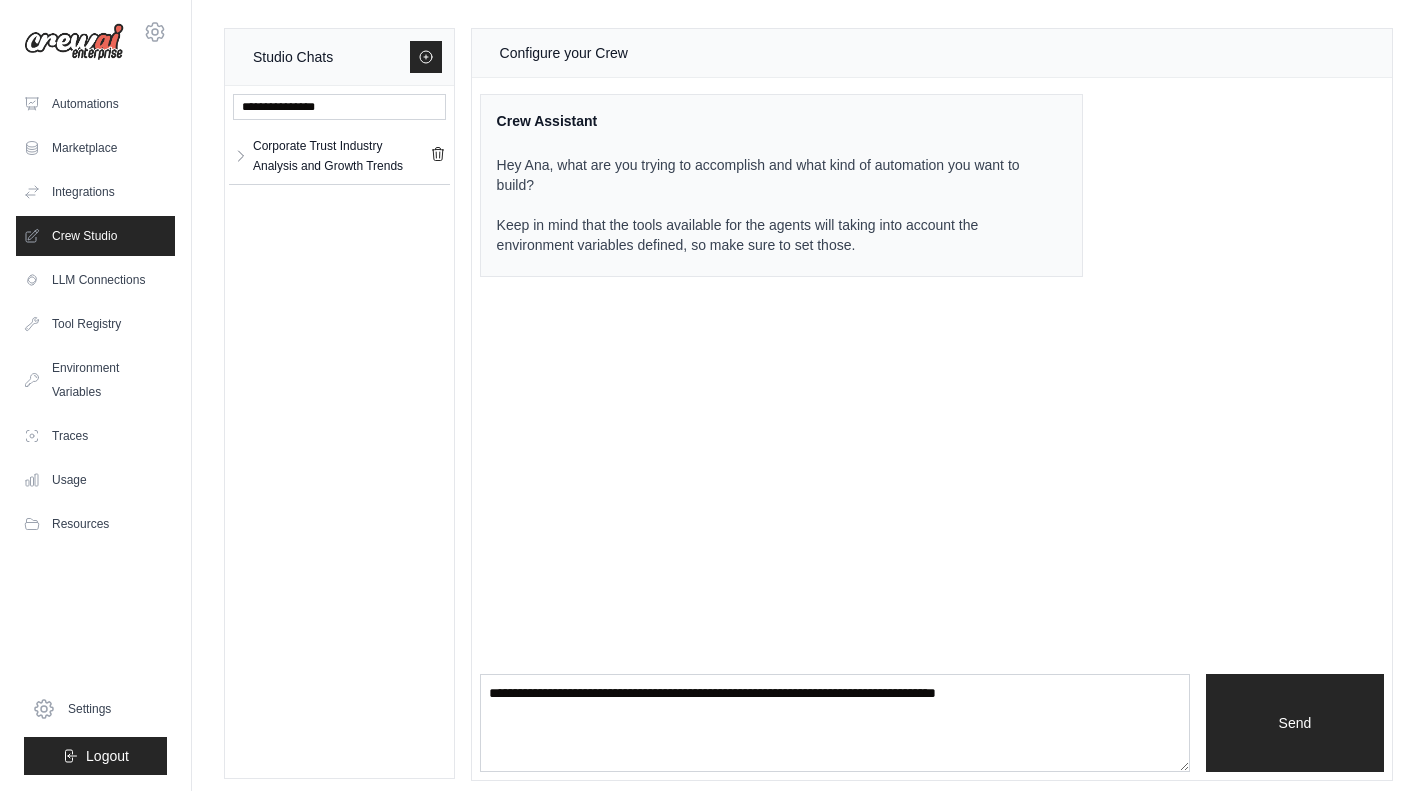 click on "Corporate Trust Industry Analysis and Growth Trends" at bounding box center [339, 156] 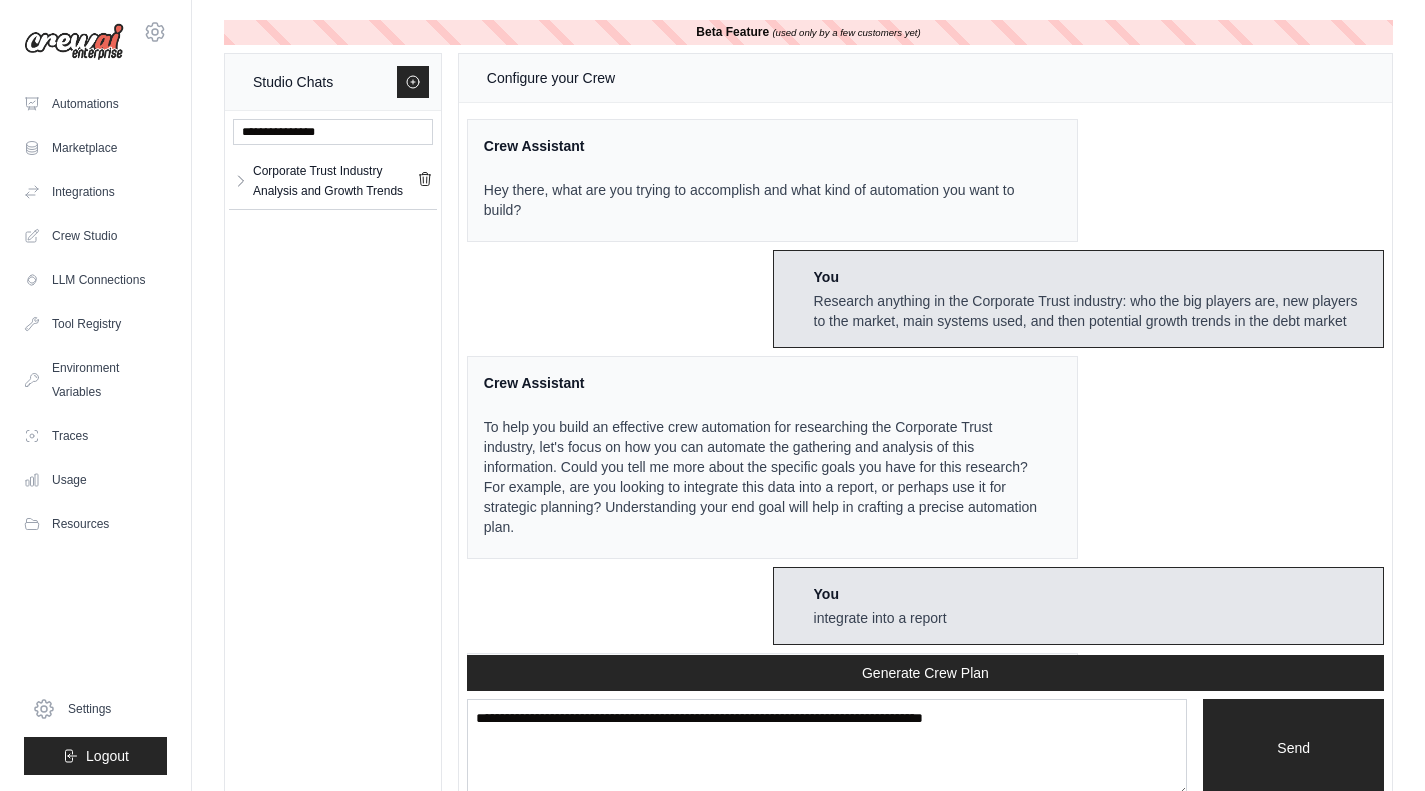 scroll, scrollTop: 11132, scrollLeft: 0, axis: vertical 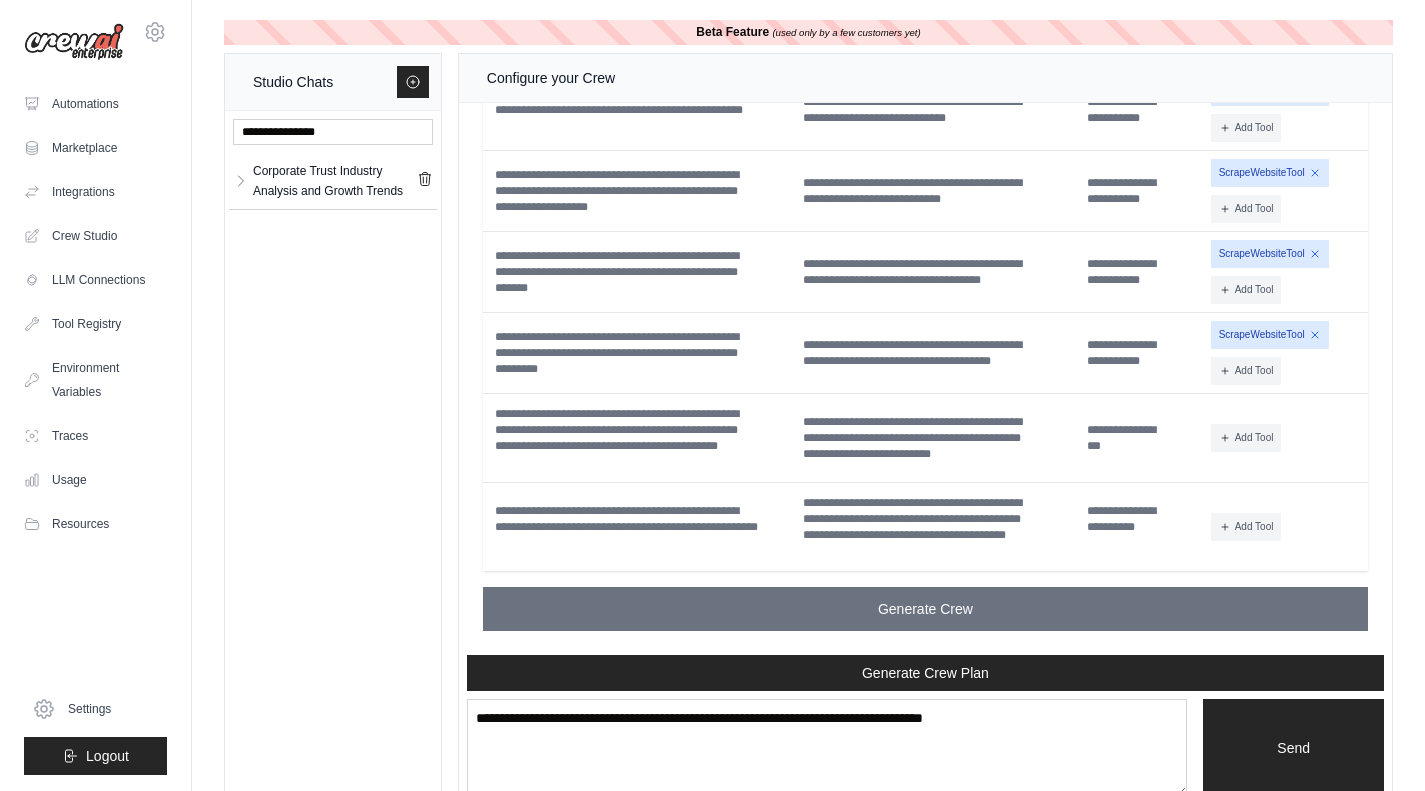 click on "Corporate Trust Industry Analysis and Growth Trends" at bounding box center [335, 181] 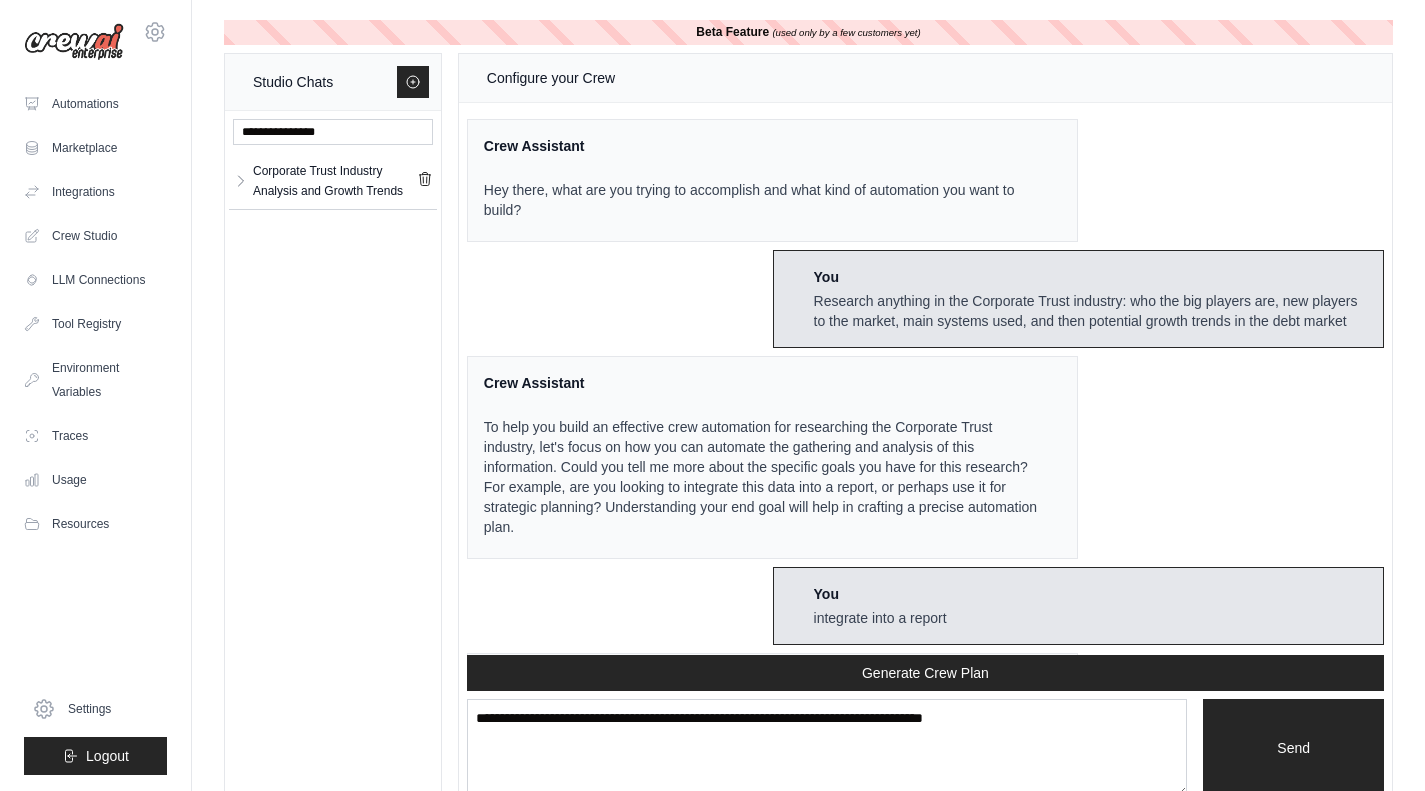 scroll, scrollTop: 11132, scrollLeft: 0, axis: vertical 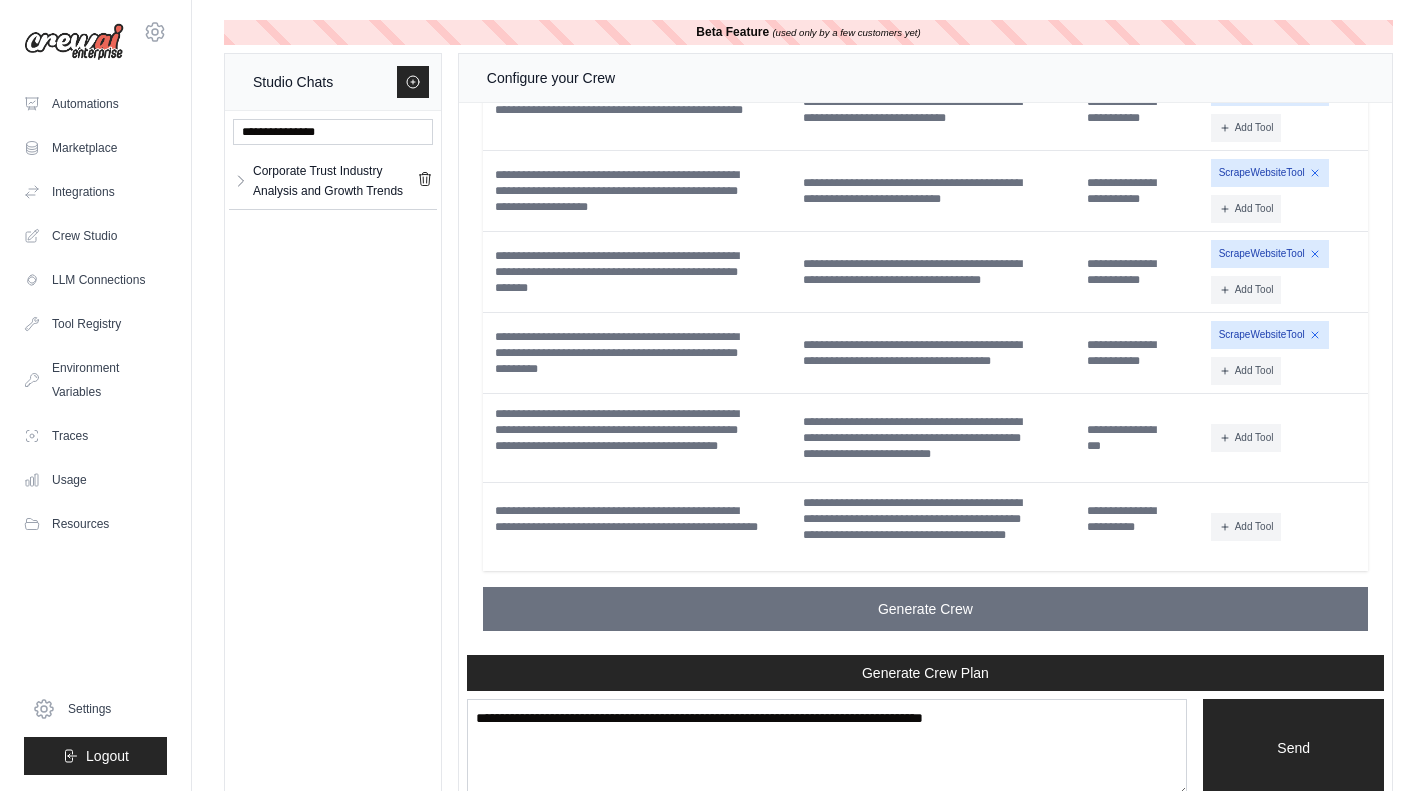 click 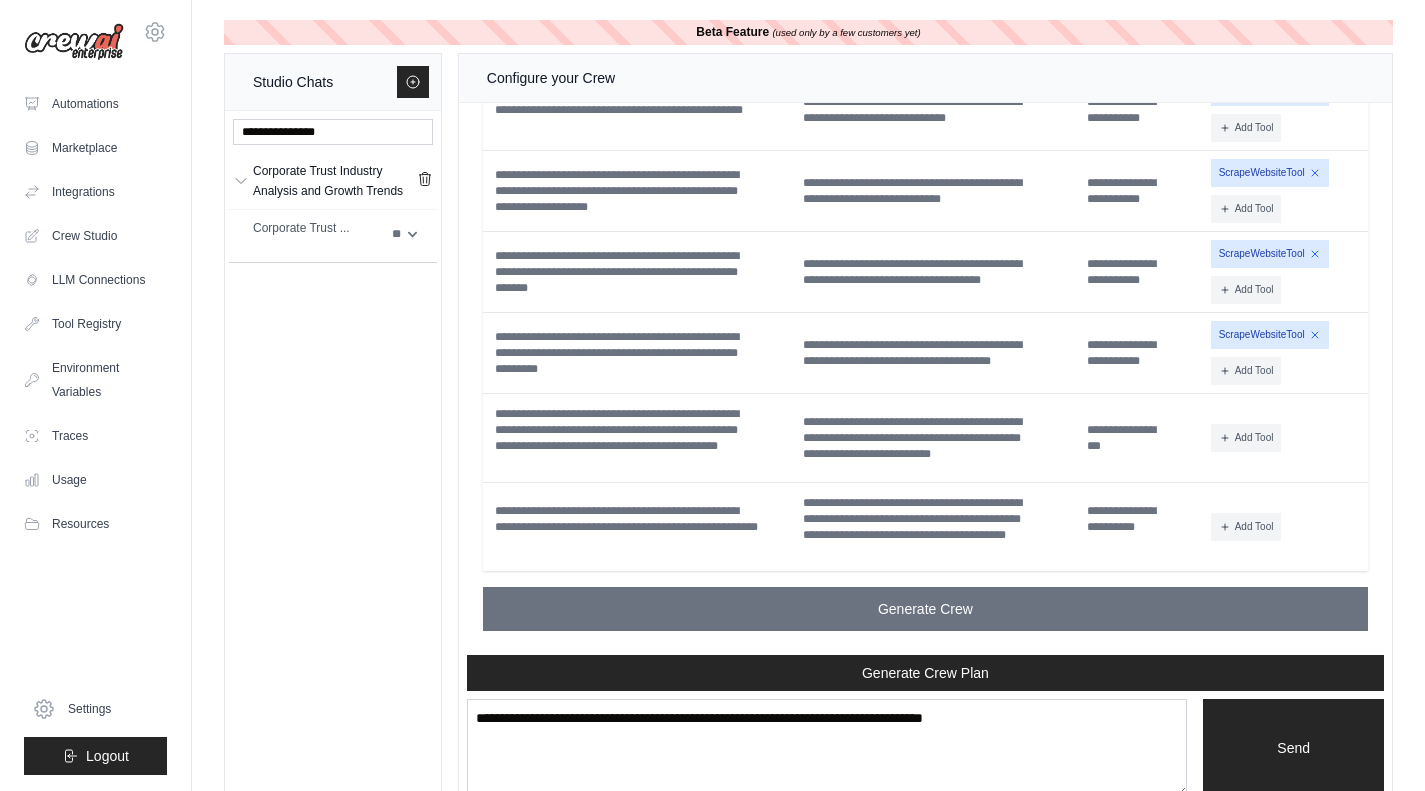 click on "Corporate Trust ..." at bounding box center [316, 228] 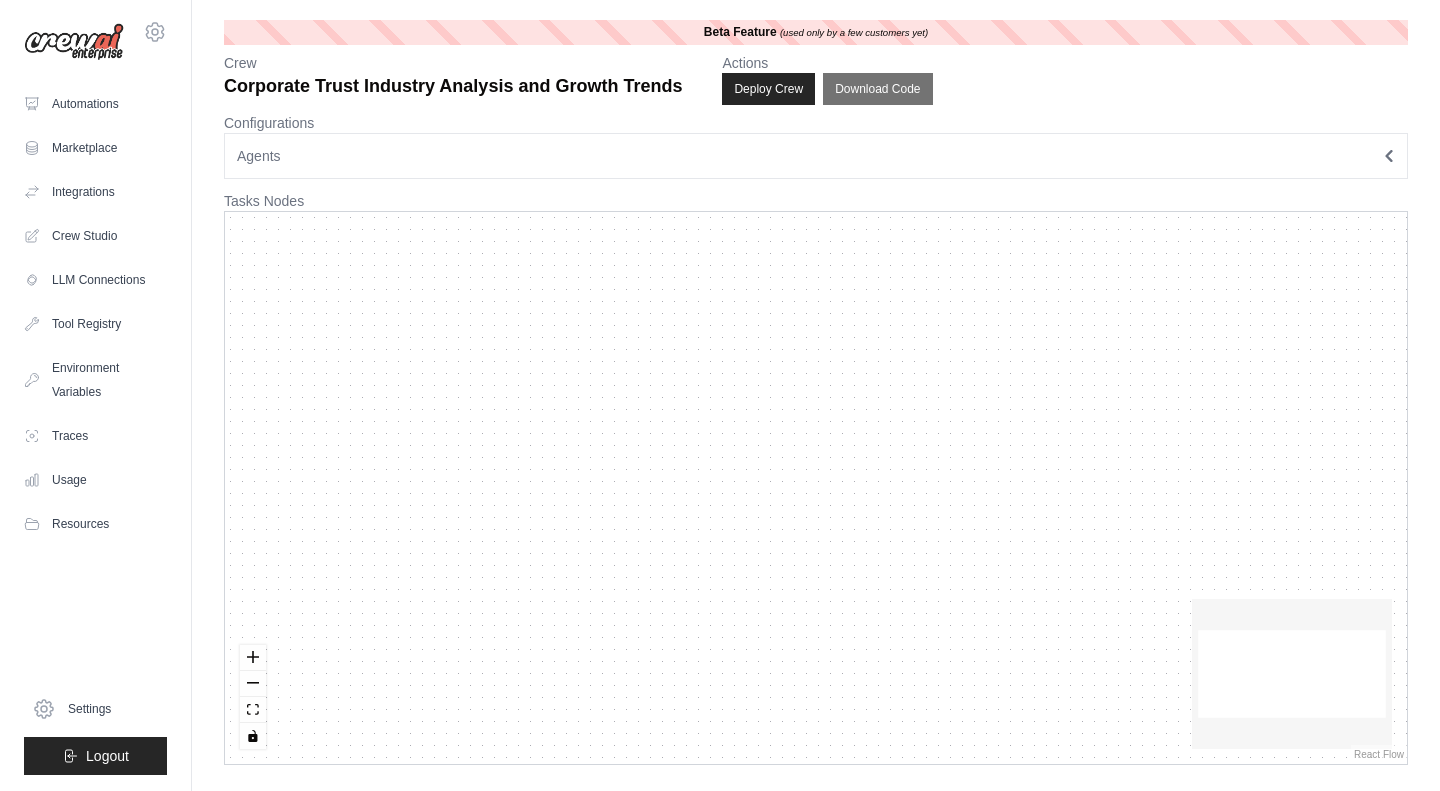 scroll, scrollTop: 0, scrollLeft: 0, axis: both 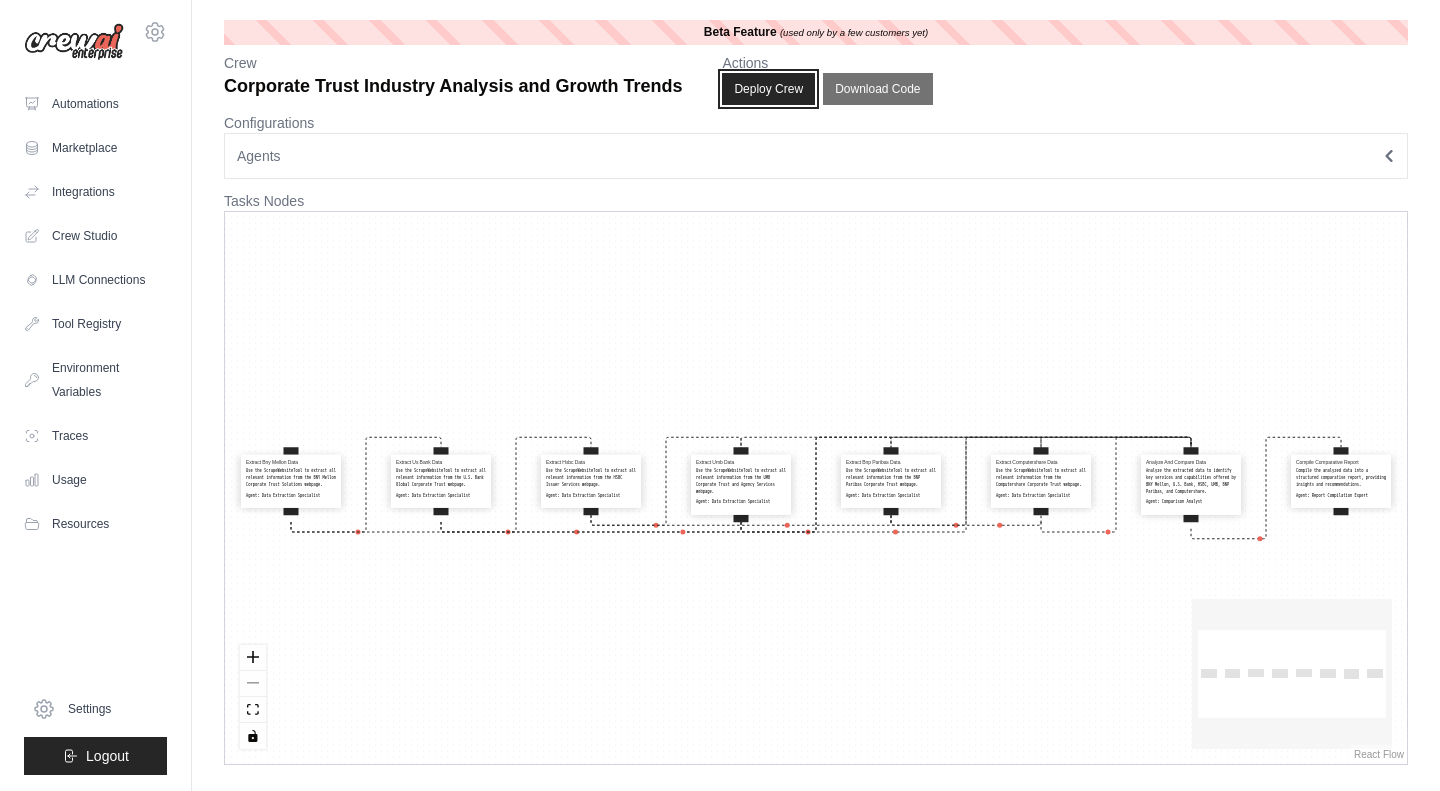 click on "Deploy Crew" at bounding box center [768, 89] 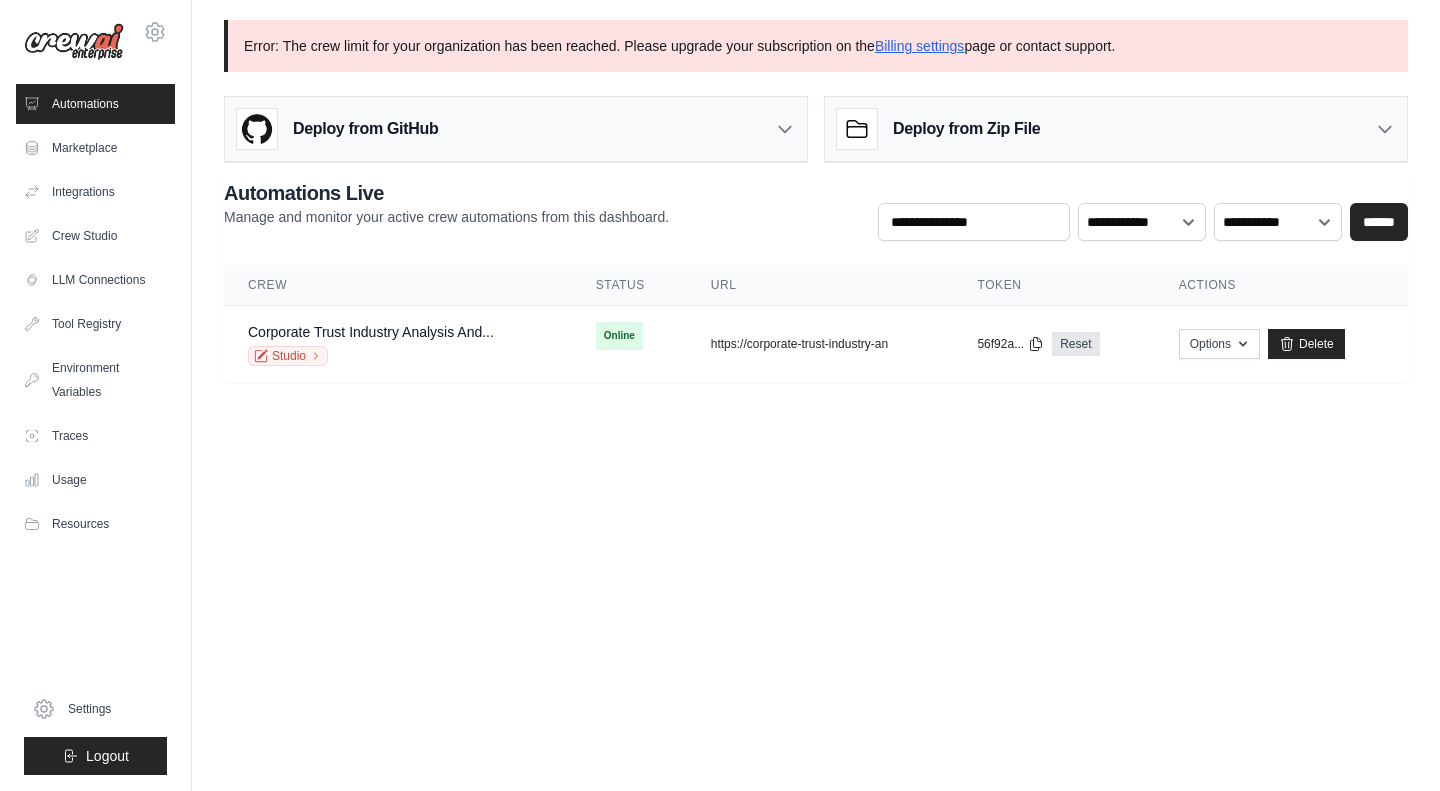click on "Studio" at bounding box center (371, 356) 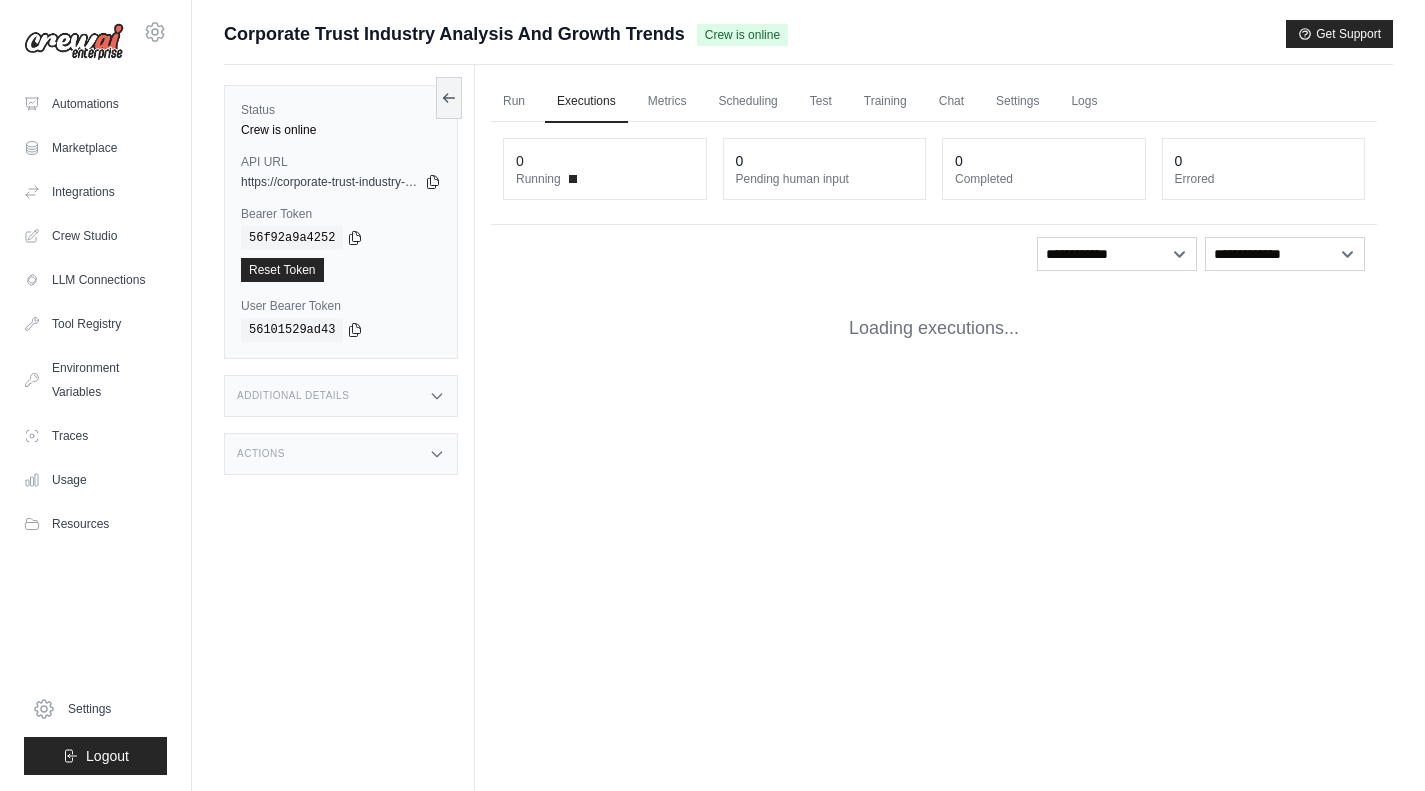 scroll, scrollTop: 0, scrollLeft: 0, axis: both 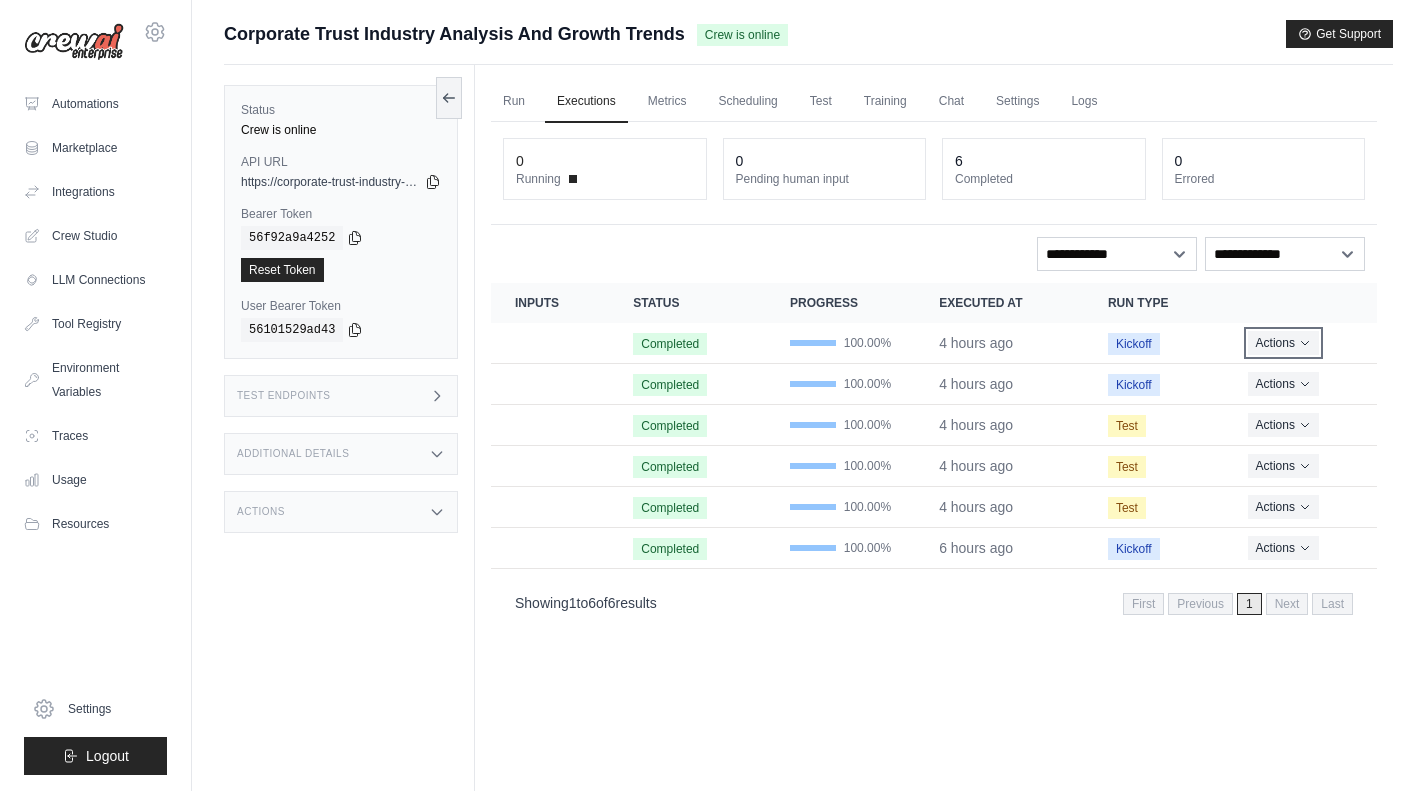 click on "Actions" at bounding box center (1283, 343) 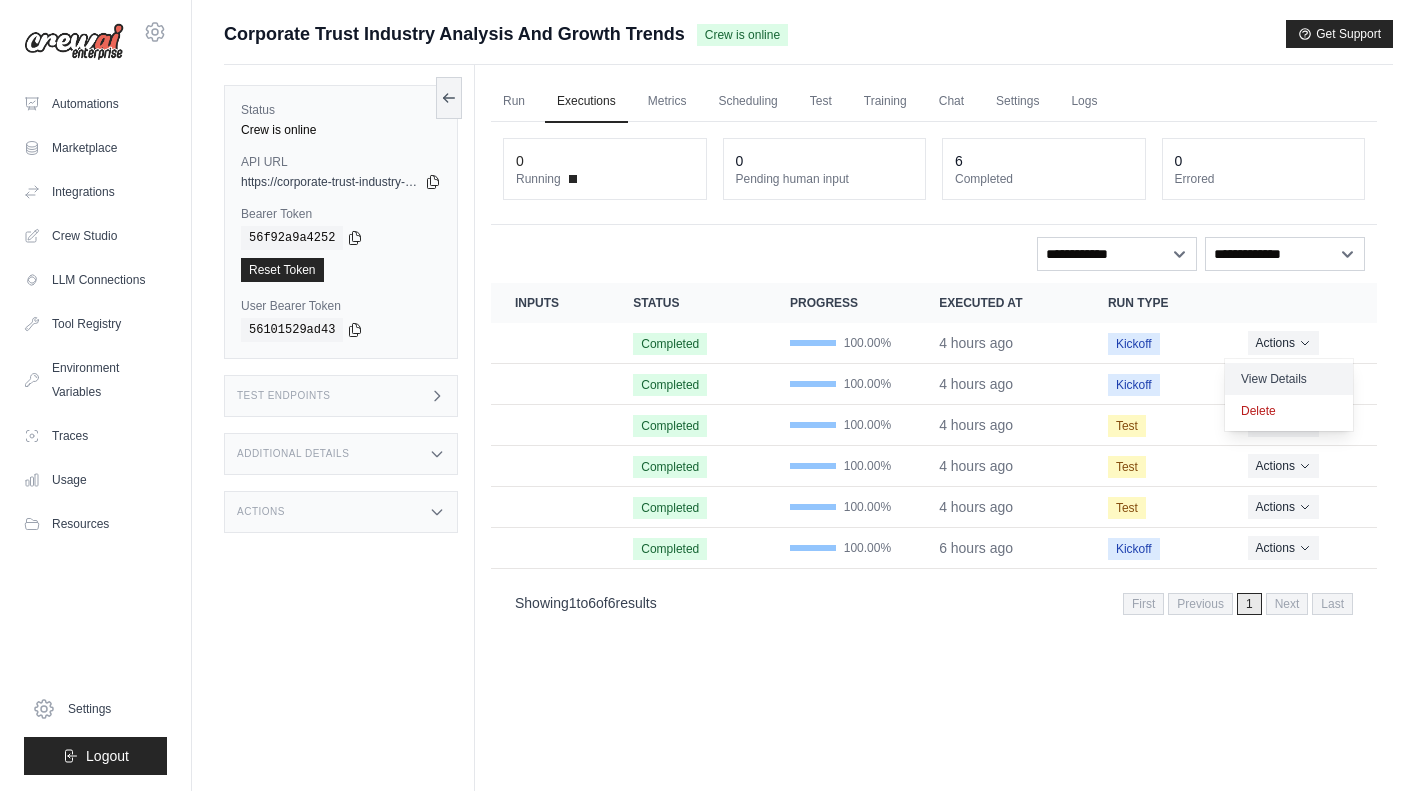 click on "View Details" at bounding box center [1289, 379] 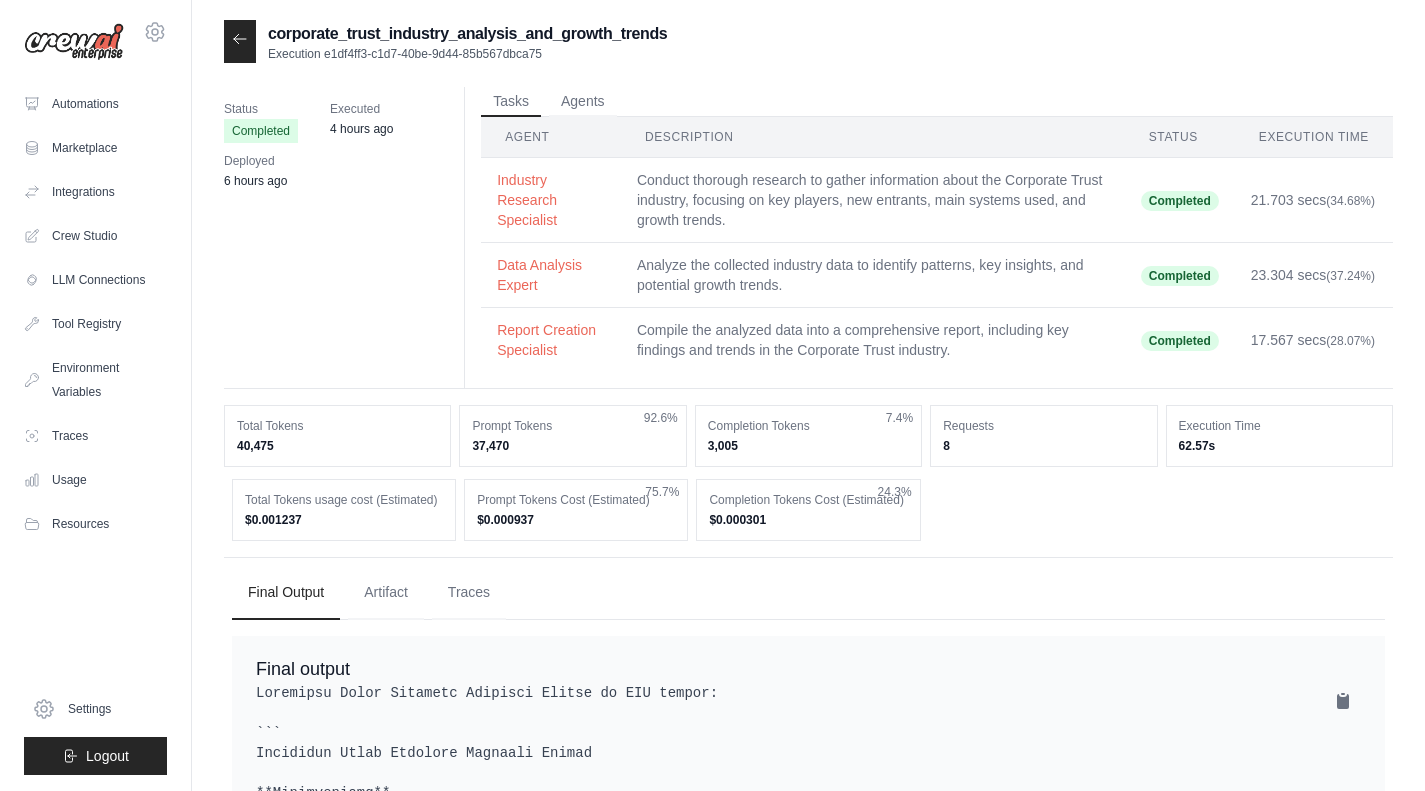 scroll, scrollTop: 0, scrollLeft: 0, axis: both 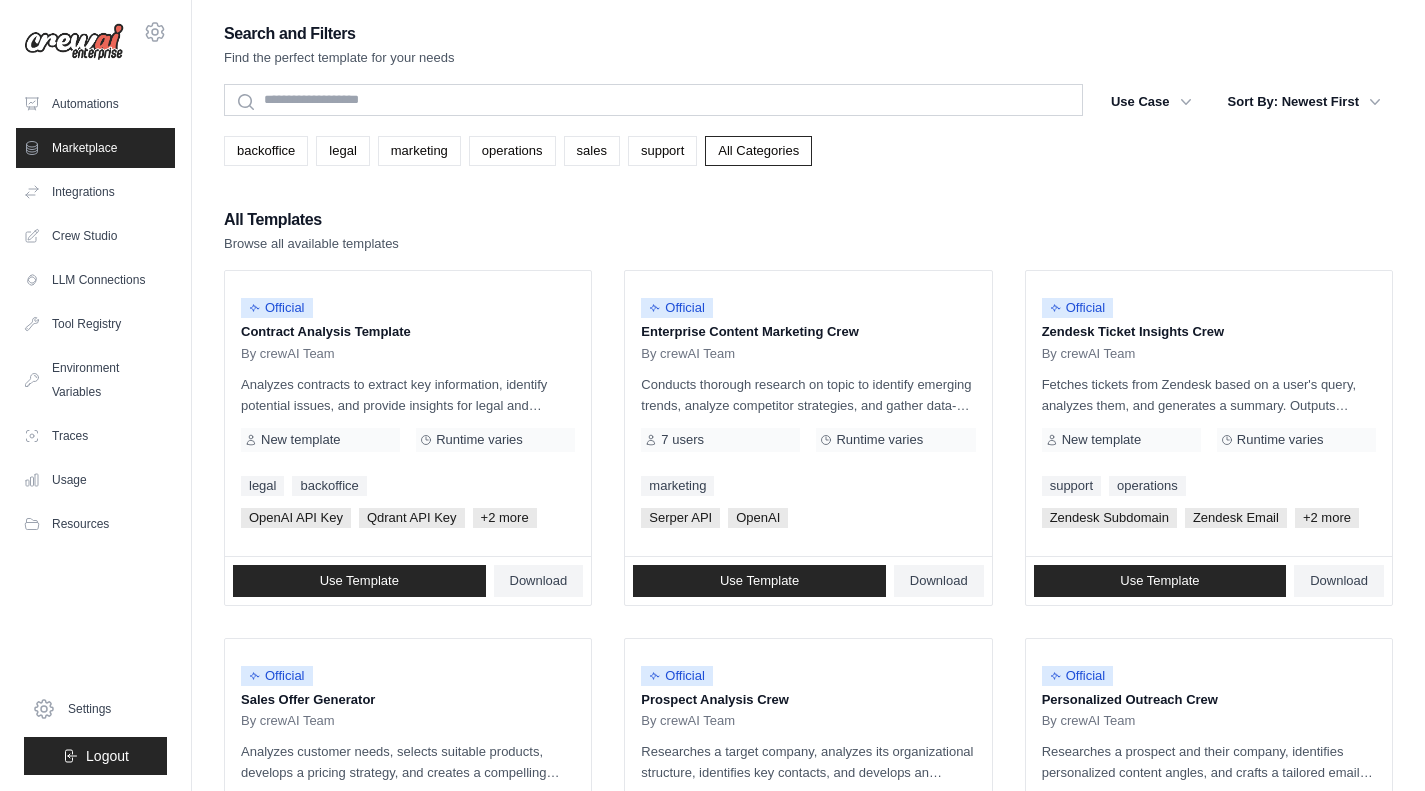 click on "Automations" at bounding box center (95, 104) 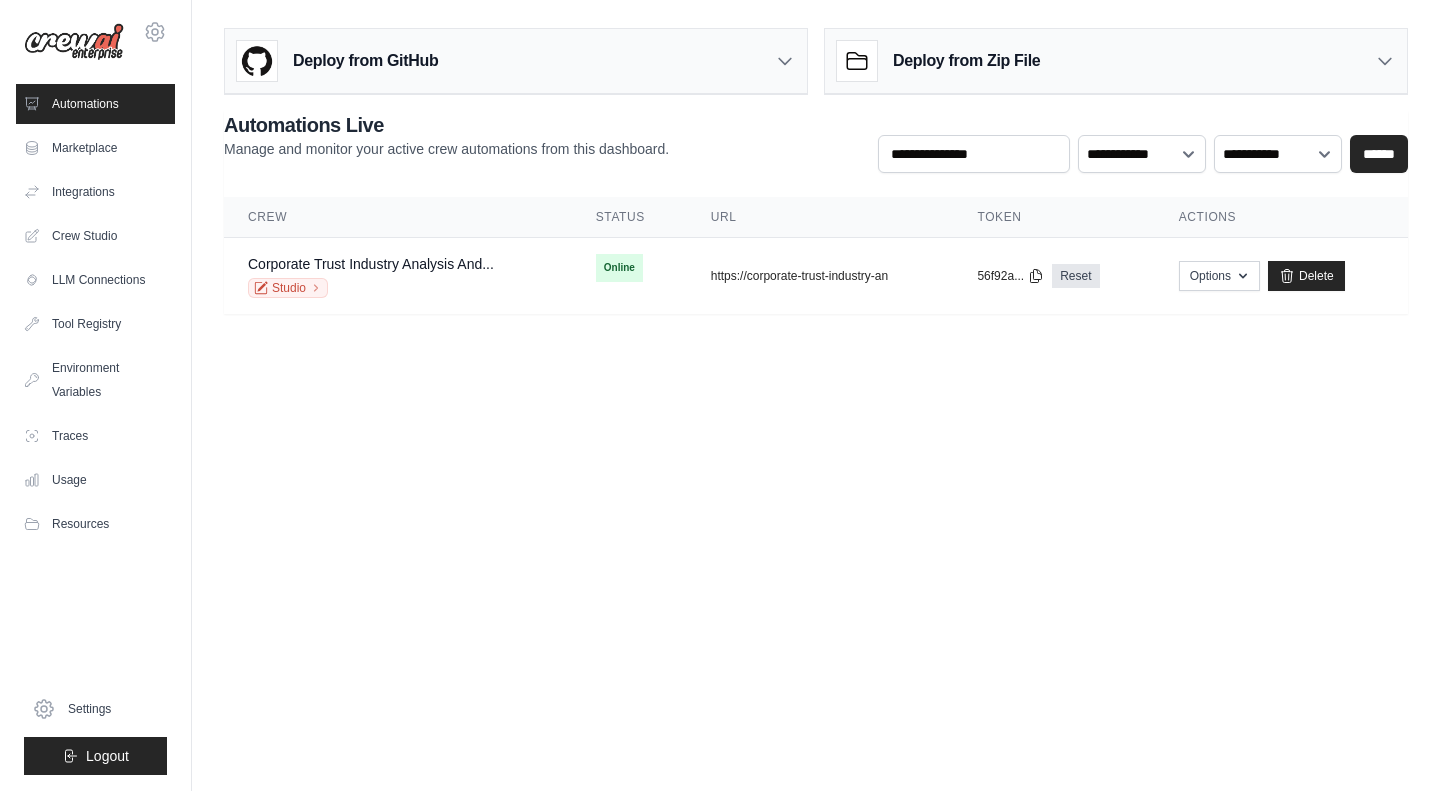 click on "Crew Studio" at bounding box center [95, 236] 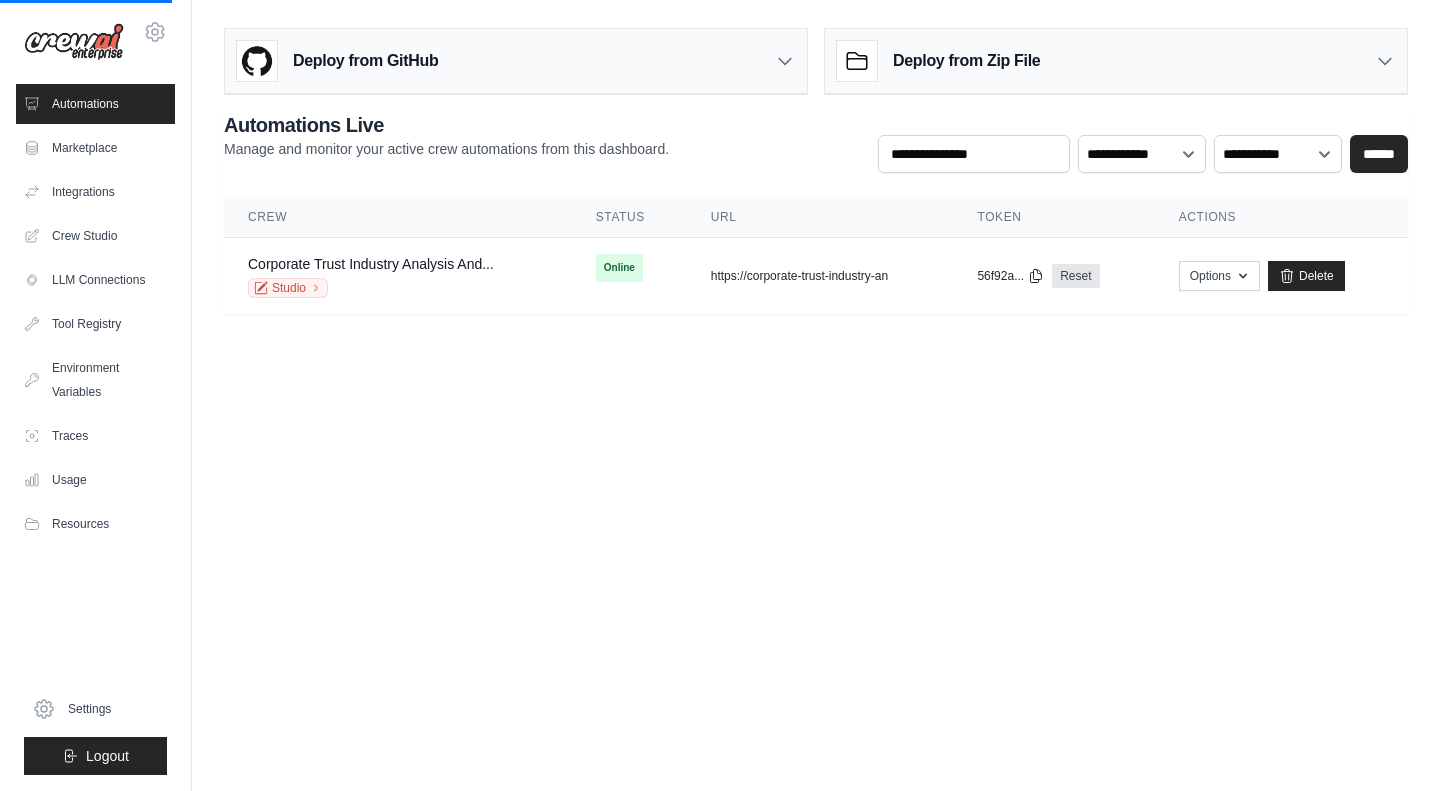click on "Crew Studio" at bounding box center (95, 236) 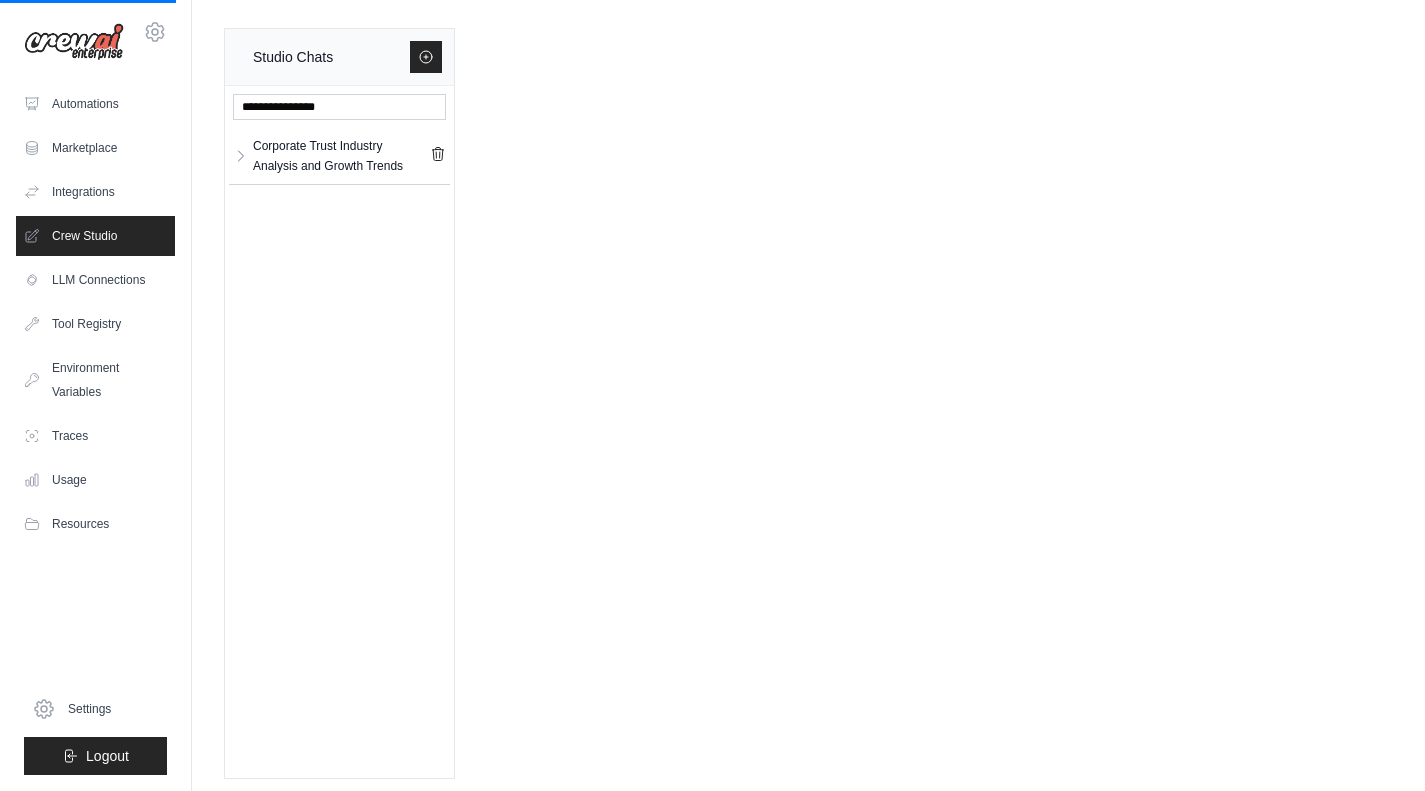 click 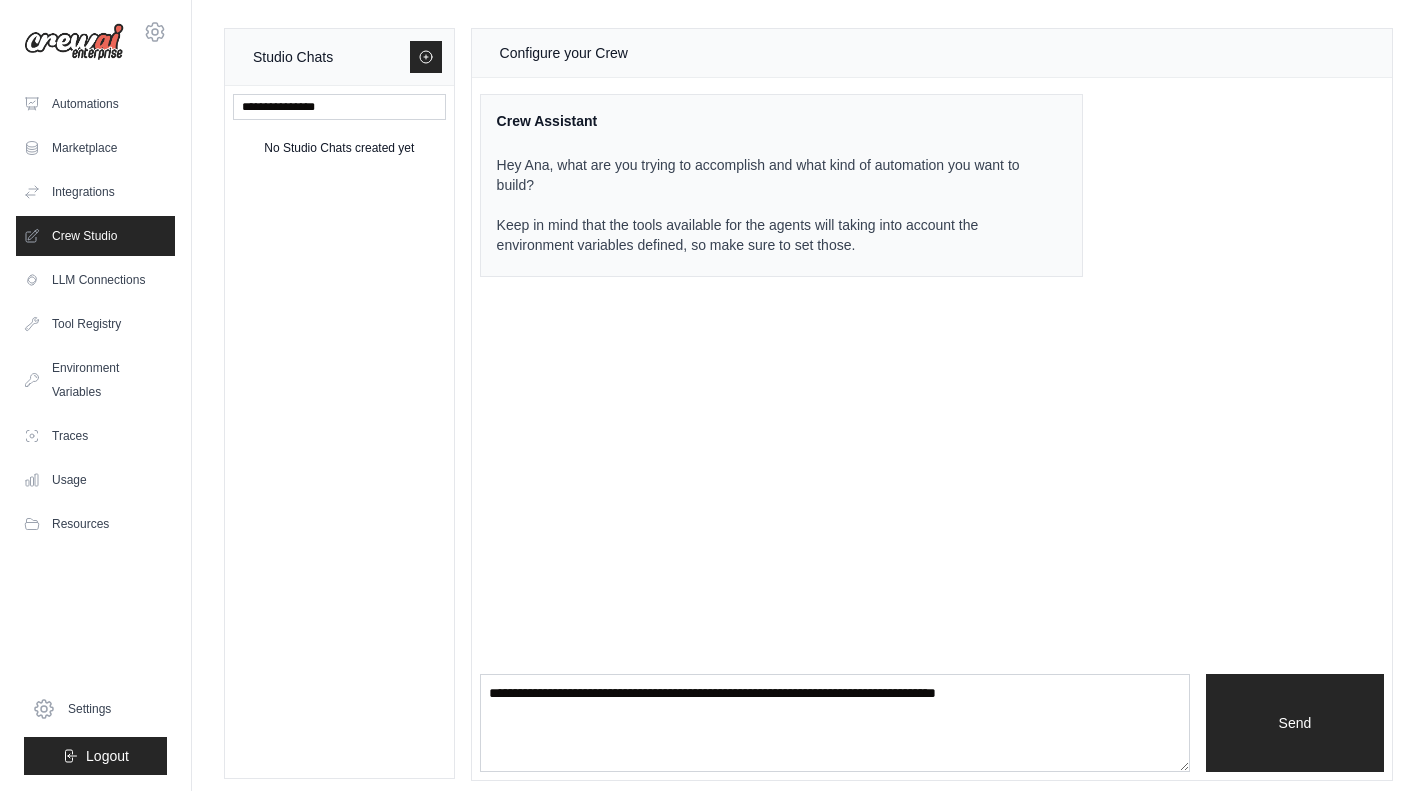 click on "Configure your Crew Crew Assistant Hey Ana, what are you trying to accomplish and what kind of automation you want to build? Keep in mind that the tools available for the agents will taking into account the environment variables defined, so make sure to set those. Send" at bounding box center (932, 404) 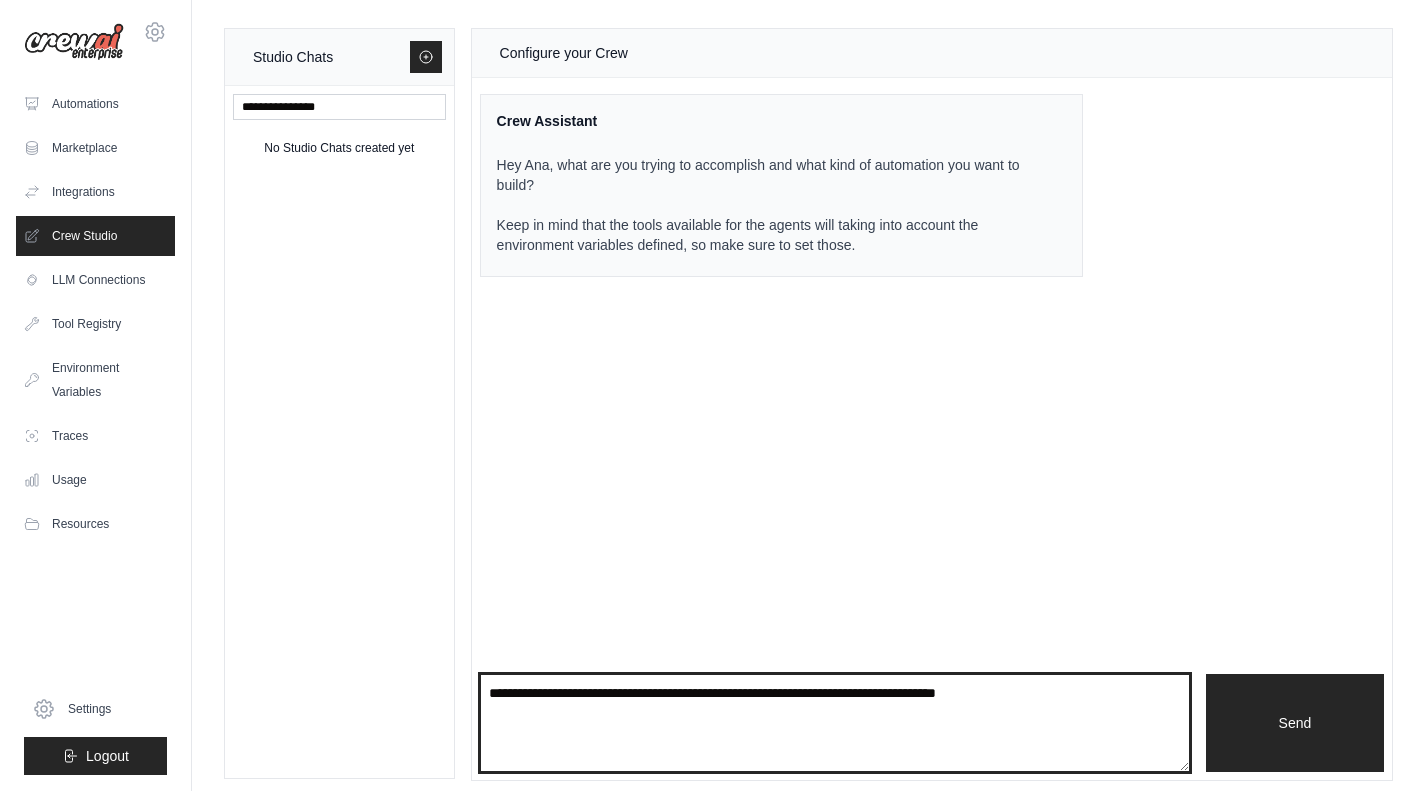 click at bounding box center [835, 723] 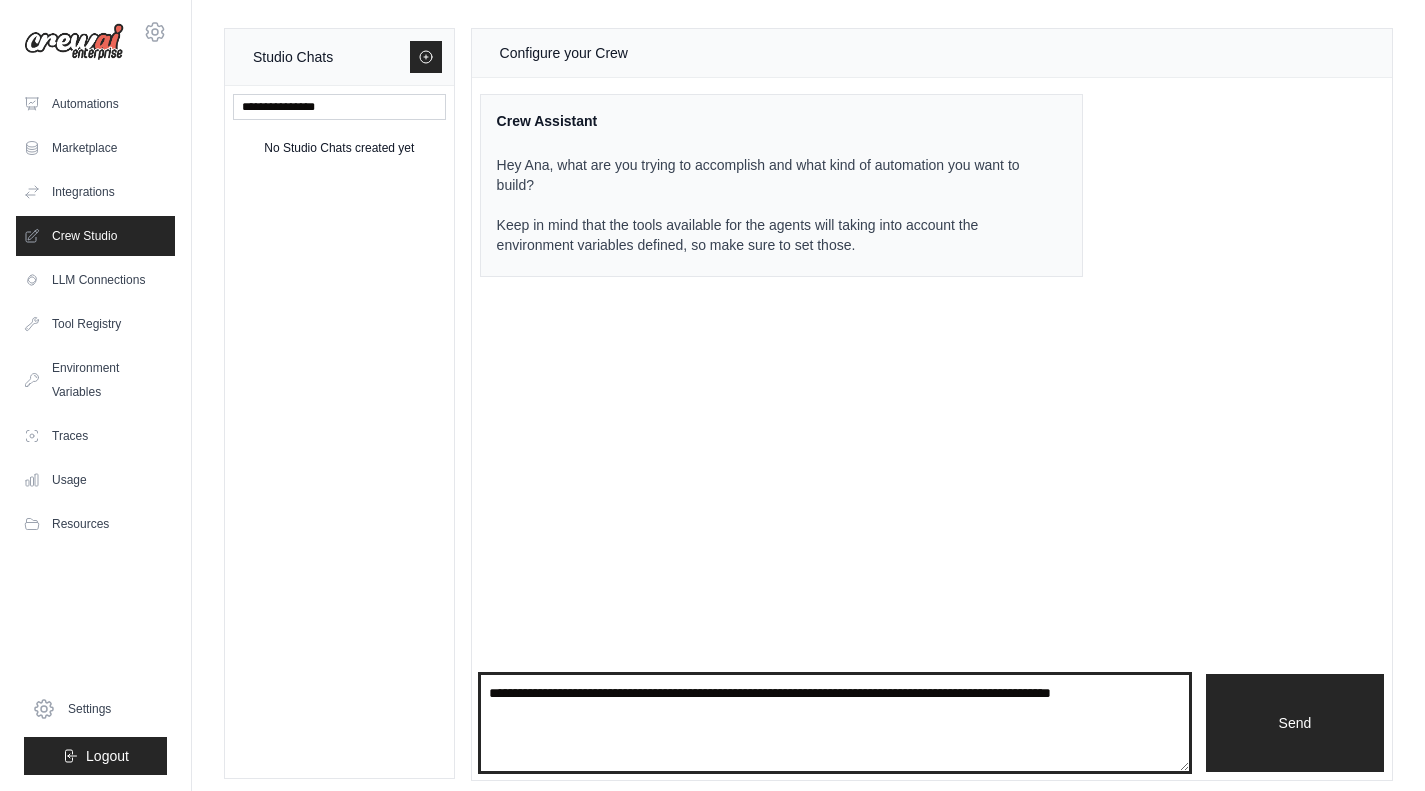 click on "**********" at bounding box center [835, 723] 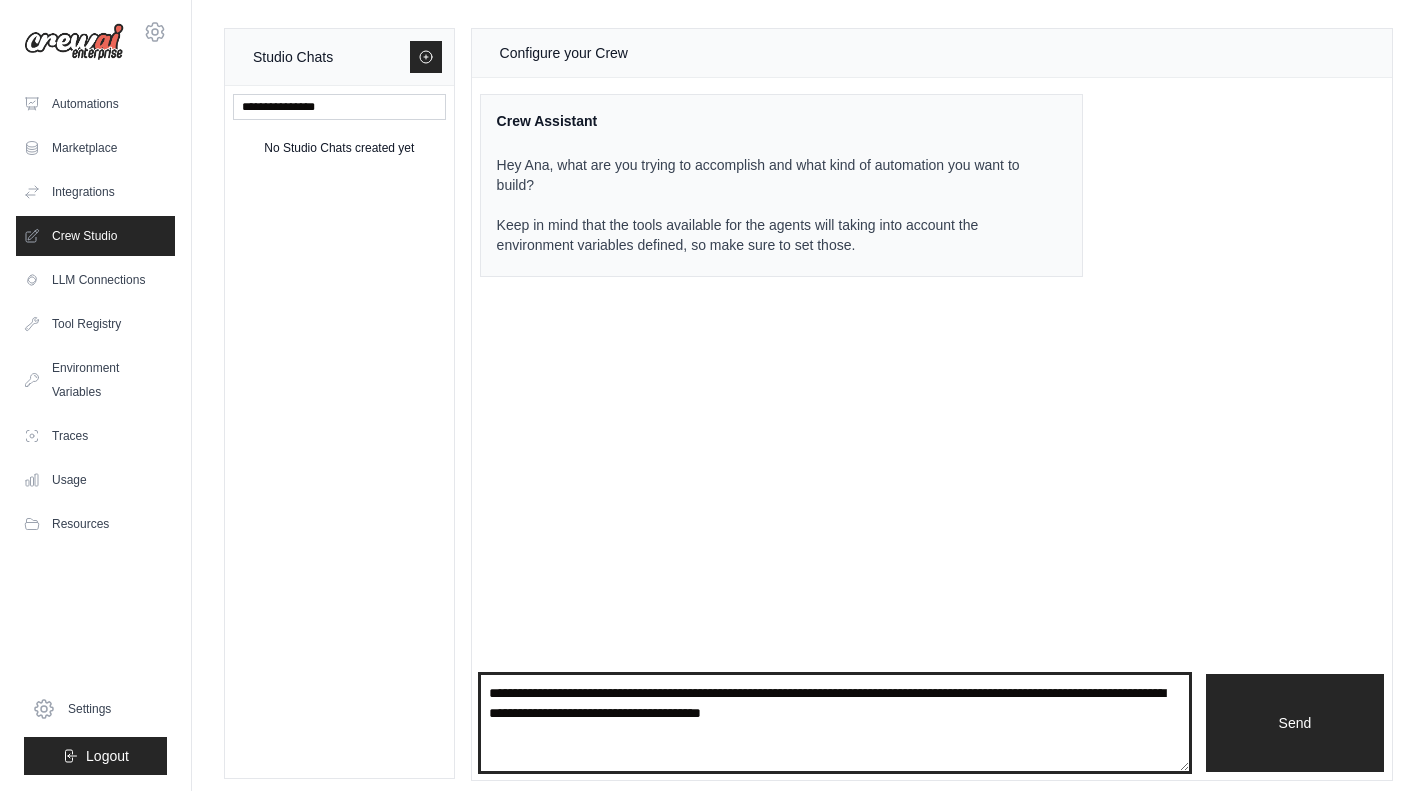 click on "**********" at bounding box center (835, 723) 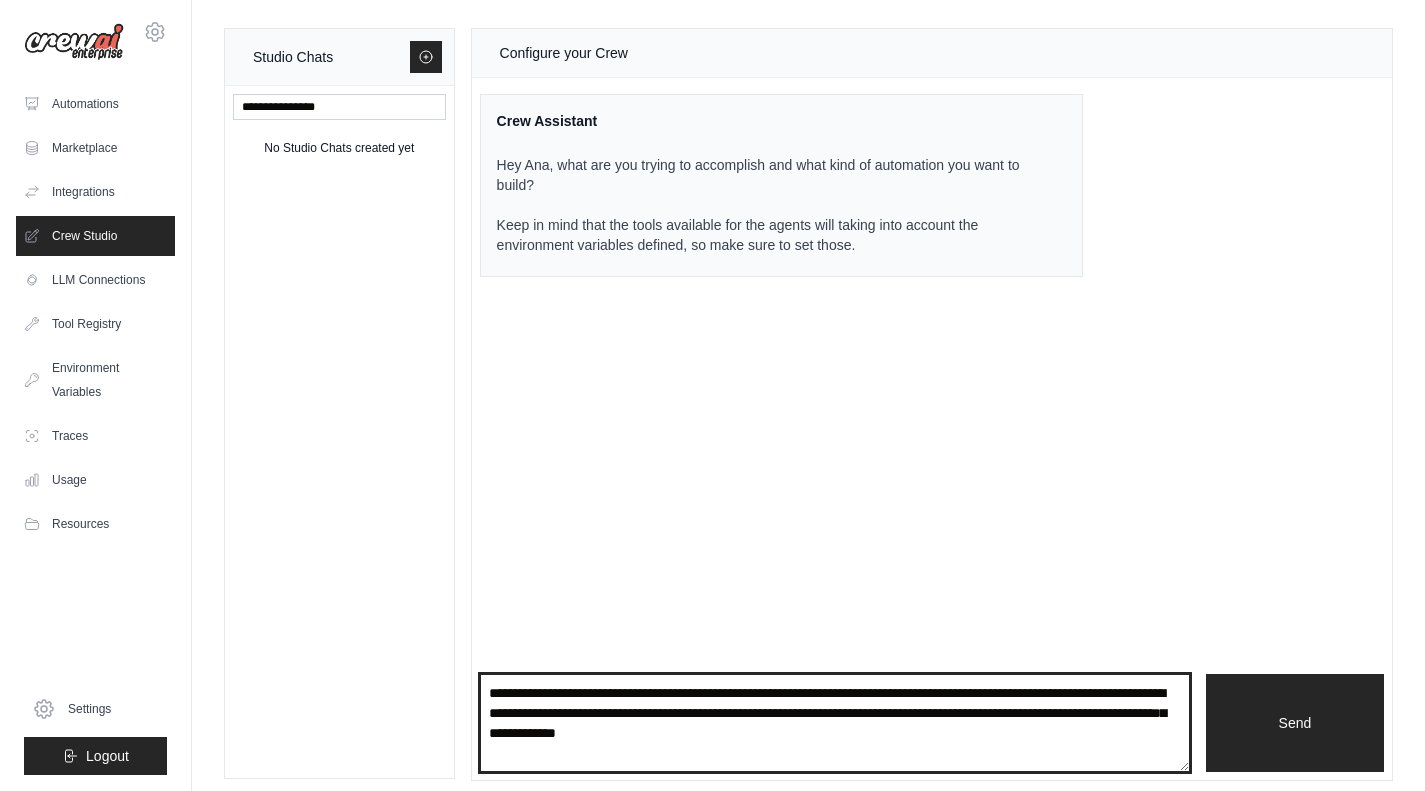 paste on "**********" 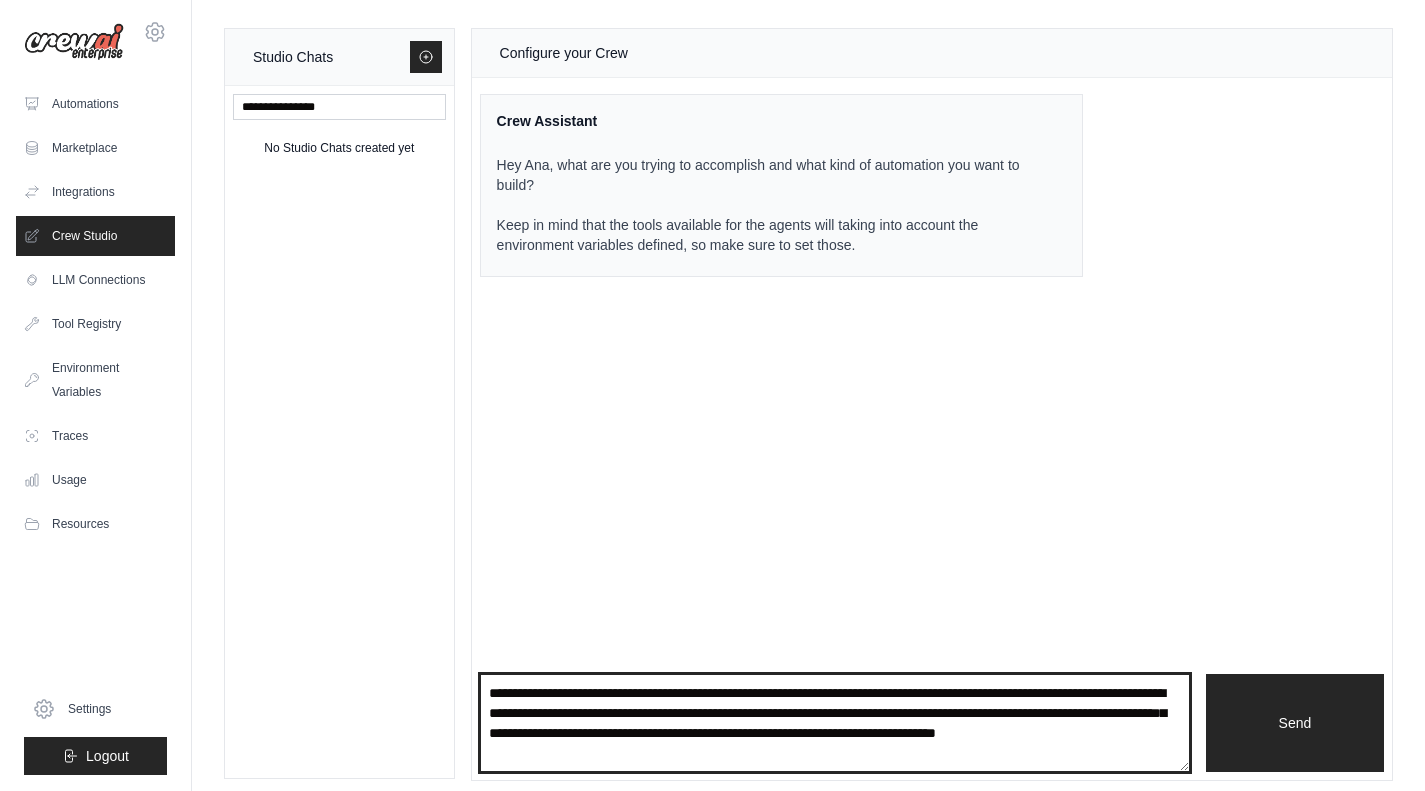 paste on "**********" 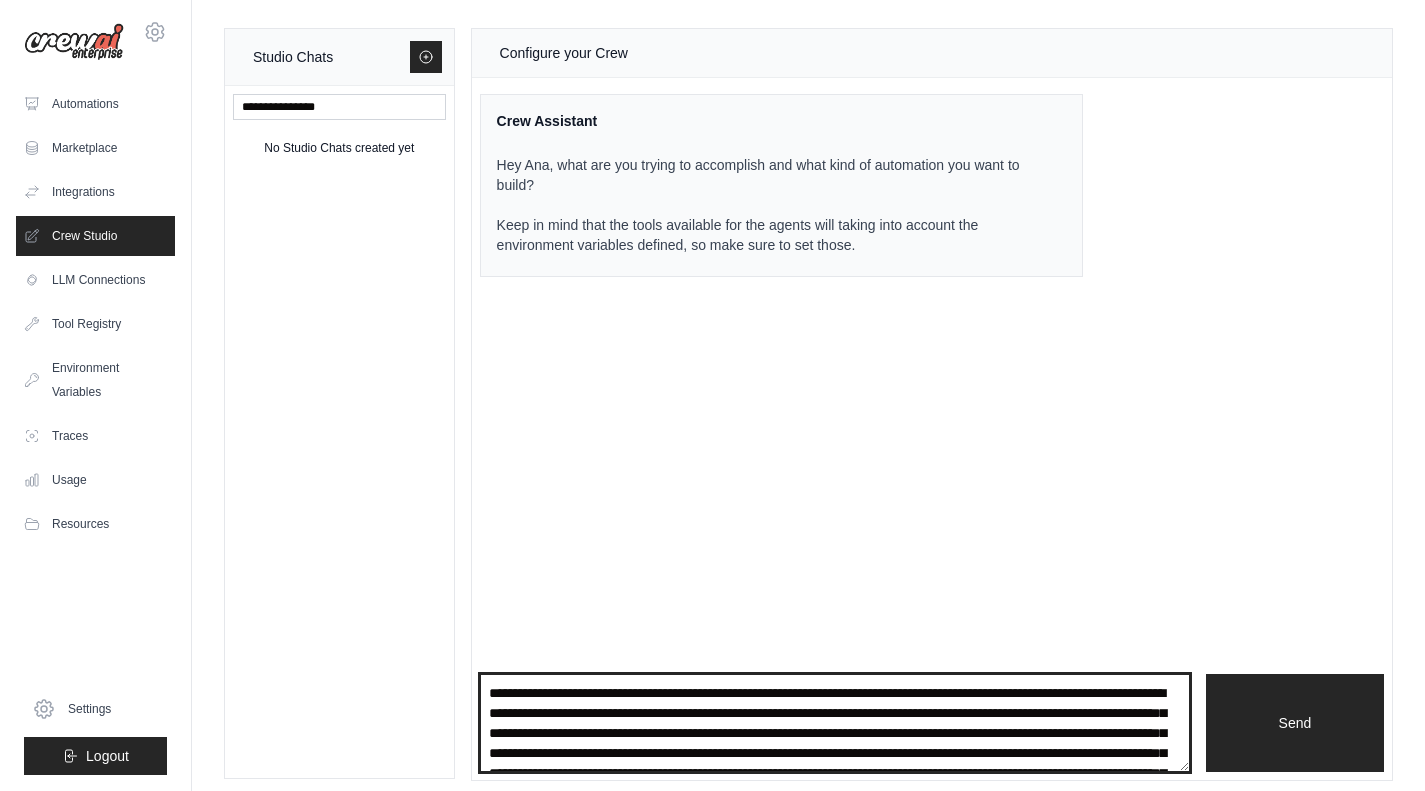 scroll, scrollTop: 89, scrollLeft: 0, axis: vertical 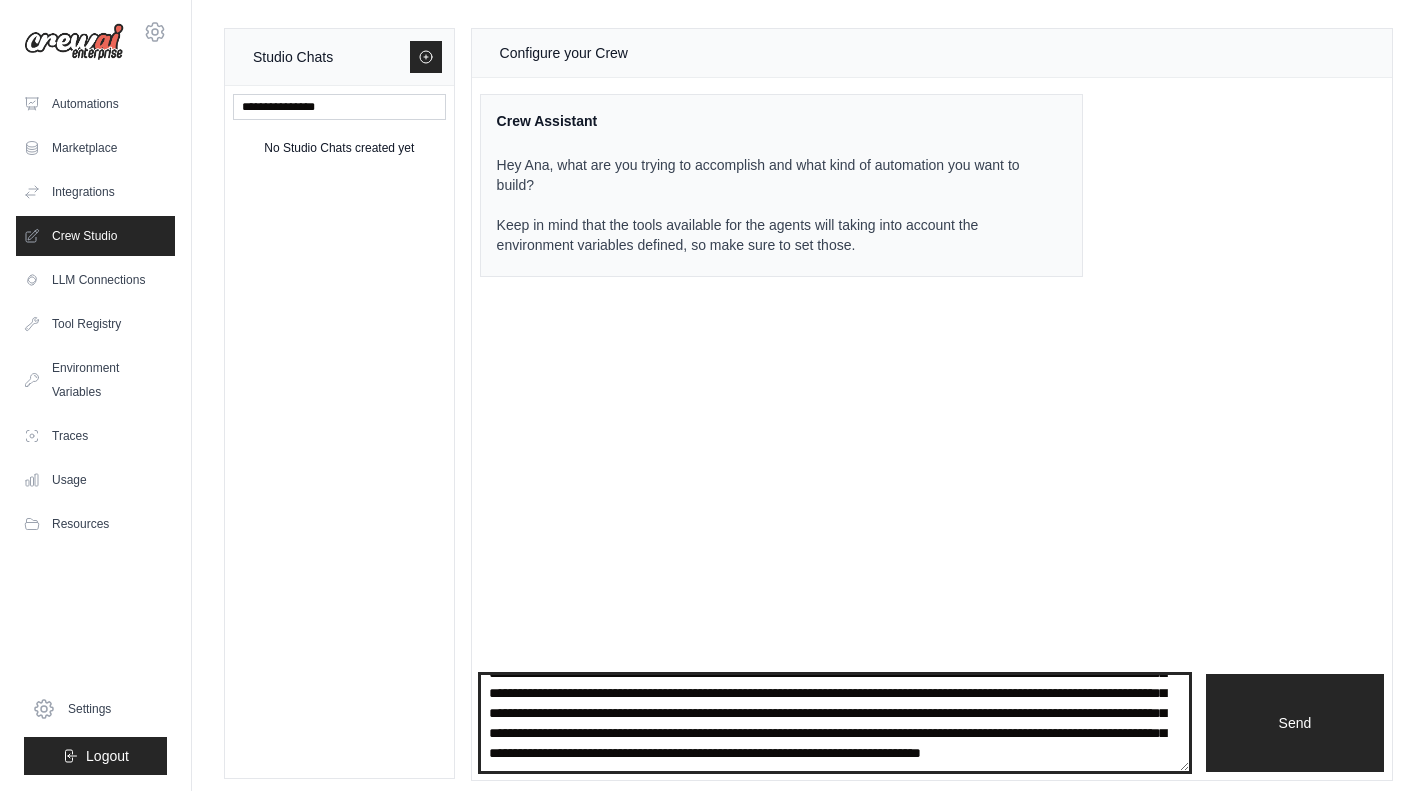 paste on "**********" 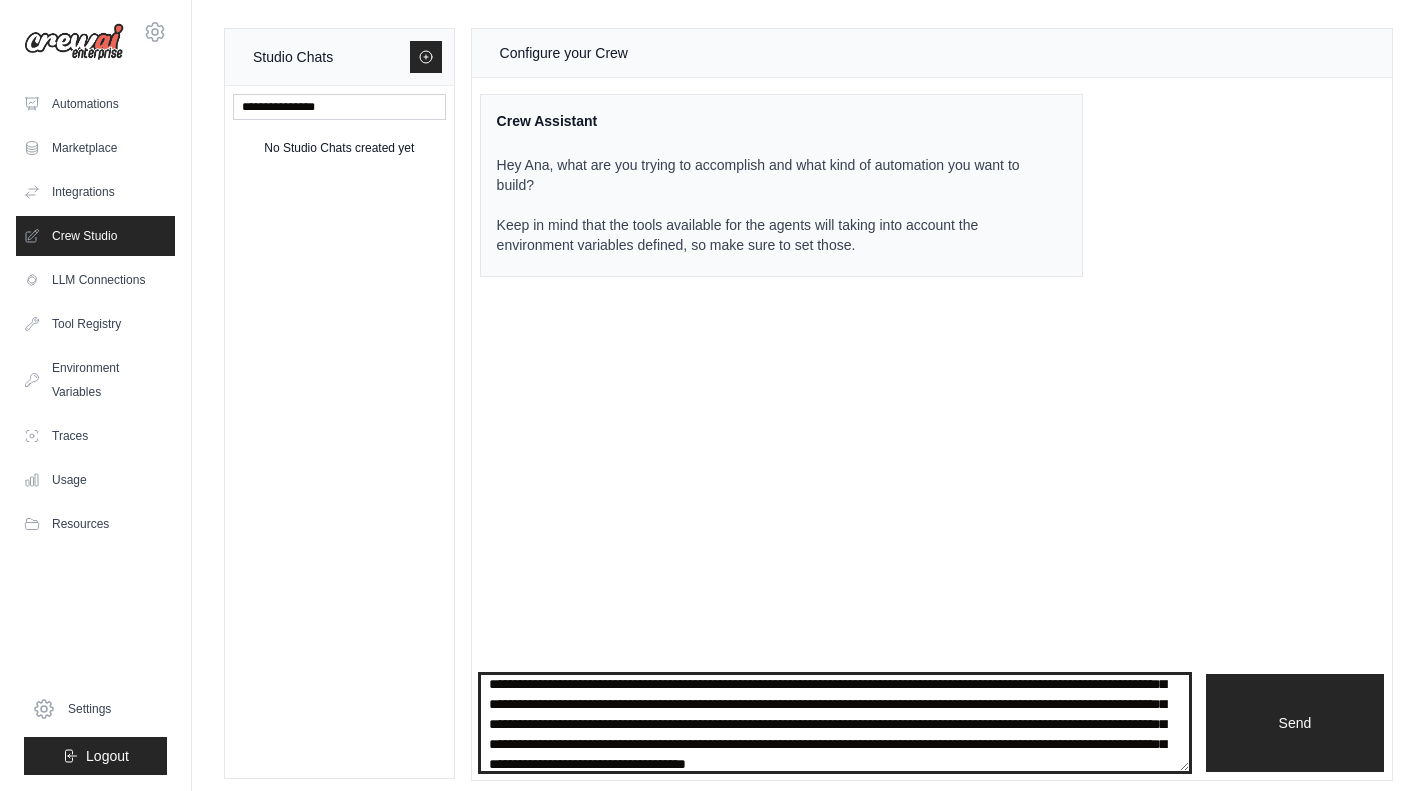 scroll, scrollTop: 189, scrollLeft: 0, axis: vertical 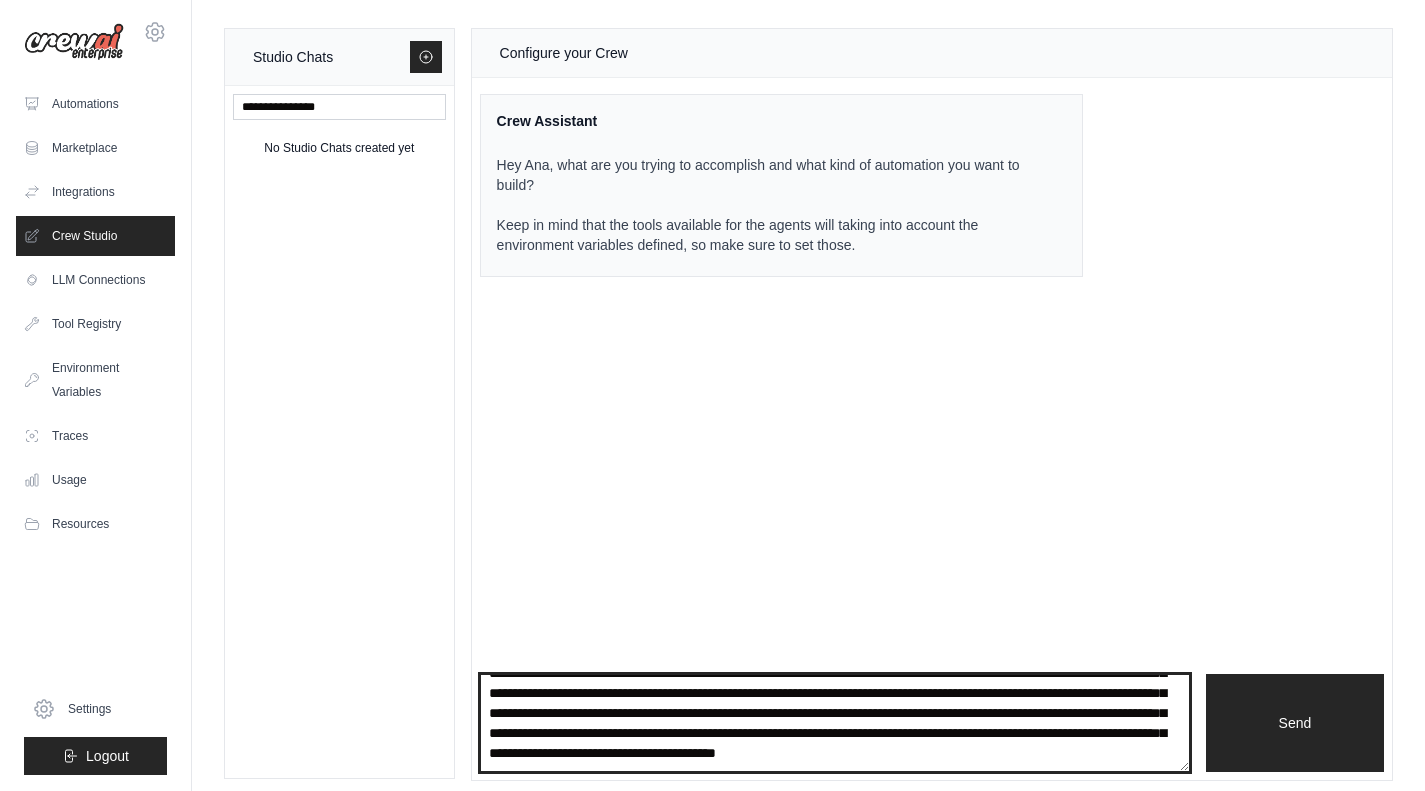 paste on "**********" 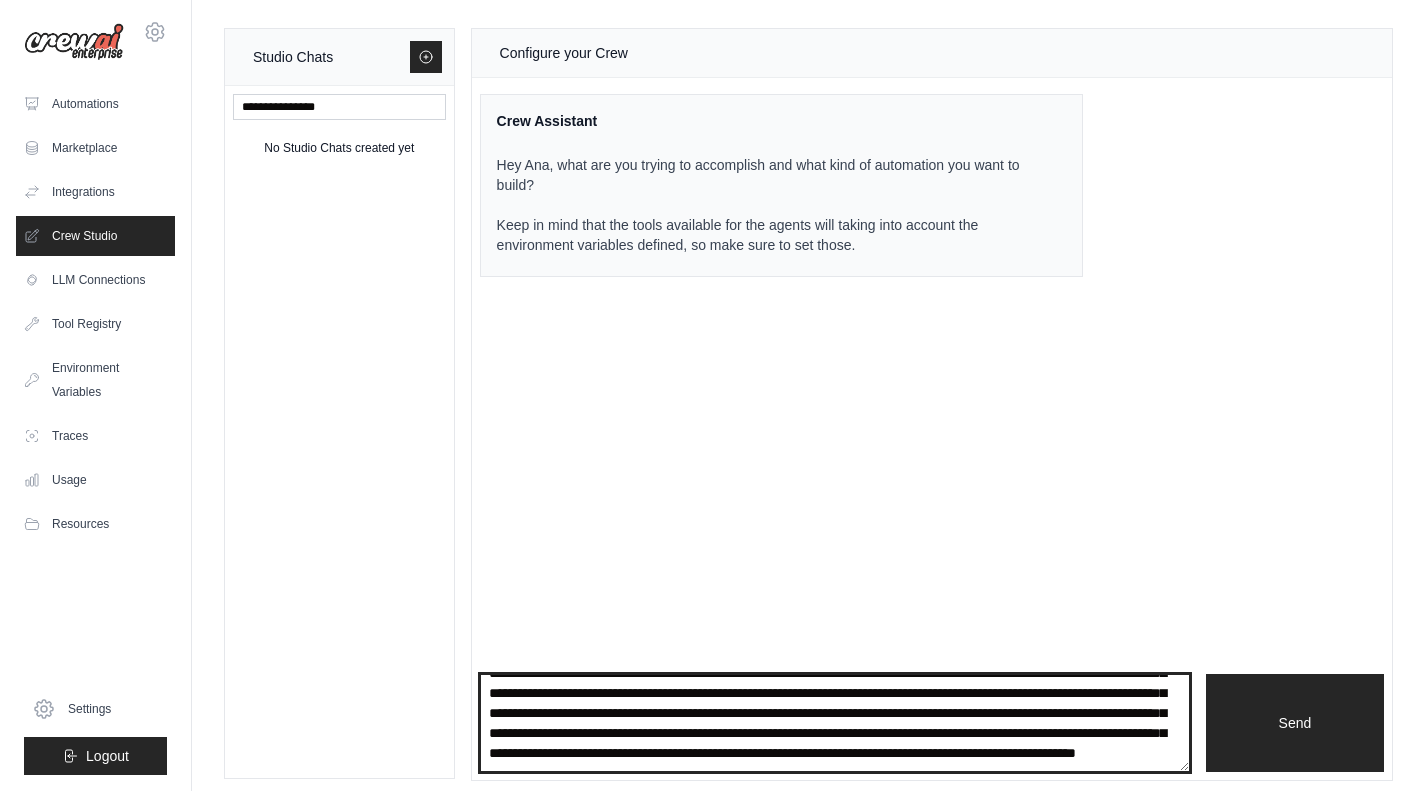 scroll, scrollTop: 209, scrollLeft: 0, axis: vertical 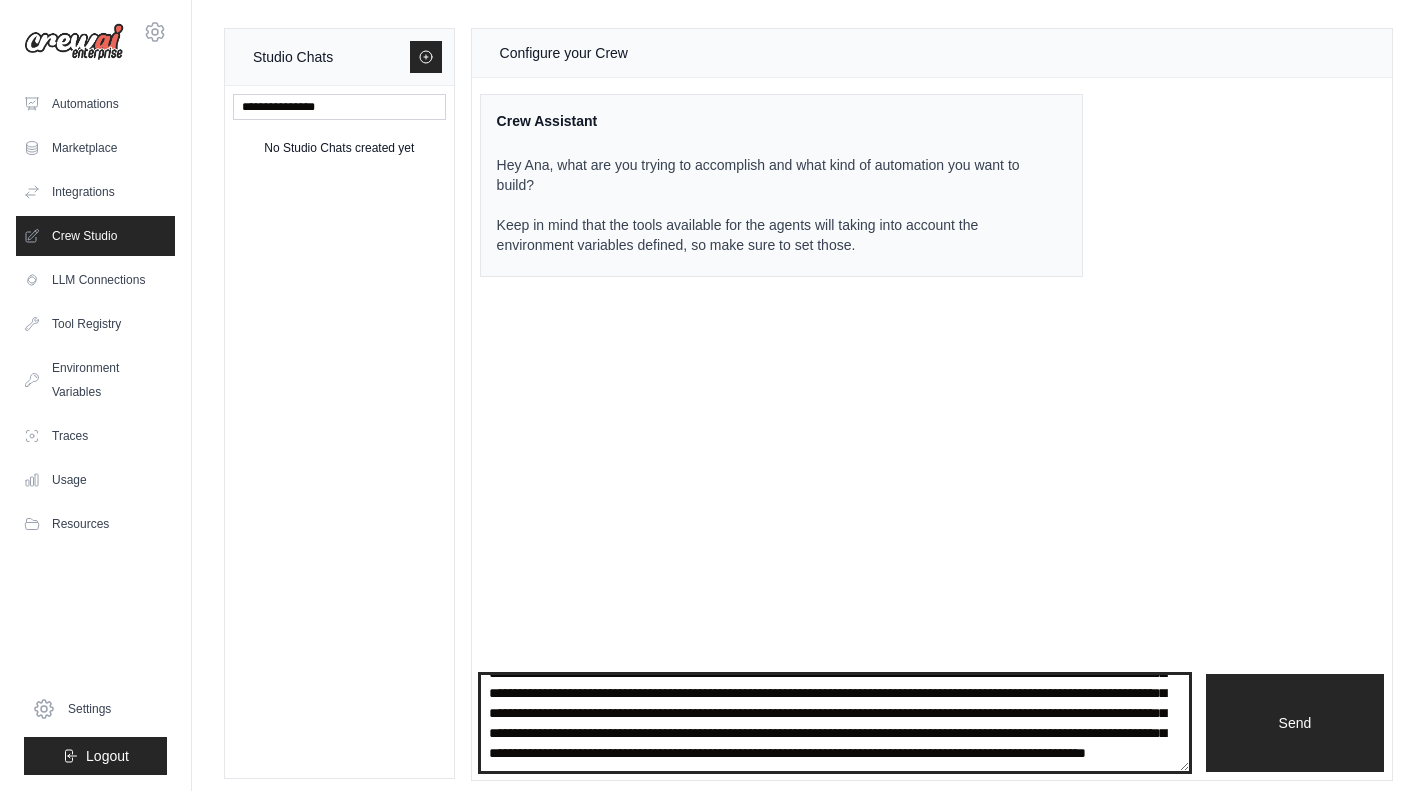paste on "**********" 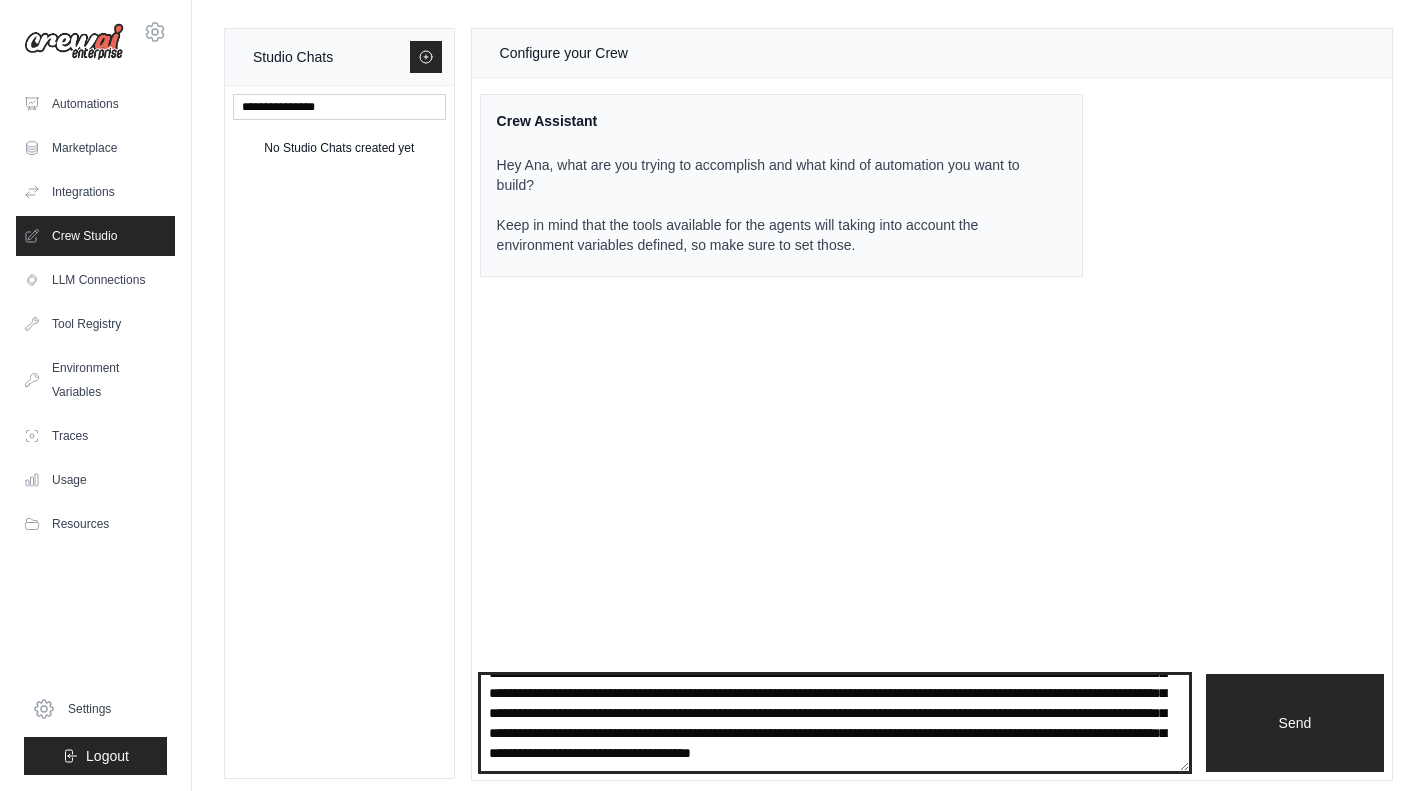 type on "**********" 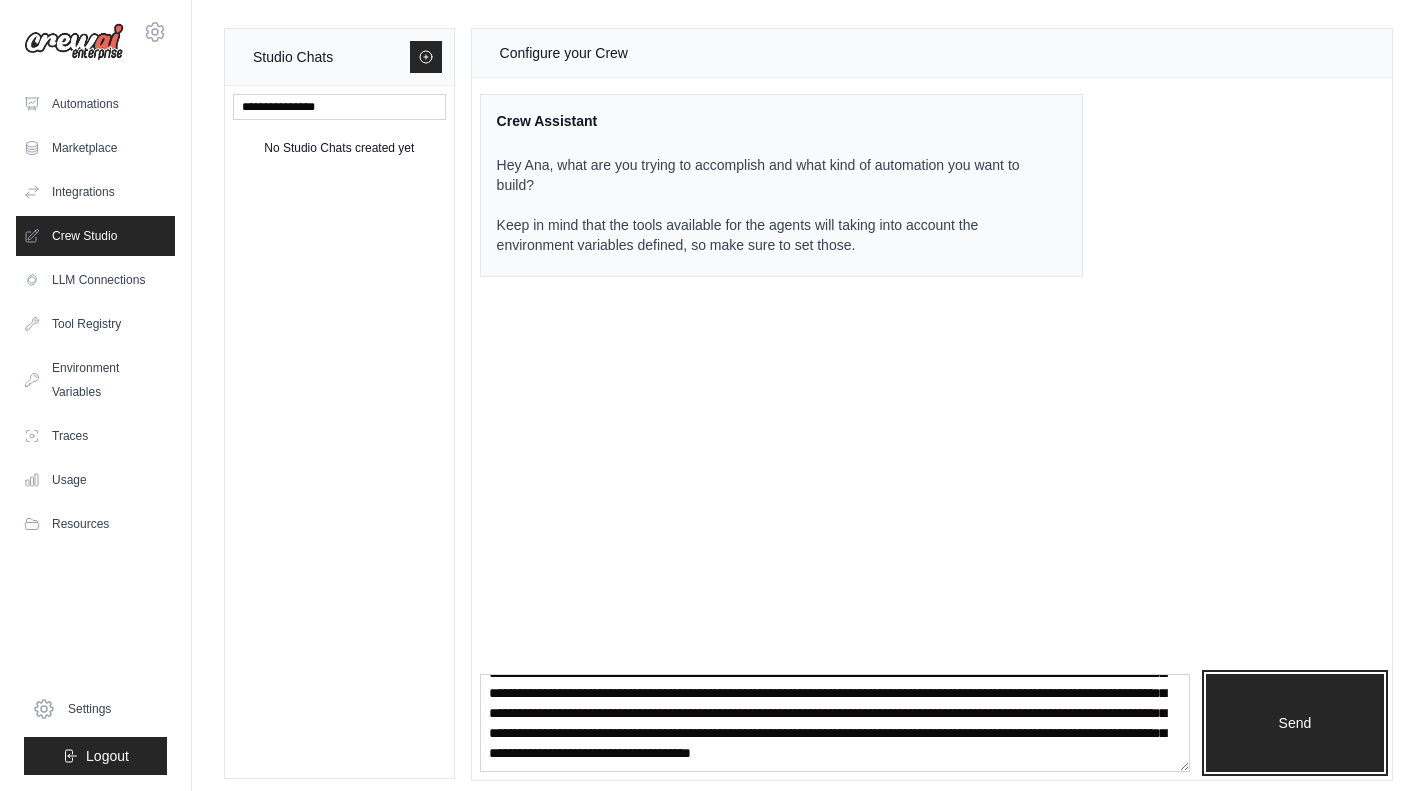 click on "Send" at bounding box center [1295, 723] 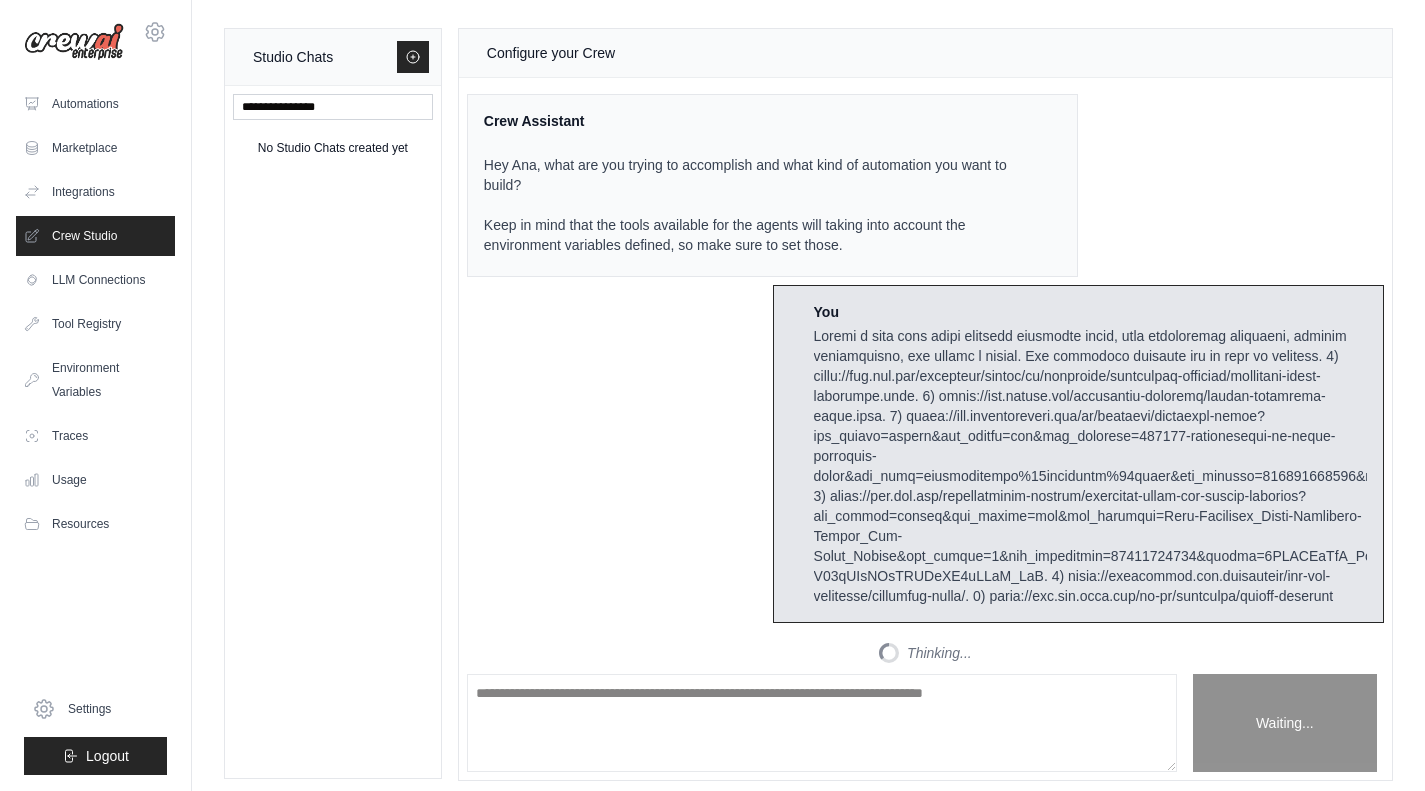 scroll, scrollTop: 0, scrollLeft: 0, axis: both 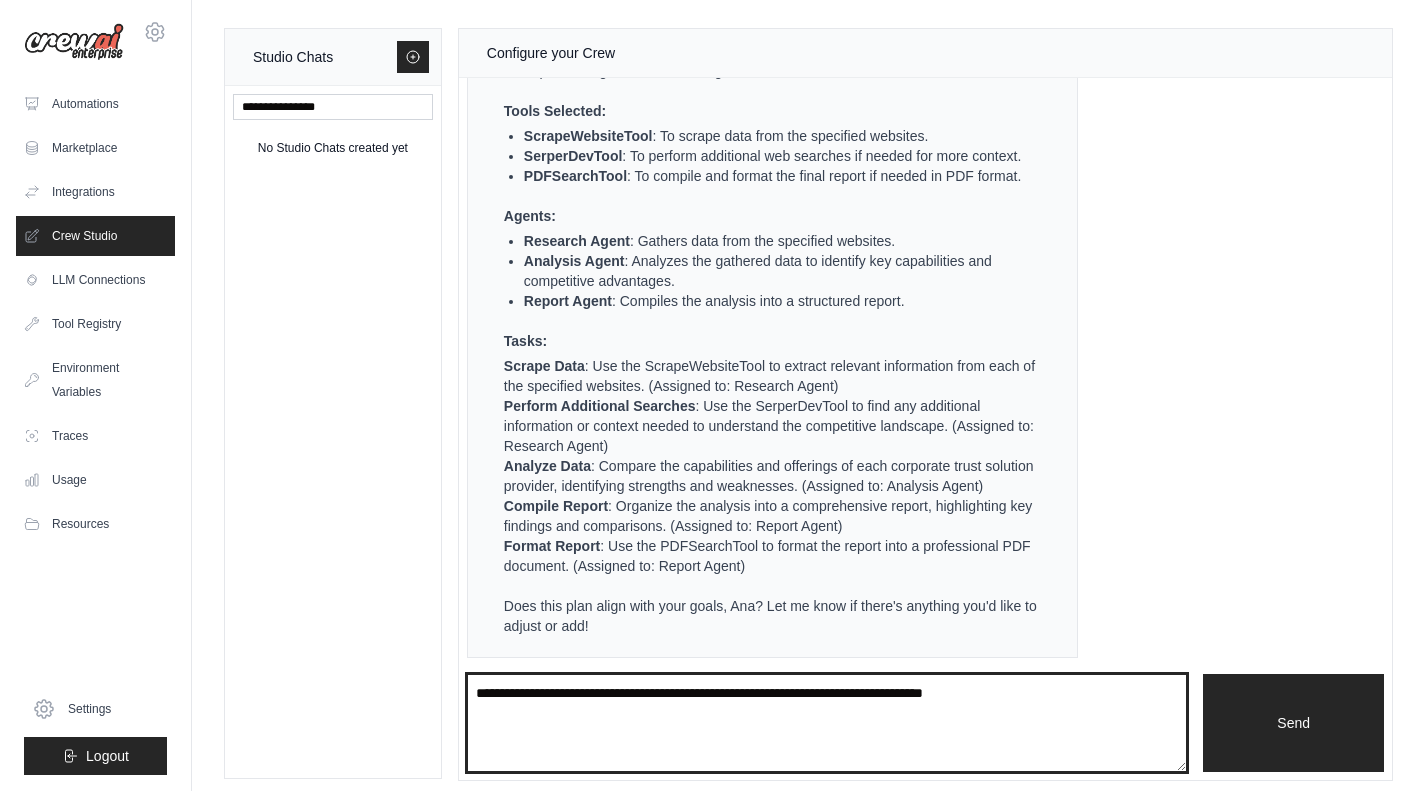 click at bounding box center (827, 723) 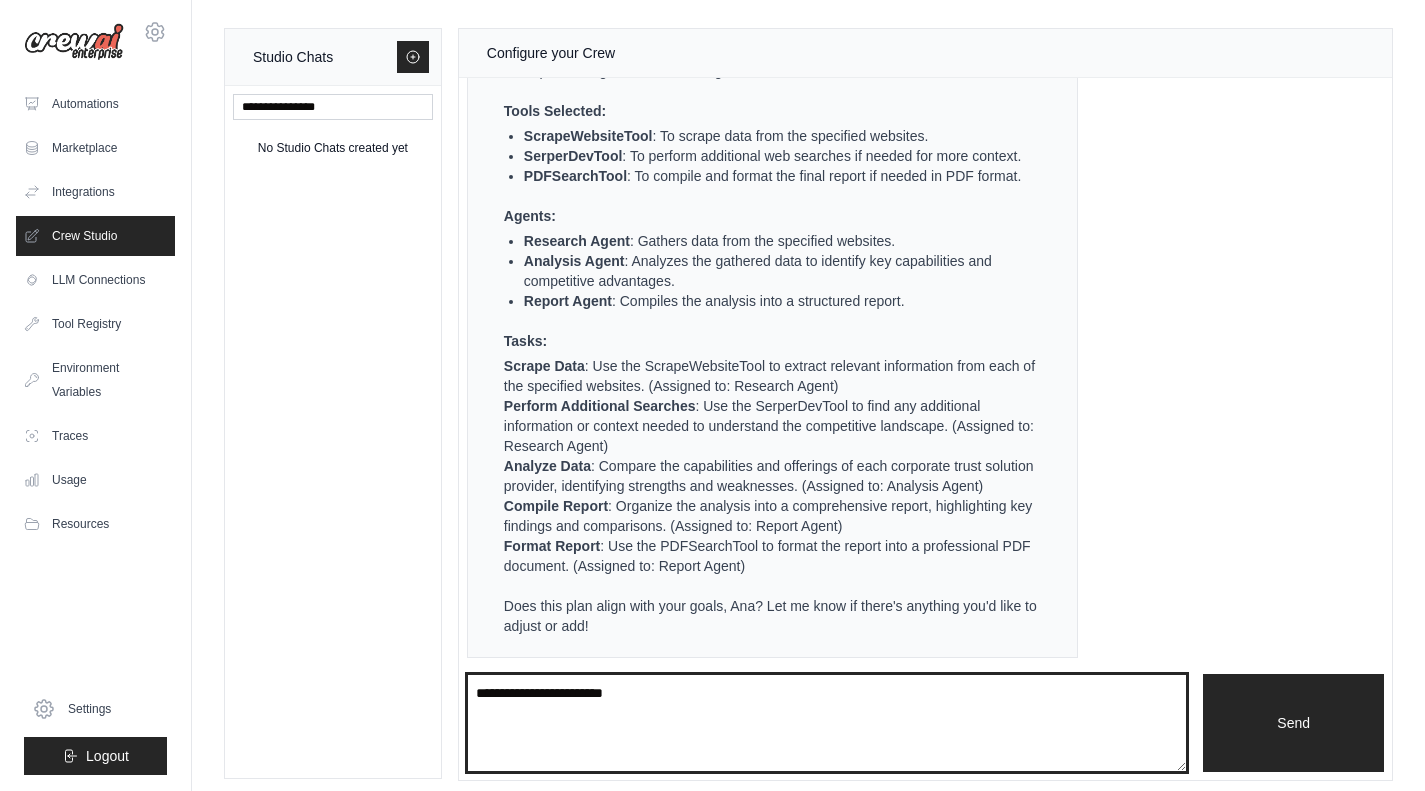 type on "**********" 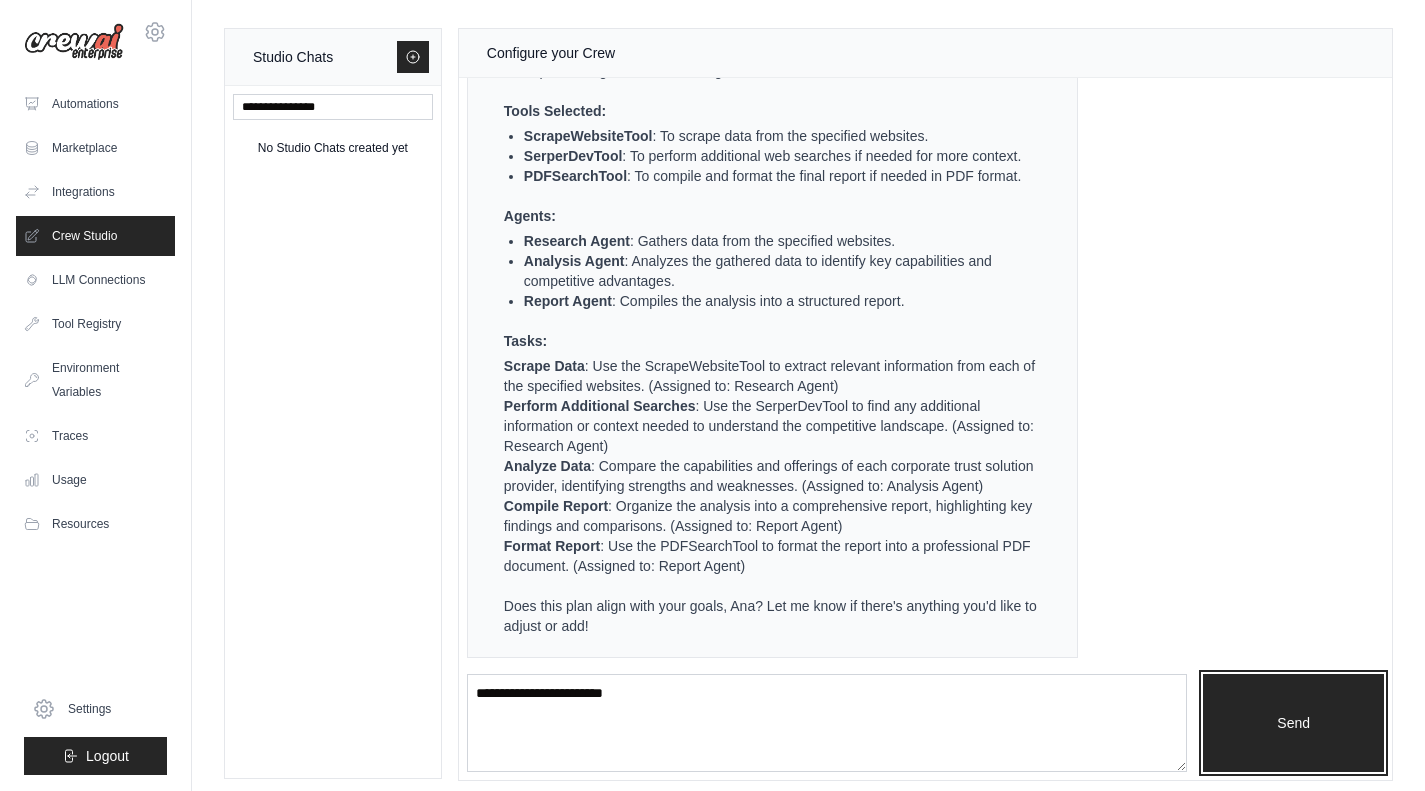 click on "Send" at bounding box center [1293, 723] 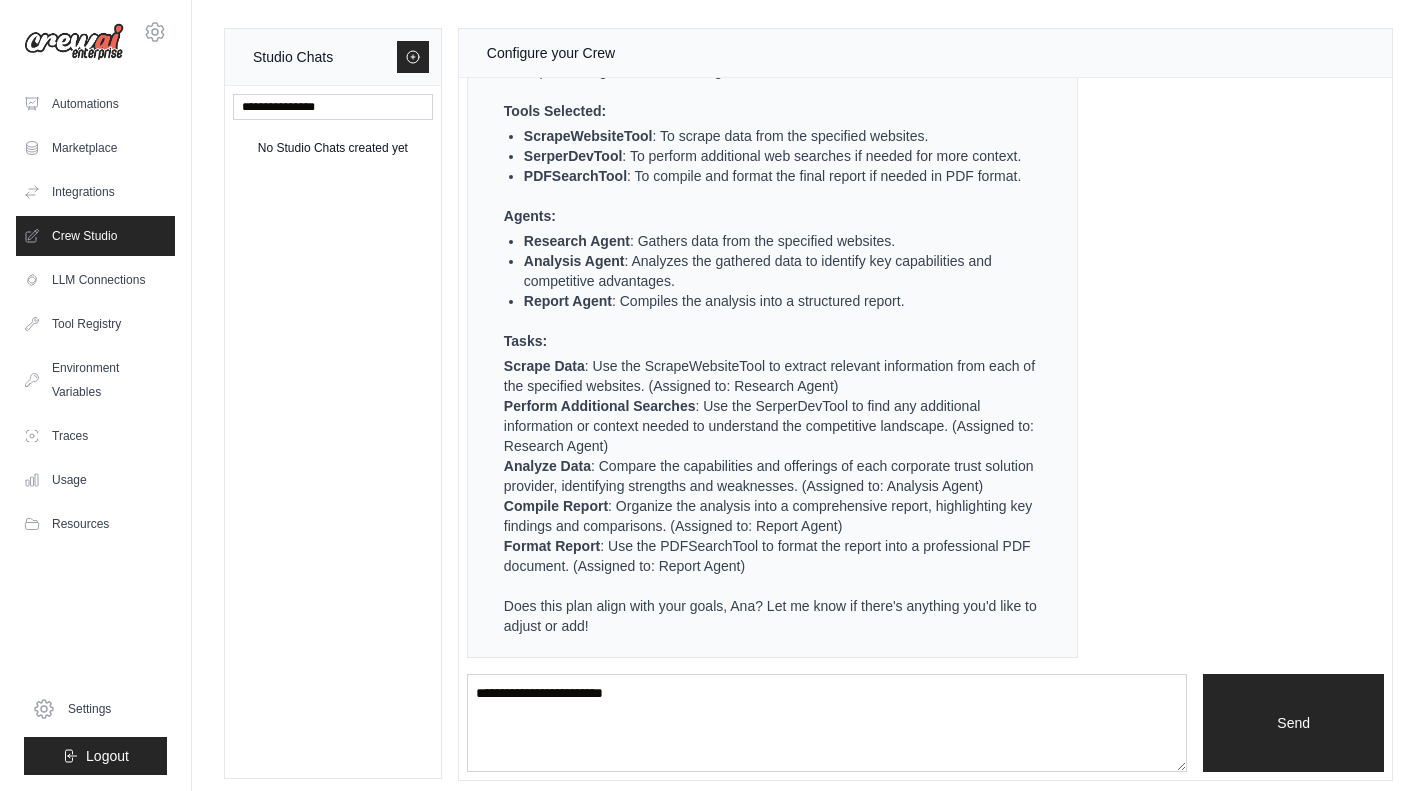 type 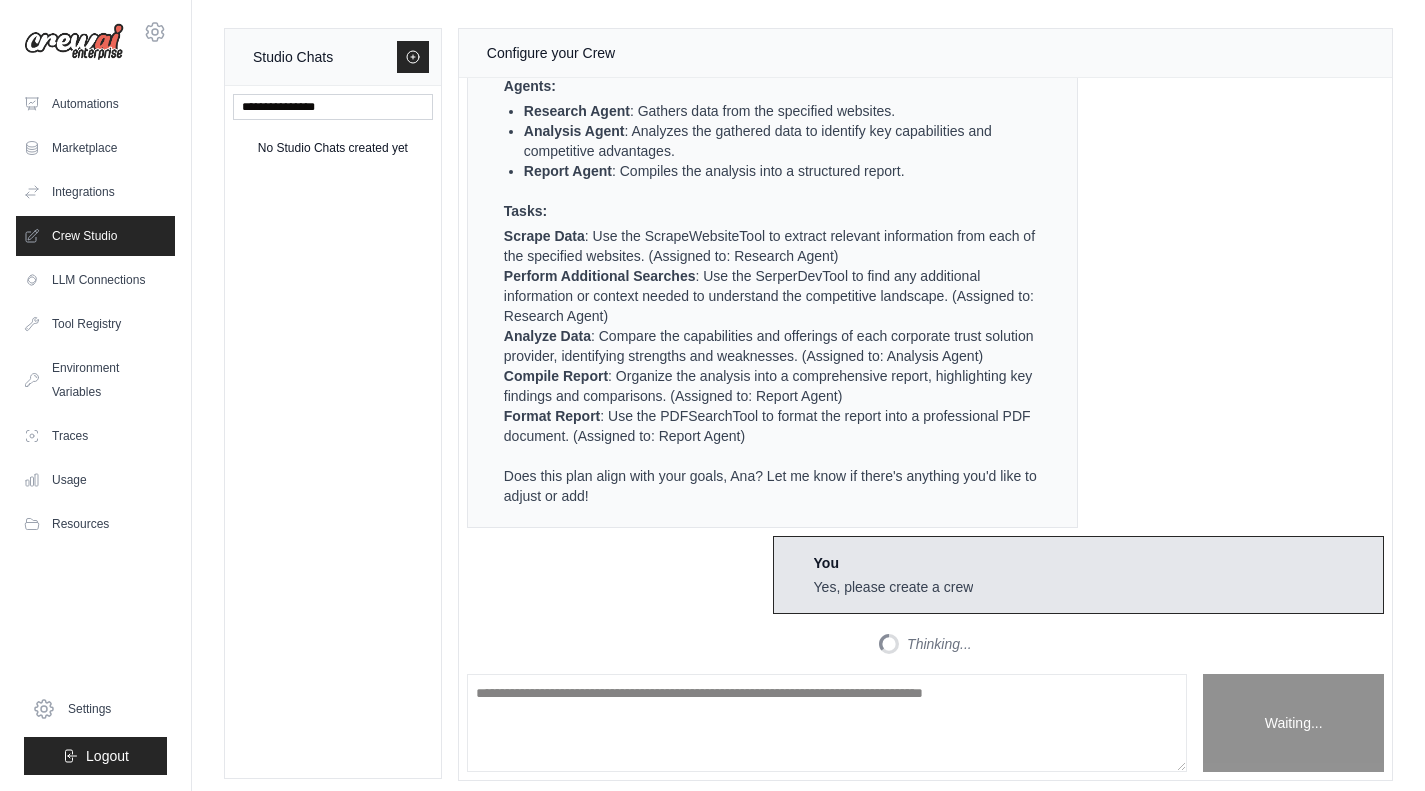 scroll, scrollTop: 2631, scrollLeft: 0, axis: vertical 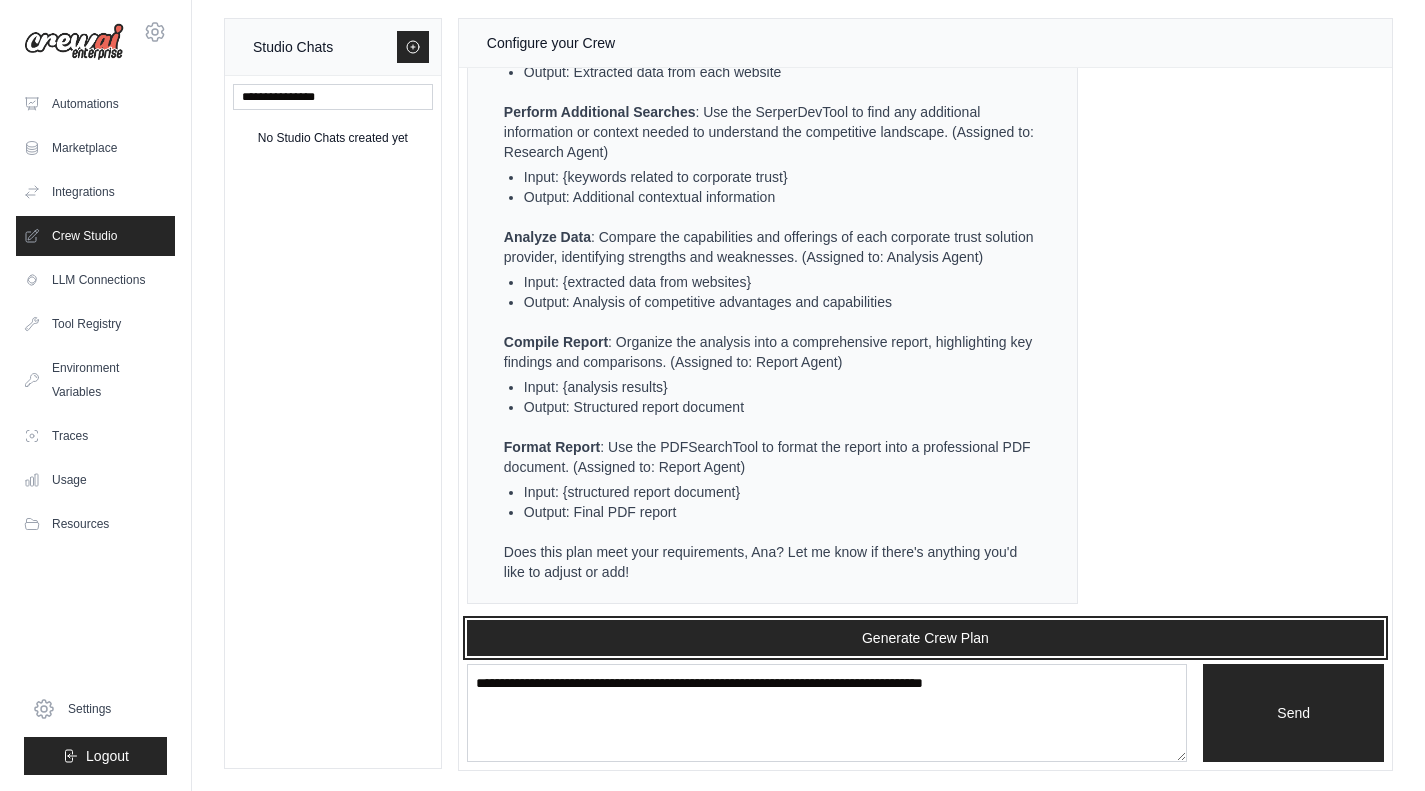 click on "Generate Crew Plan" at bounding box center (925, 638) 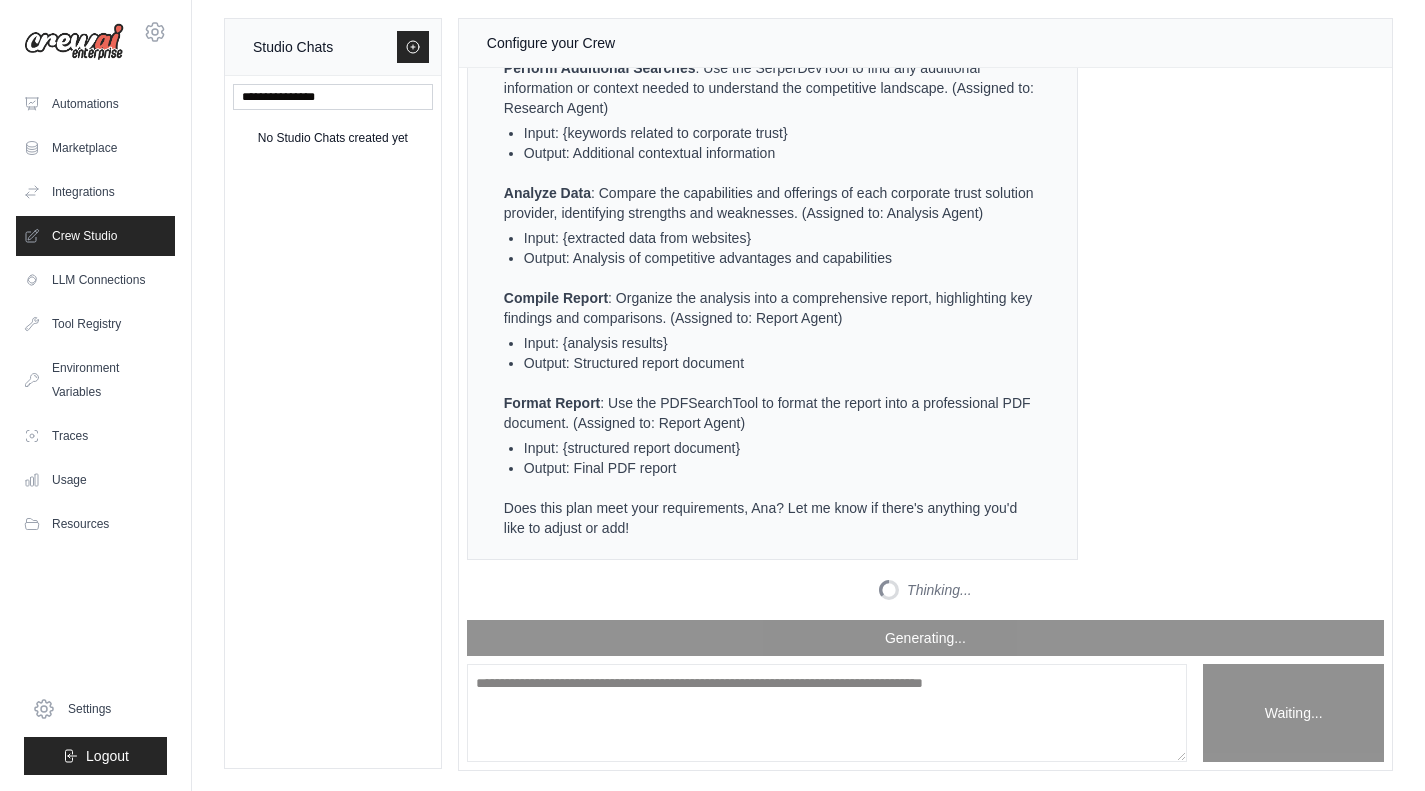 scroll, scrollTop: 3699, scrollLeft: 0, axis: vertical 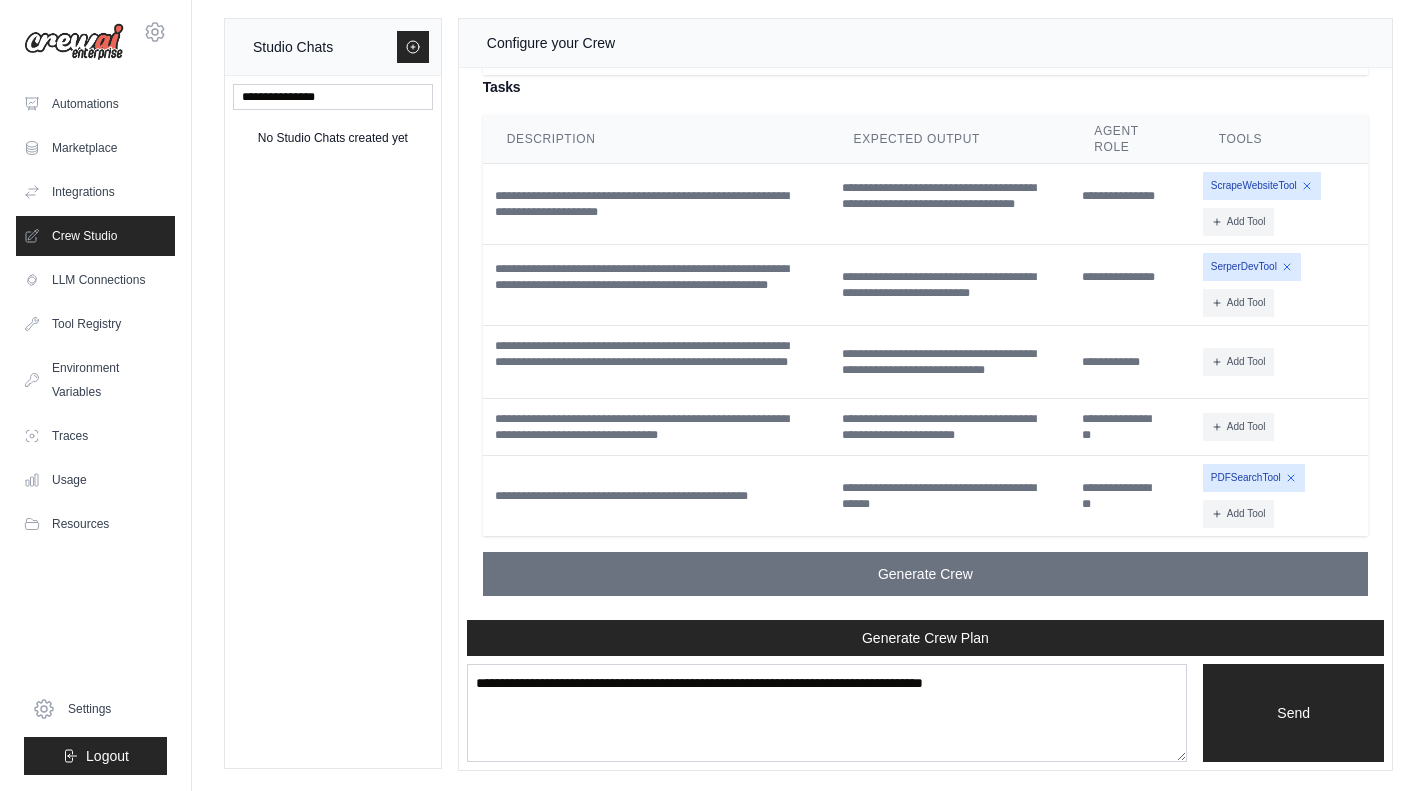 click on "Generate Crew" at bounding box center [925, 574] 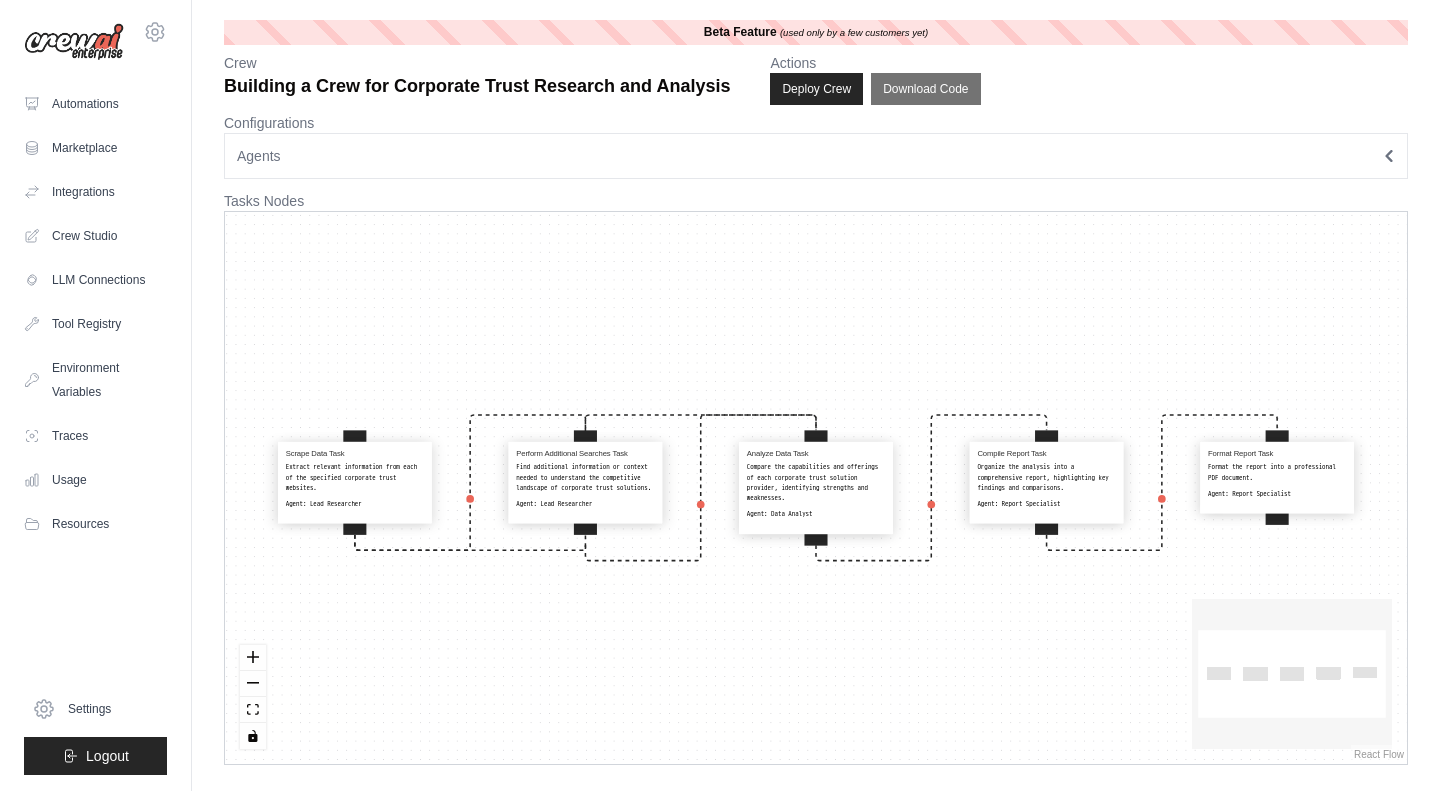 scroll, scrollTop: 0, scrollLeft: 0, axis: both 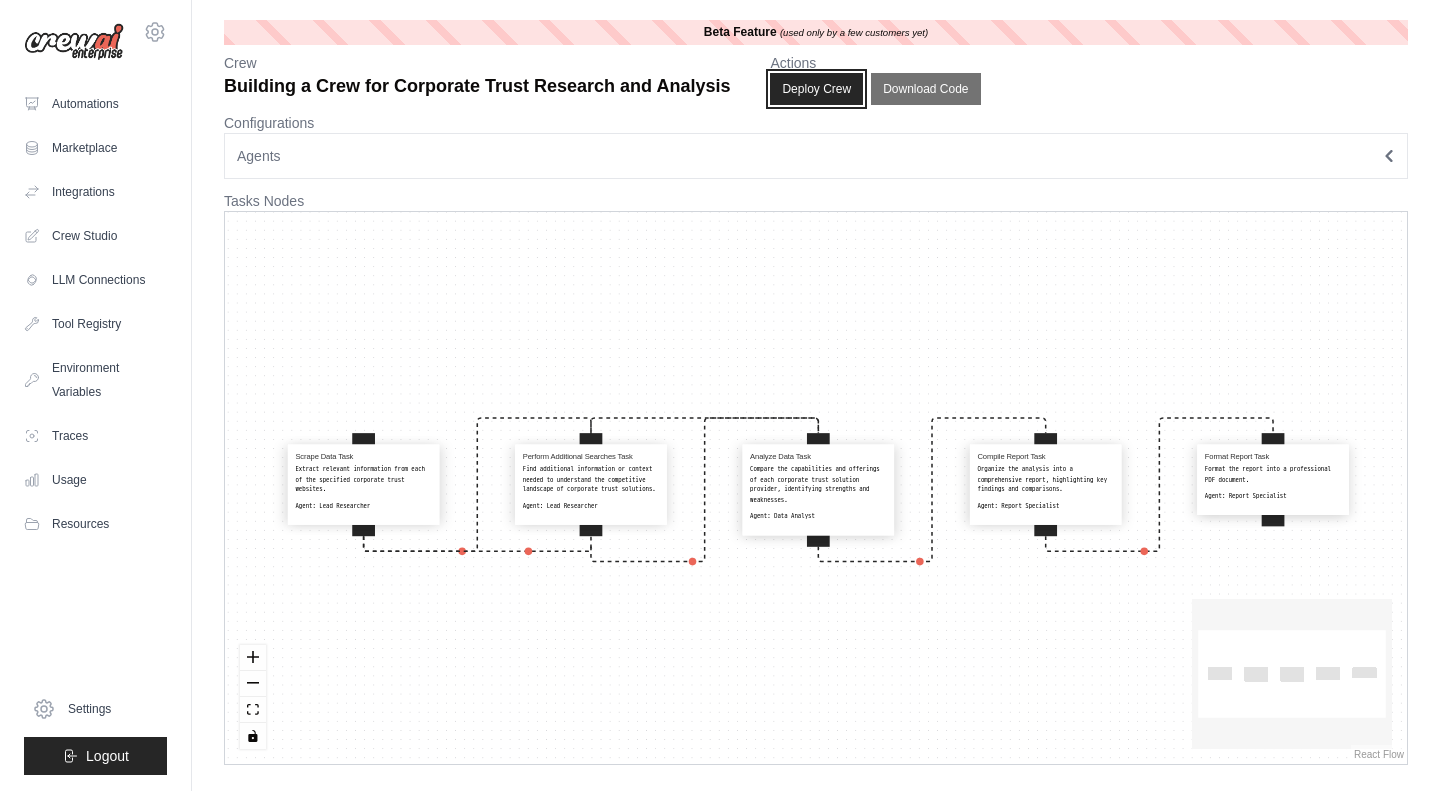 click on "Deploy Crew" at bounding box center (816, 89) 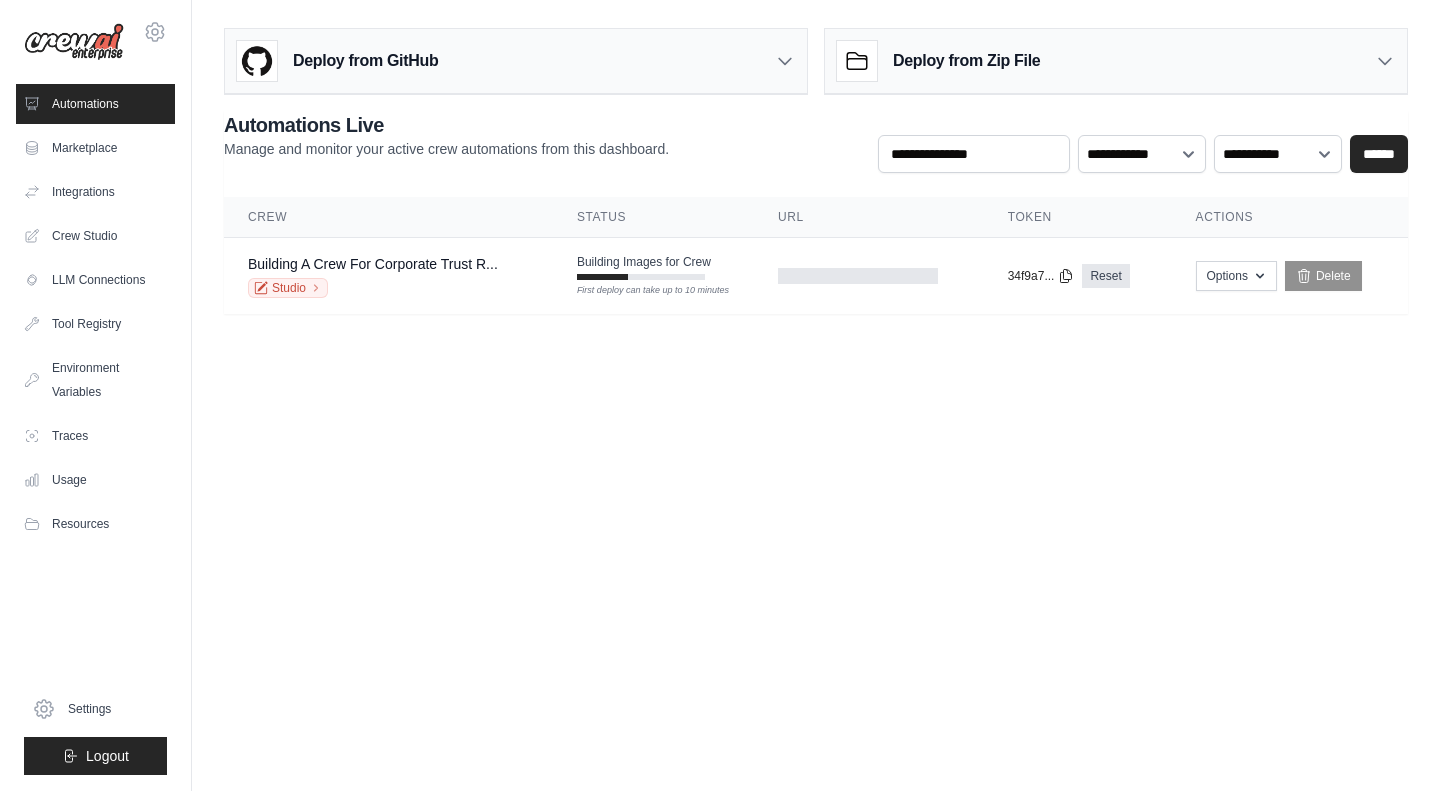 scroll, scrollTop: 0, scrollLeft: 0, axis: both 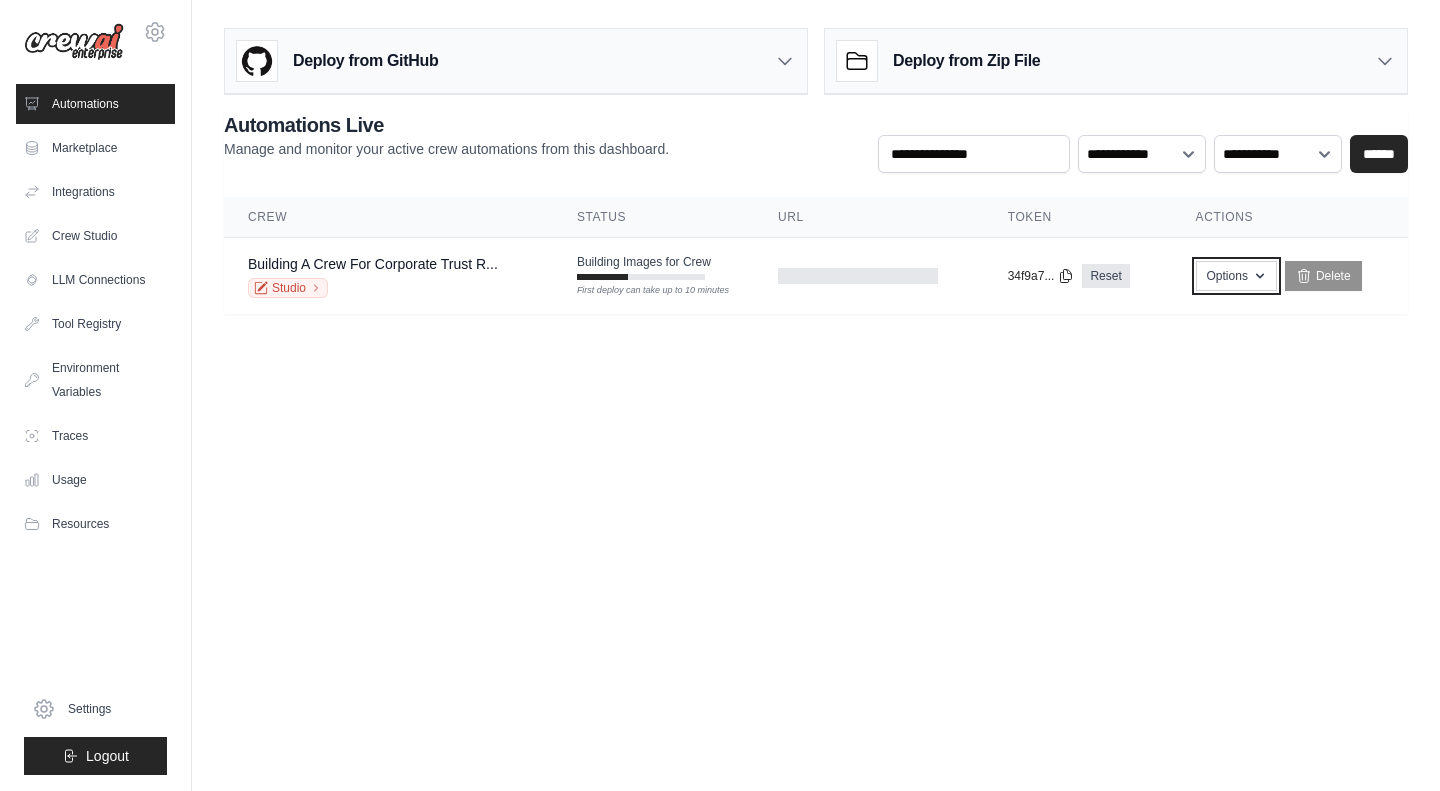 click on "Options" at bounding box center (1236, 276) 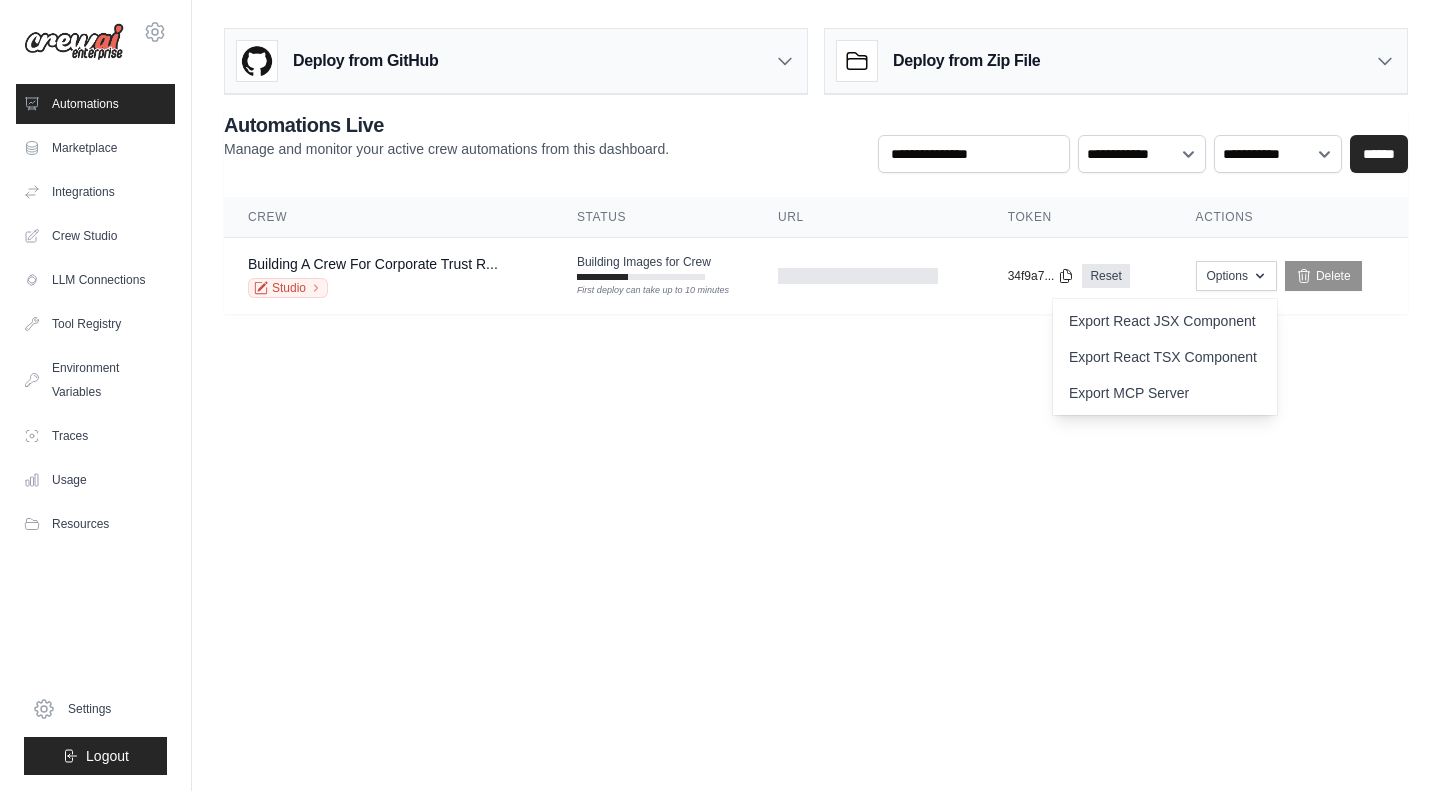 click on "[EMAIL]
Settings
Automations
Marketplace
Integrations" at bounding box center (720, 395) 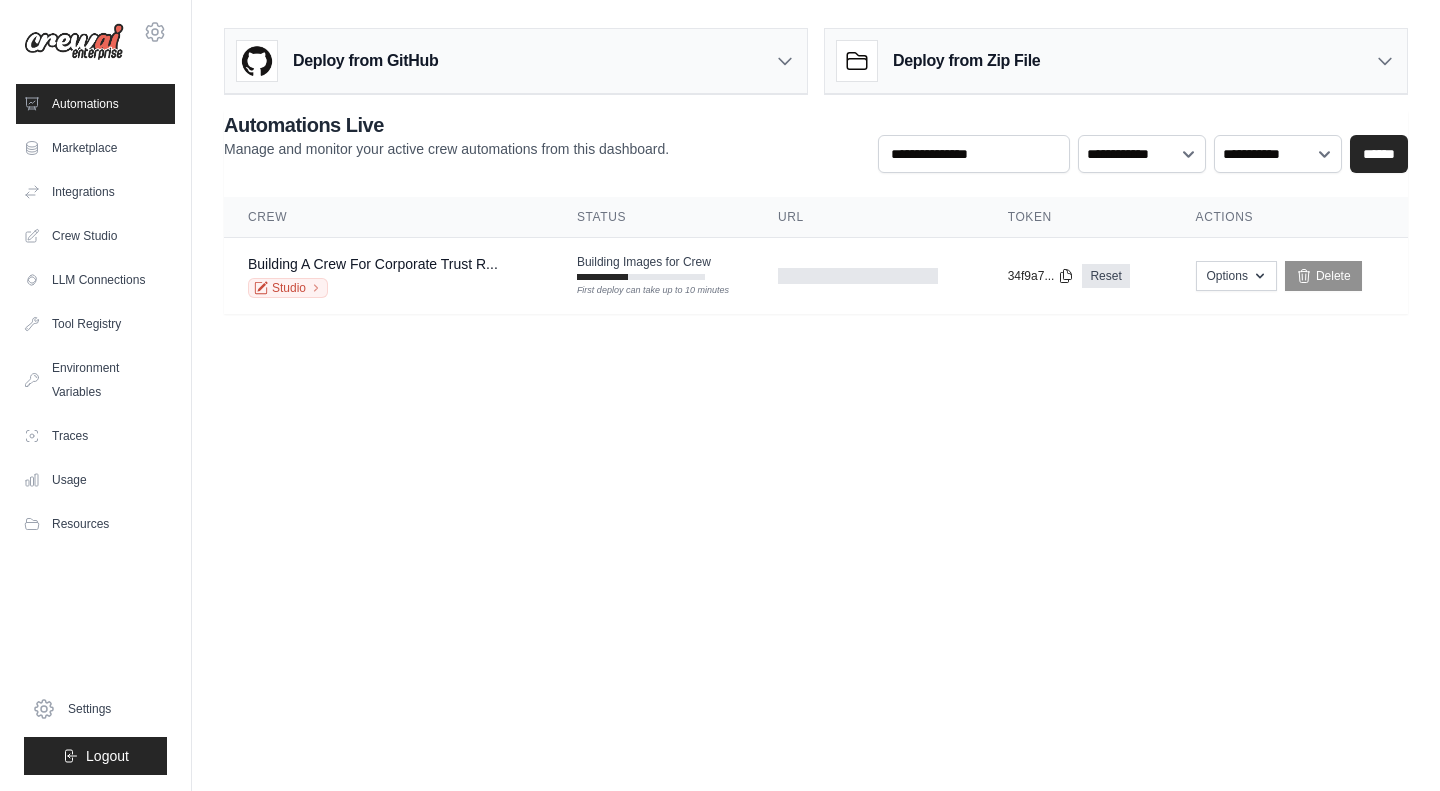 click on "Marketplace" at bounding box center [95, 148] 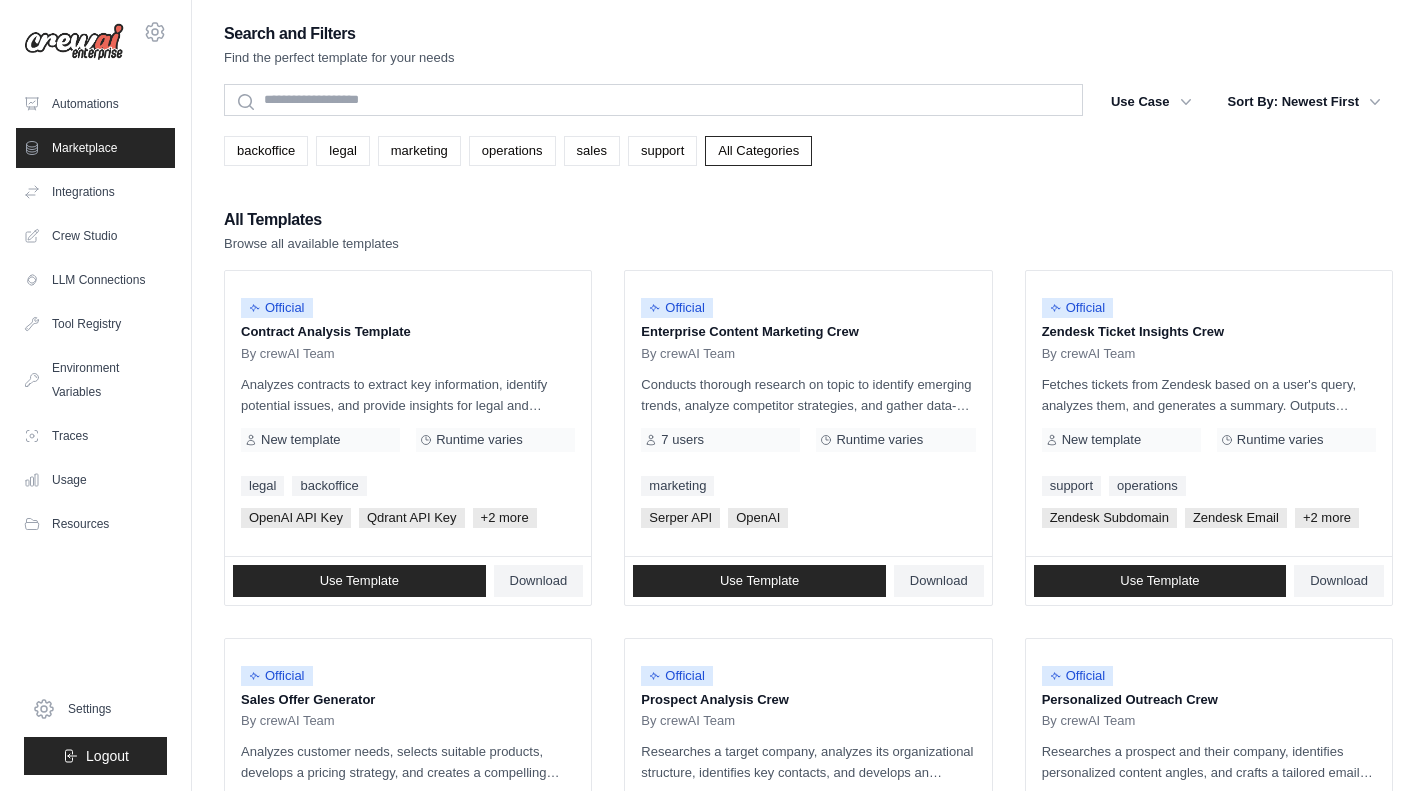 click on "Integrations" at bounding box center (95, 192) 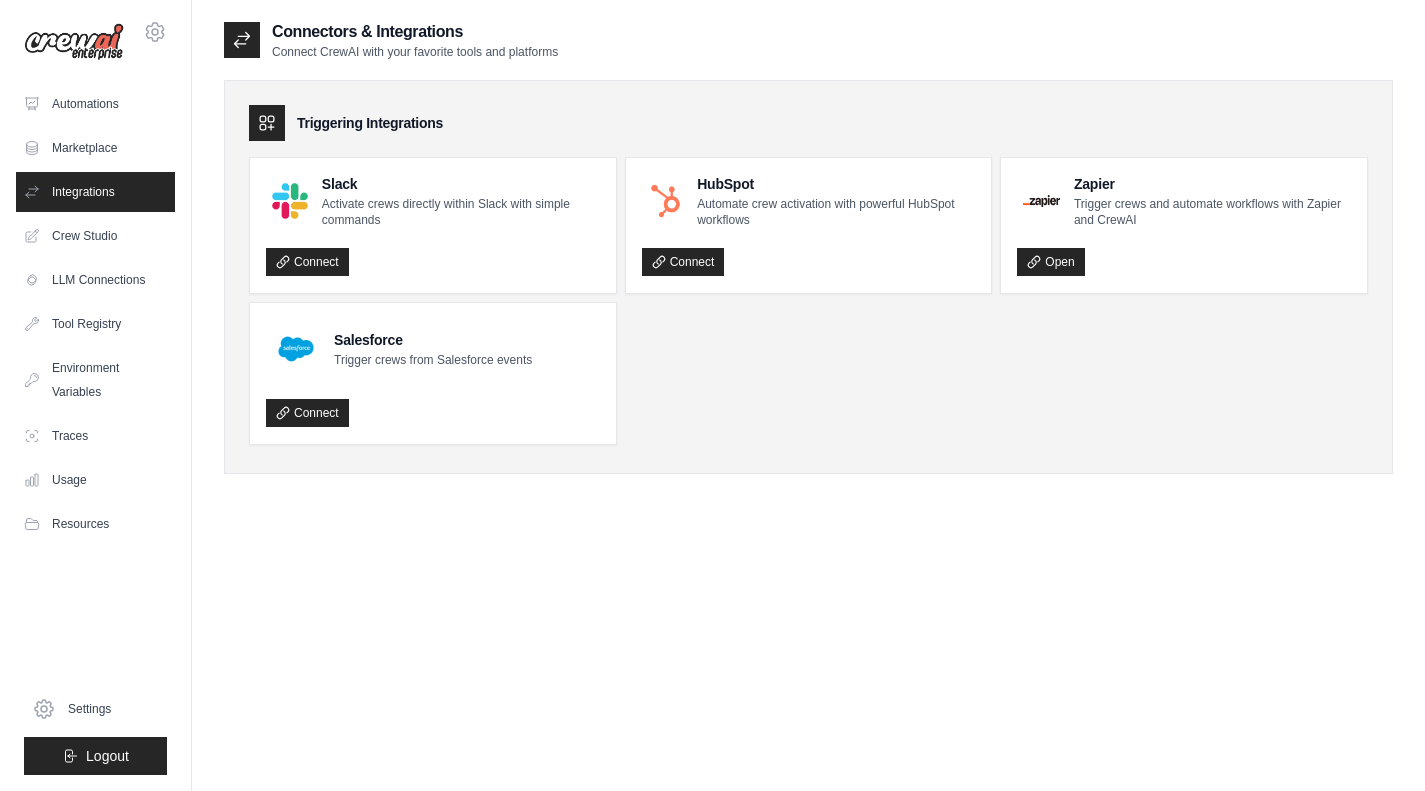 click on "Crew Studio" at bounding box center (95, 236) 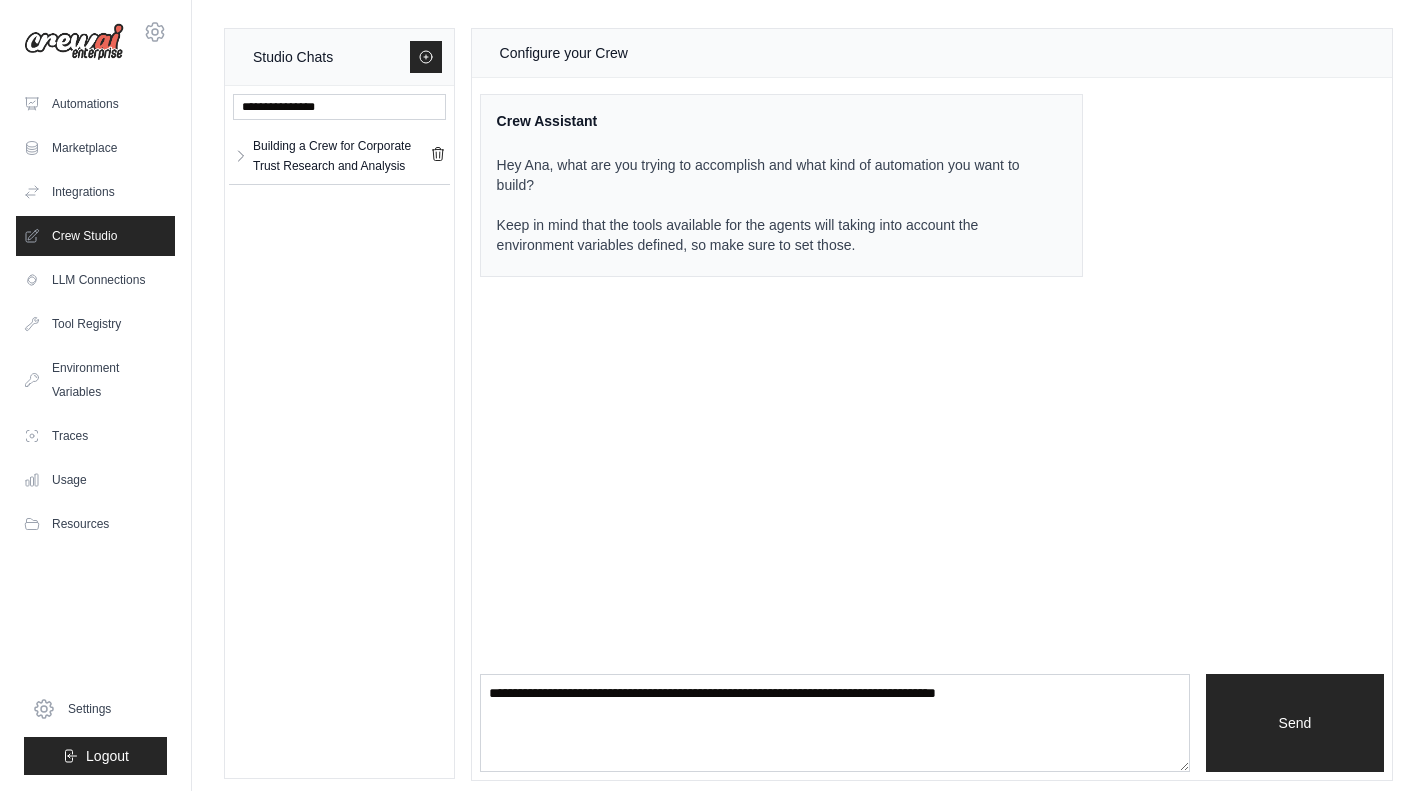 click 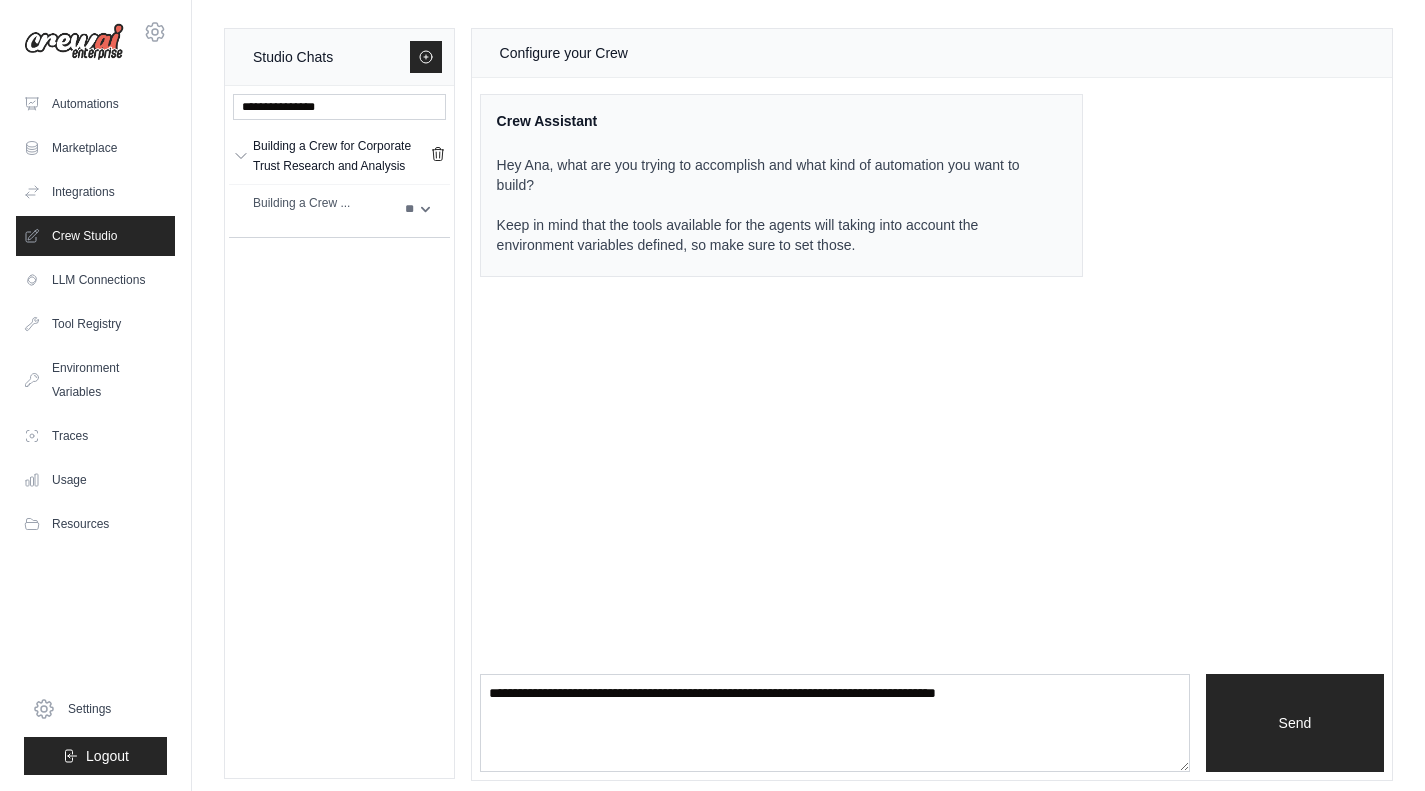 click on "Building a Crew ..." at bounding box center (323, 209) 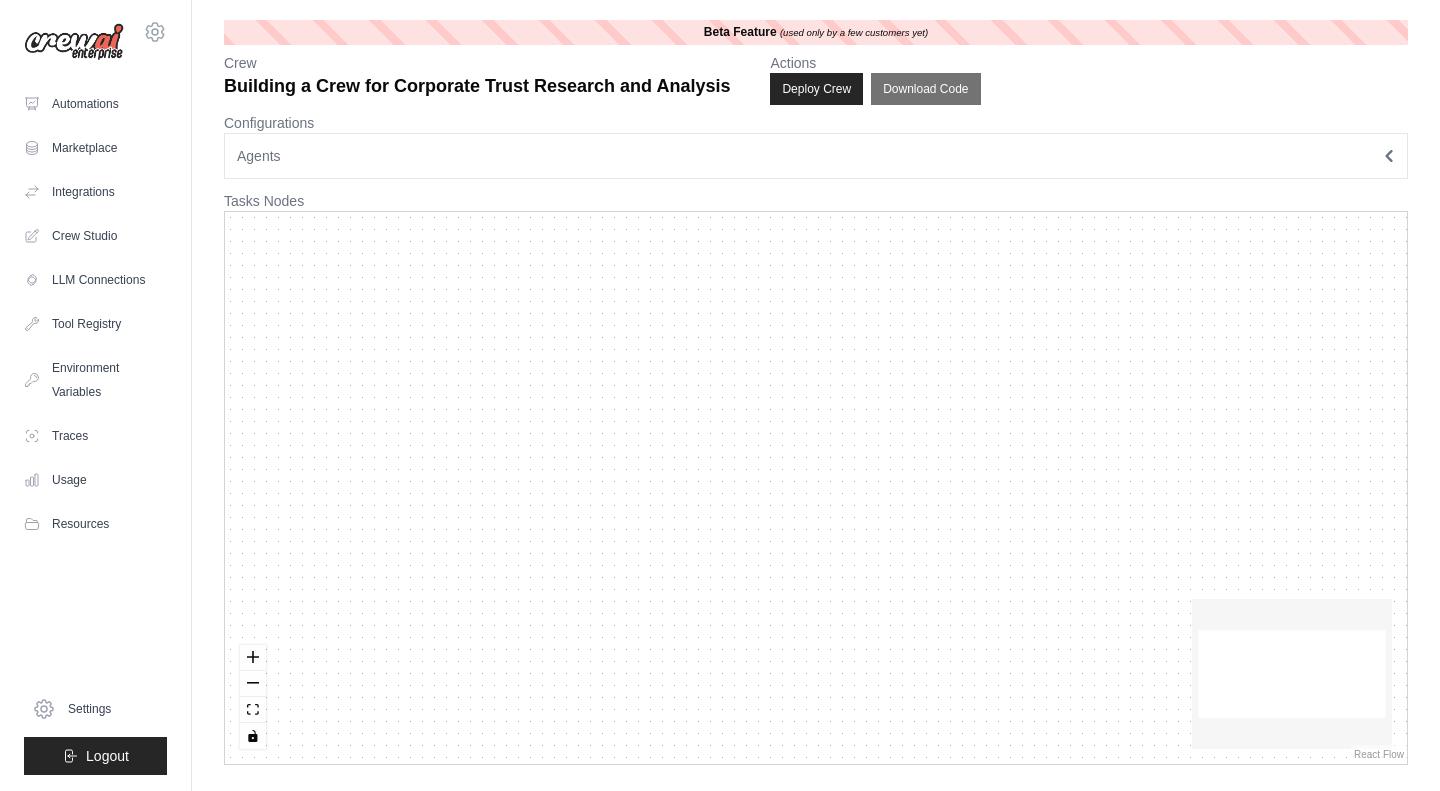 scroll, scrollTop: 0, scrollLeft: 0, axis: both 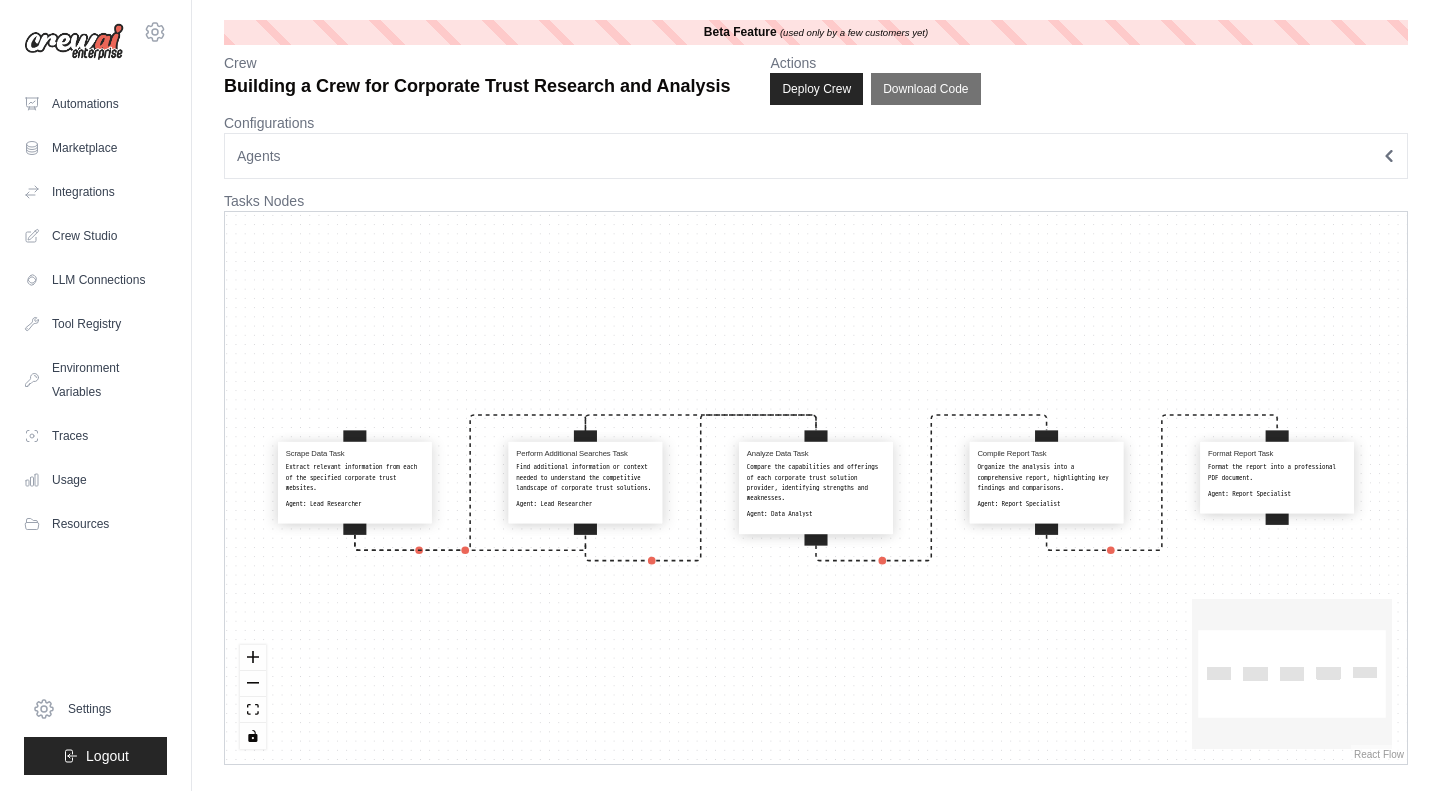 click on "Automations" at bounding box center [95, 104] 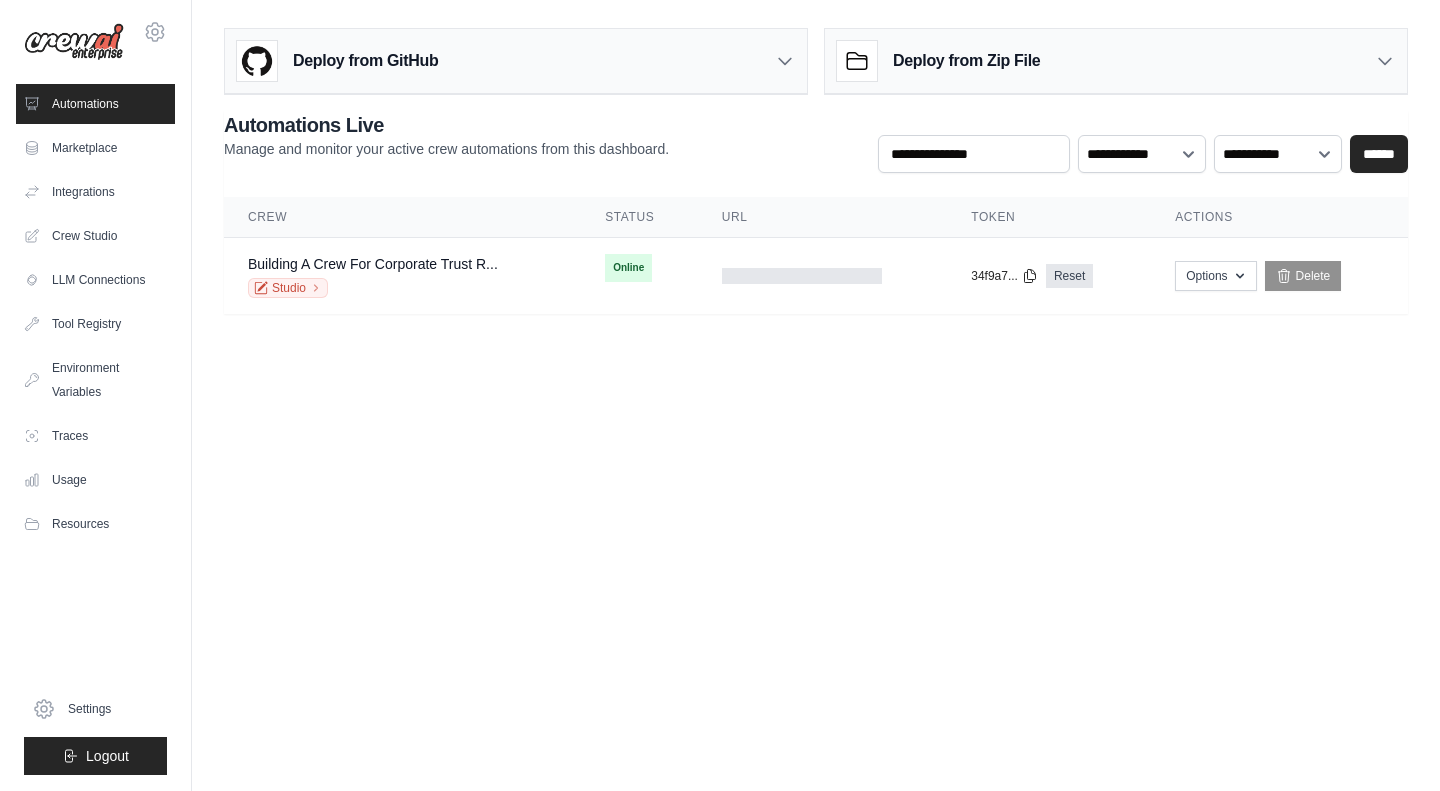 click on "[EMAIL]
Settings
Automations
Marketplace
Integrations" at bounding box center (720, 395) 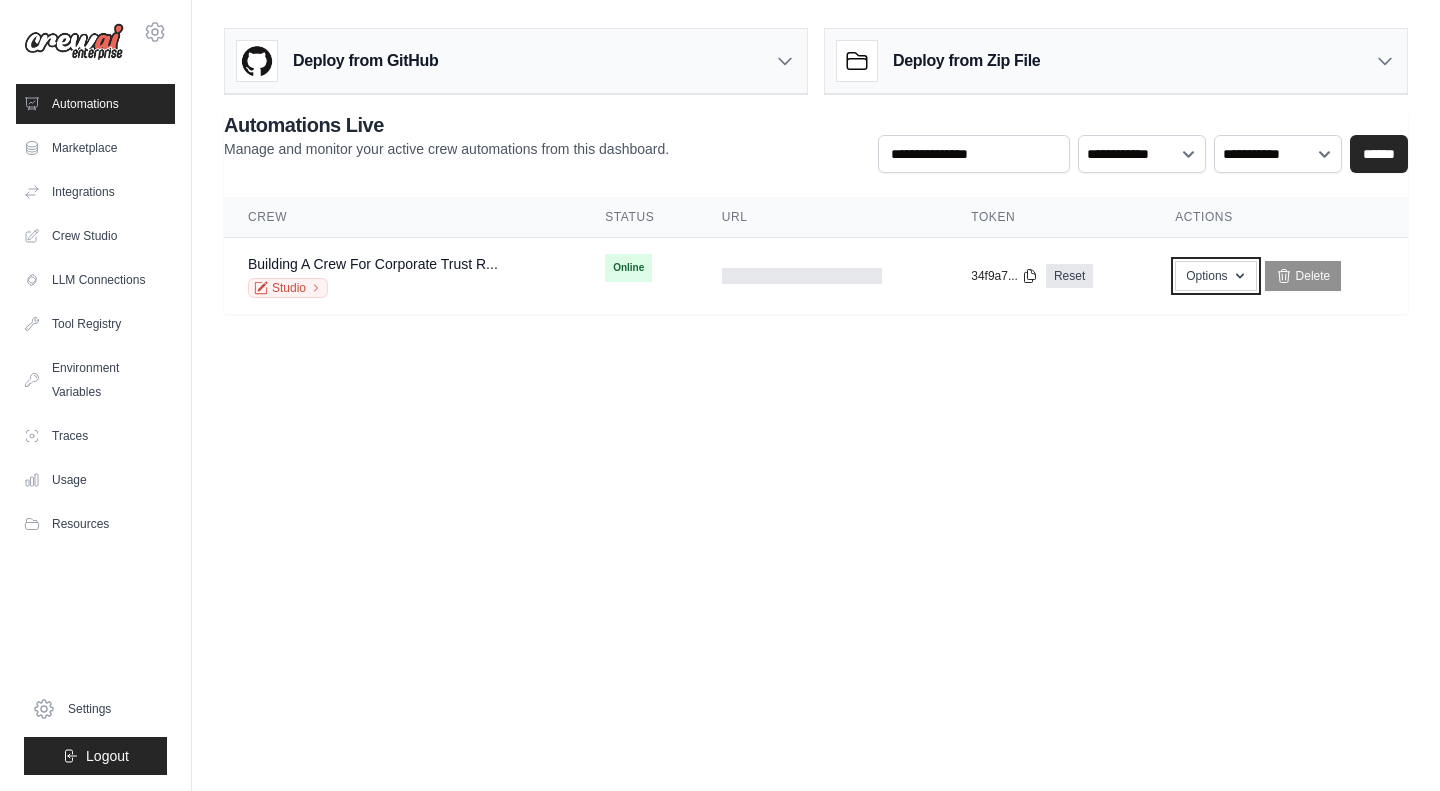 click on "Options" at bounding box center (1215, 276) 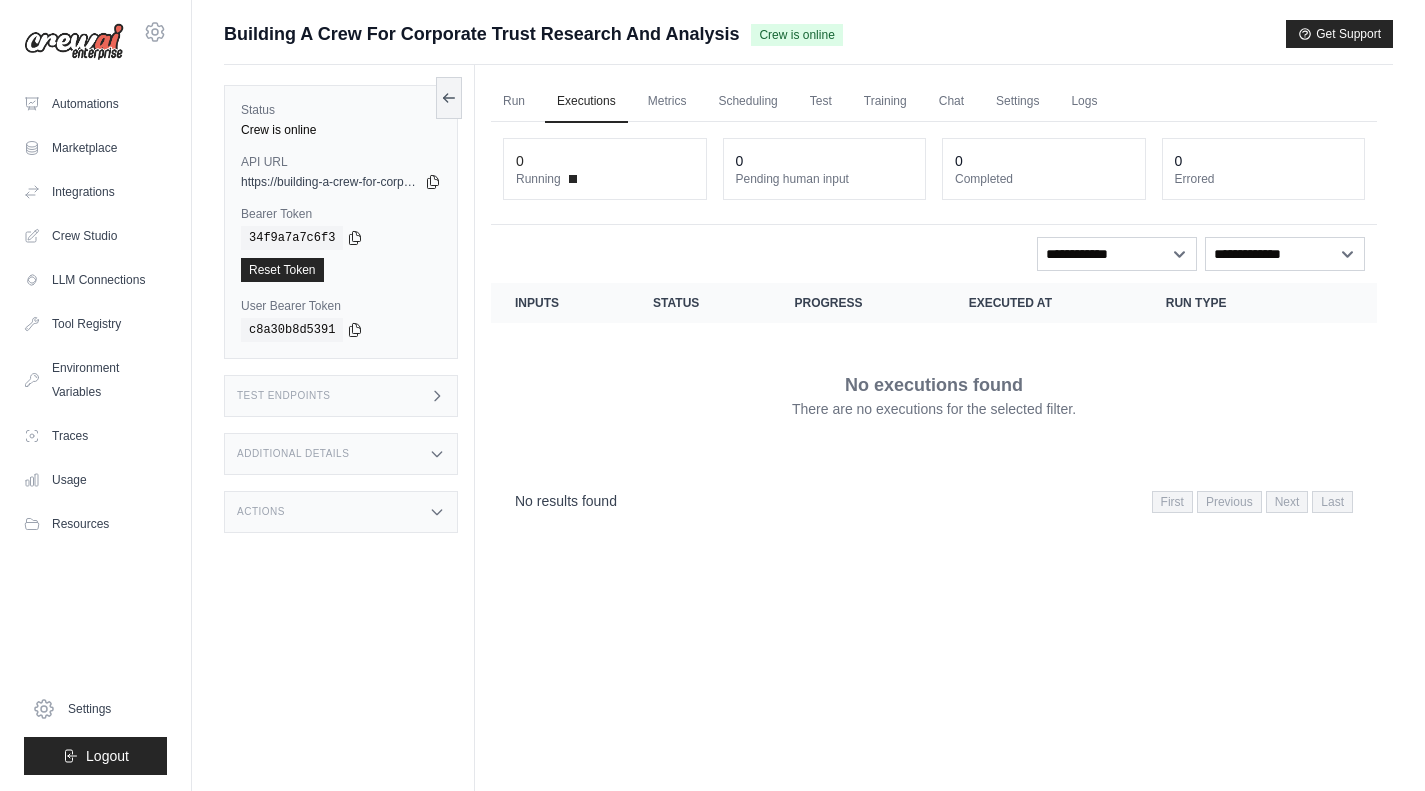 scroll, scrollTop: 0, scrollLeft: 0, axis: both 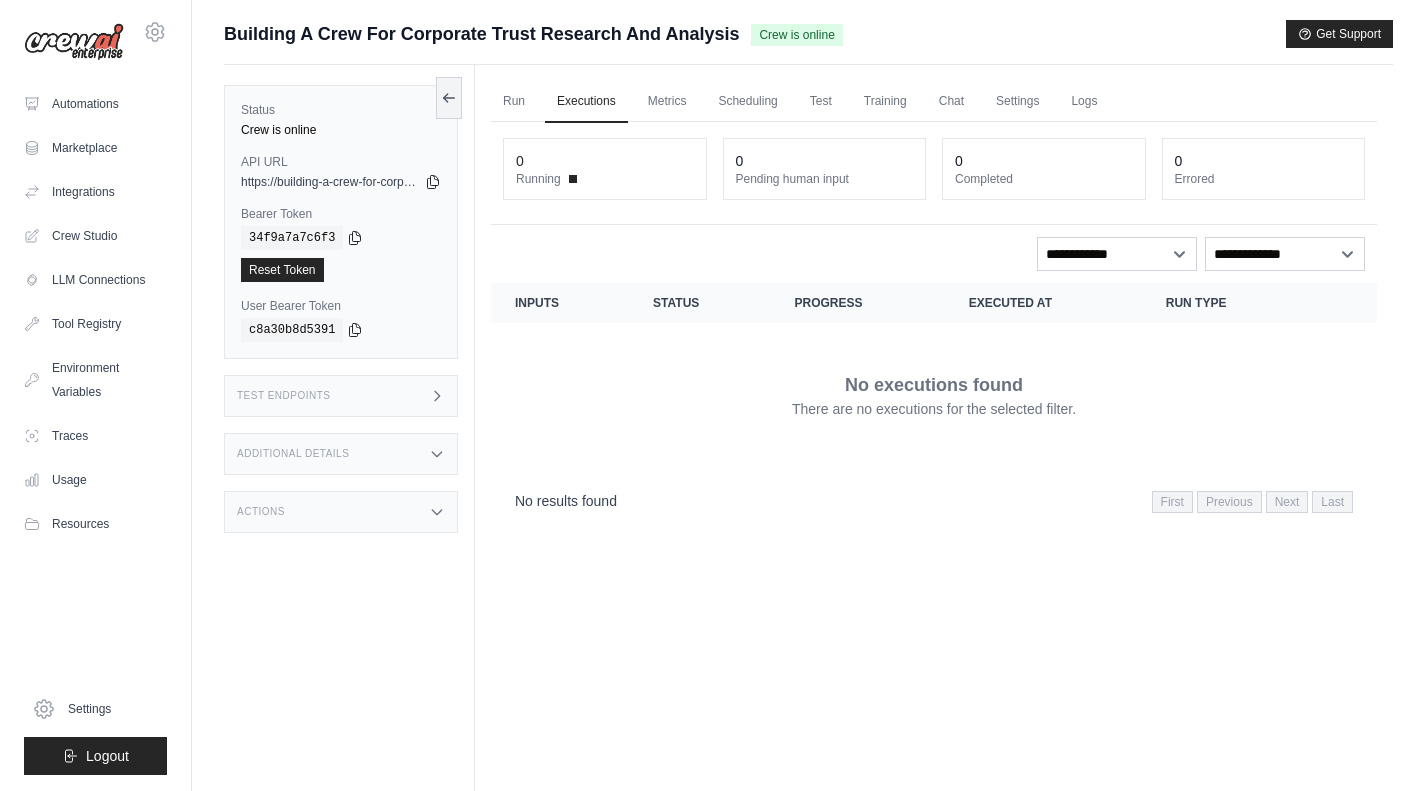 click on "Automations" at bounding box center [95, 104] 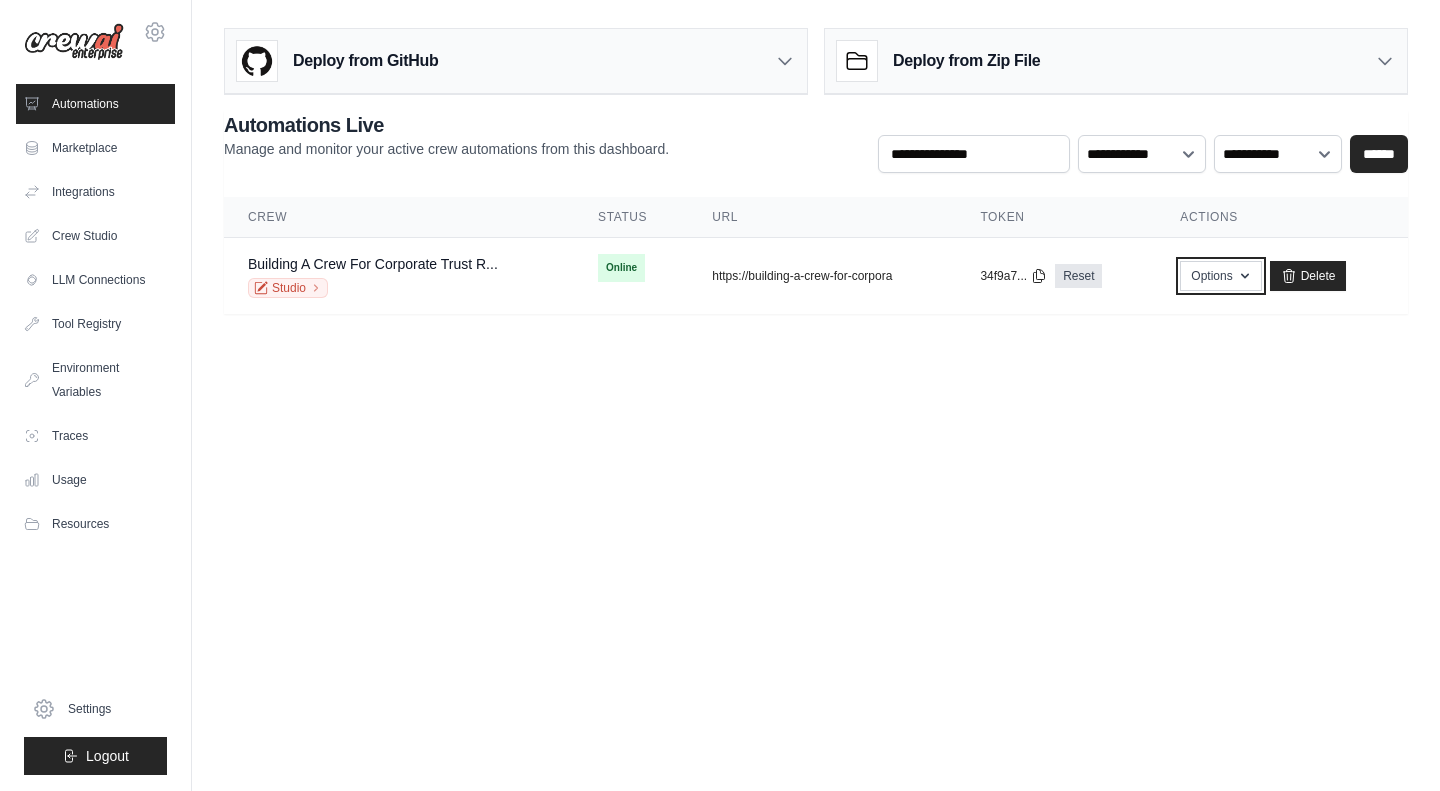 click on "Options" at bounding box center [1220, 276] 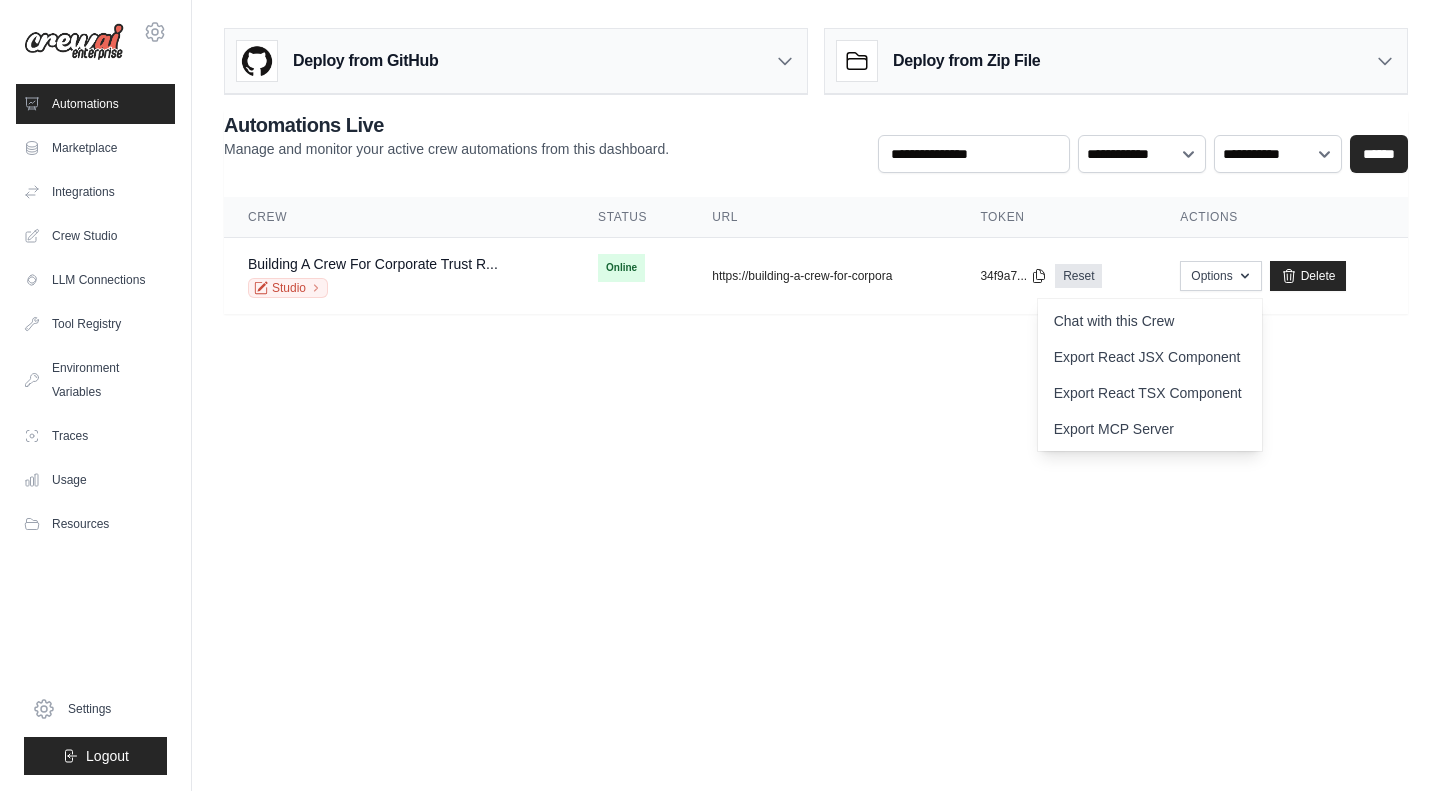 click on "annelle.kemp@alphafmc.com
Settings
Automations
Marketplace
Integrations" at bounding box center [720, 395] 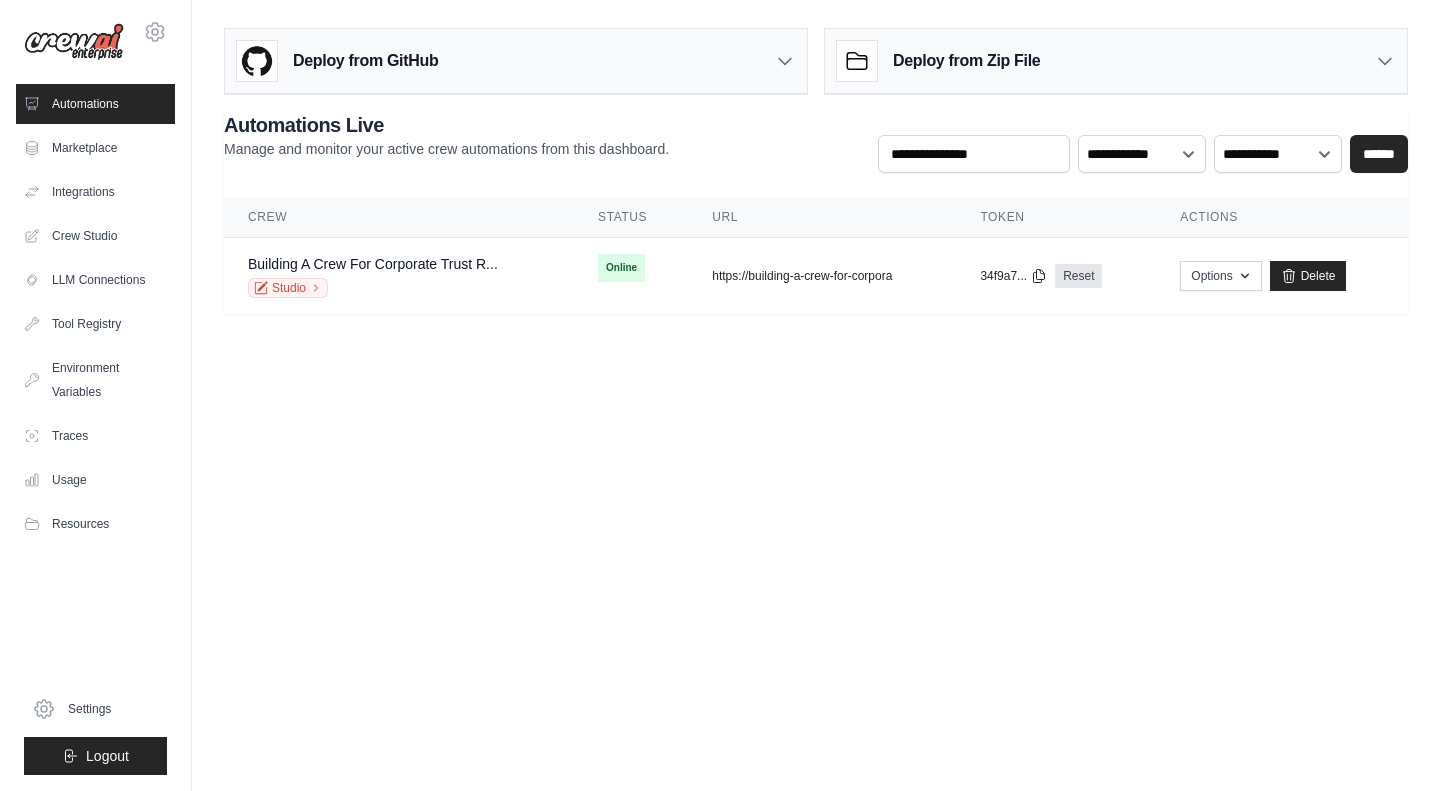 click on "Building A Crew For Corporate Trust R..." at bounding box center (373, 264) 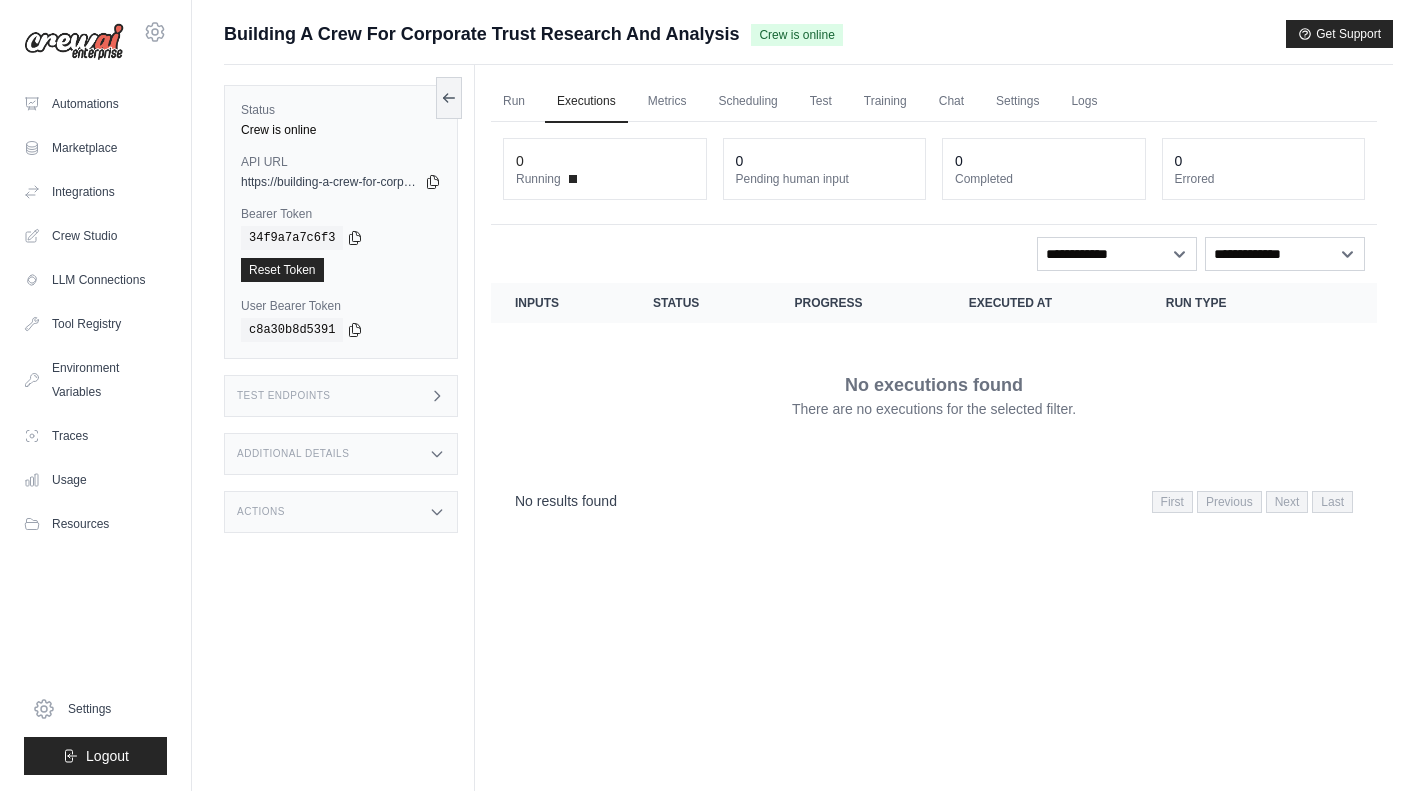 click on "Run" at bounding box center (514, 102) 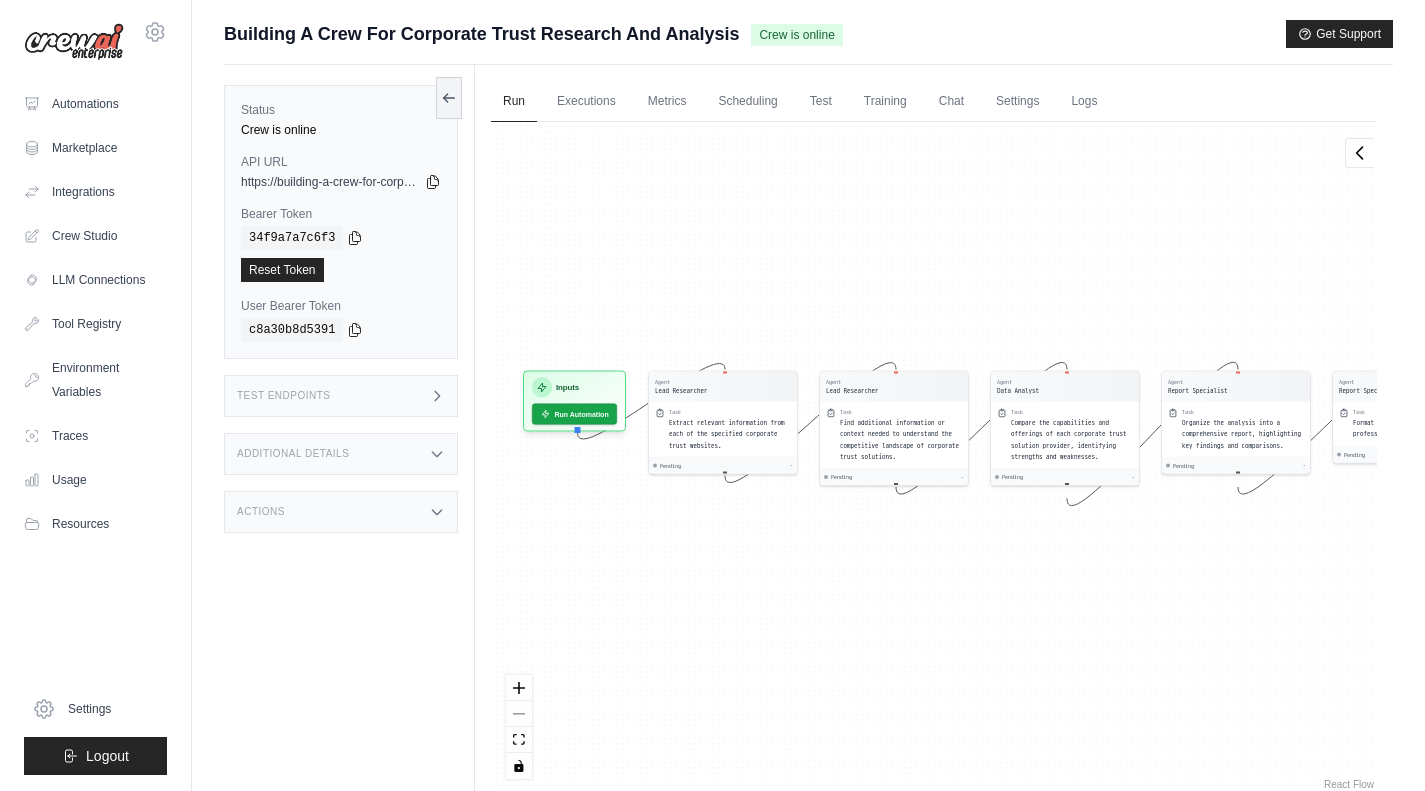 drag, startPoint x: 711, startPoint y: 681, endPoint x: 842, endPoint y: 659, distance: 132.83449 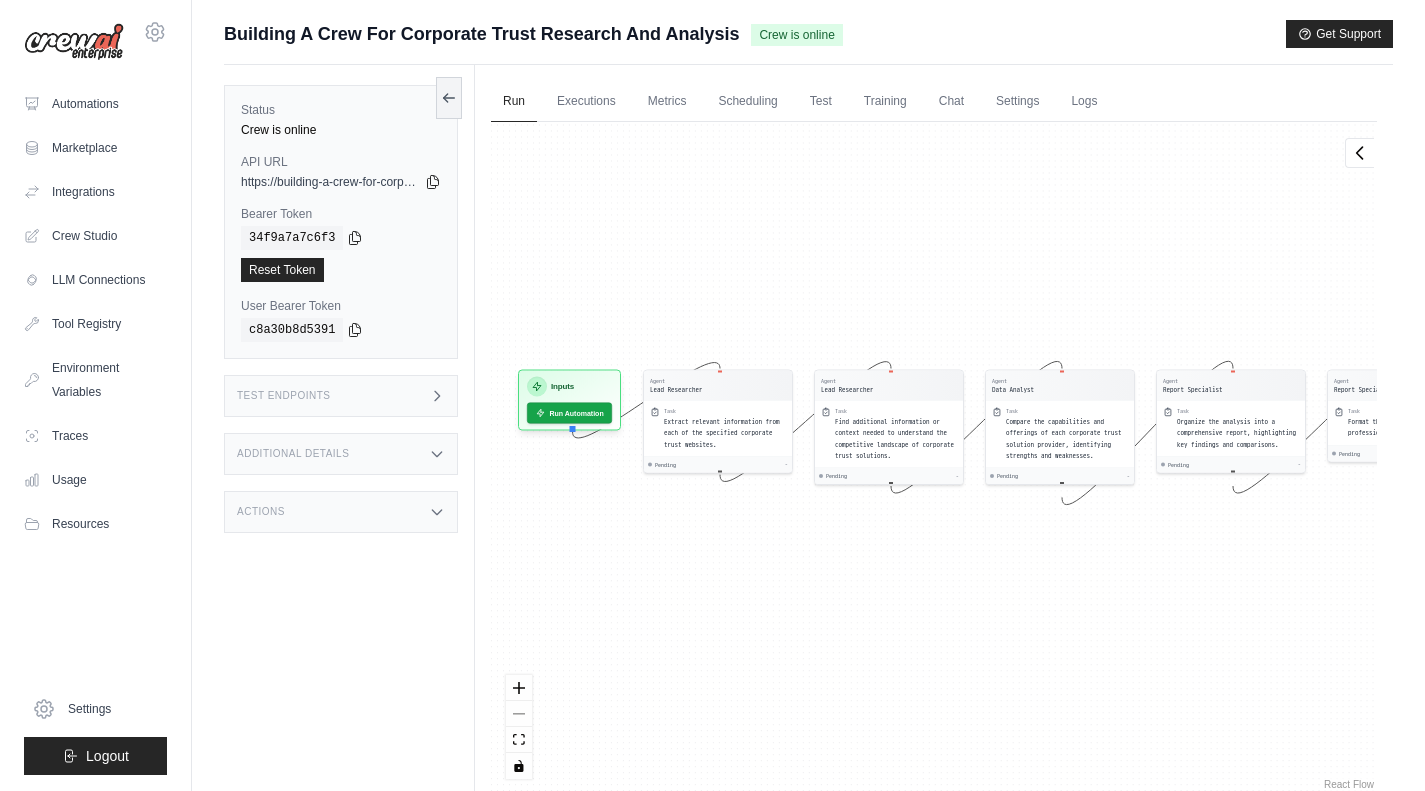 click on "Training" at bounding box center [885, 102] 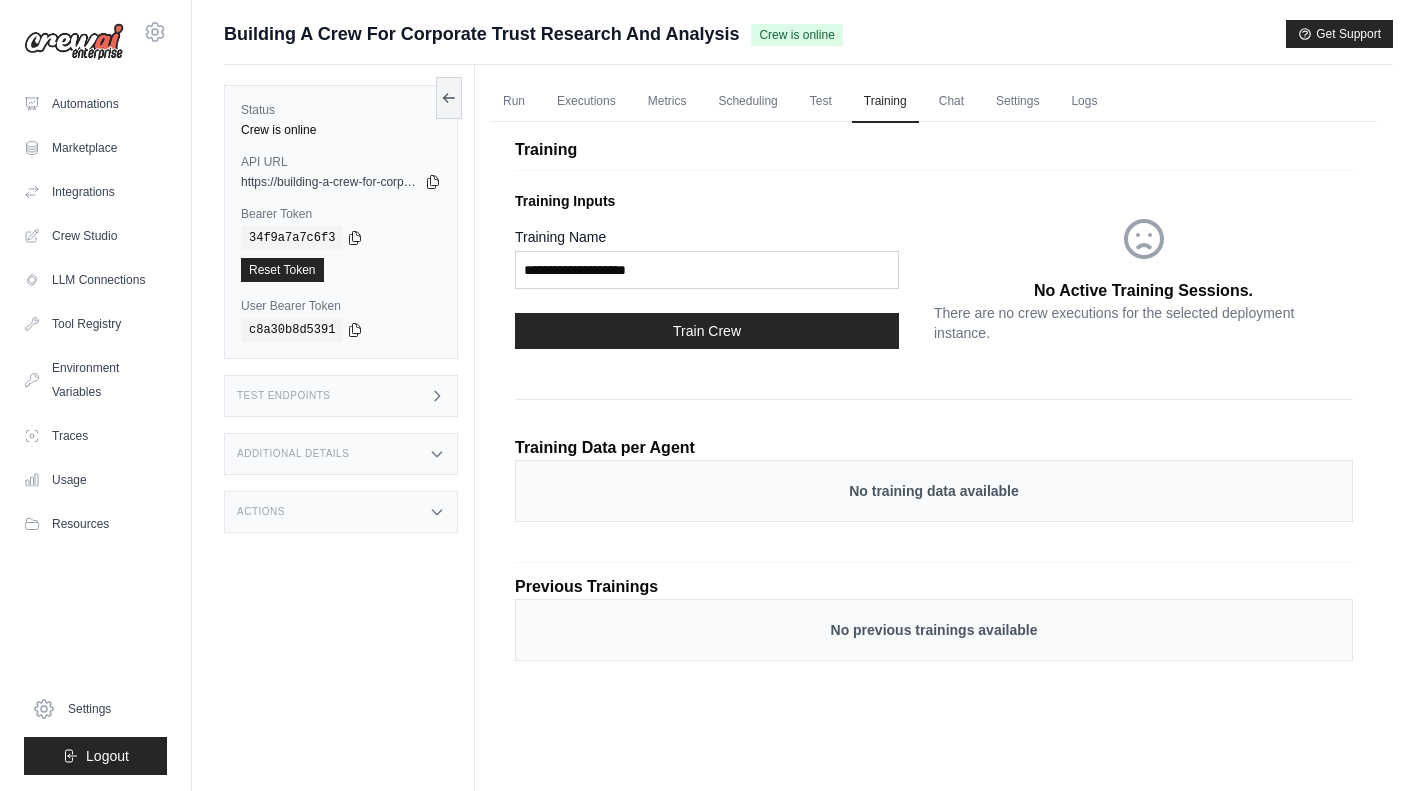 click on "Run" at bounding box center [514, 102] 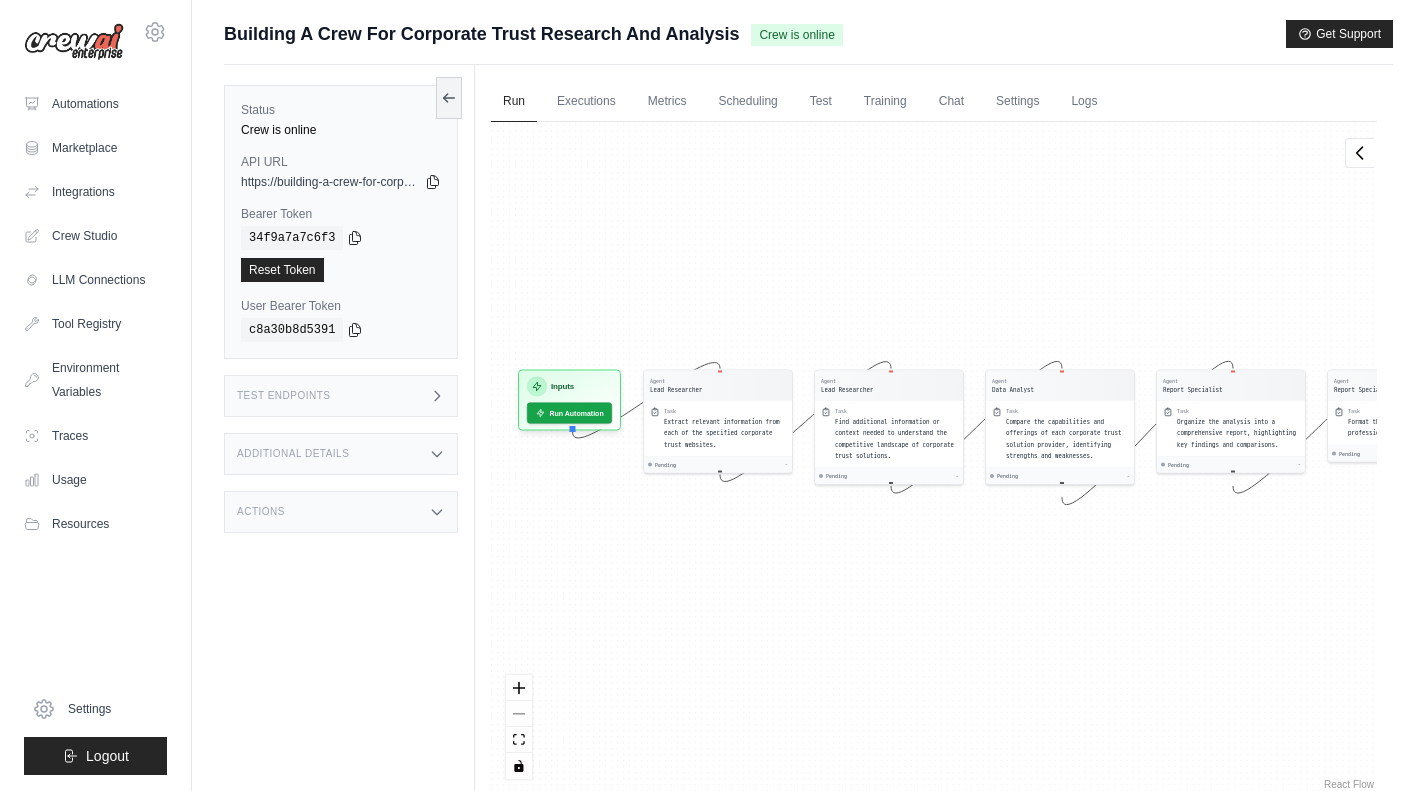 click on "Run Automation" at bounding box center [569, 413] 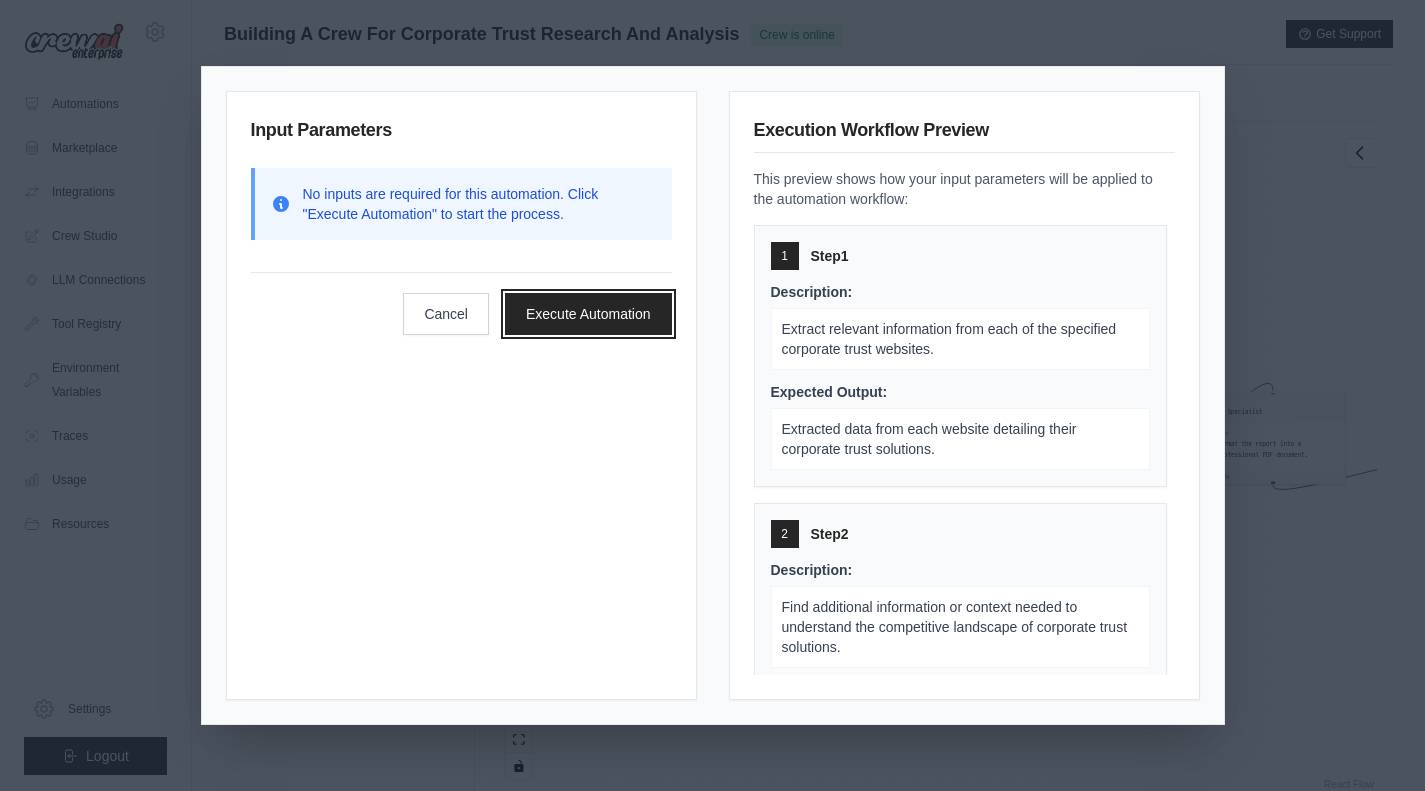 click on "Execute Automation" at bounding box center (588, 314) 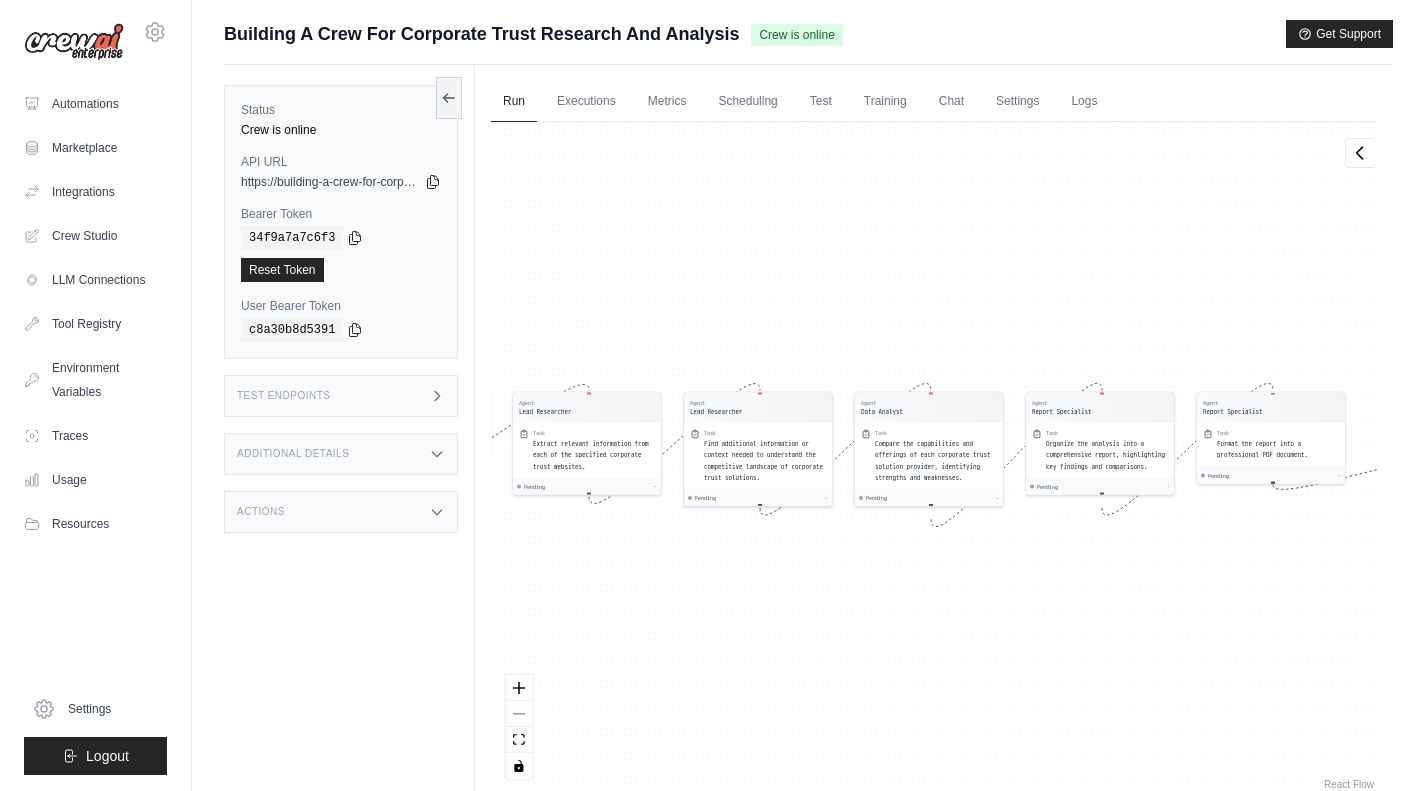 drag, startPoint x: 649, startPoint y: 616, endPoint x: 770, endPoint y: 608, distance: 121.264175 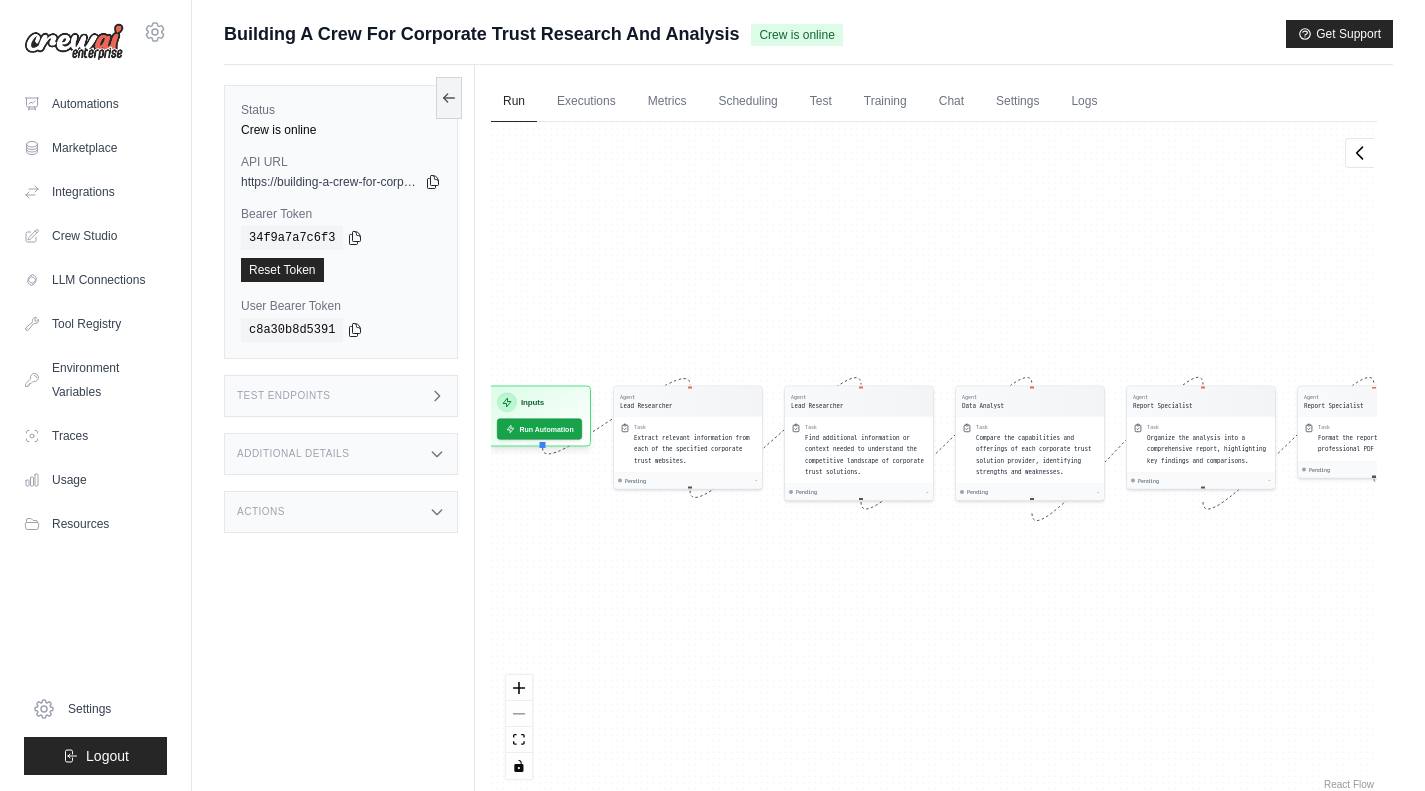 click on "Agent Lead Researcher Task Extract relevant information from each of the specified corporate trust websites. Pending - Agent Lead Researcher Task Find additional information or context needed to understand the competitive landscape of corporate trust solutions. Pending - Agent Data Analyst Task Compare the capabilities and offerings of each corporate trust solution provider, identifying strengths and weaknesses. Pending - Agent Report Specialist Task Organize the analysis into a comprehensive report, highlighting key findings and comparisons. Pending - Agent Report Specialist Task Format the report into a professional PDF document. Pending - Inputs Run Automation Output Status:  Waiting No Result Yet" at bounding box center [934, 458] 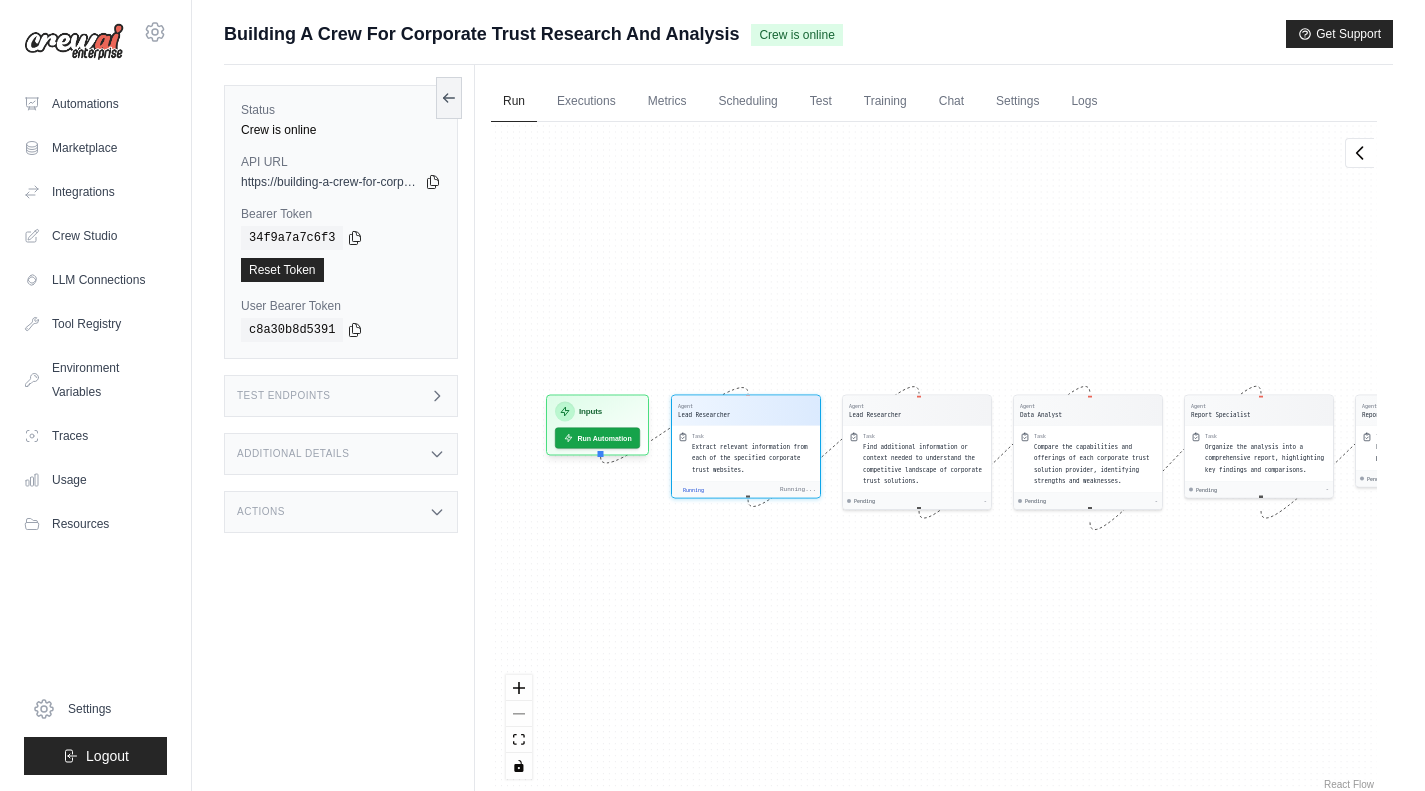 drag, startPoint x: 601, startPoint y: 566, endPoint x: 765, endPoint y: 569, distance: 164.02744 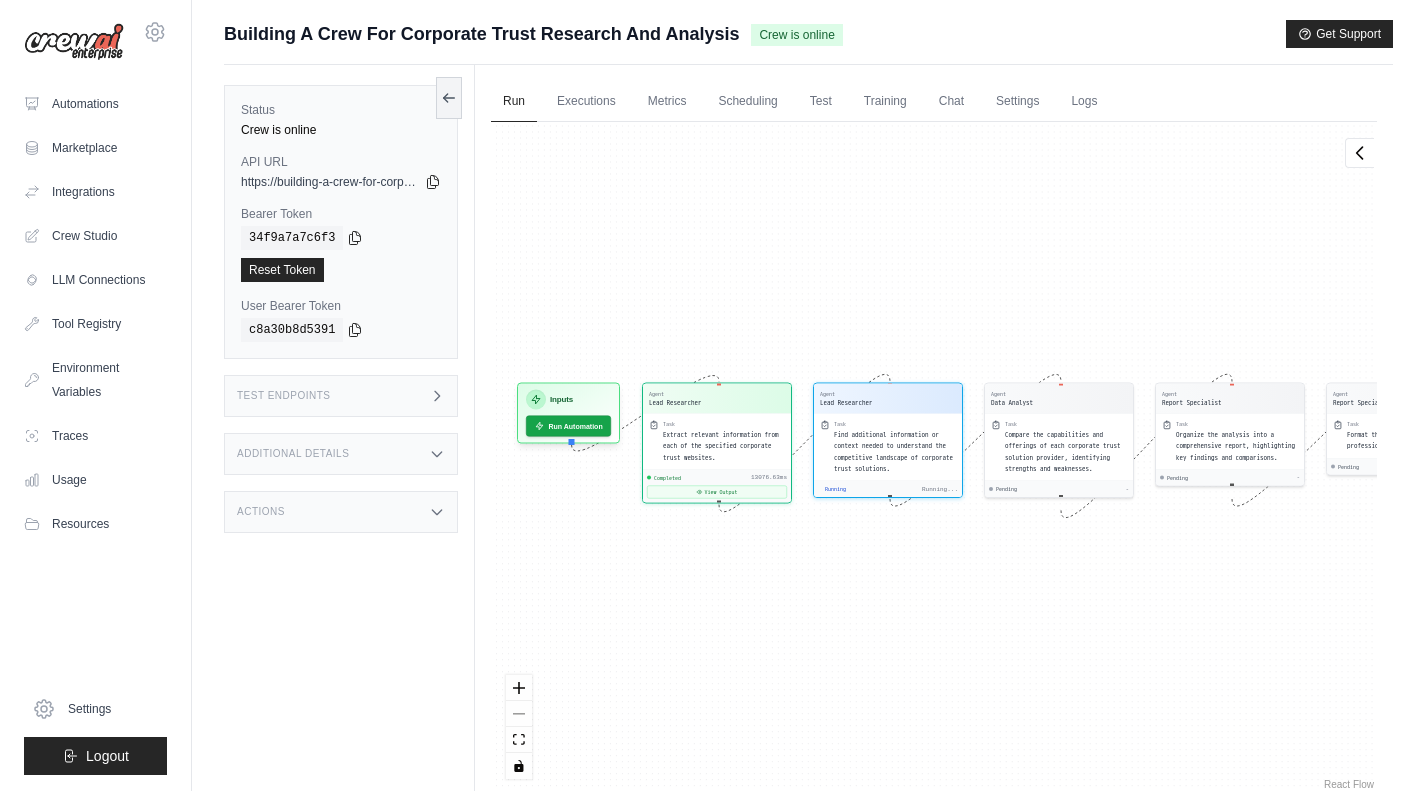 scroll, scrollTop: 275, scrollLeft: 0, axis: vertical 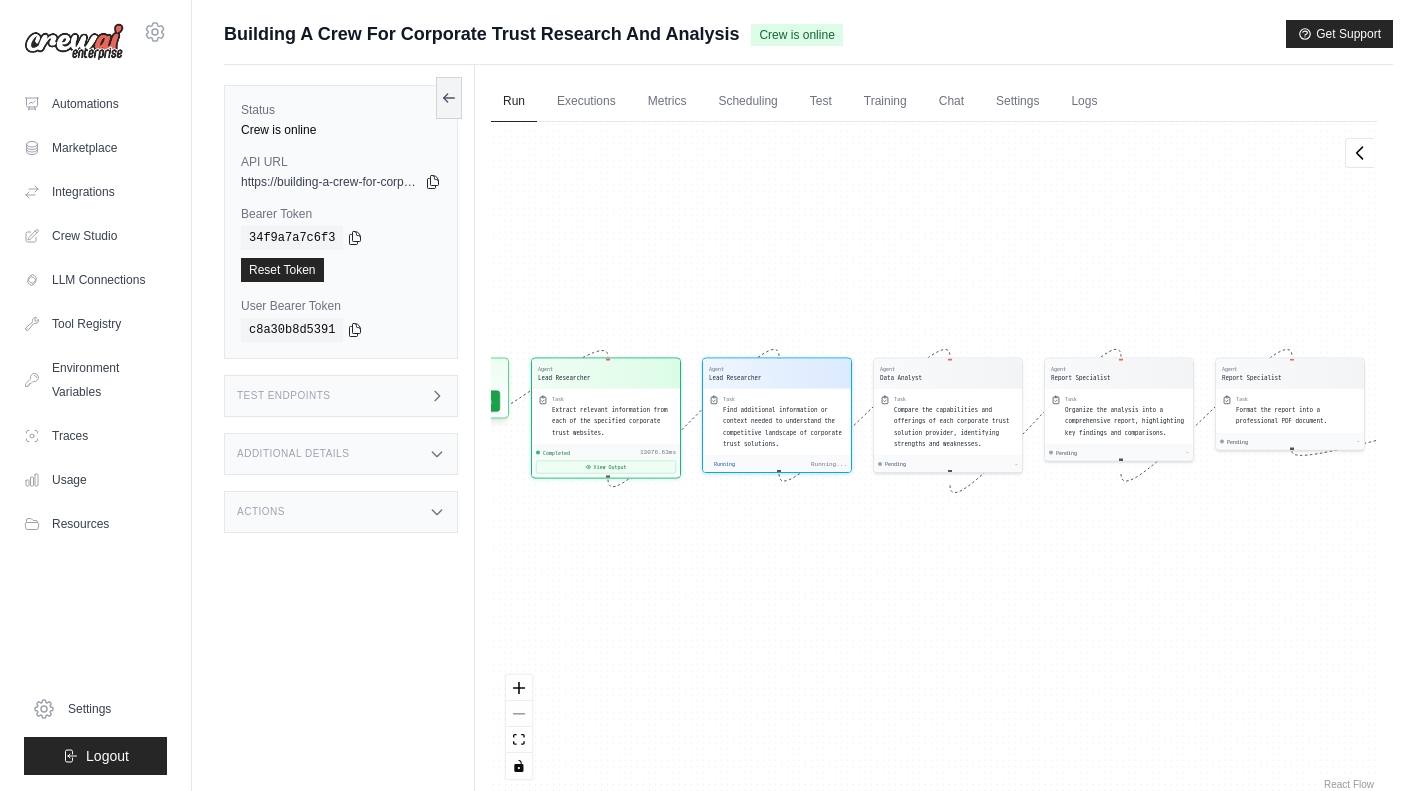 drag, startPoint x: 912, startPoint y: 612, endPoint x: 852, endPoint y: 559, distance: 80.05623 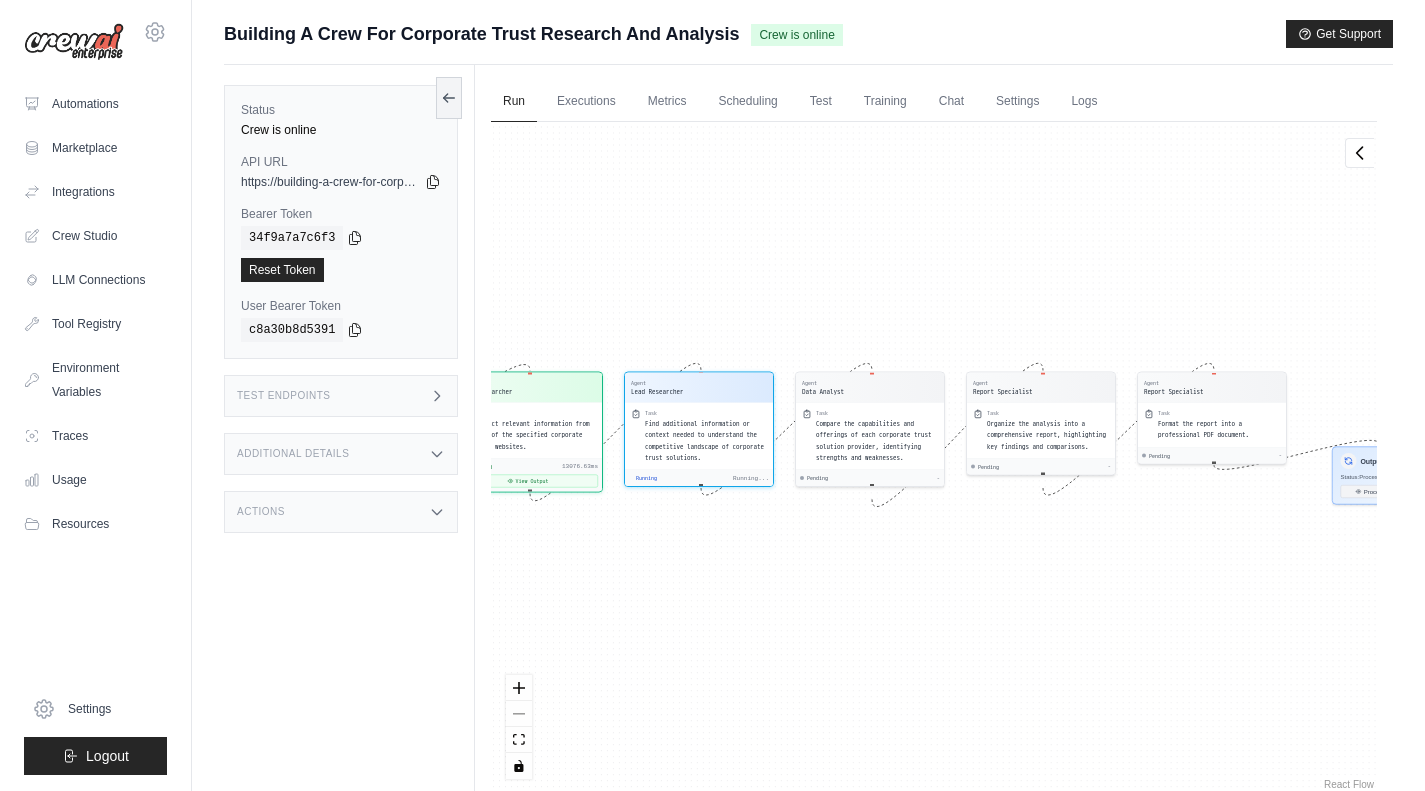 drag, startPoint x: 1049, startPoint y: 601, endPoint x: 926, endPoint y: 538, distance: 138.19551 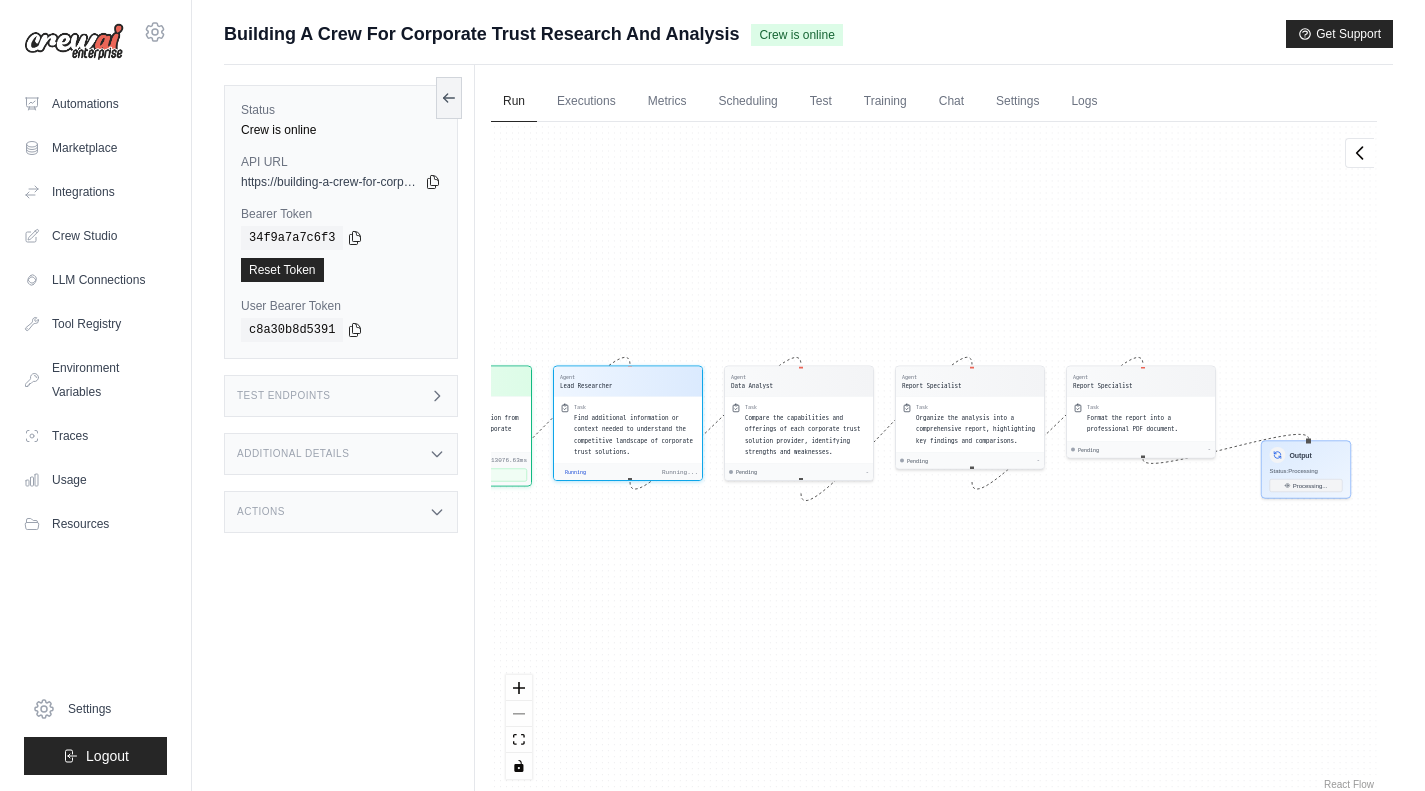 drag, startPoint x: 1139, startPoint y: 584, endPoint x: 1101, endPoint y: 575, distance: 39.051247 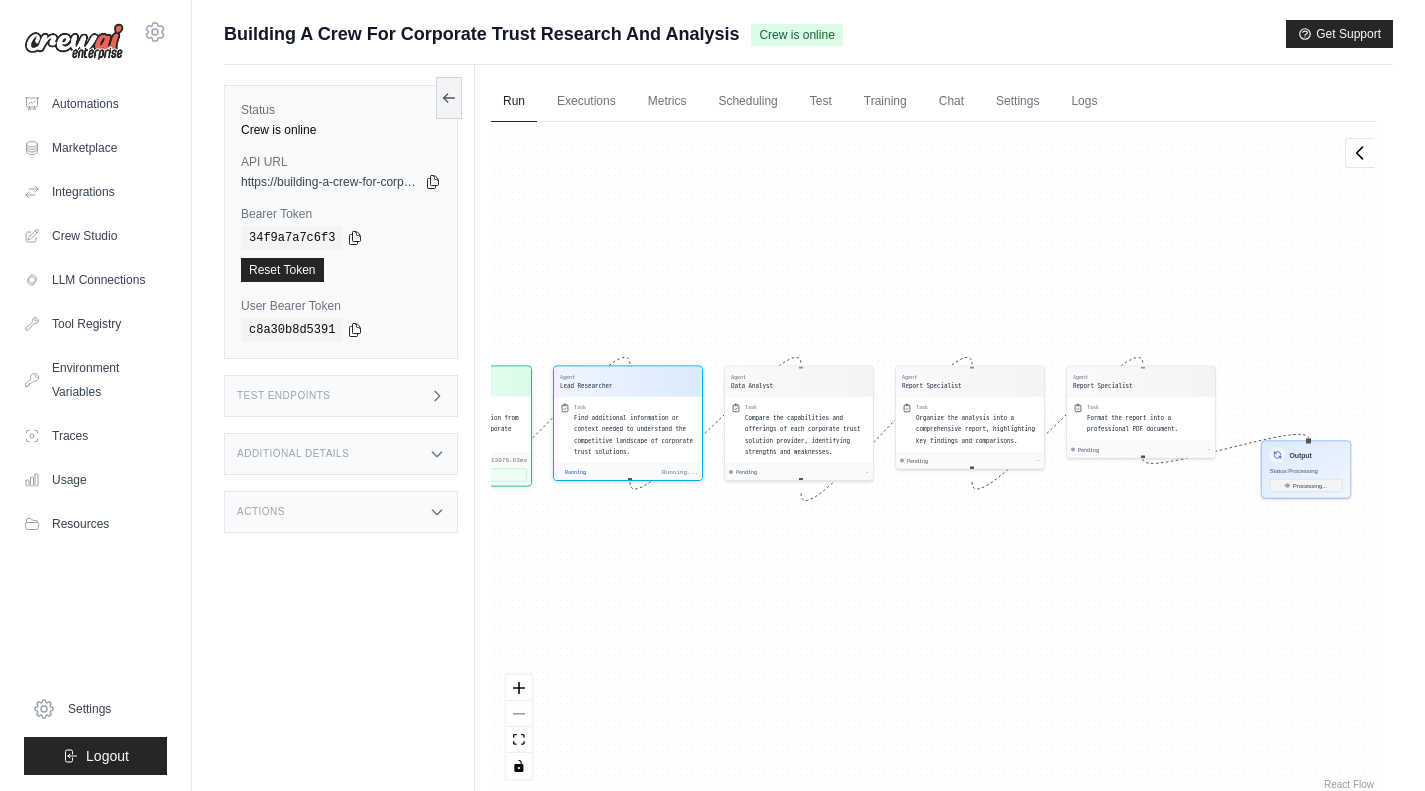 click on "Agent Lead Researcher Task Extract relevant information from each of the specified corporate trust websites. Completed 13076.63ms View Output Agent Lead Researcher Task Find additional information or context needed to understand the competitive landscape of corporate trust solutions. Running Running... Agent Data Analyst Task Compare the capabilities and offerings of each corporate trust solution provider, identifying strengths and weaknesses. Pending - Agent Report Specialist Task Organize the analysis into a comprehensive report, highlighting key findings and comparisons. Pending - Agent Report Specialist Task Format the report into a professional PDF document. Pending - Inputs Run Automation Output Status:  Processing Processing..." at bounding box center [934, 458] 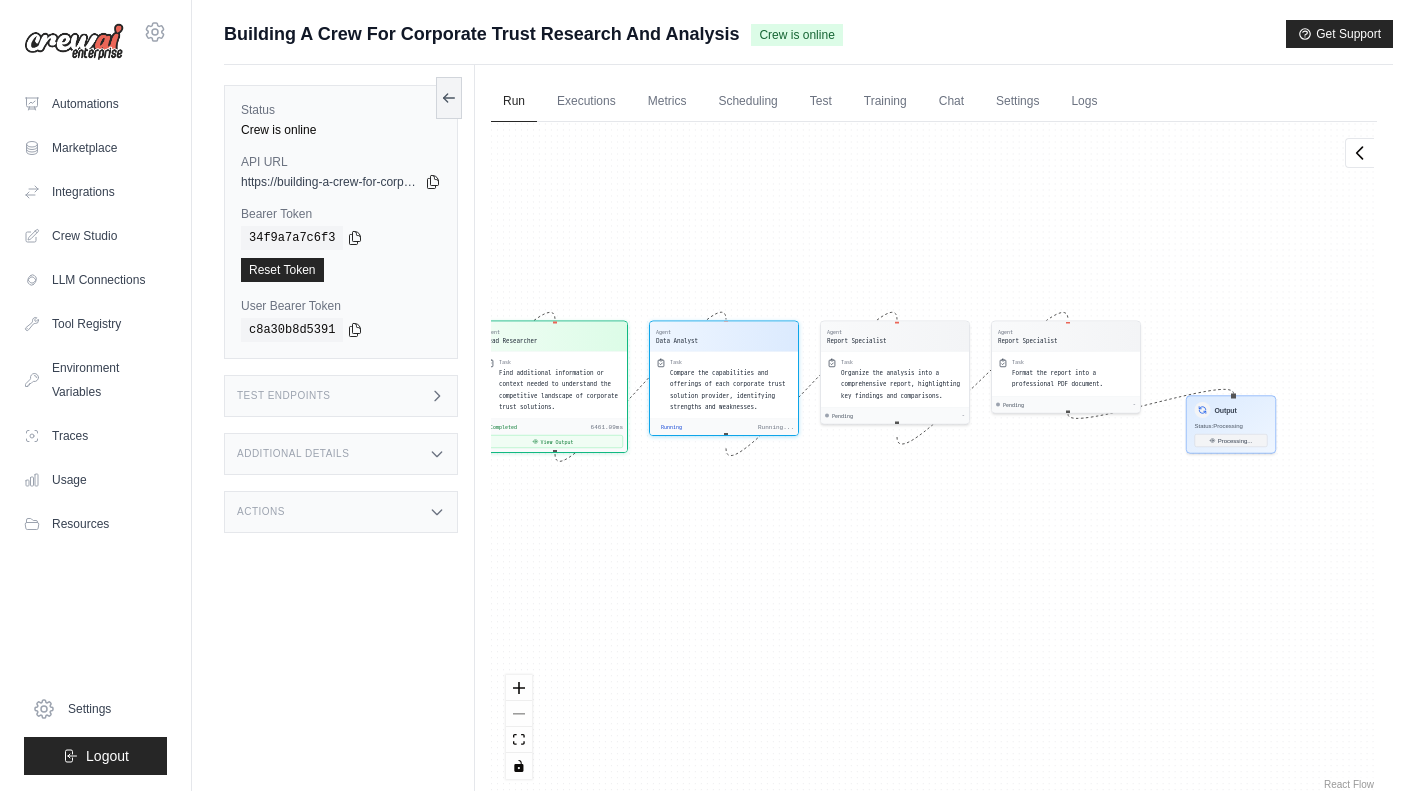 drag, startPoint x: 1087, startPoint y: 631, endPoint x: 882, endPoint y: 560, distance: 216.94699 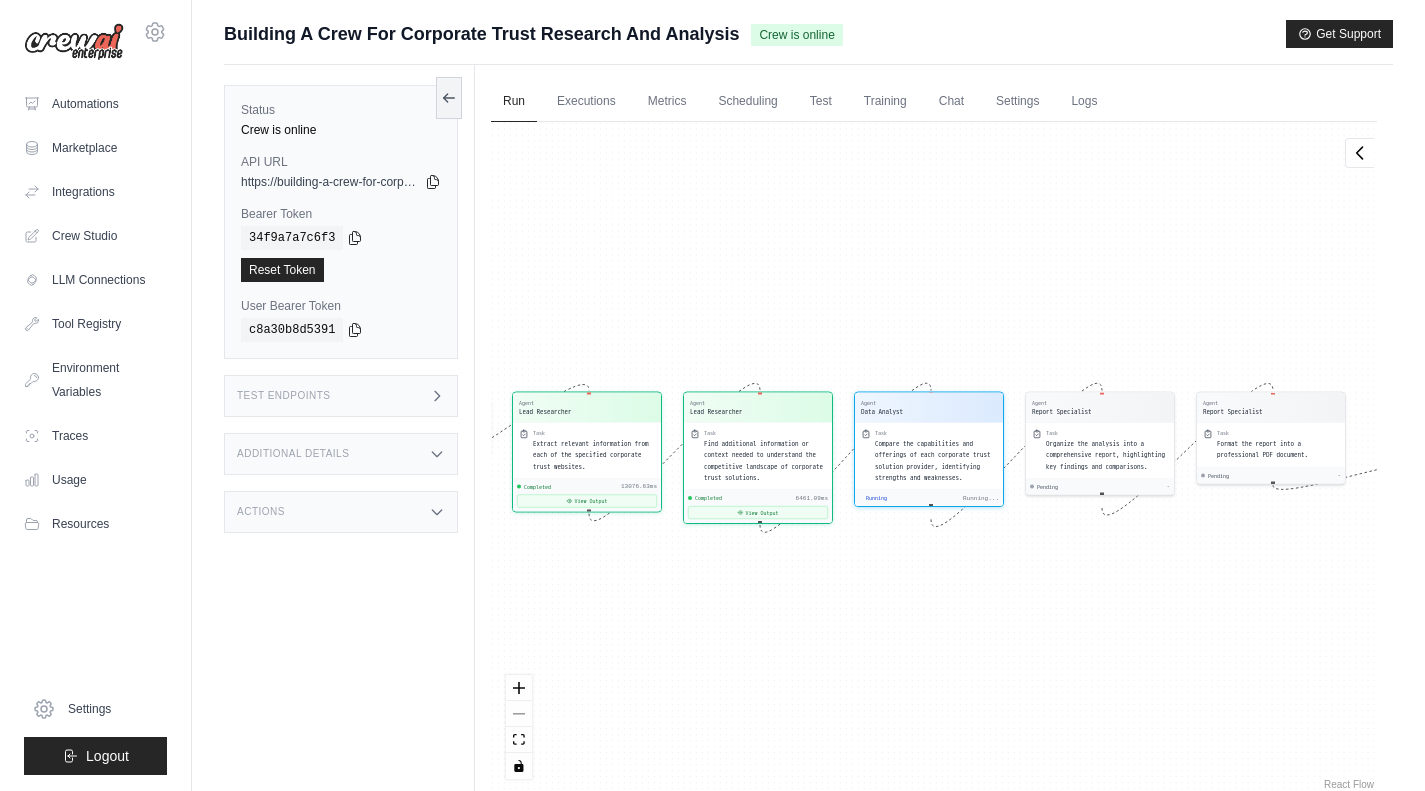 scroll, scrollTop: 773, scrollLeft: 0, axis: vertical 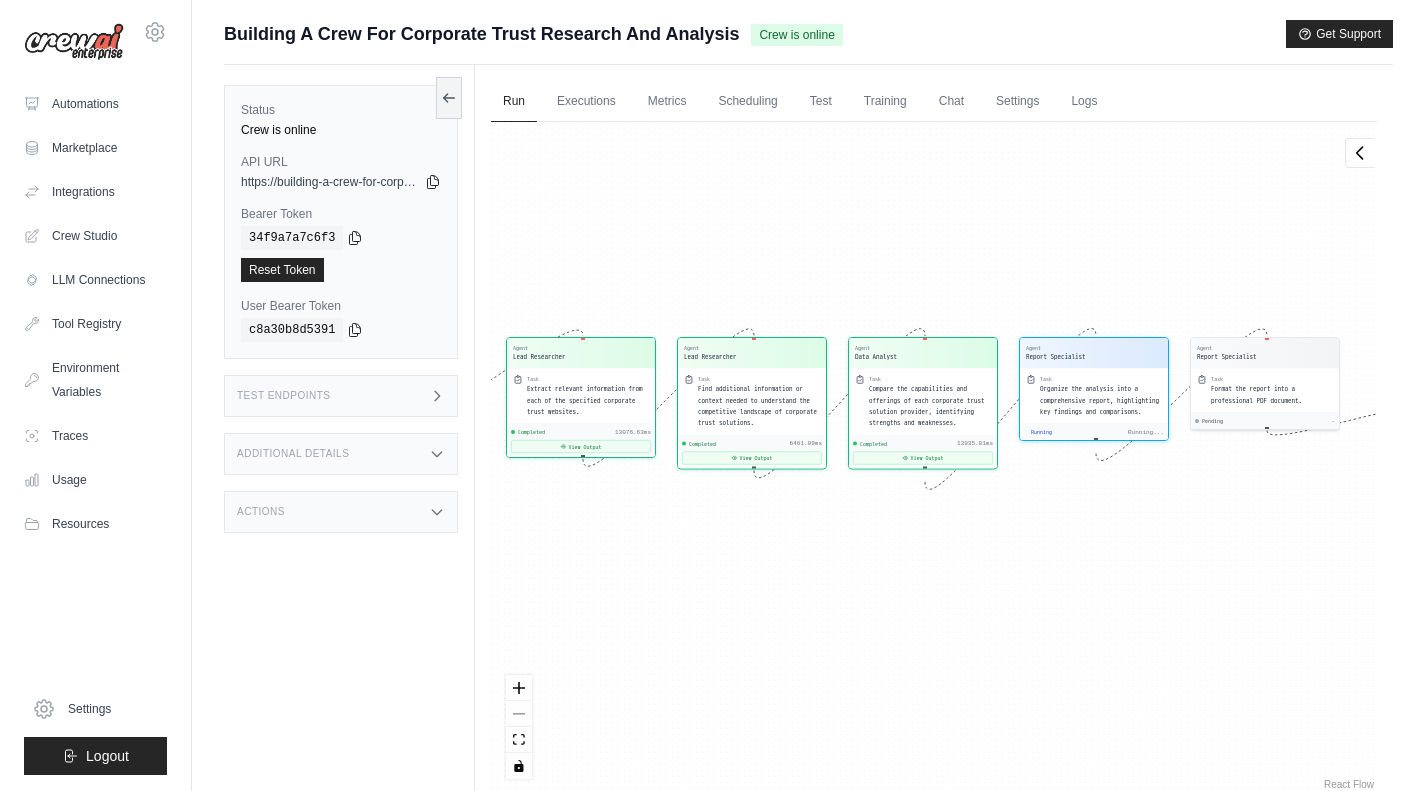 drag, startPoint x: 1187, startPoint y: 614, endPoint x: 1181, endPoint y: 565, distance: 49.365982 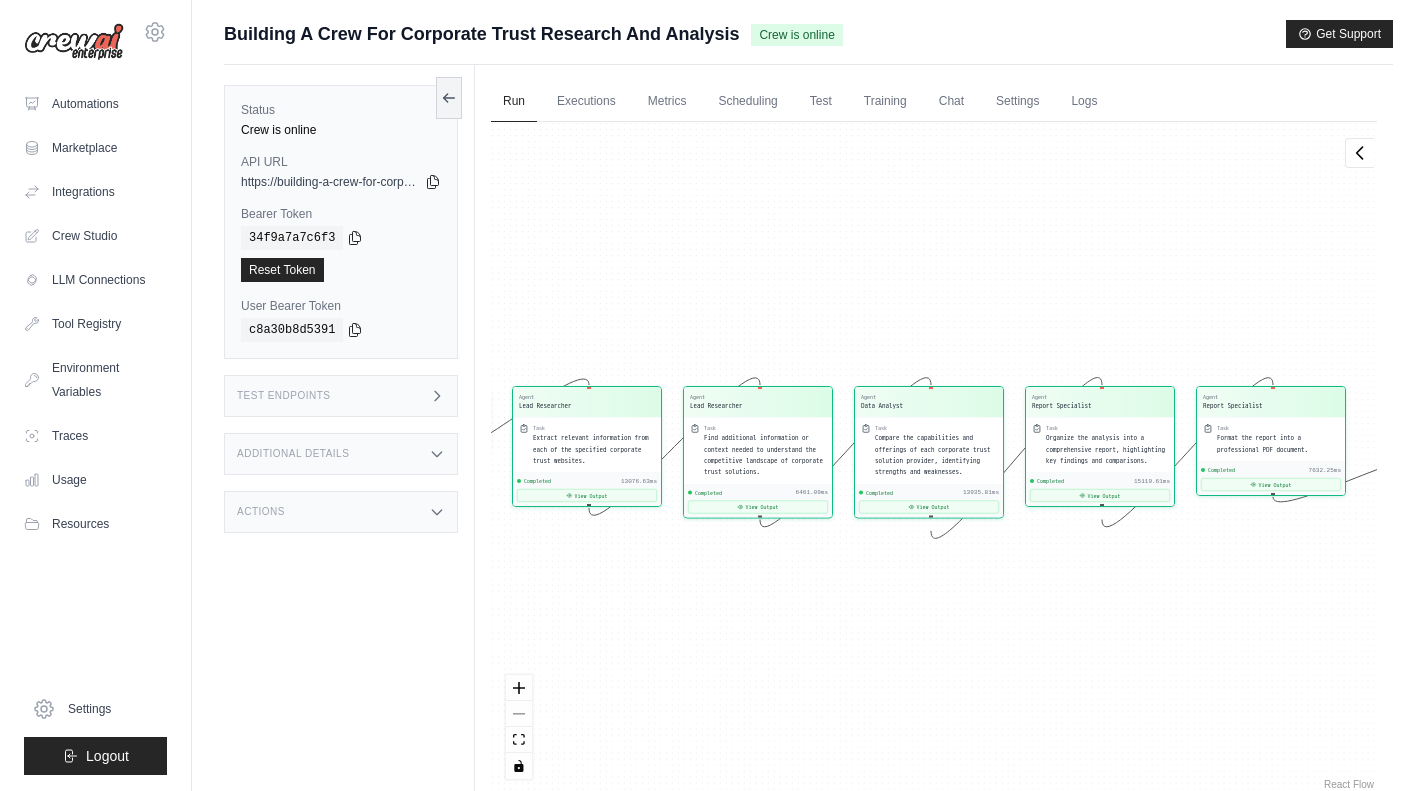 scroll, scrollTop: 8947, scrollLeft: 0, axis: vertical 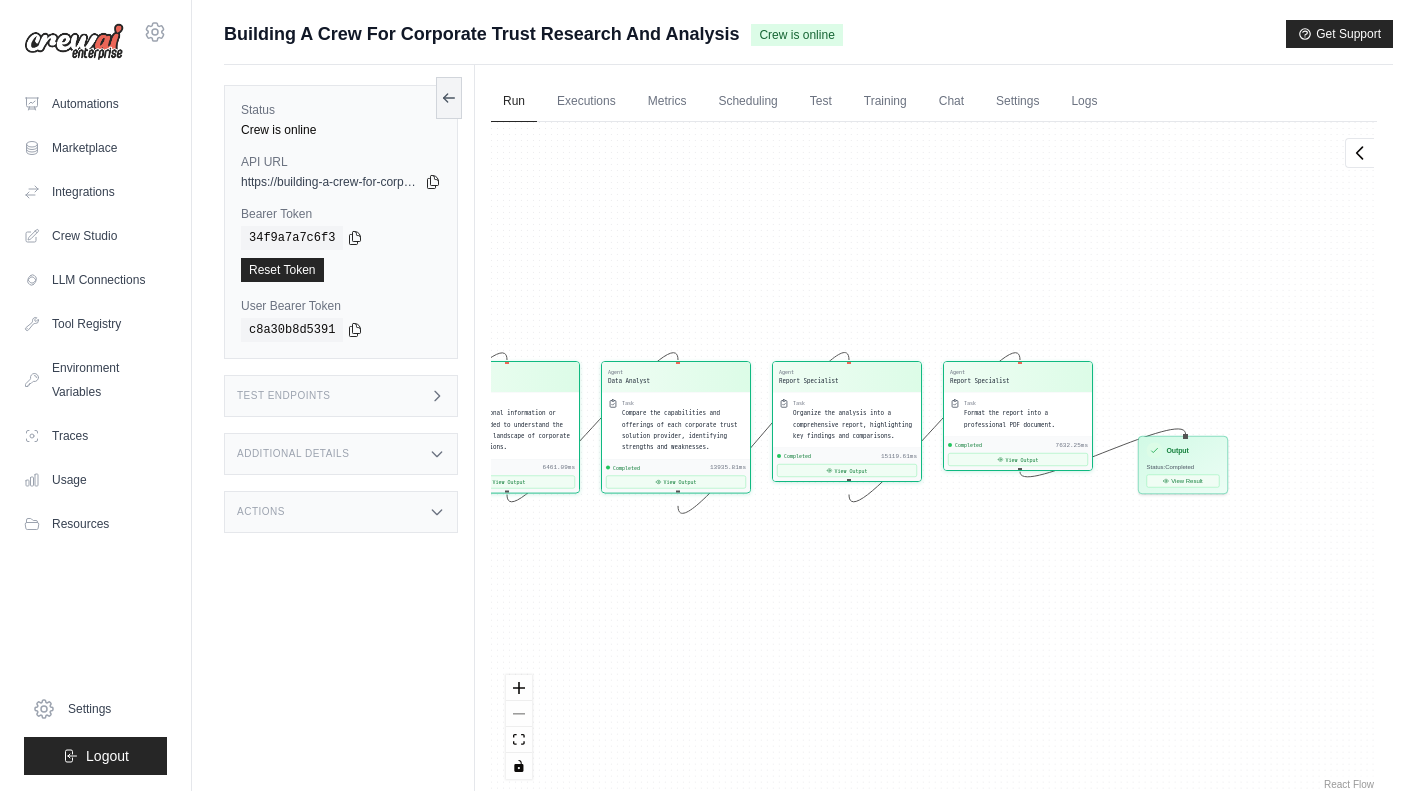 drag, startPoint x: 1199, startPoint y: 256, endPoint x: 925, endPoint y: 229, distance: 275.3271 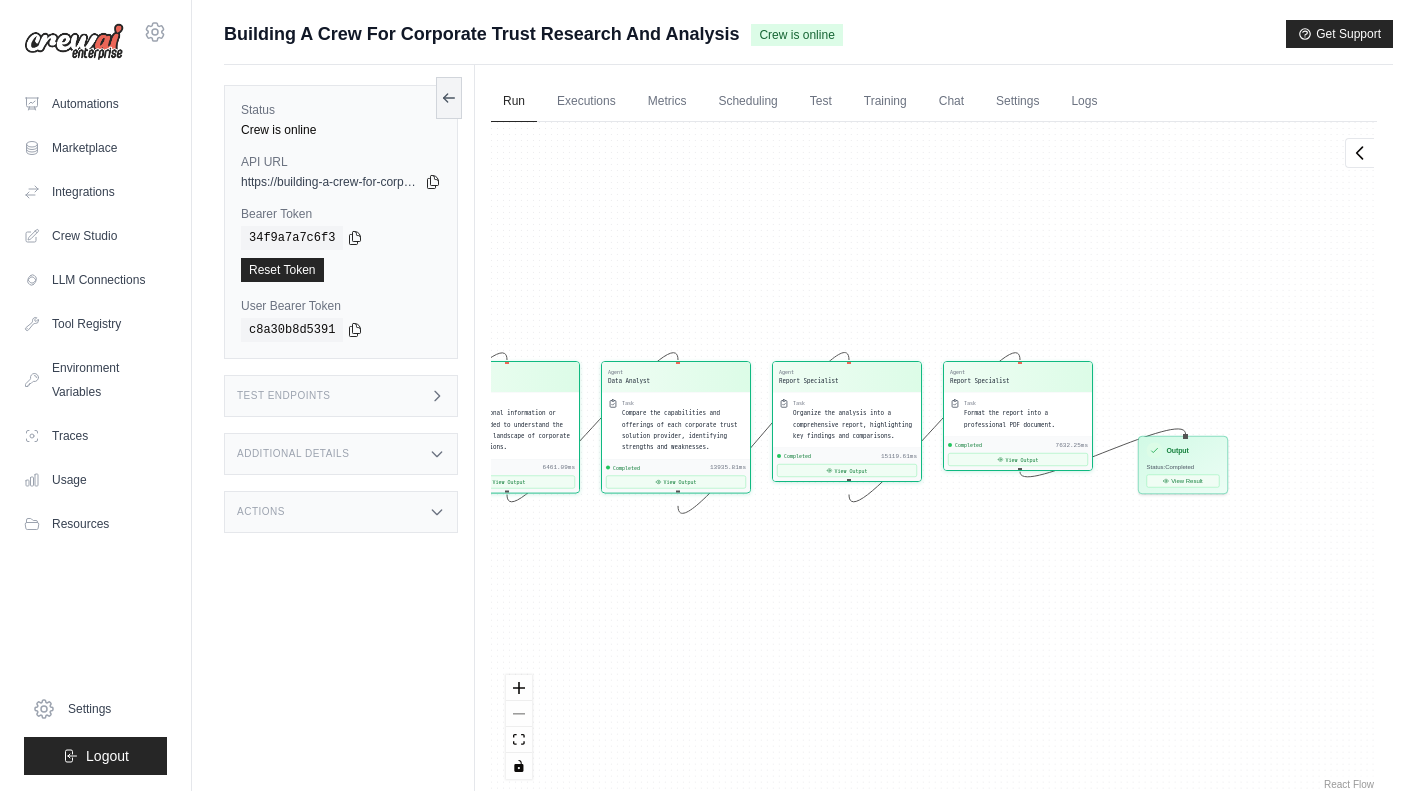 click on "Agent Lead Researcher Task Extract relevant information from each of the specified corporate trust websites. Completed 13076.63ms View Output Agent Lead Researcher Task Find additional information or context needed to understand the competitive landscape of corporate trust solutions. Completed 6461.09ms View Output Agent Data Analyst Task Compare the capabilities and offerings of each corporate trust solution provider, identifying strengths and weaknesses. Completed 13935.81ms View Output Agent Report Specialist Task Organize the analysis into a comprehensive report, highlighting key findings and comparisons. Completed 15119.61ms View Output Agent Report Specialist Task Format the report into a professional PDF document. Completed 7632.25ms View Output Inputs Run Automation Output Status:  Completed View Result" at bounding box center [934, 458] 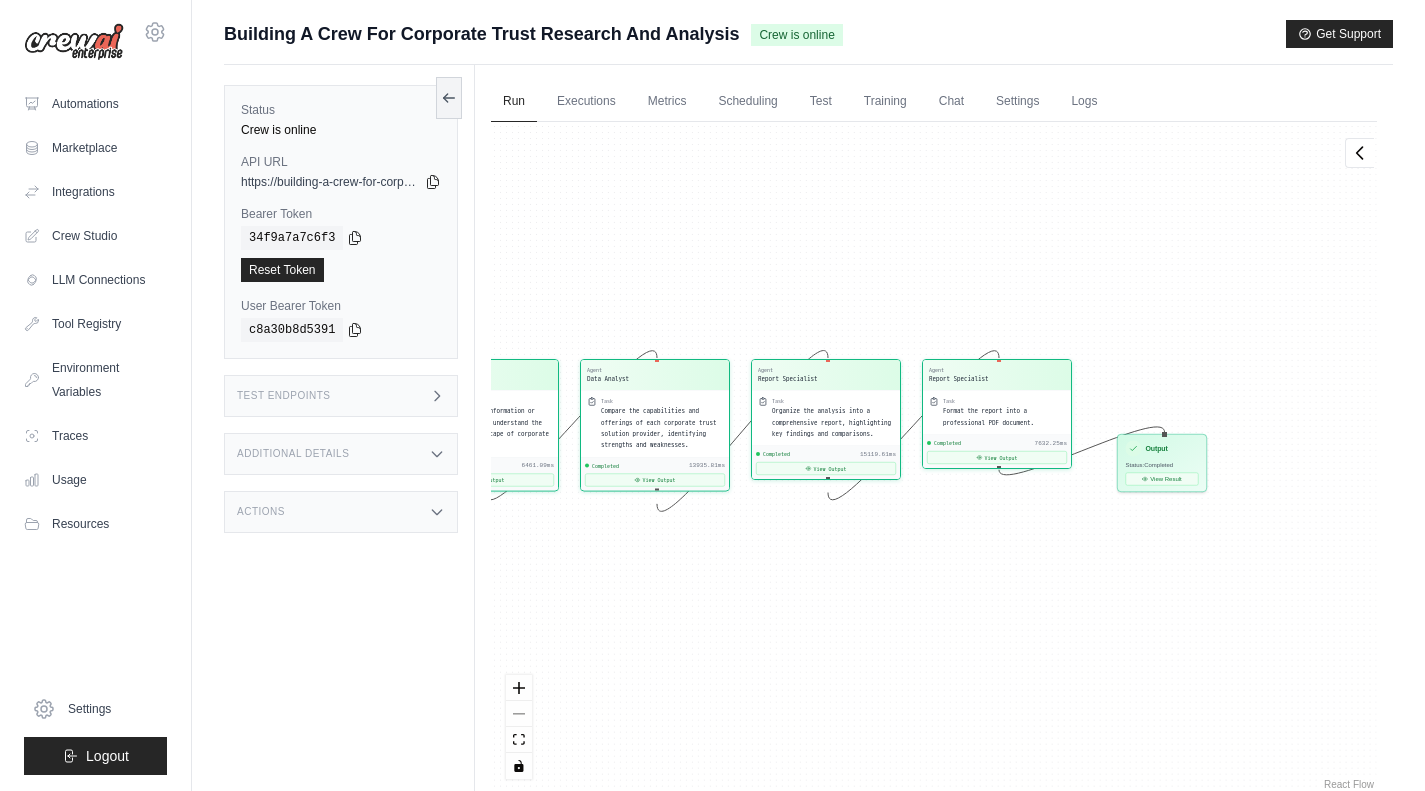 click on "Training" at bounding box center [885, 102] 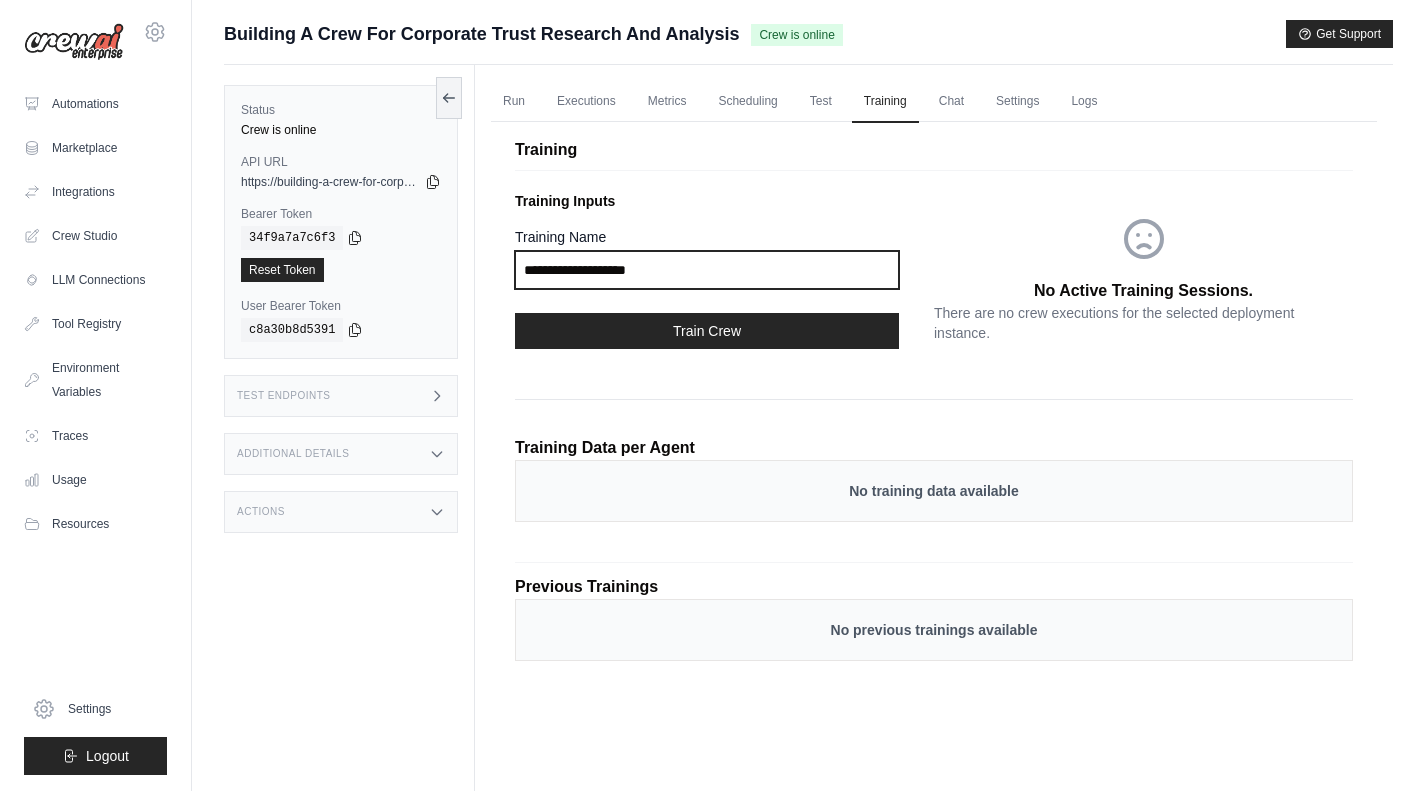click on "Training Name" at bounding box center [707, 270] 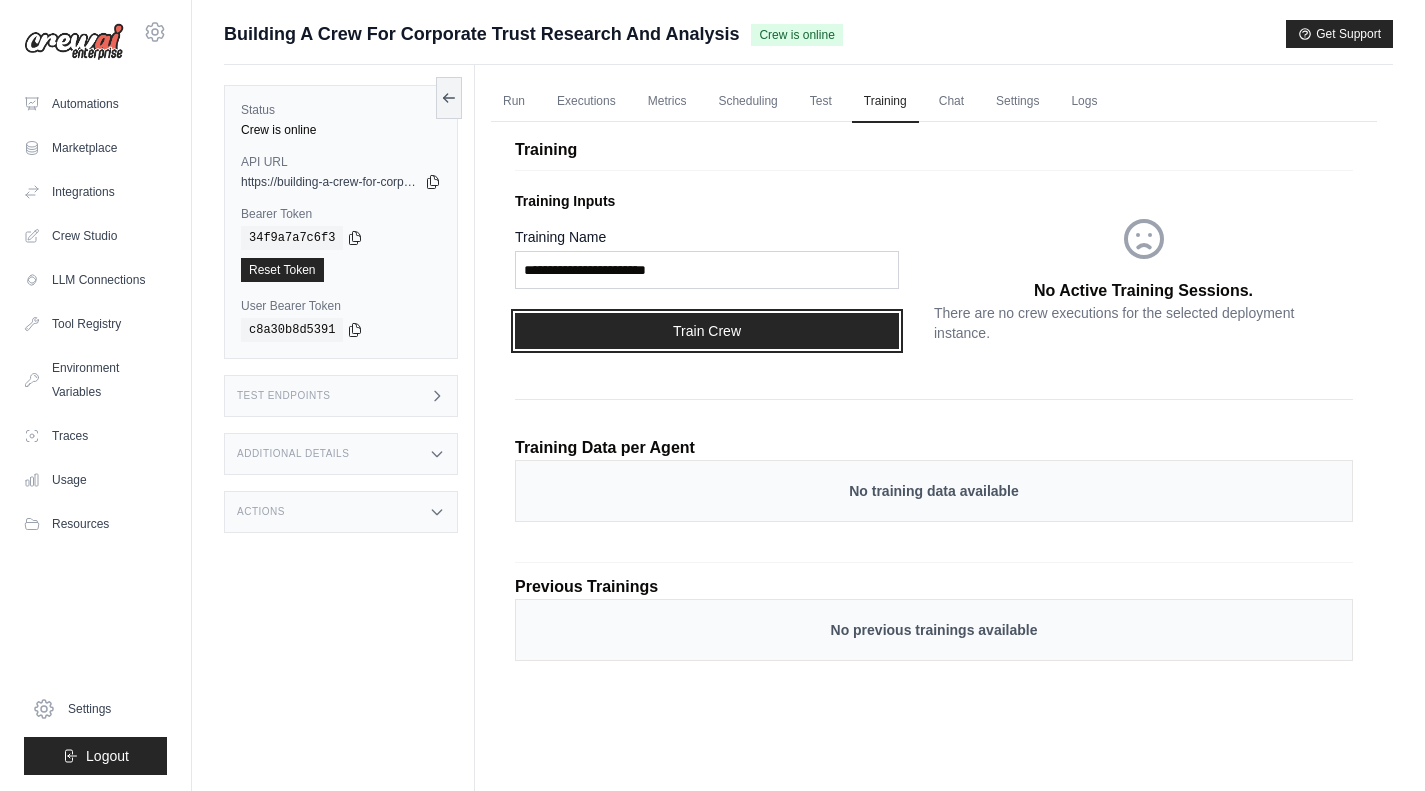 click on "Train Crew" at bounding box center [707, 331] 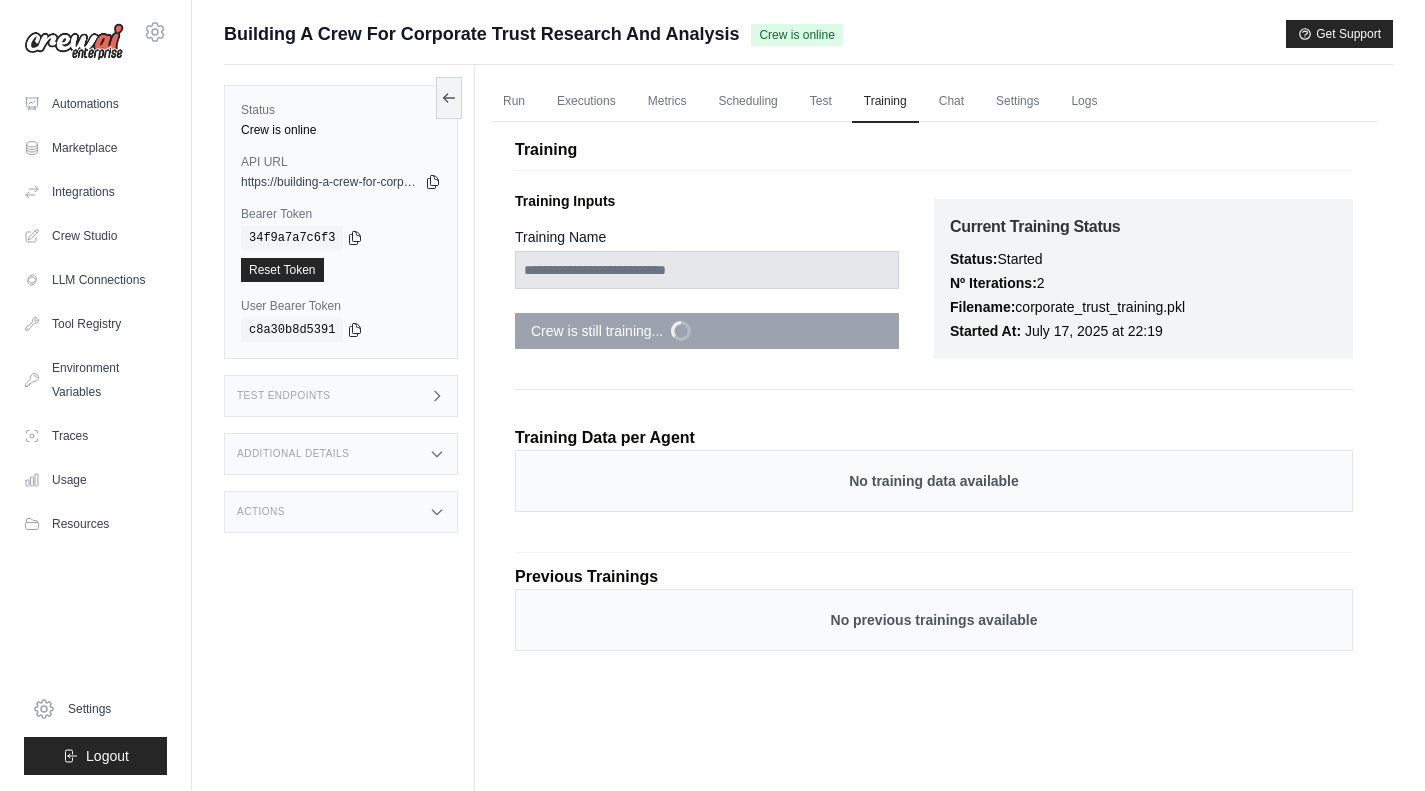 scroll, scrollTop: 0, scrollLeft: 0, axis: both 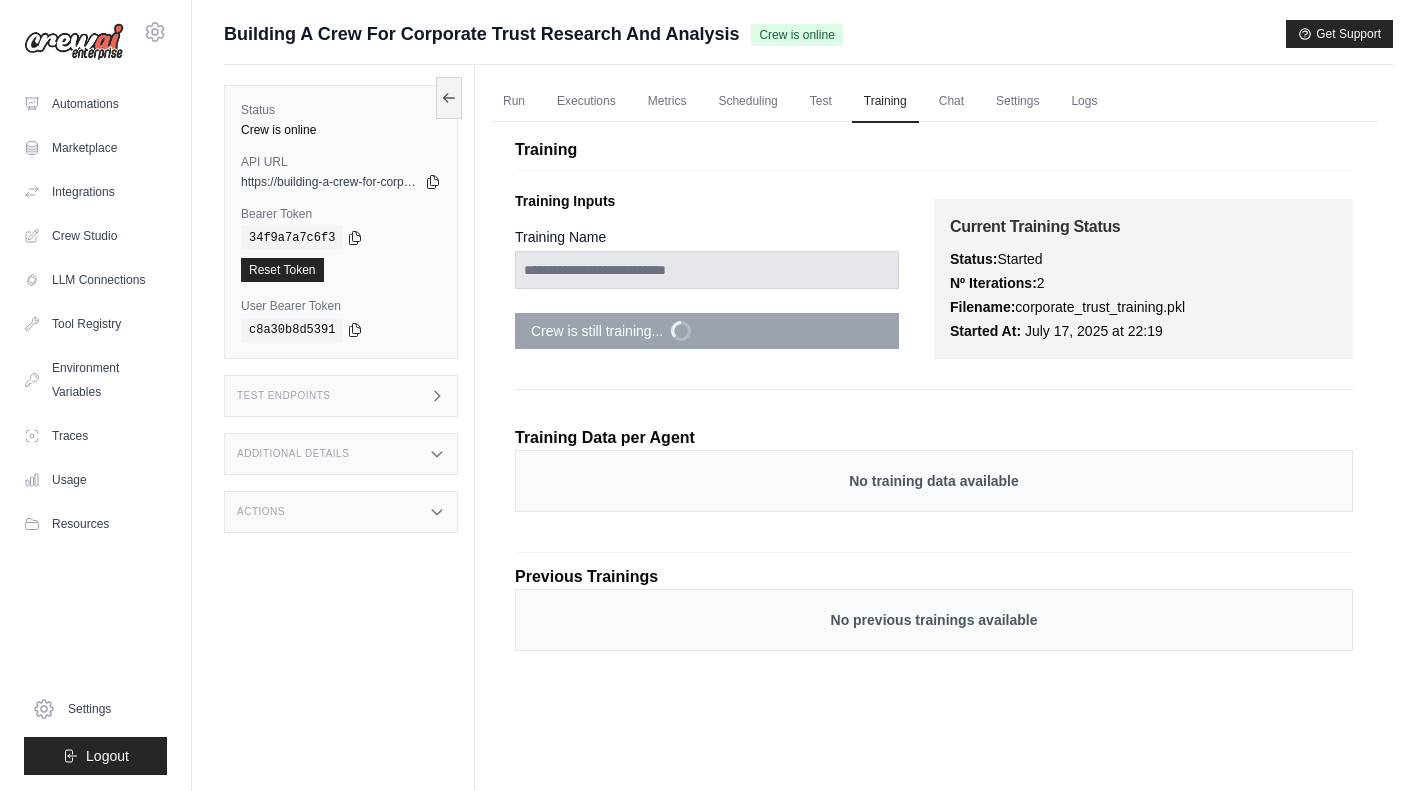 click on "Executions" at bounding box center [586, 102] 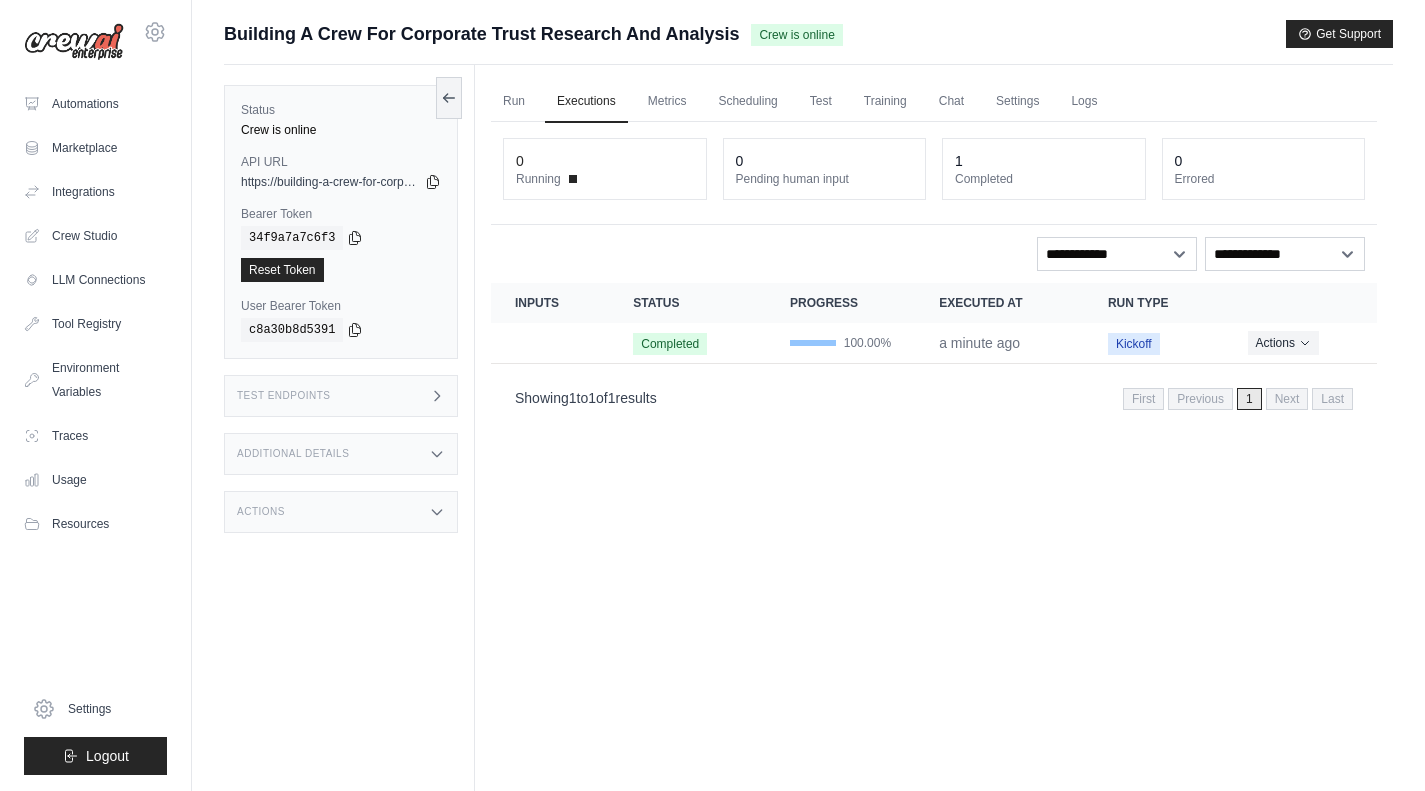 click on "Completed" at bounding box center [670, 344] 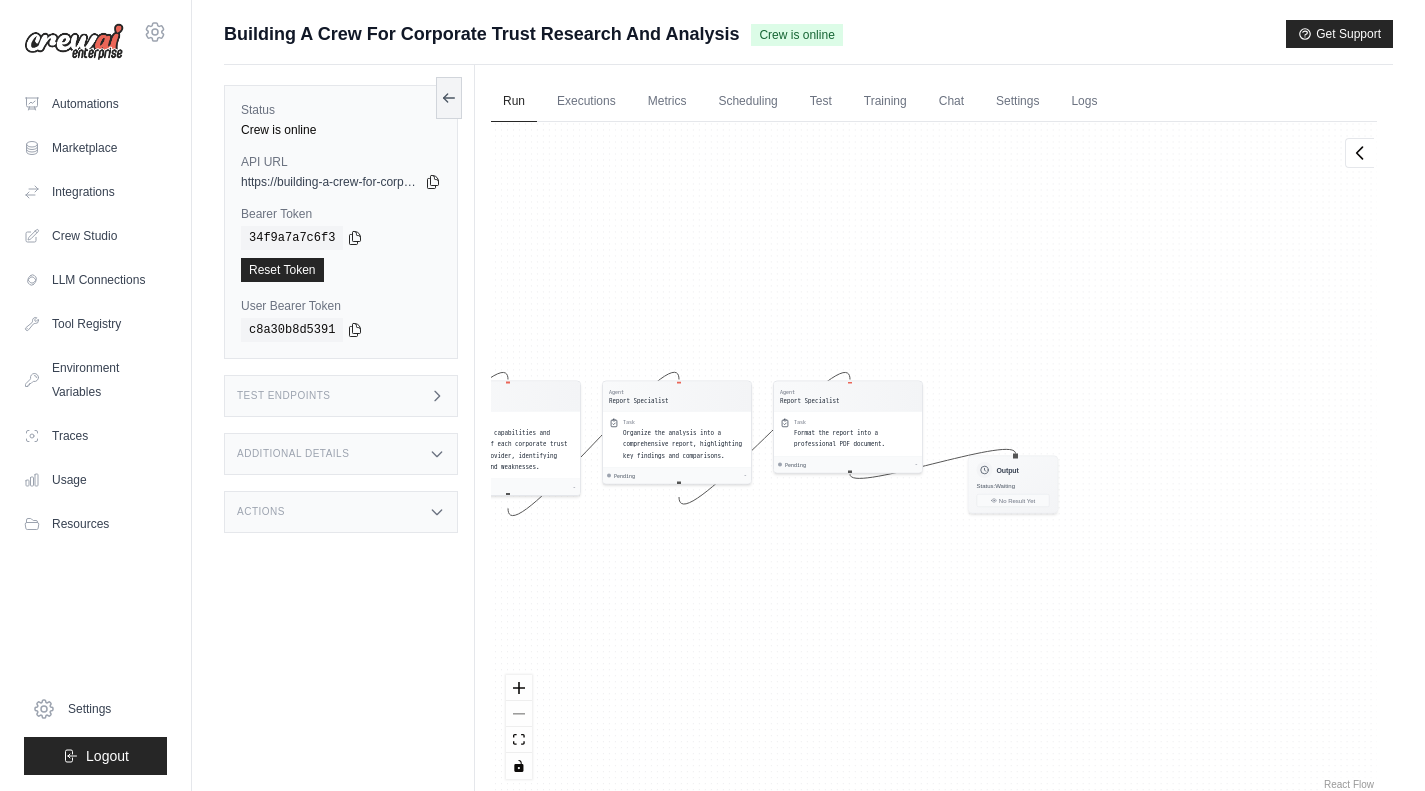 drag, startPoint x: 1270, startPoint y: 334, endPoint x: 847, endPoint y: 323, distance: 423.143 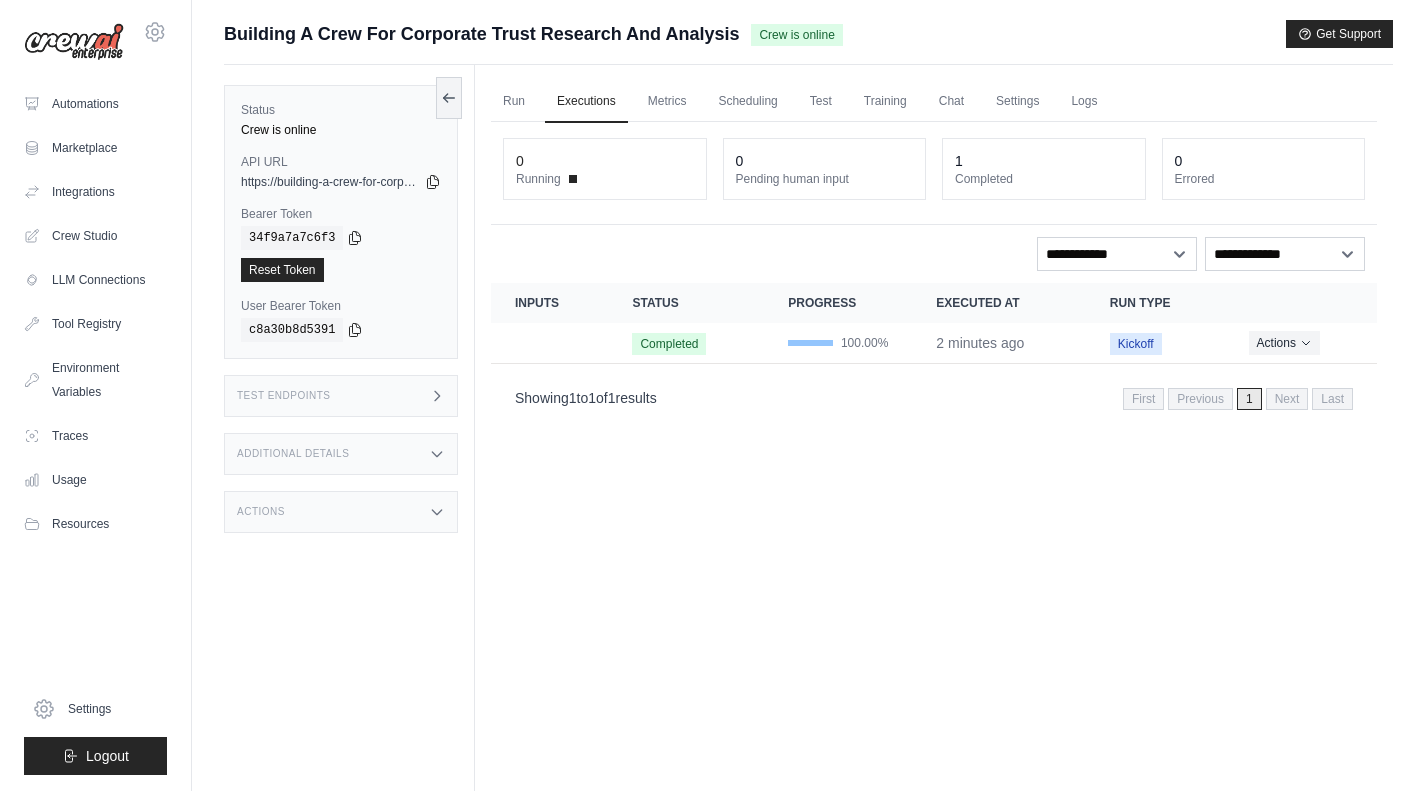 click on "2 minutes ago" at bounding box center [999, 343] 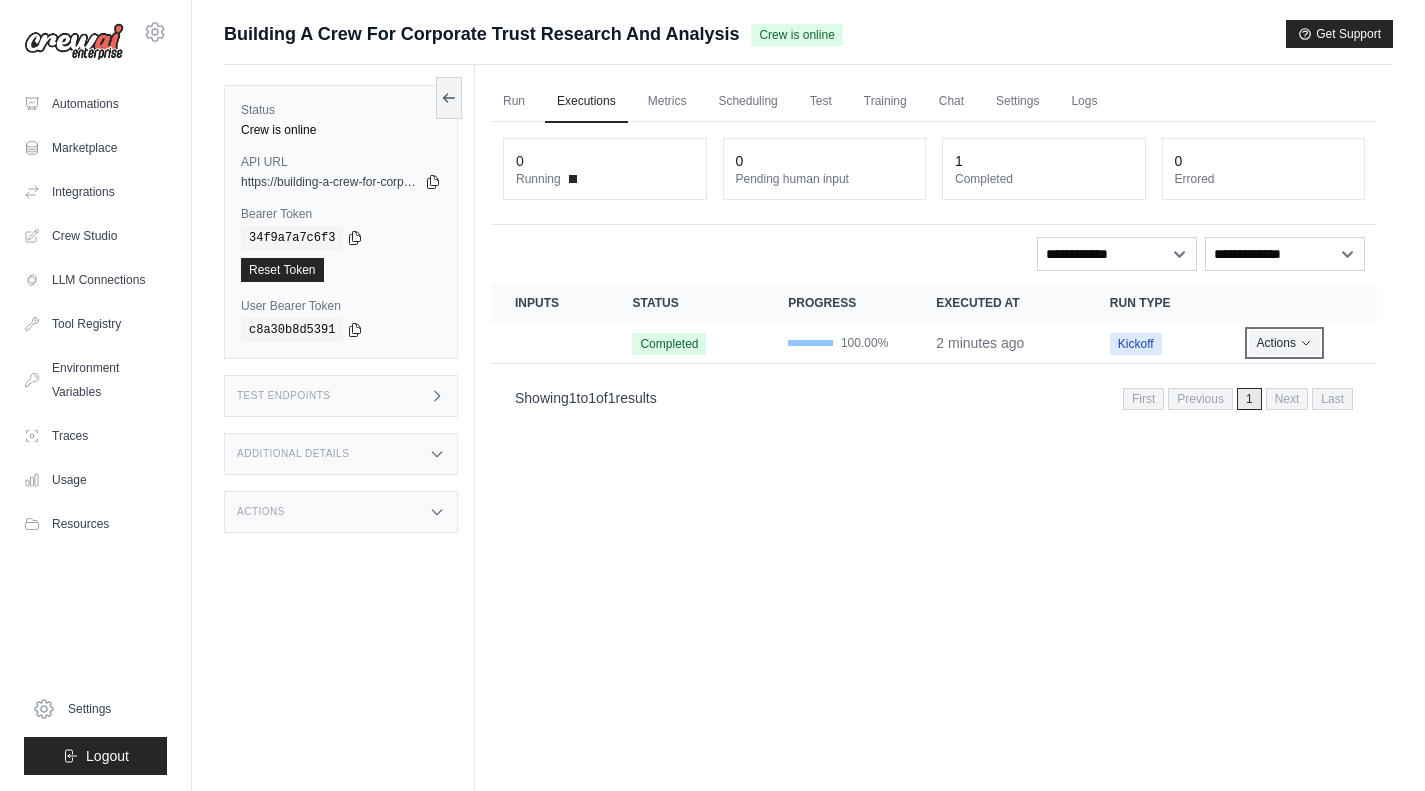 click on "Actions" at bounding box center [1284, 343] 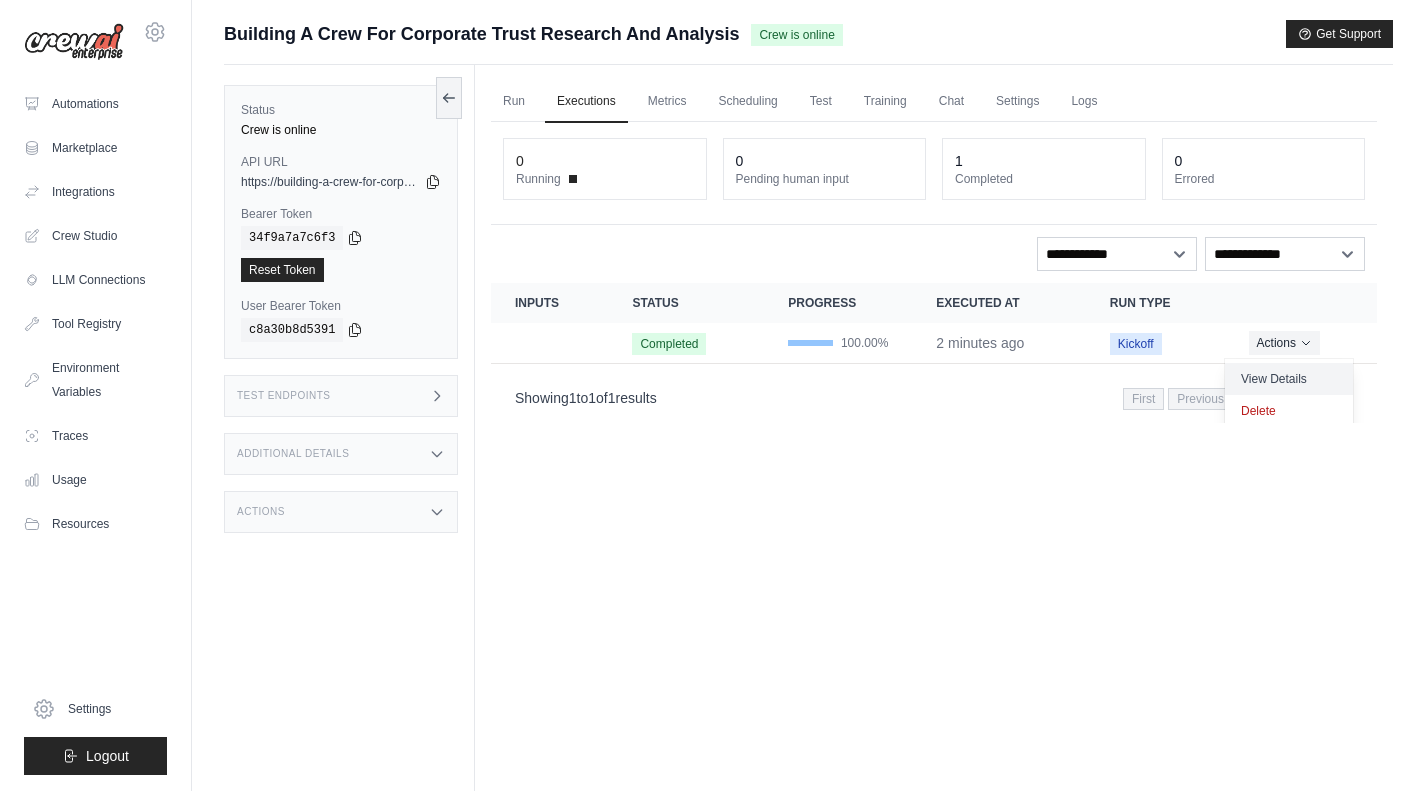 click on "View Details" at bounding box center [1289, 379] 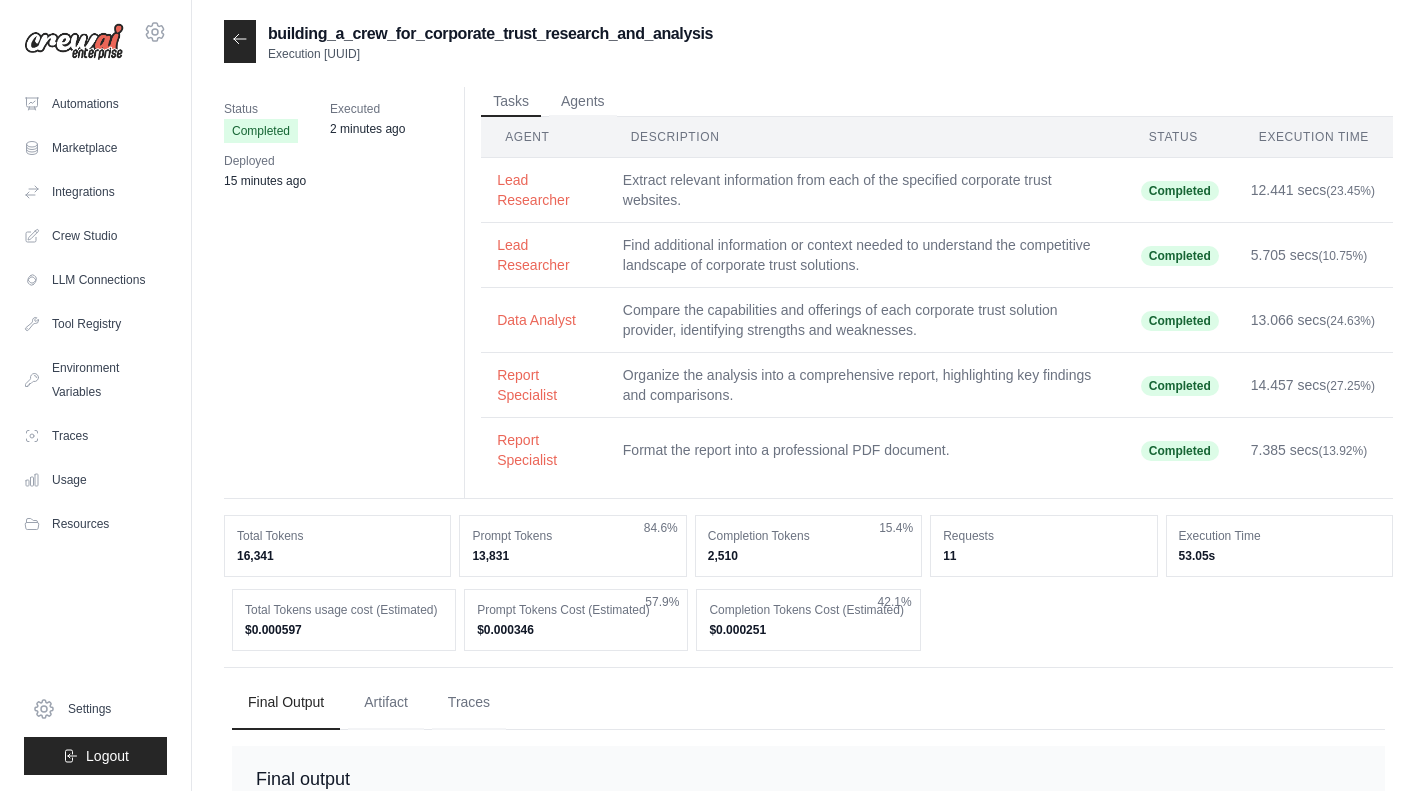 scroll, scrollTop: 0, scrollLeft: 0, axis: both 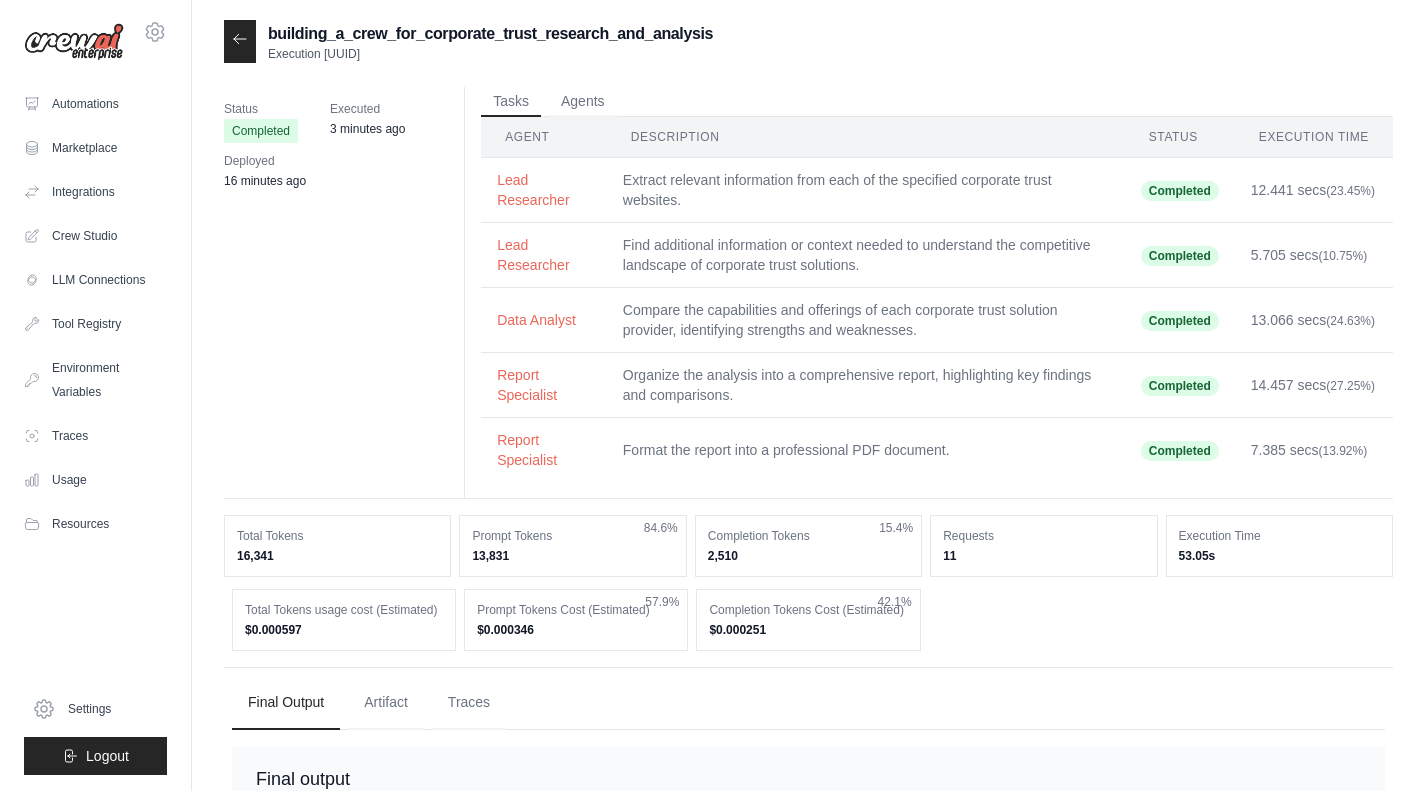 click on "Agents" at bounding box center [583, 102] 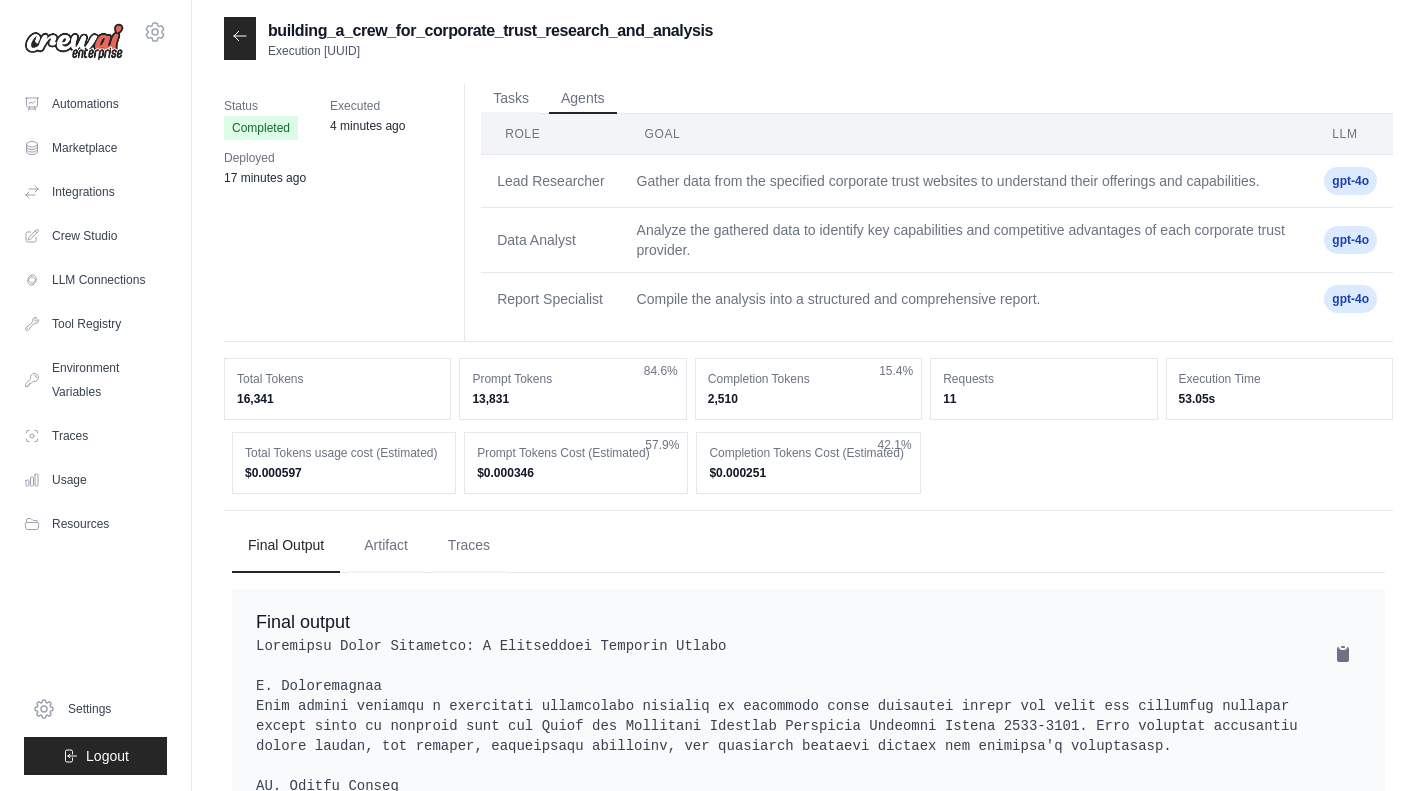 scroll, scrollTop: 0, scrollLeft: 0, axis: both 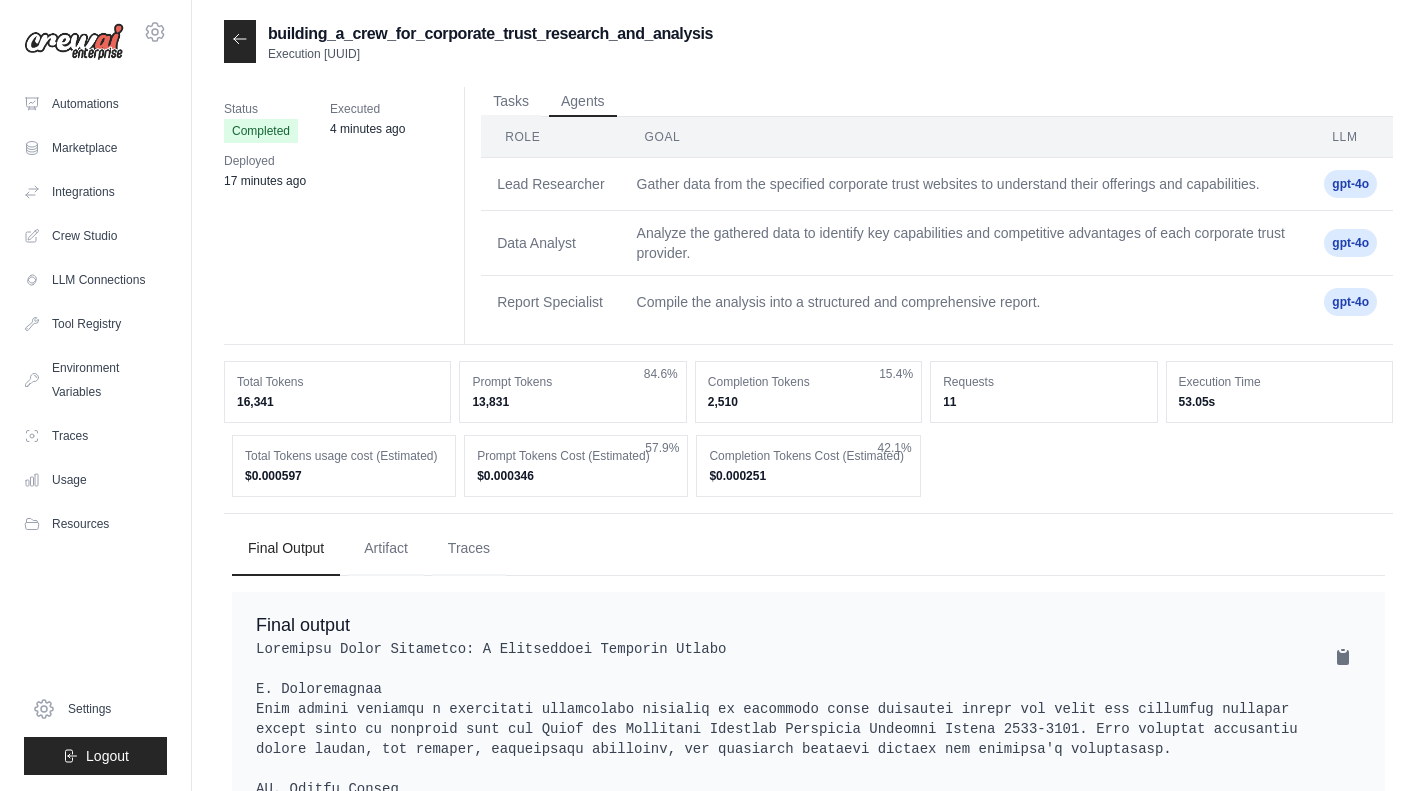 click on "Automations" at bounding box center [95, 104] 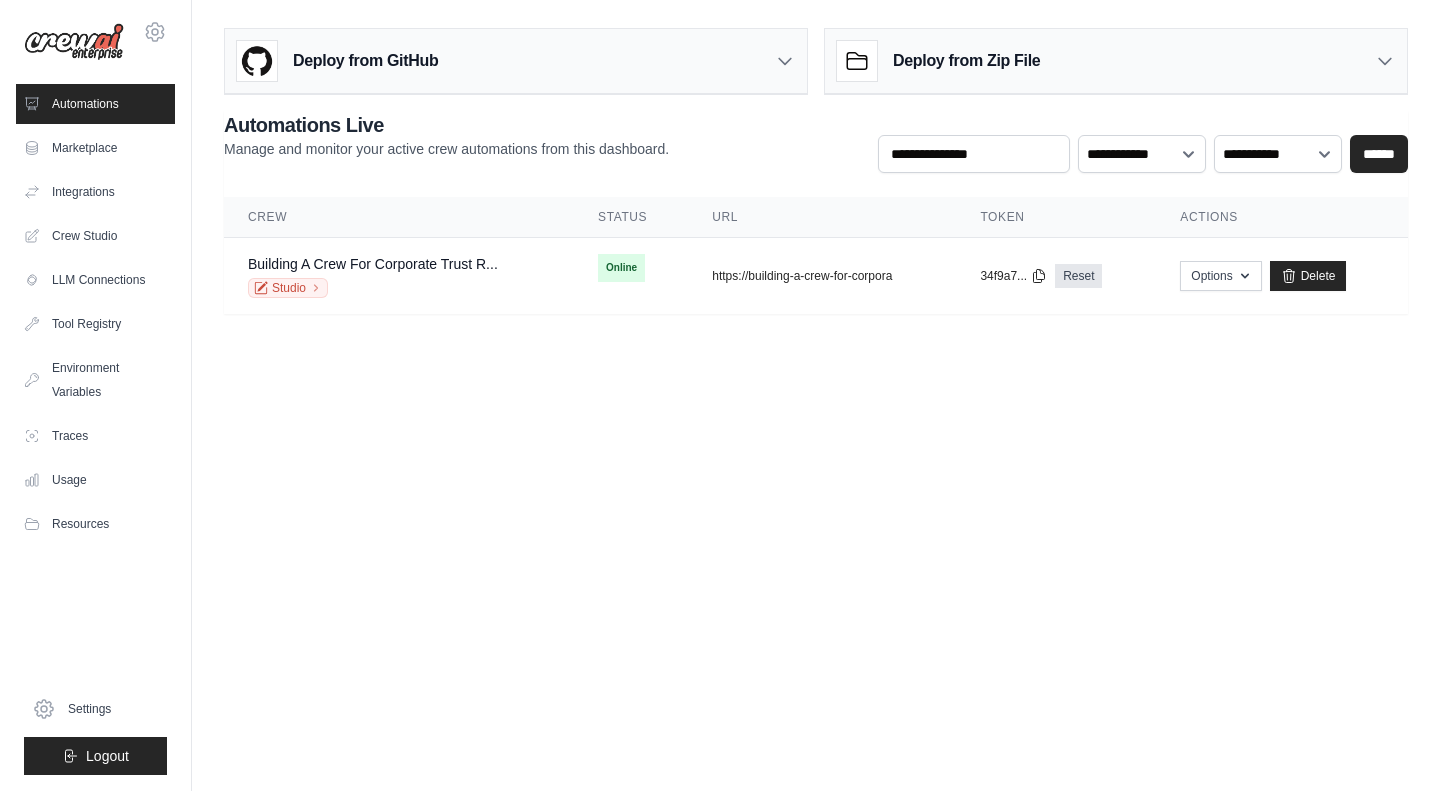 click on "https://building-a-crew-for-corpora" at bounding box center (802, 276) 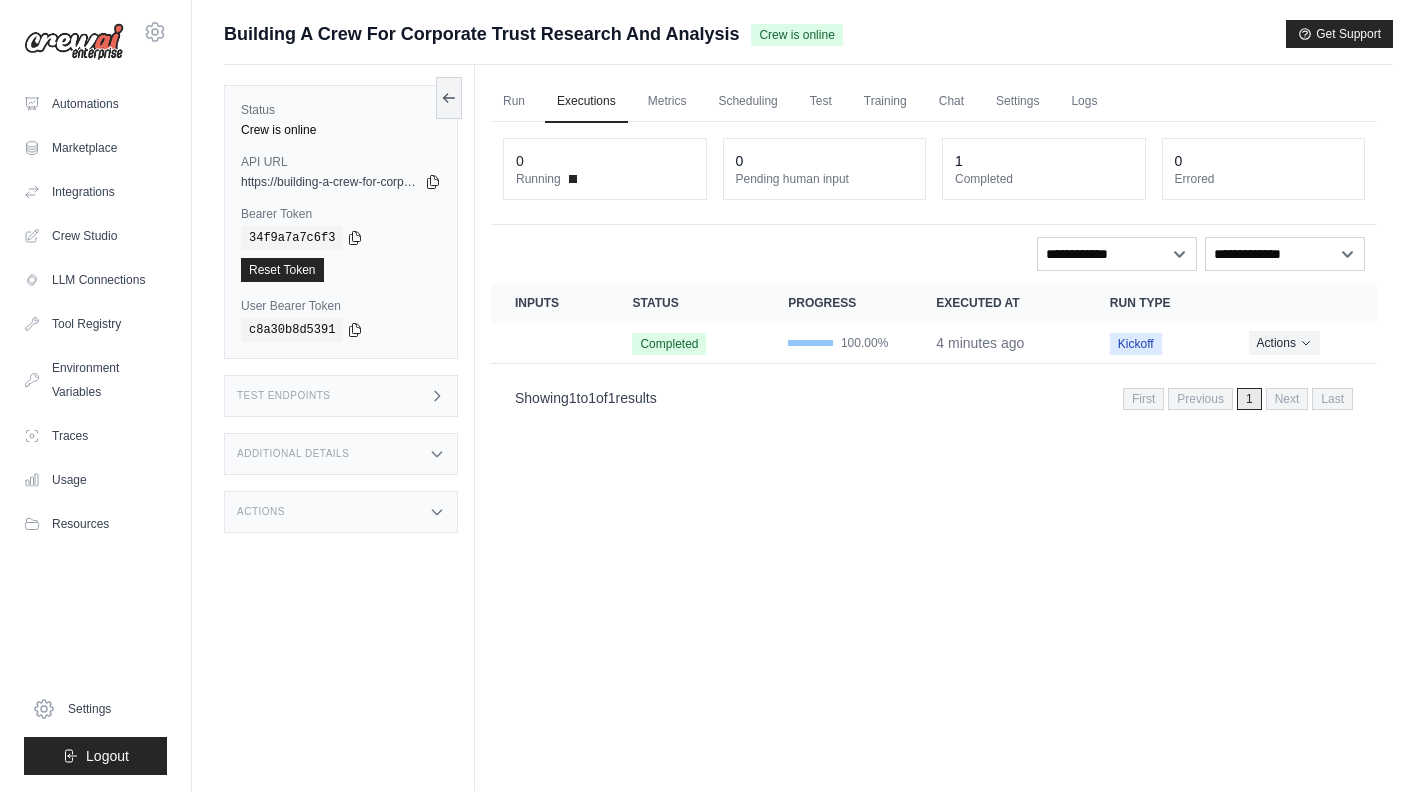 click on "Training" at bounding box center [885, 102] 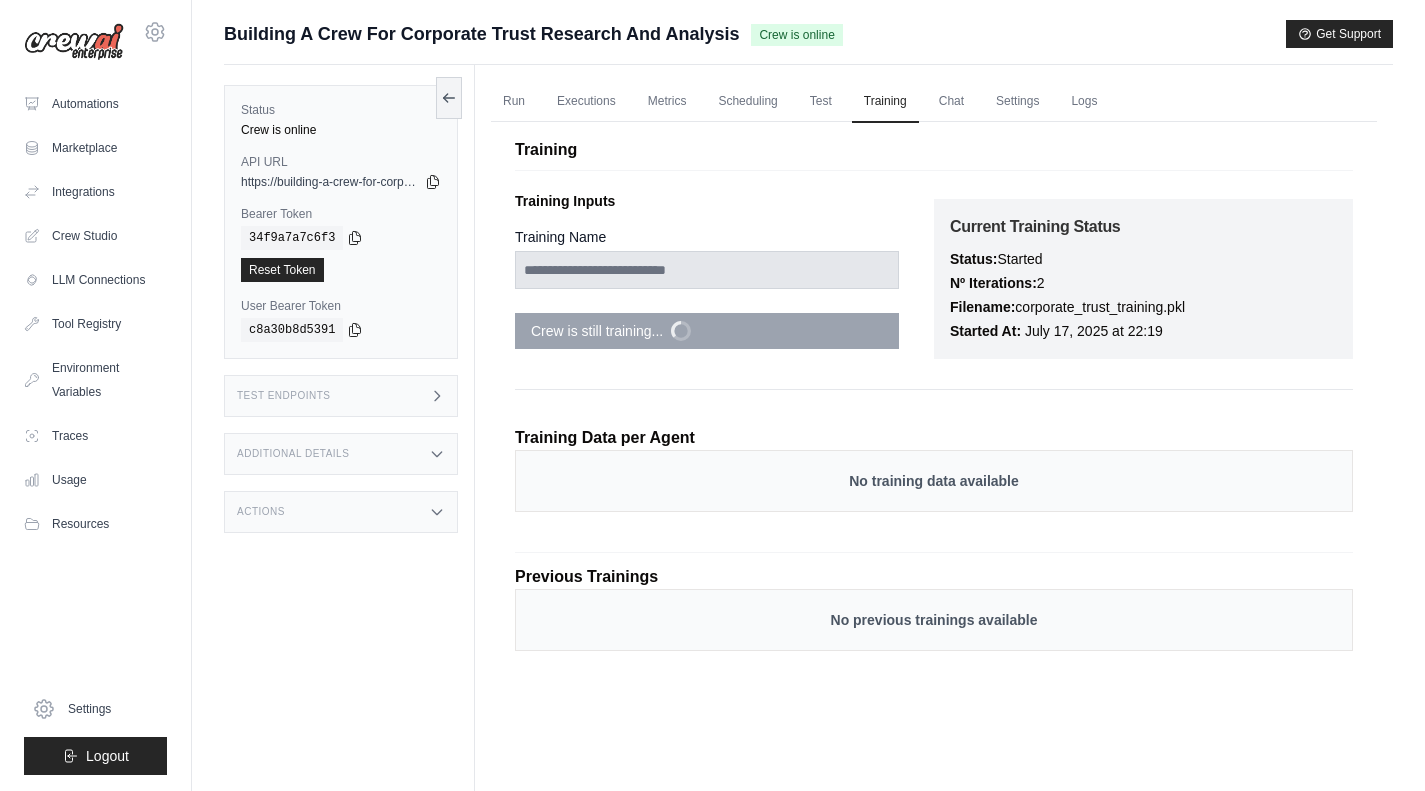 click on "Test" at bounding box center (821, 102) 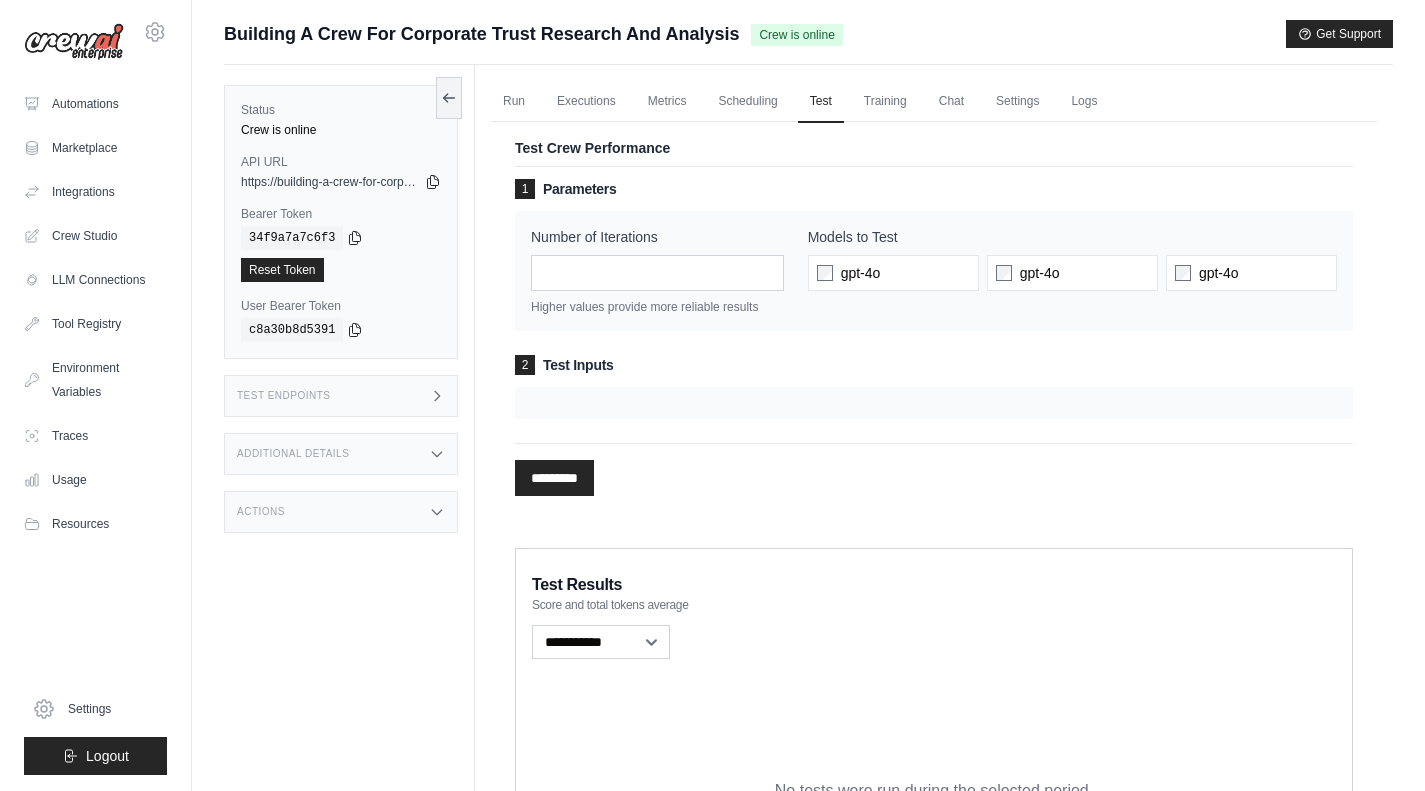 click on "Scheduling" at bounding box center [747, 102] 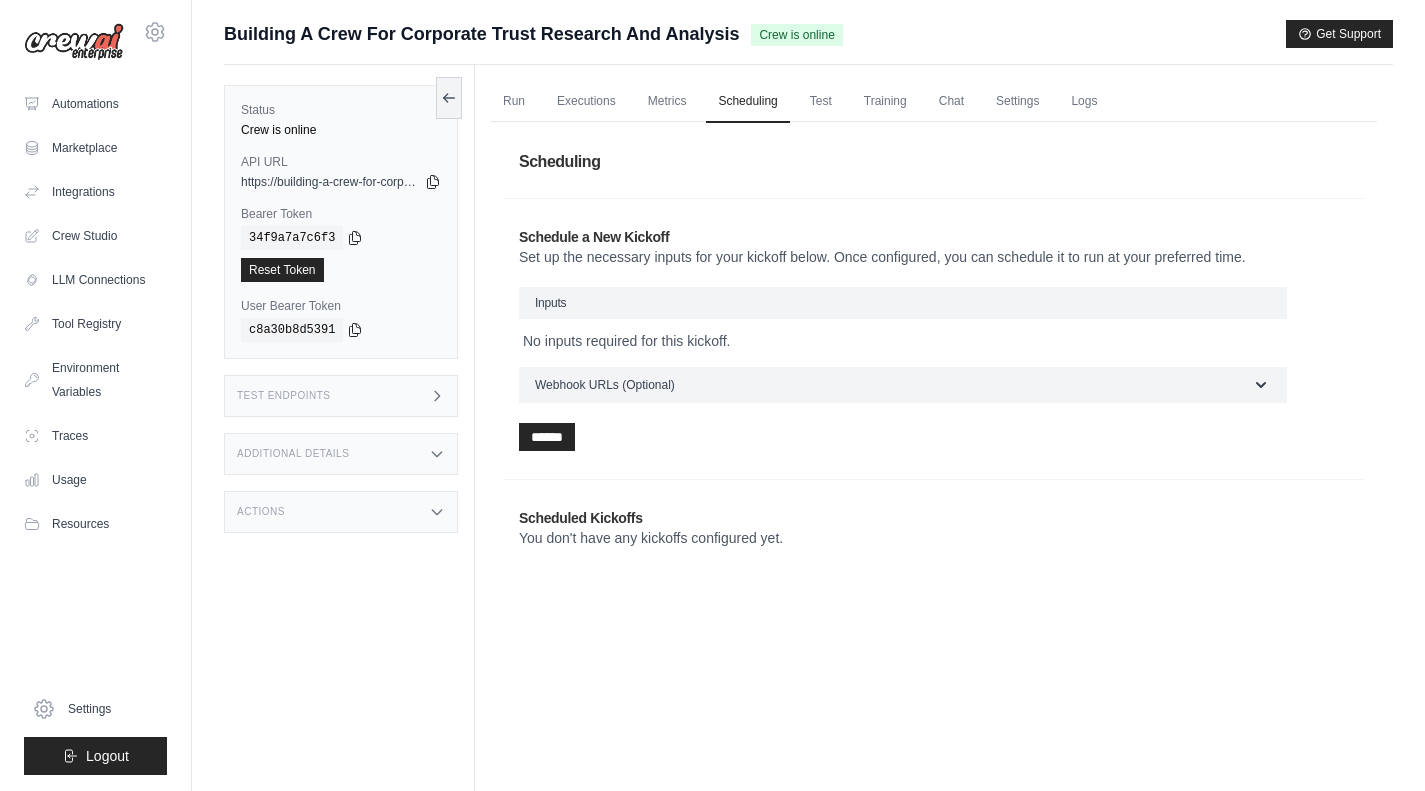 click on "Metrics" at bounding box center (667, 102) 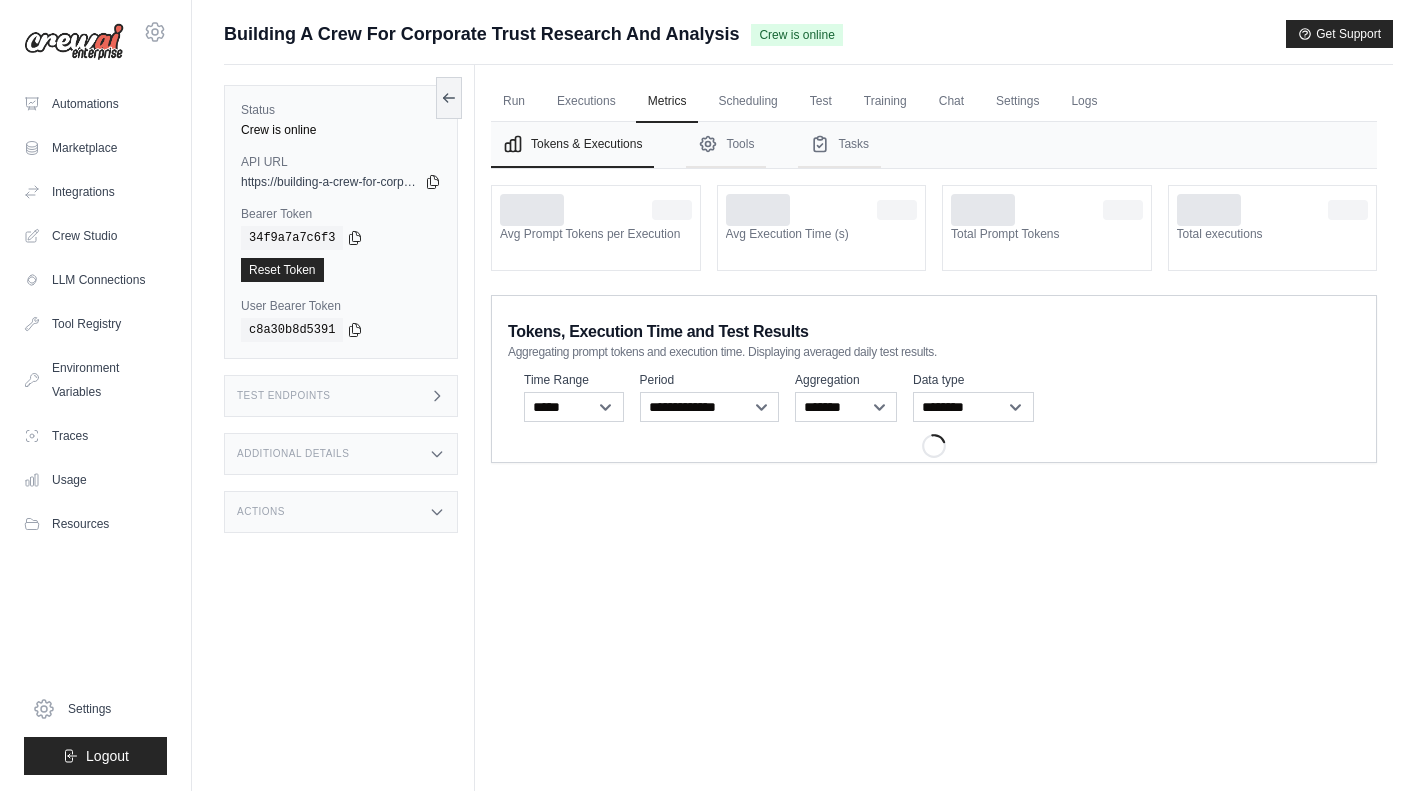 click on "Executions" at bounding box center [586, 102] 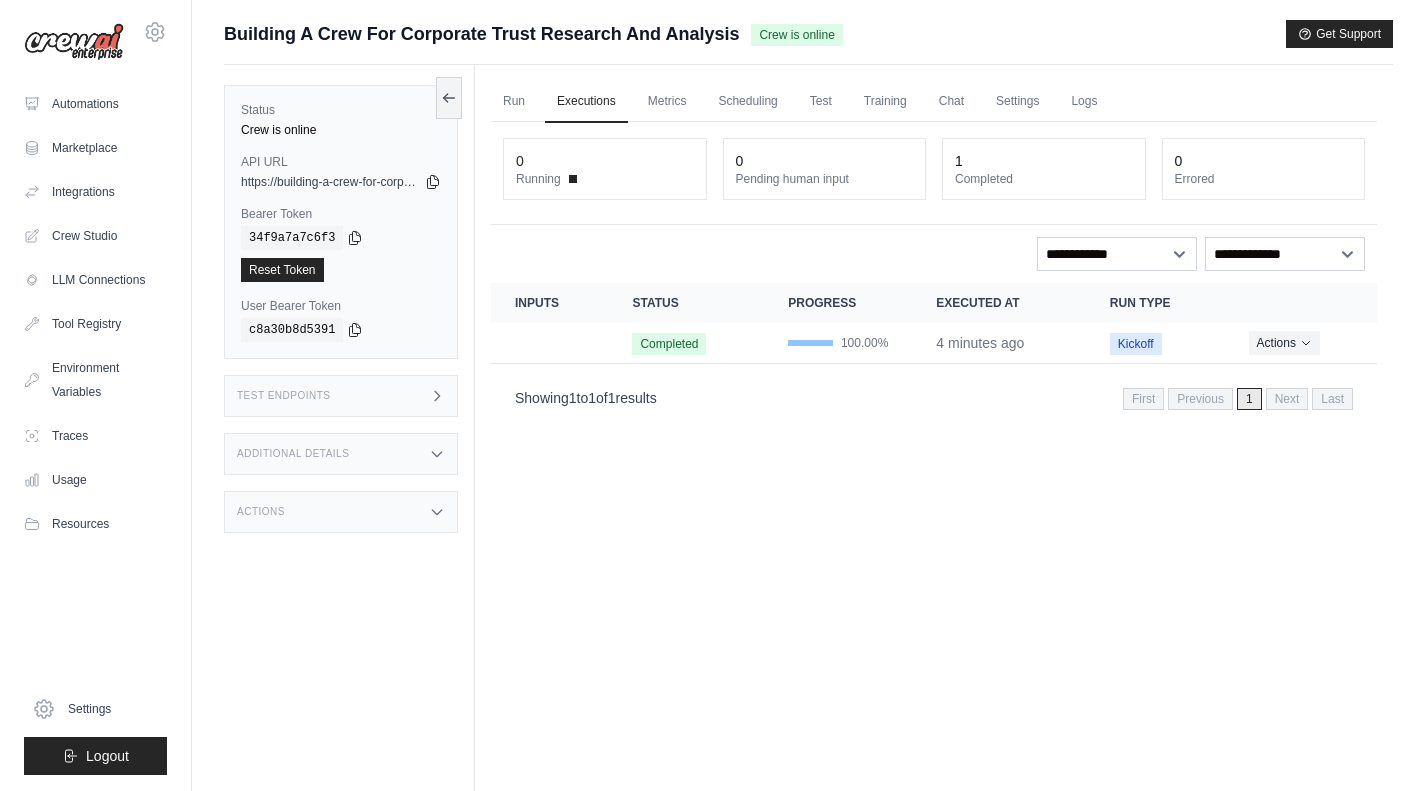click on "Run" at bounding box center [514, 102] 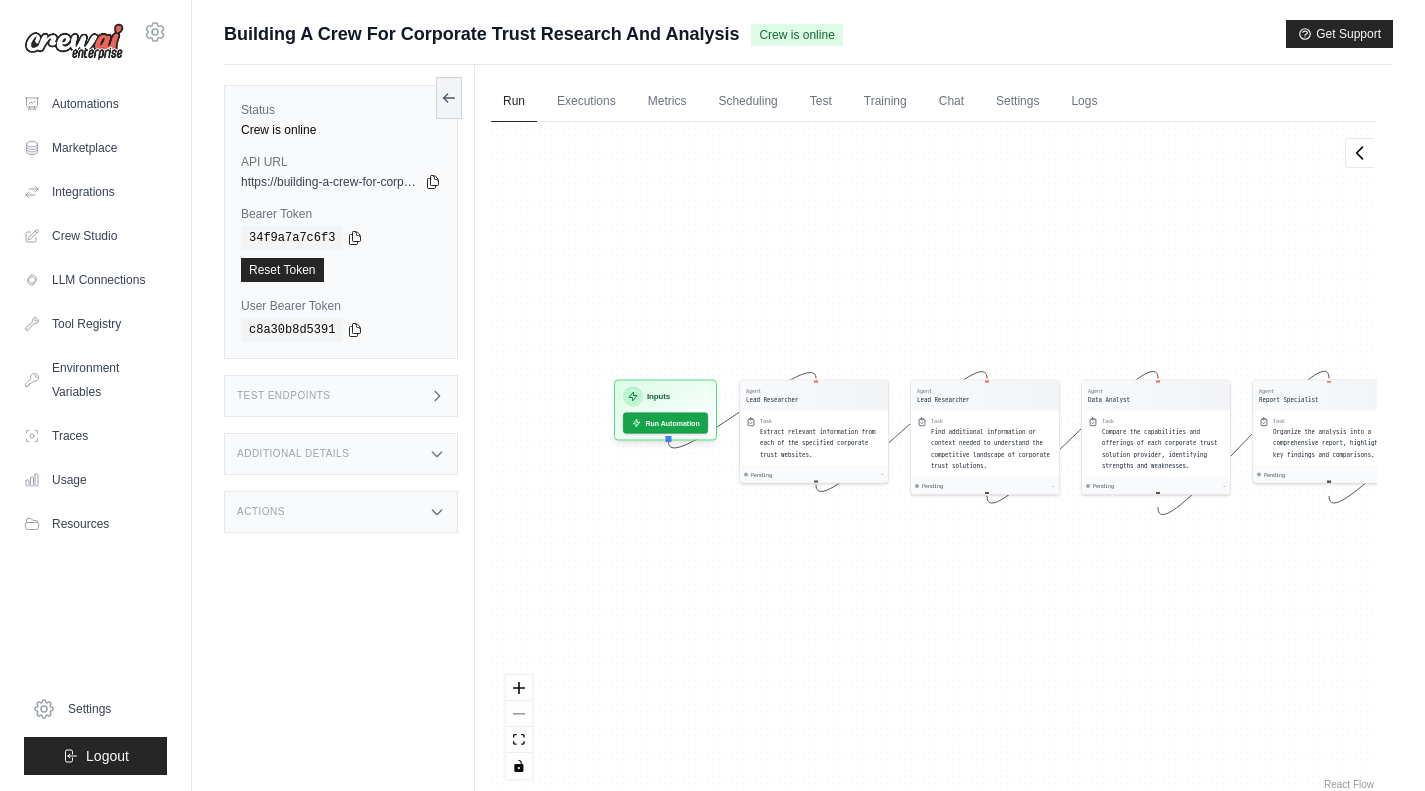 drag, startPoint x: 742, startPoint y: 646, endPoint x: 912, endPoint y: 647, distance: 170.00294 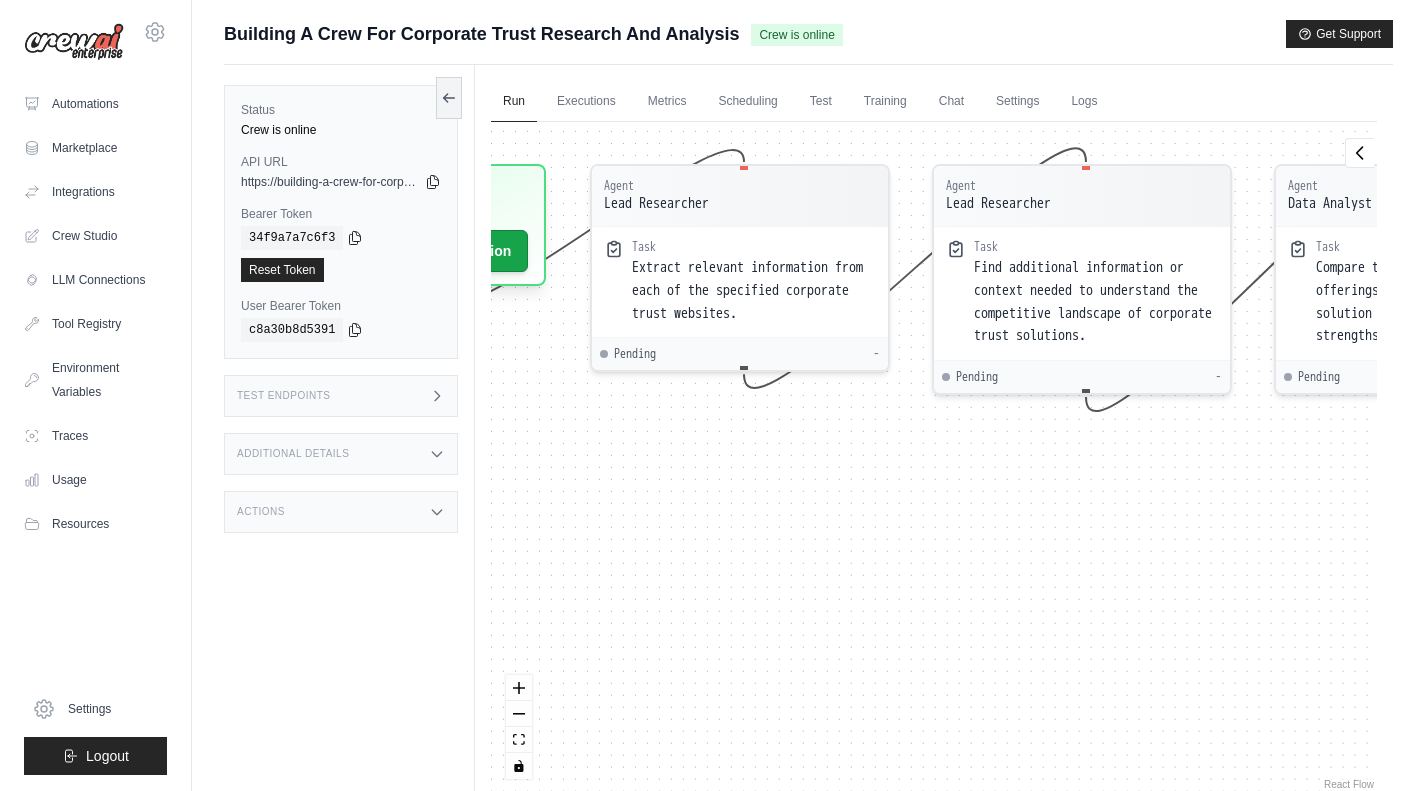 drag, startPoint x: 928, startPoint y: 501, endPoint x: 872, endPoint y: 539, distance: 67.6757 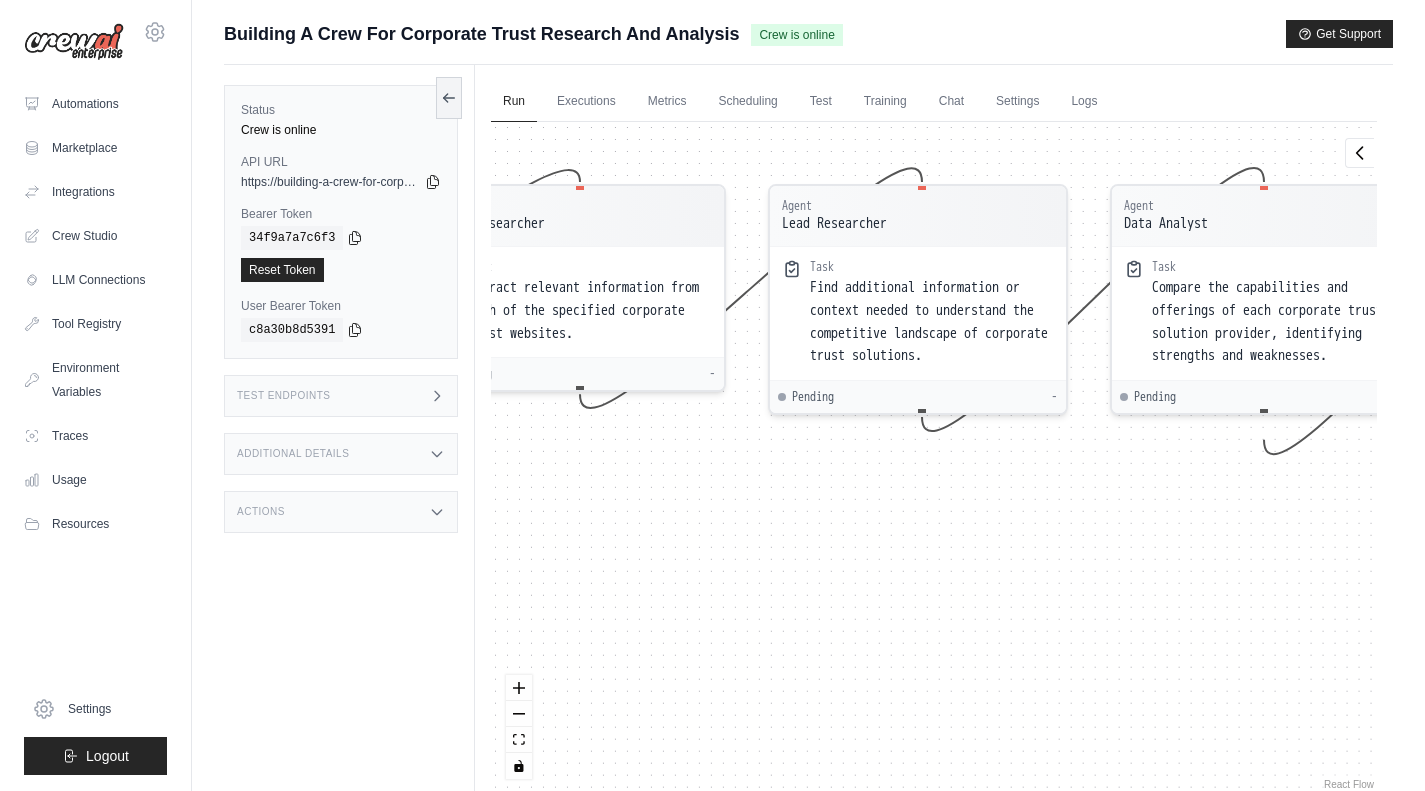 drag, startPoint x: 1095, startPoint y: 547, endPoint x: 930, endPoint y: 566, distance: 166.09033 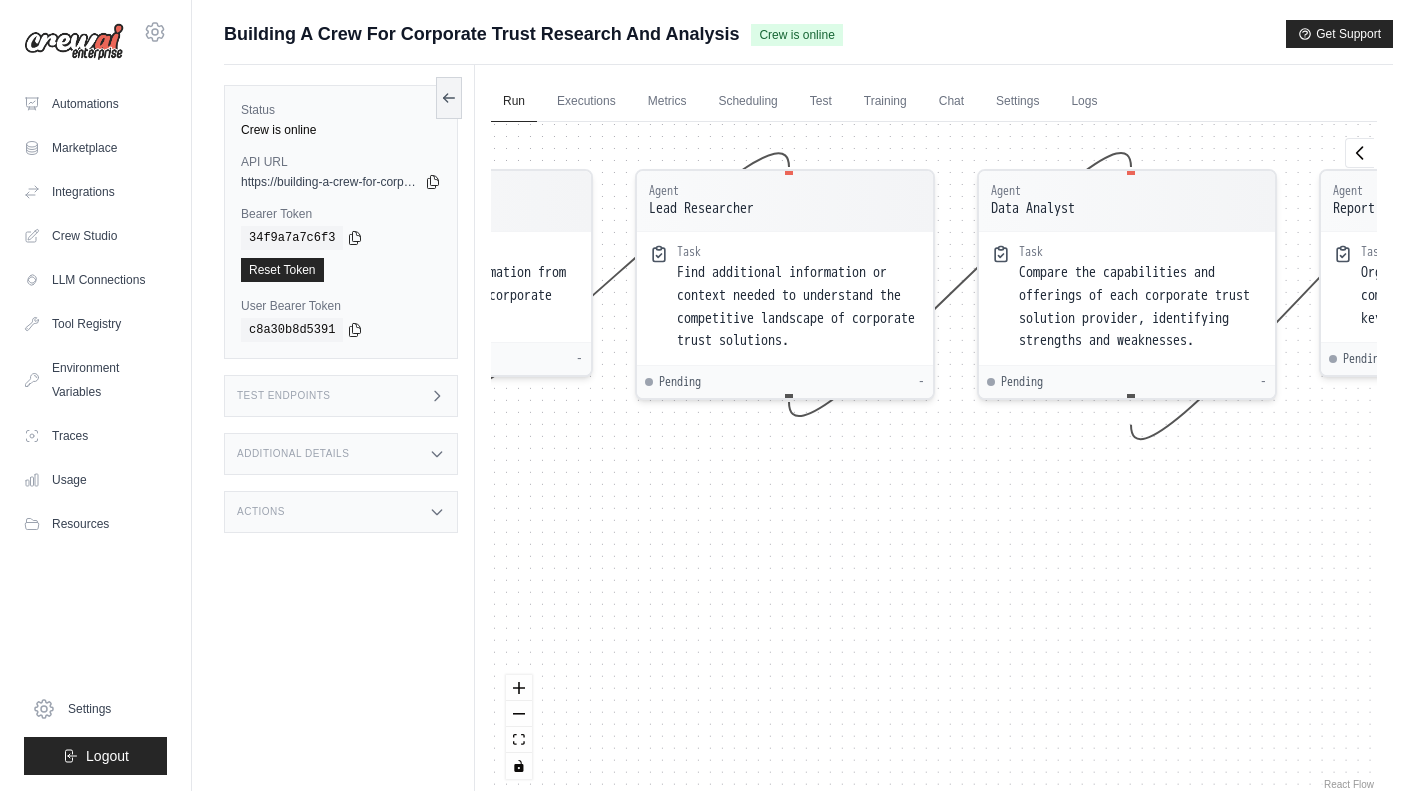 drag, startPoint x: 1114, startPoint y: 559, endPoint x: 982, endPoint y: 544, distance: 132.84953 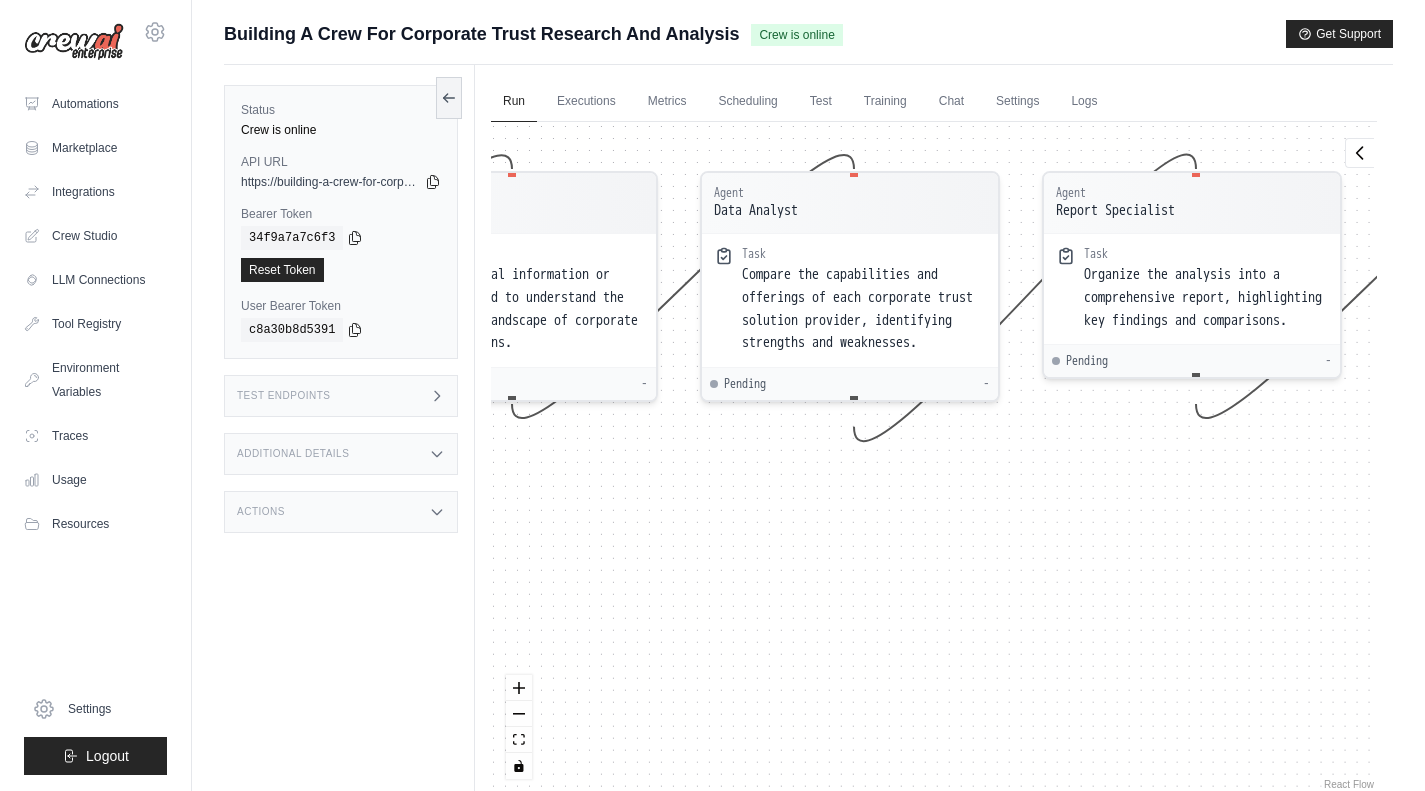 drag, startPoint x: 1222, startPoint y: 556, endPoint x: 941, endPoint y: 559, distance: 281.01602 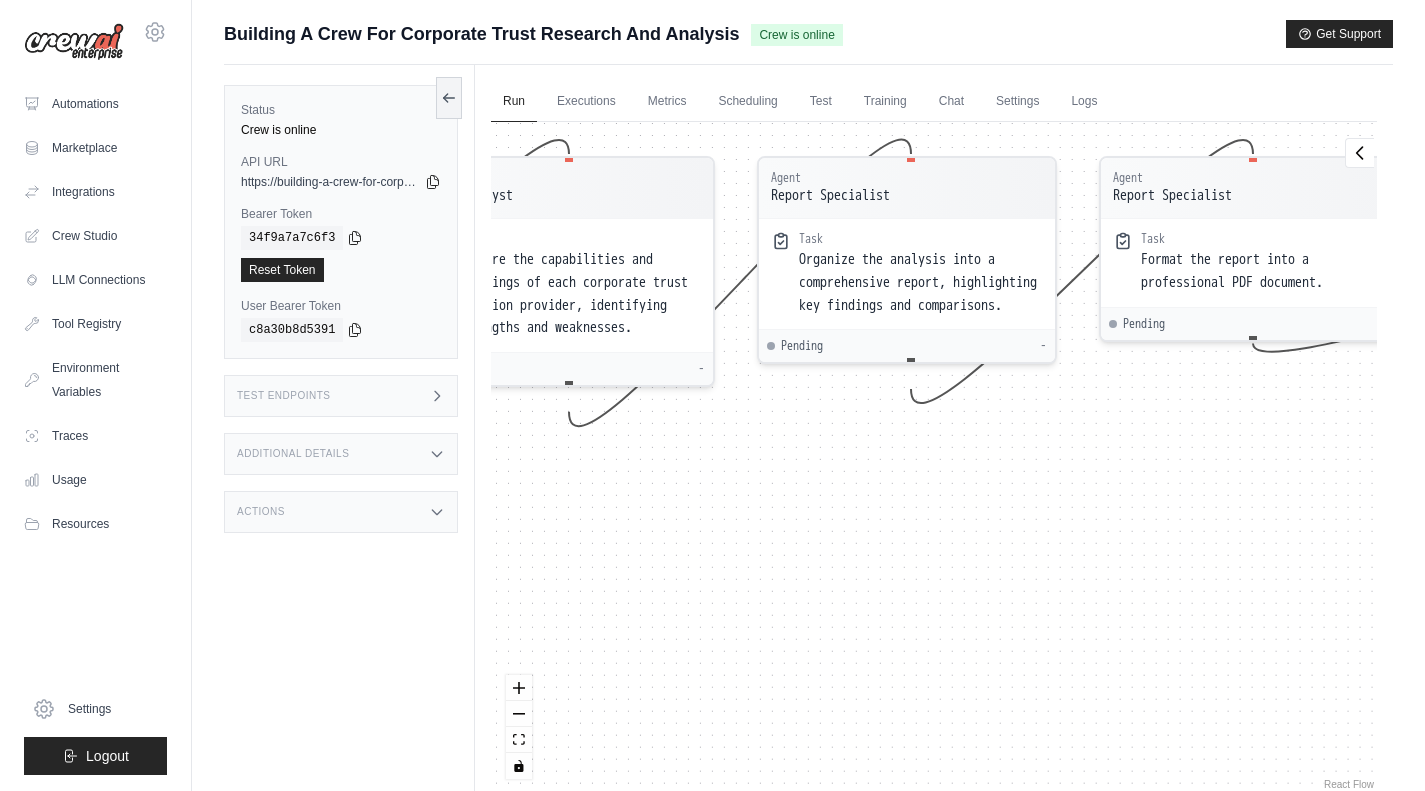 drag, startPoint x: 1248, startPoint y: 540, endPoint x: 941, endPoint y: 524, distance: 307.41666 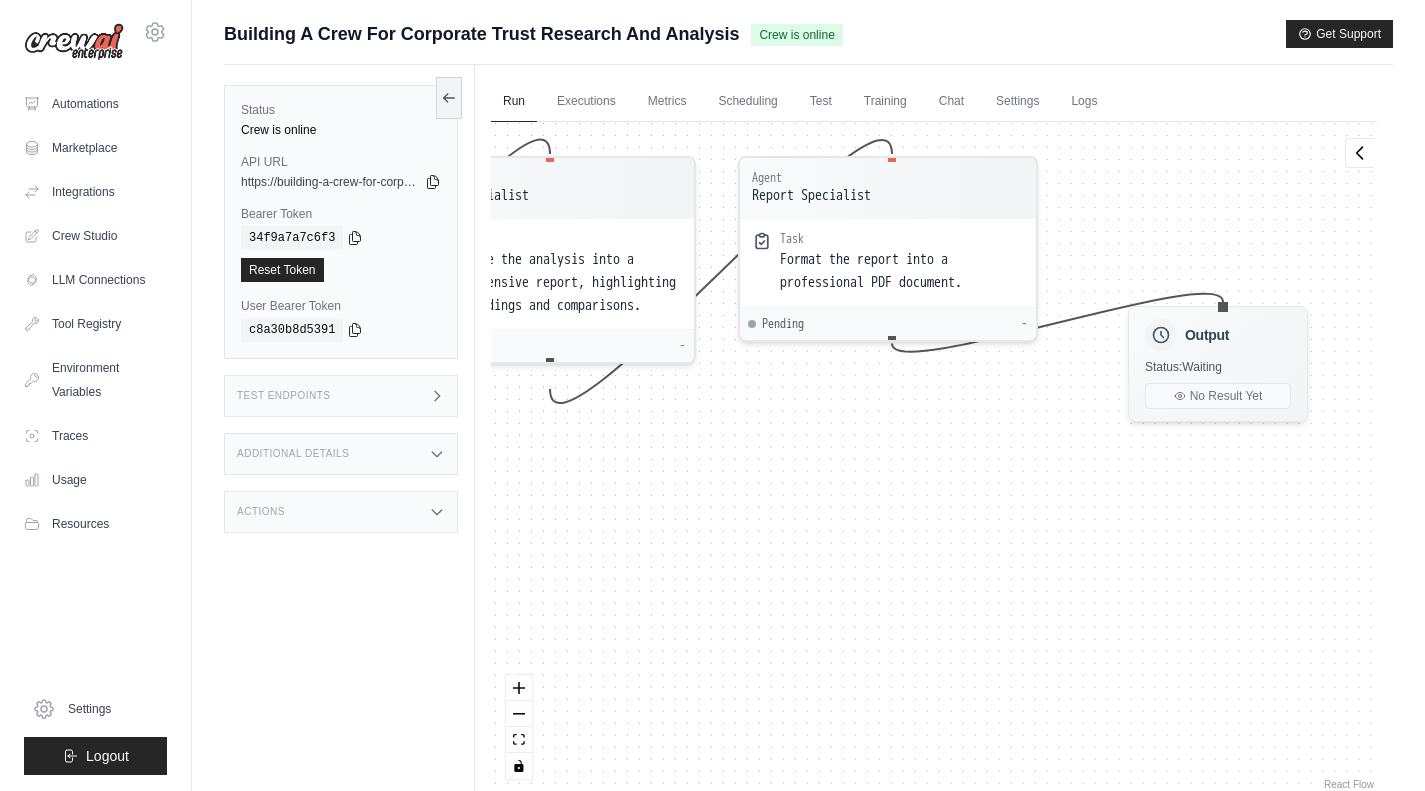 drag, startPoint x: 1246, startPoint y: 494, endPoint x: 837, endPoint y: 494, distance: 409 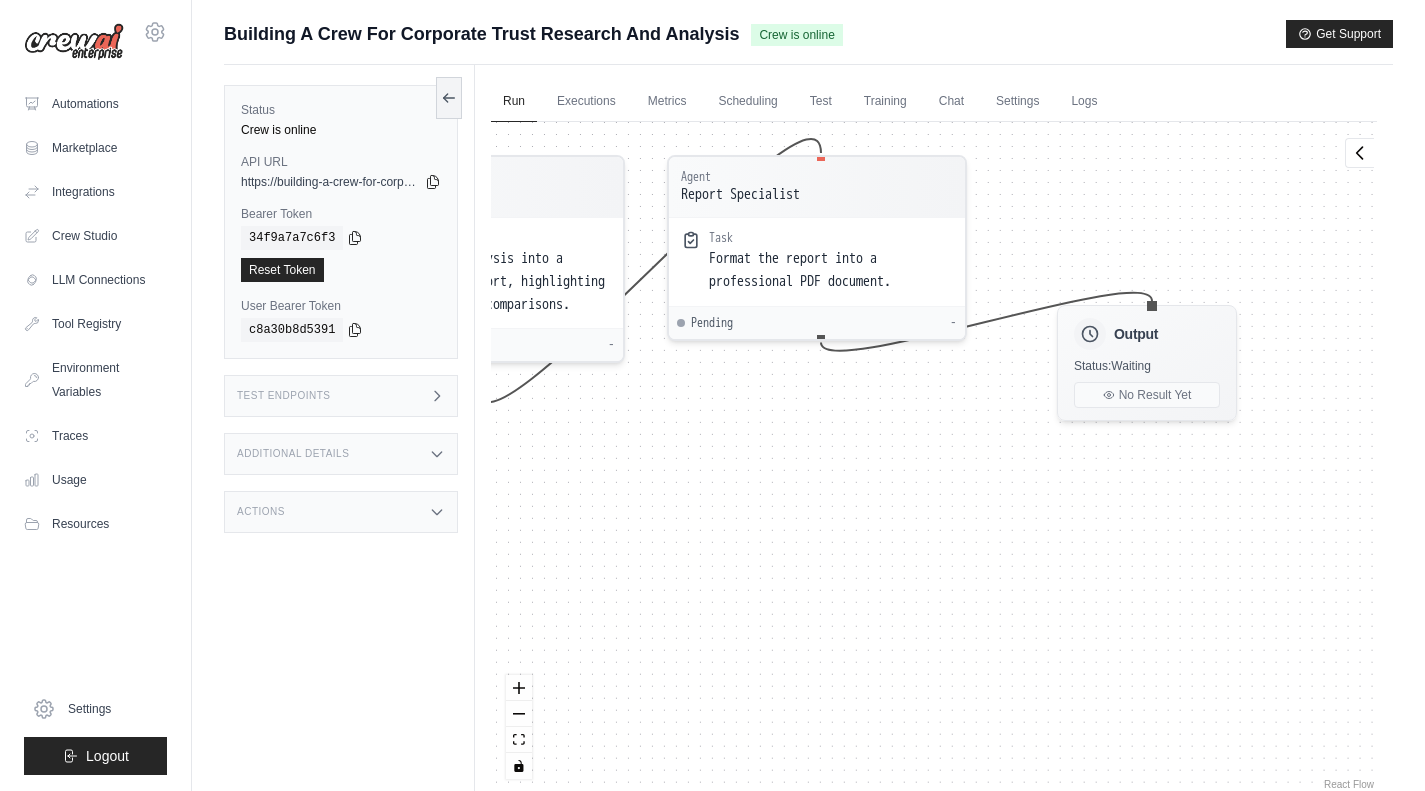 drag, startPoint x: 1071, startPoint y: 506, endPoint x: 1200, endPoint y: 521, distance: 129.86917 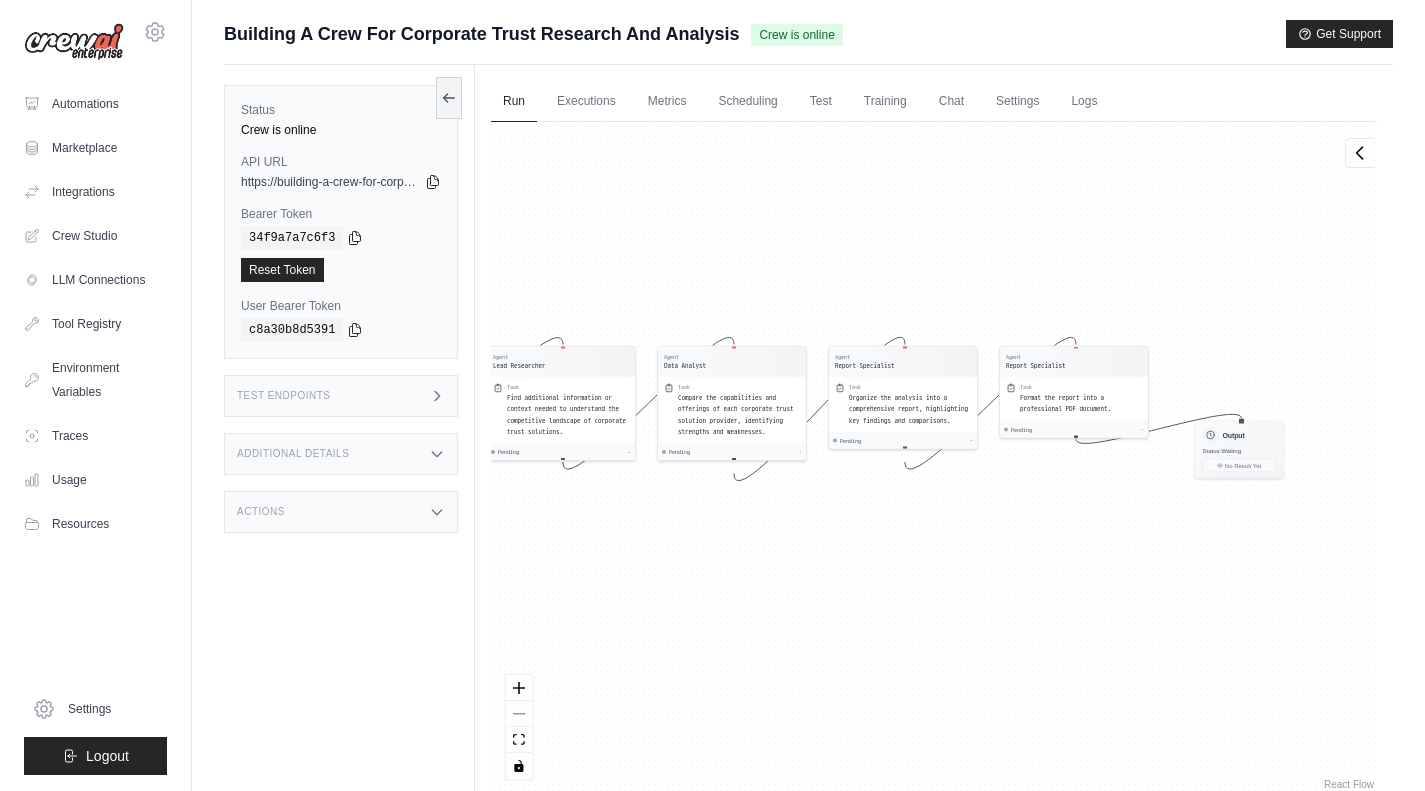 click on "Executions" at bounding box center [586, 102] 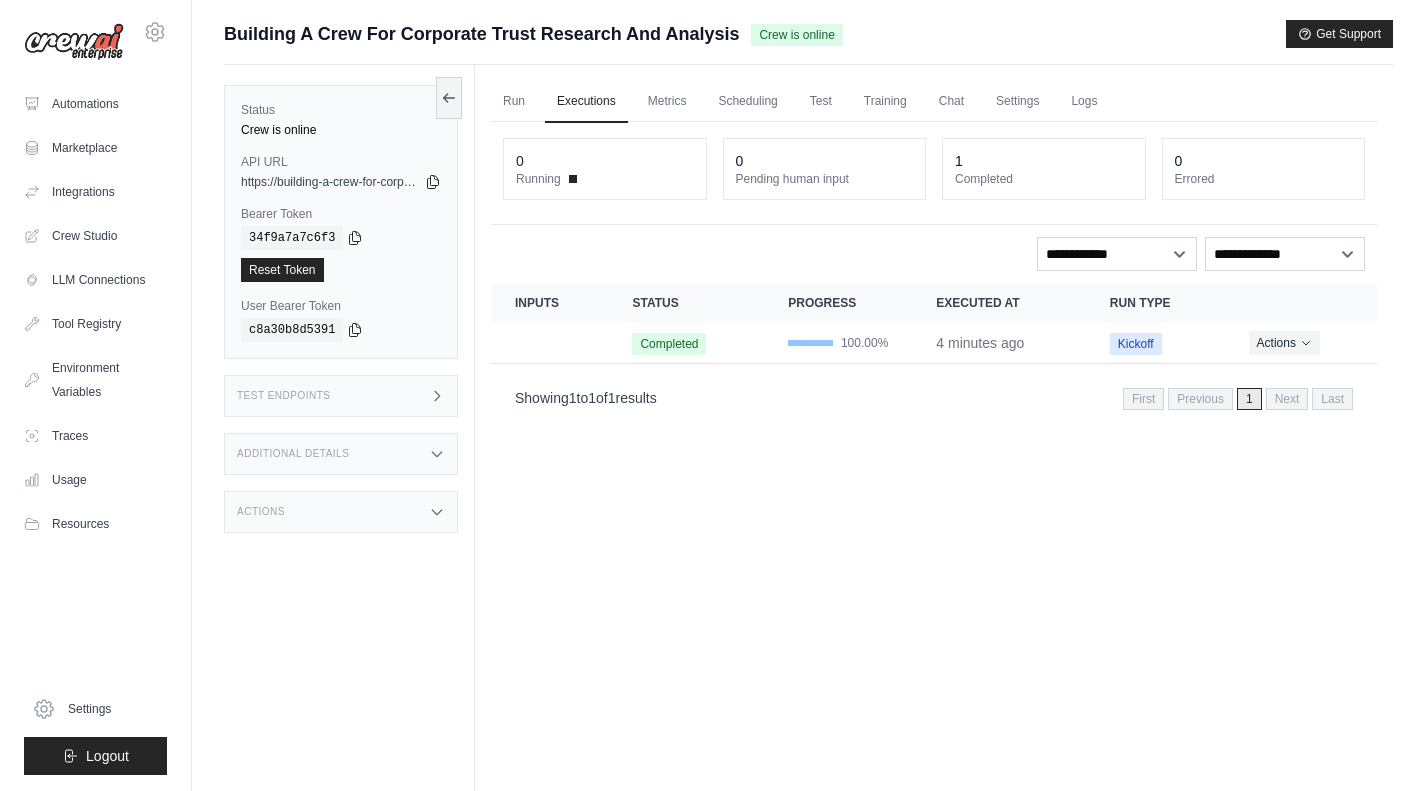 click on "Errored" at bounding box center [1264, 179] 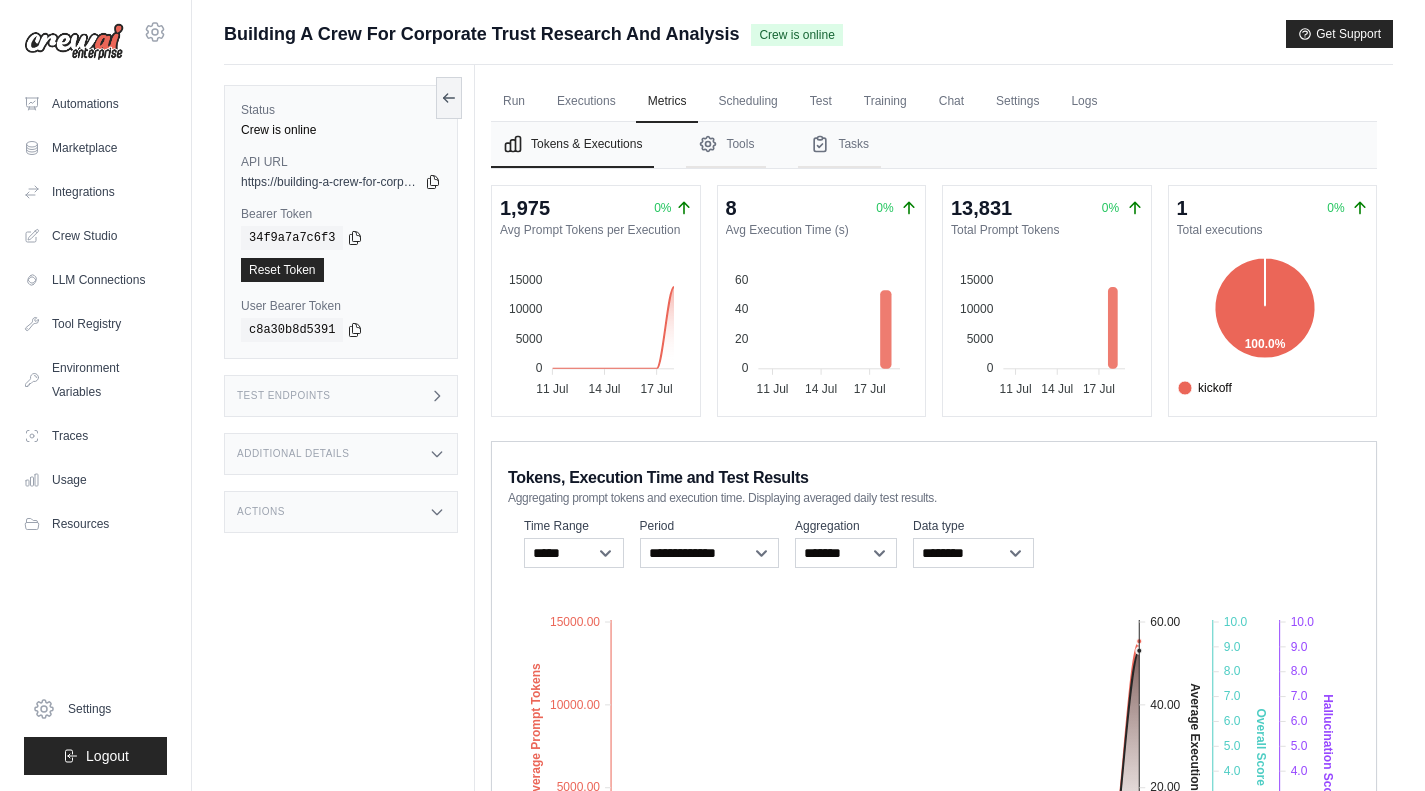 click on "Scheduling" at bounding box center (747, 102) 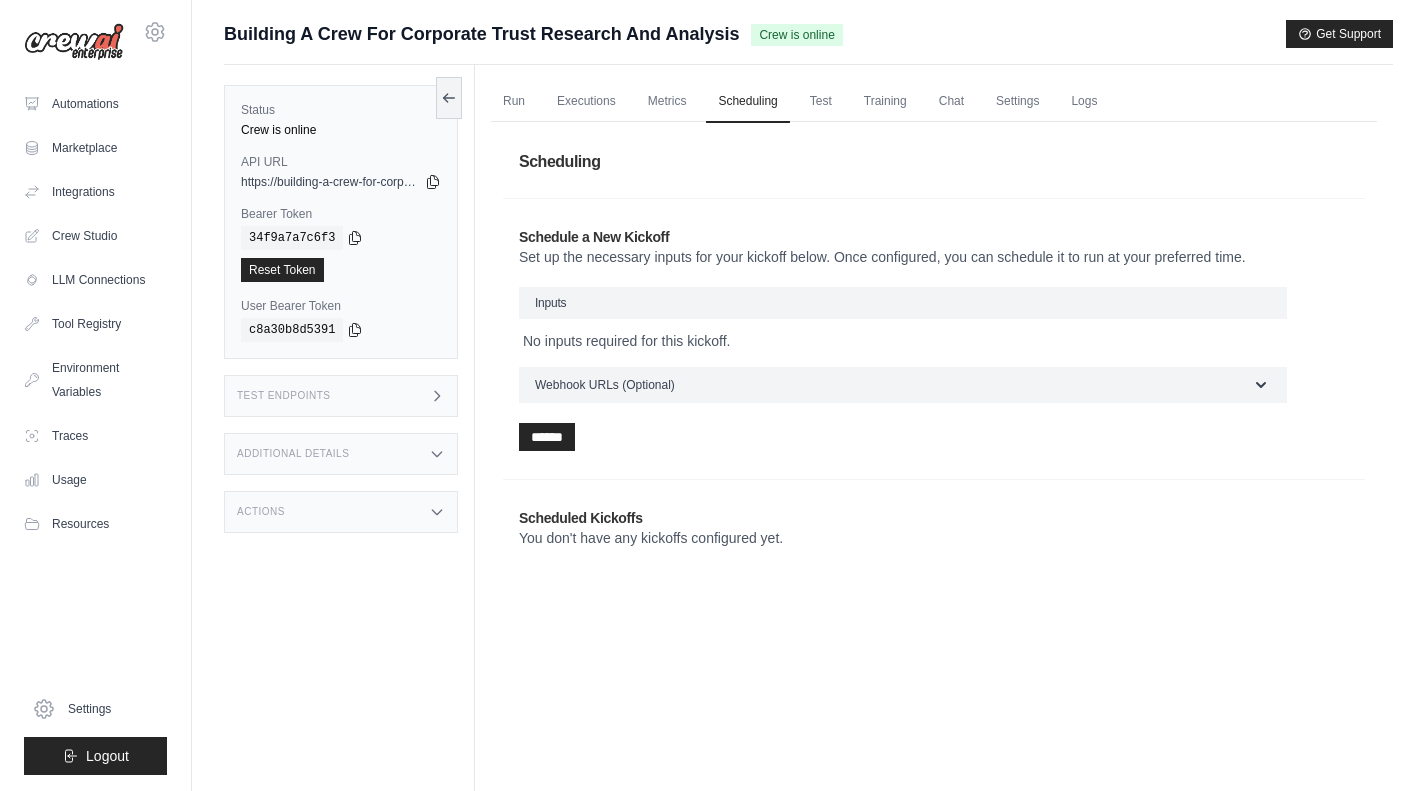 click on "Test" at bounding box center (821, 102) 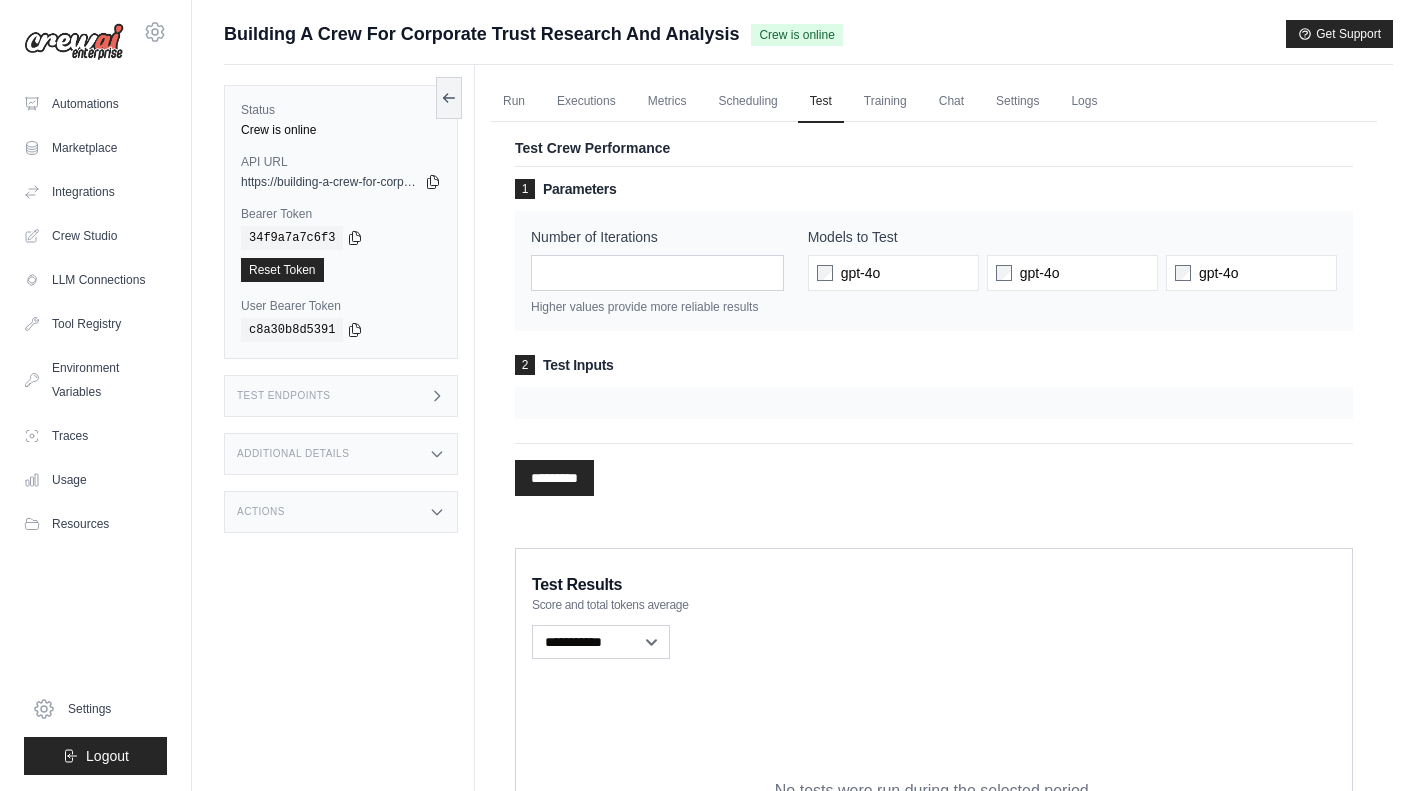 click on "Training" at bounding box center [885, 102] 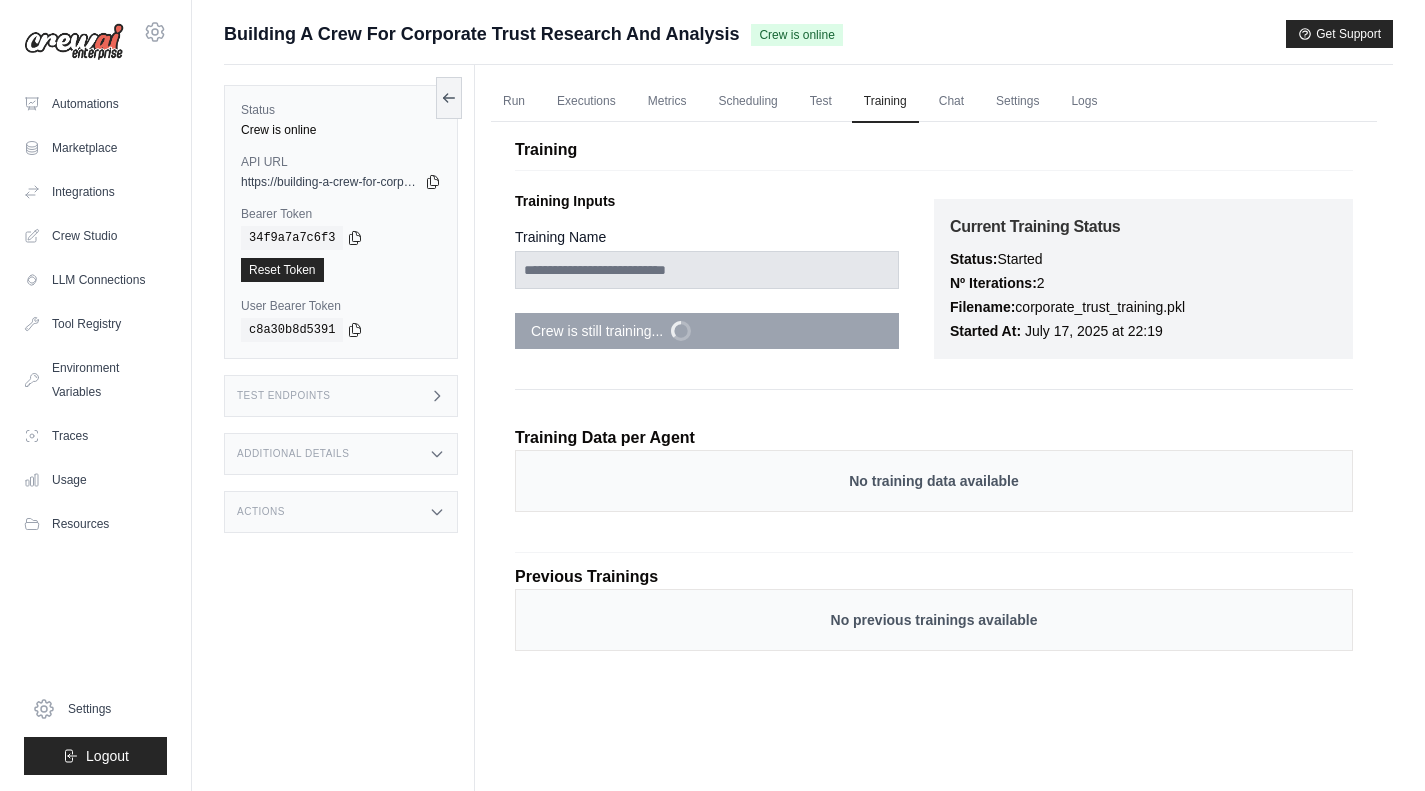 click on "Chat" at bounding box center (951, 102) 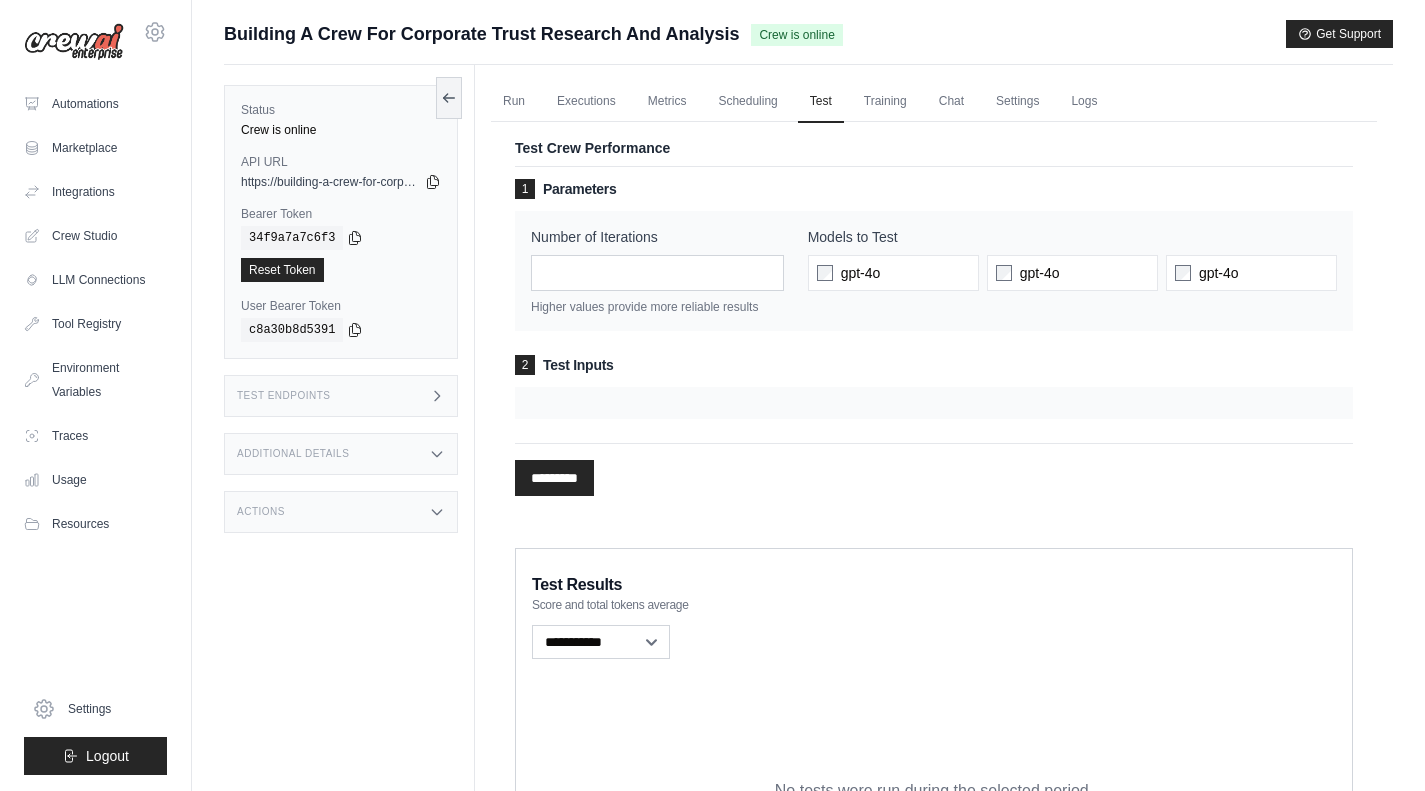 click on "Training" at bounding box center [885, 102] 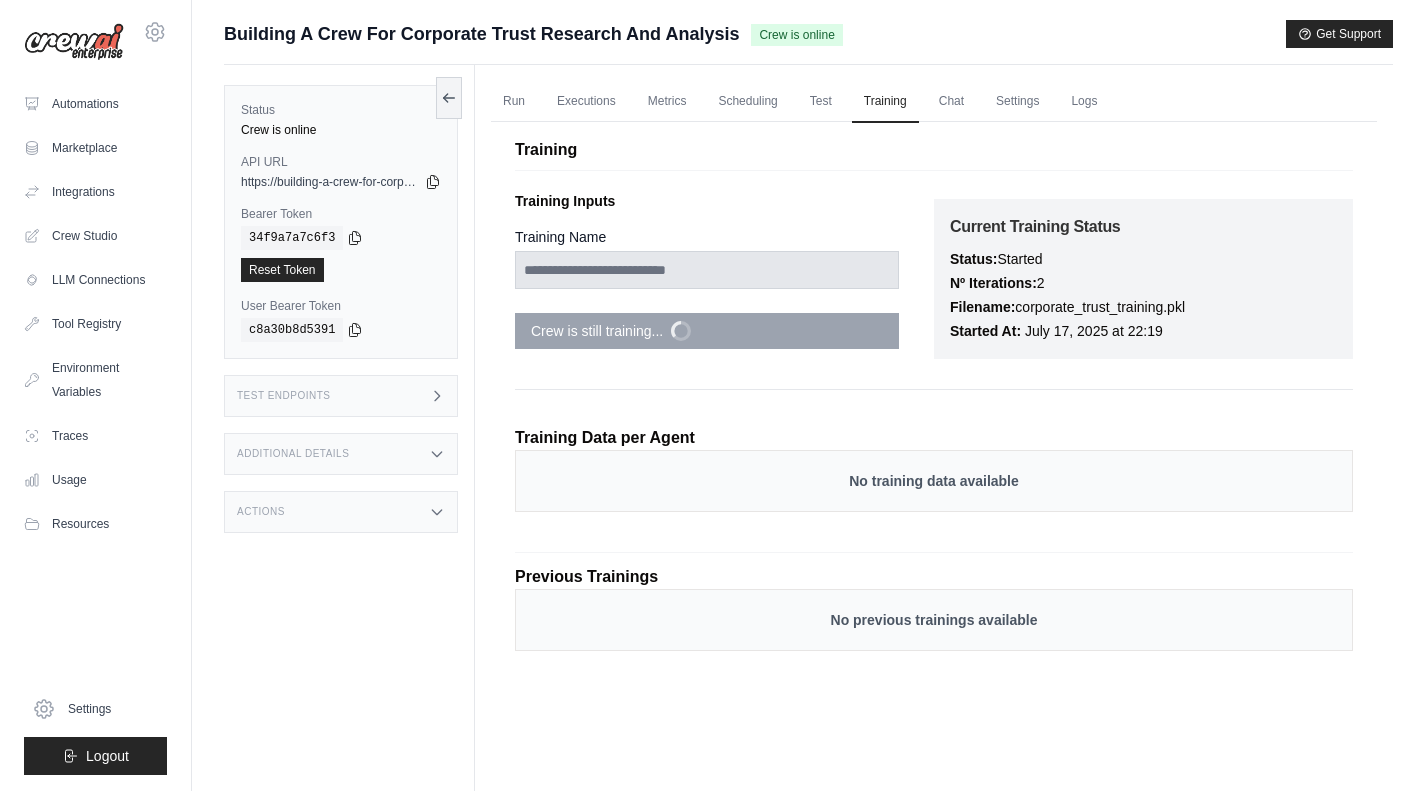 click on "Test" at bounding box center [821, 102] 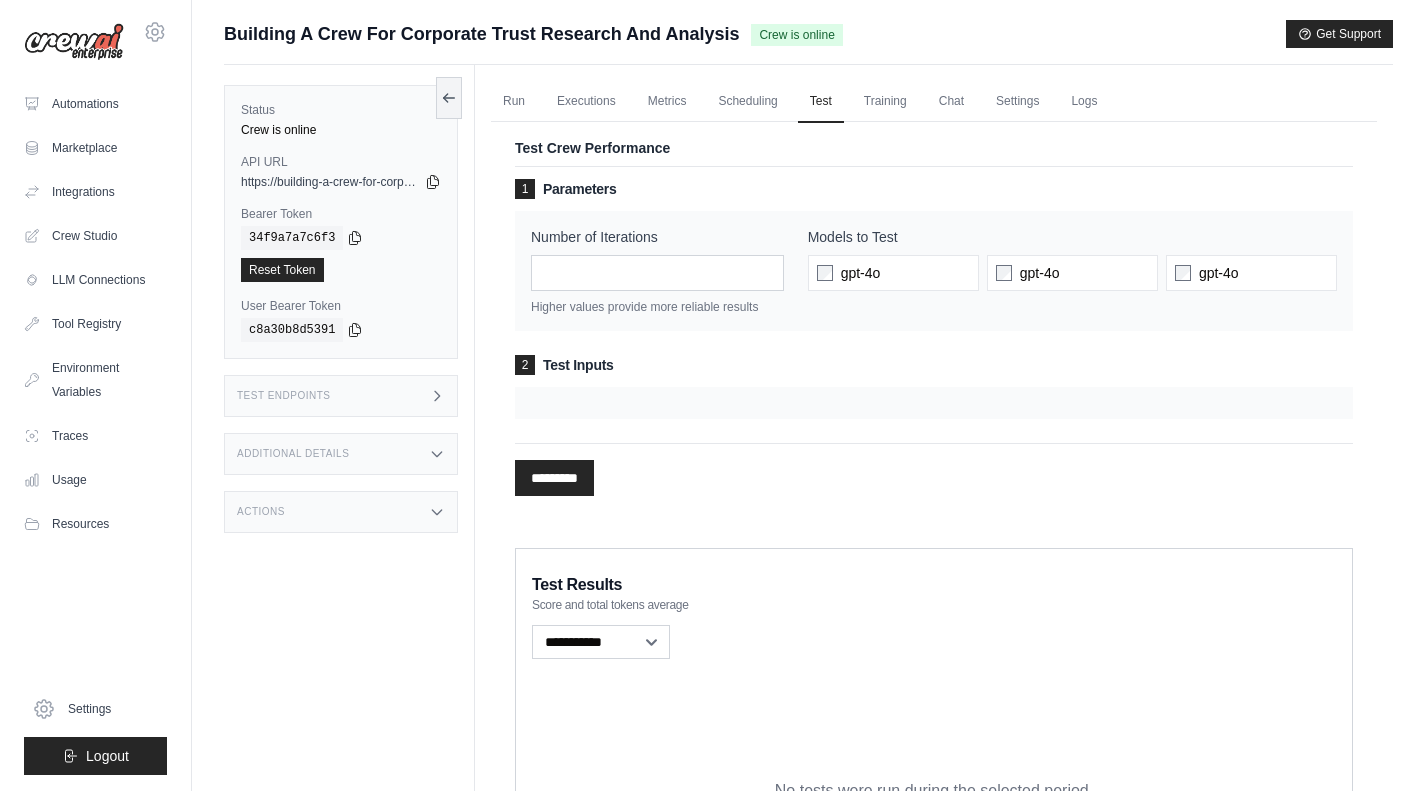click on "Scheduling" at bounding box center (747, 102) 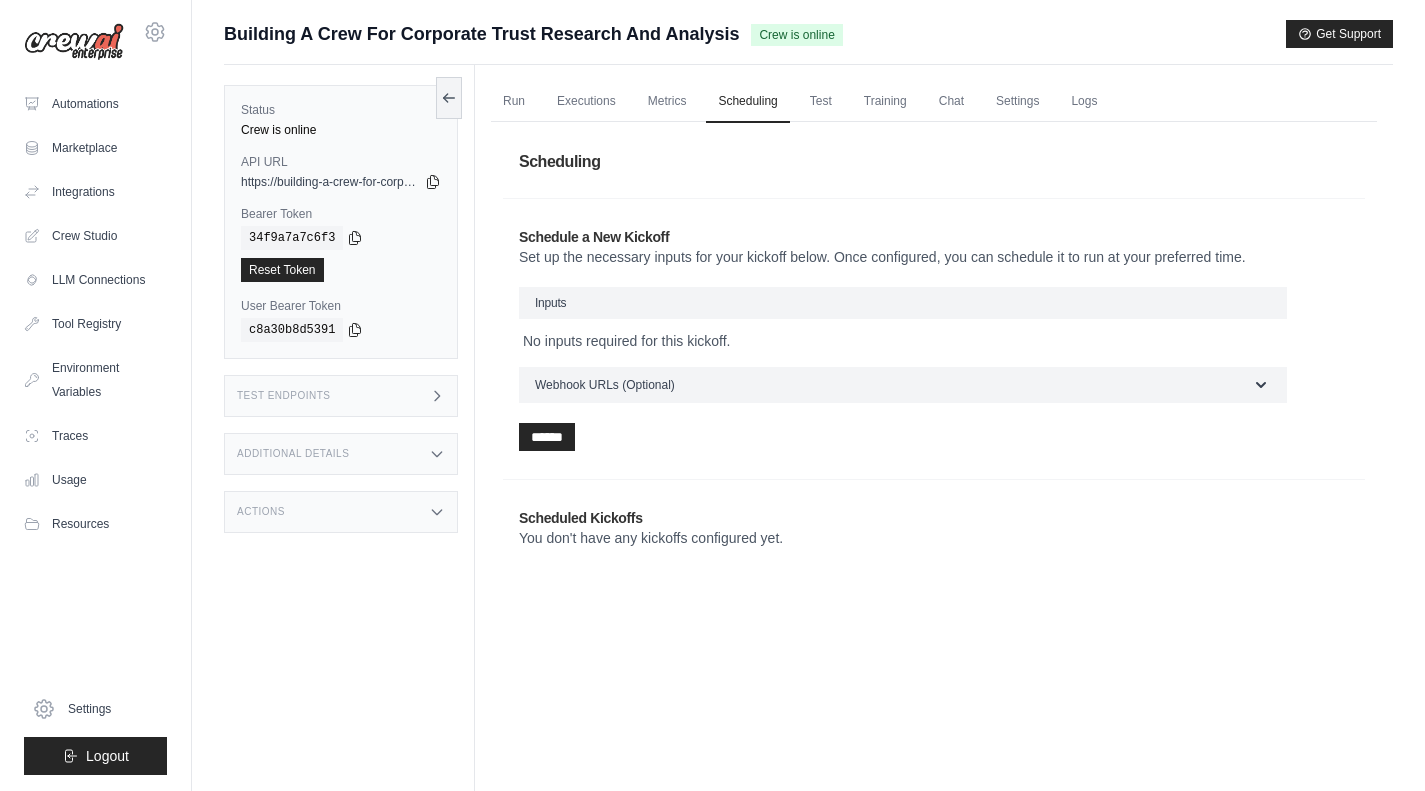 click on "Metrics" at bounding box center (667, 102) 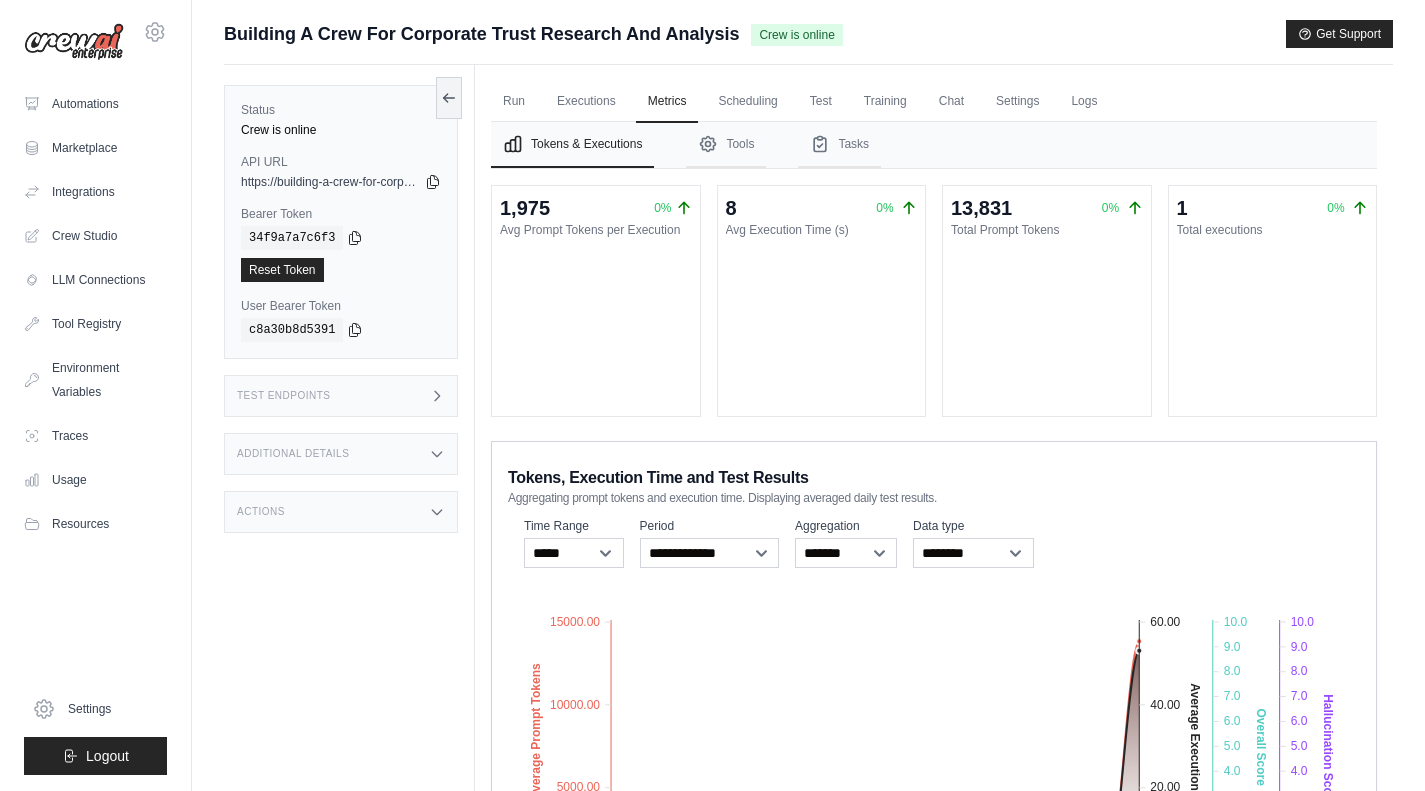 click on "Executions" at bounding box center [586, 102] 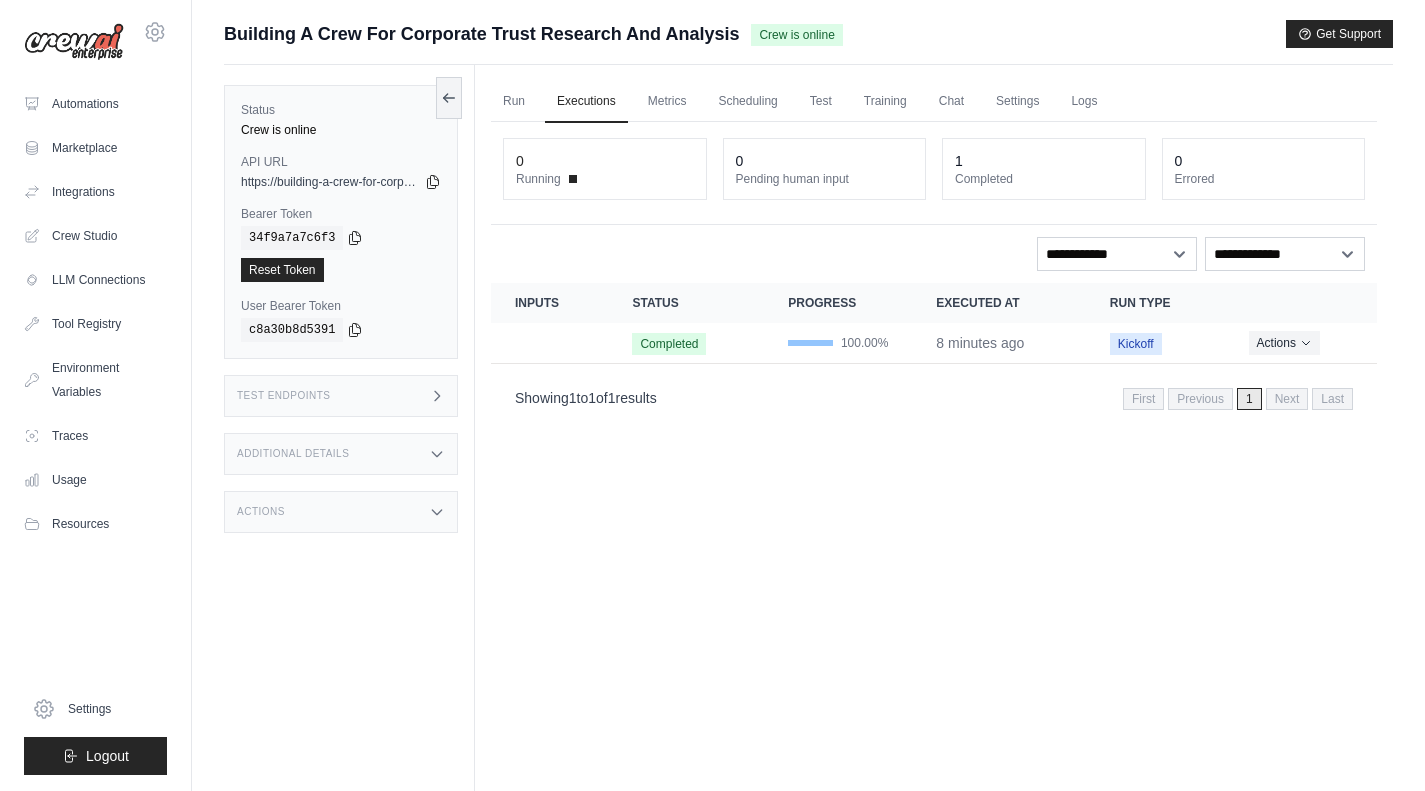 click on "Run" at bounding box center [514, 102] 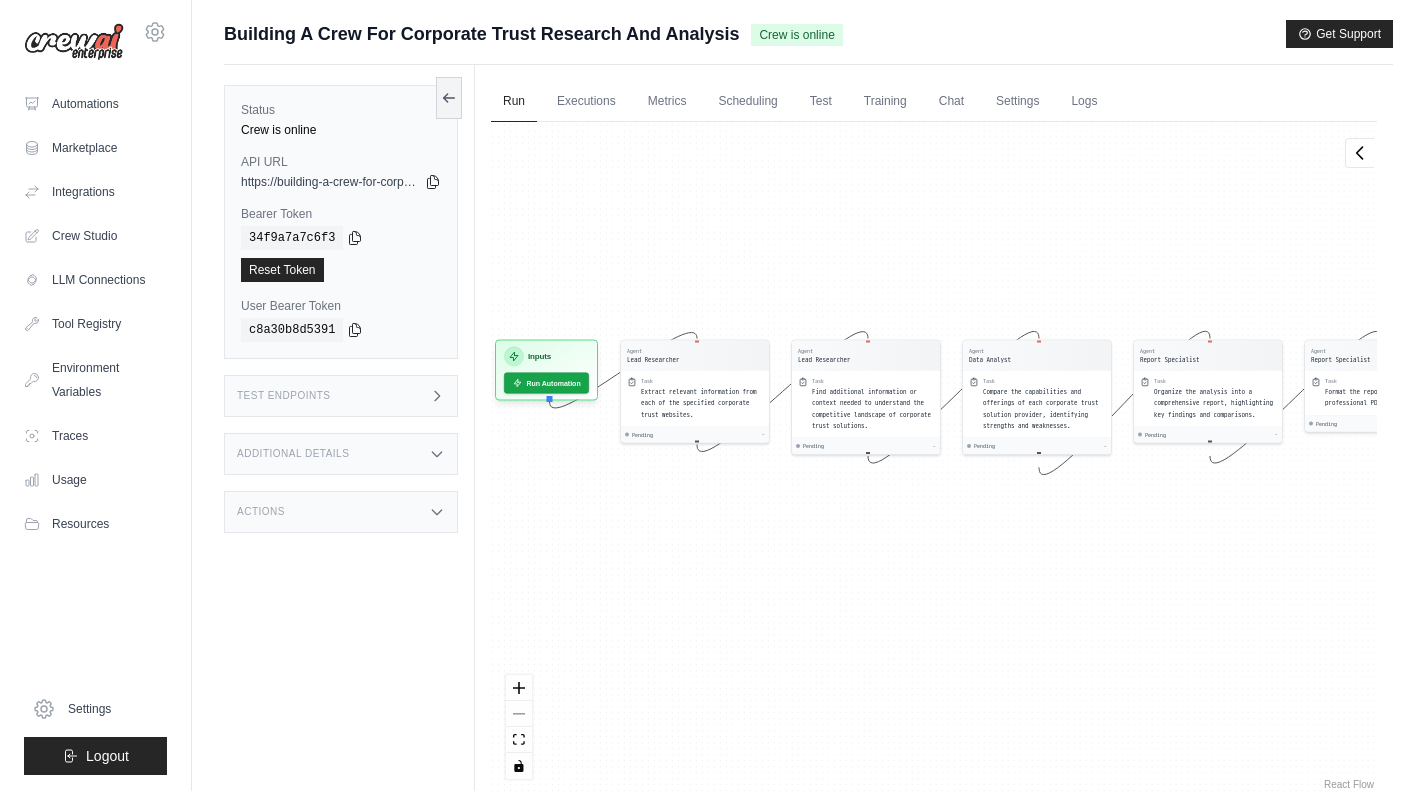 drag, startPoint x: 583, startPoint y: 587, endPoint x: 918, endPoint y: 584, distance: 335.01343 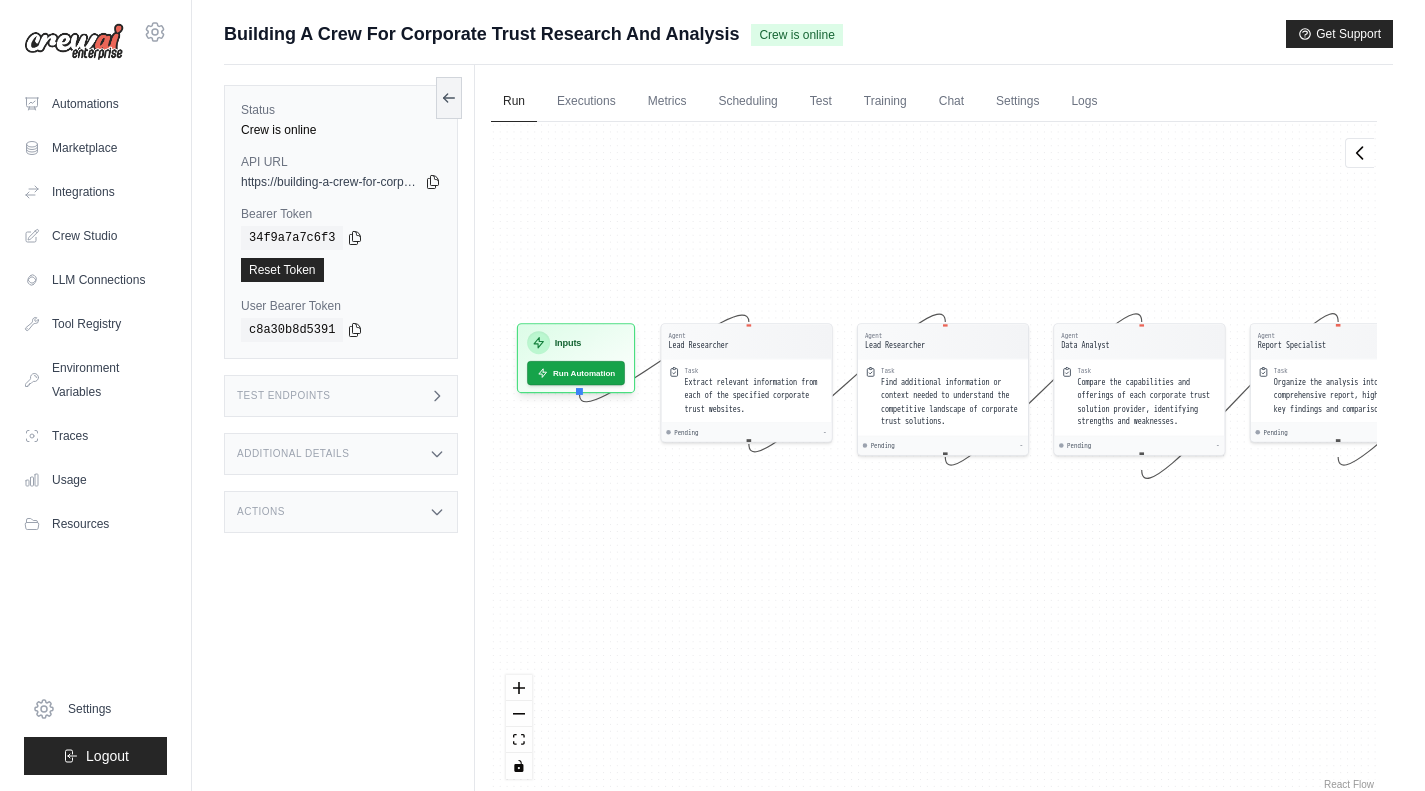 click on "Training" at bounding box center (885, 102) 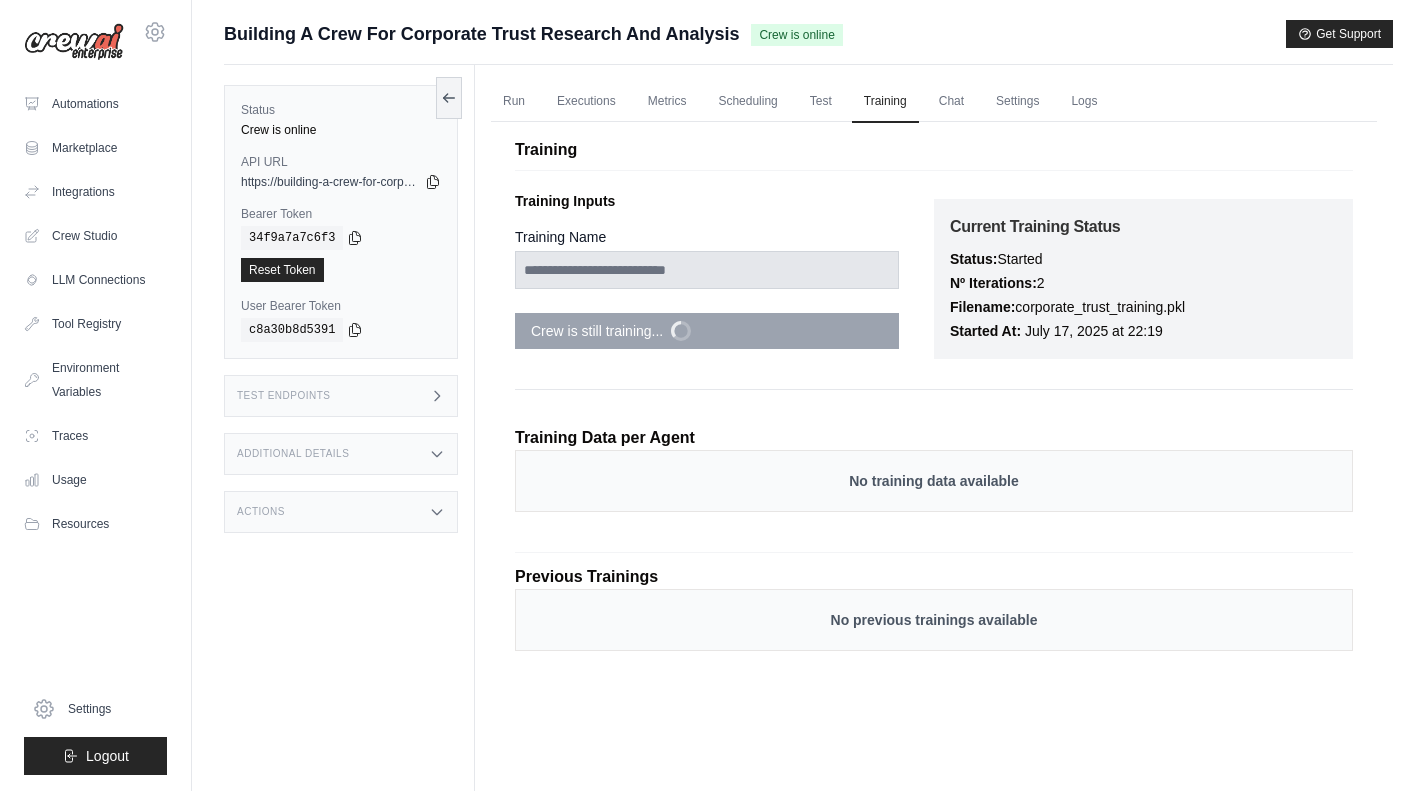 click on "Automations" at bounding box center (95, 104) 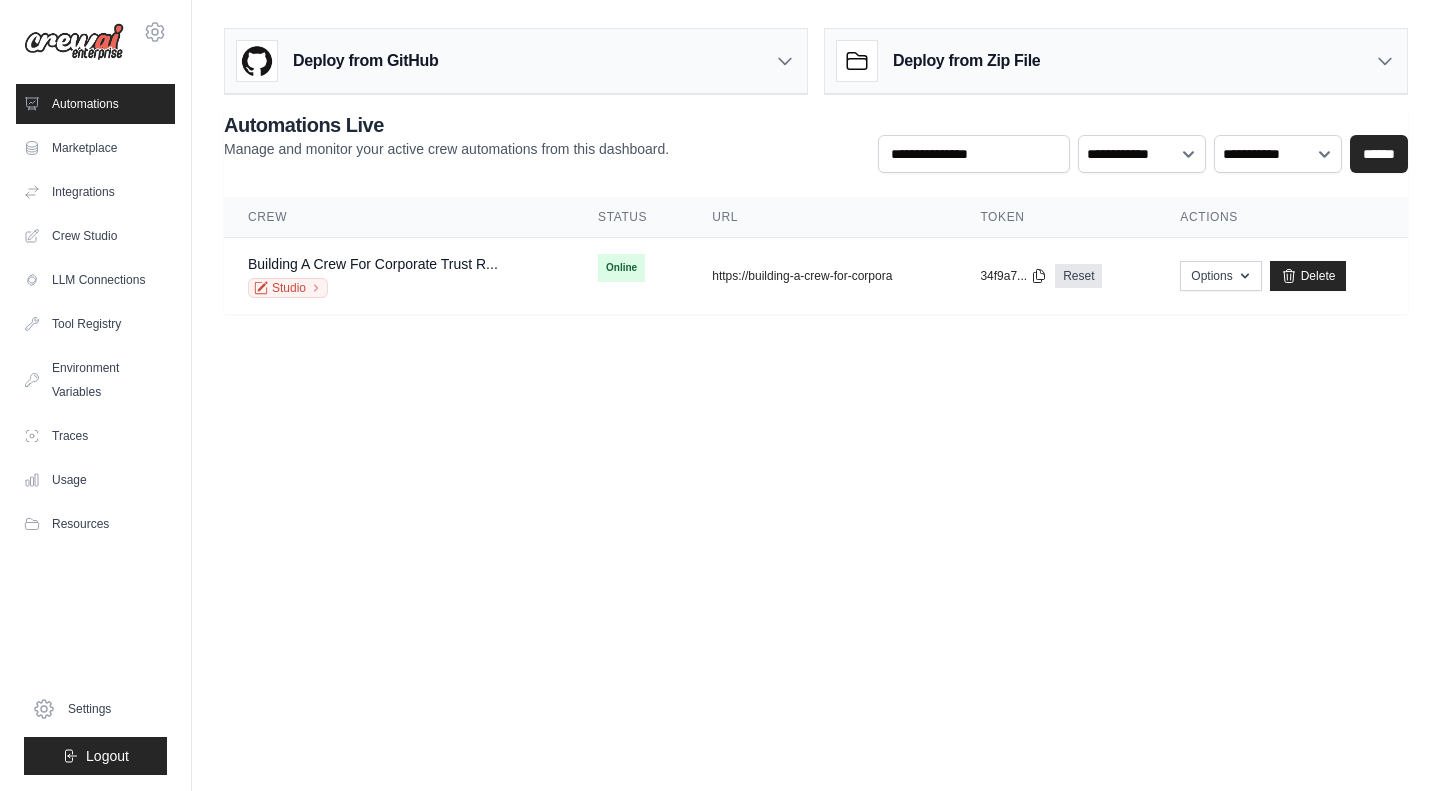 click on "Marketplace" at bounding box center [95, 148] 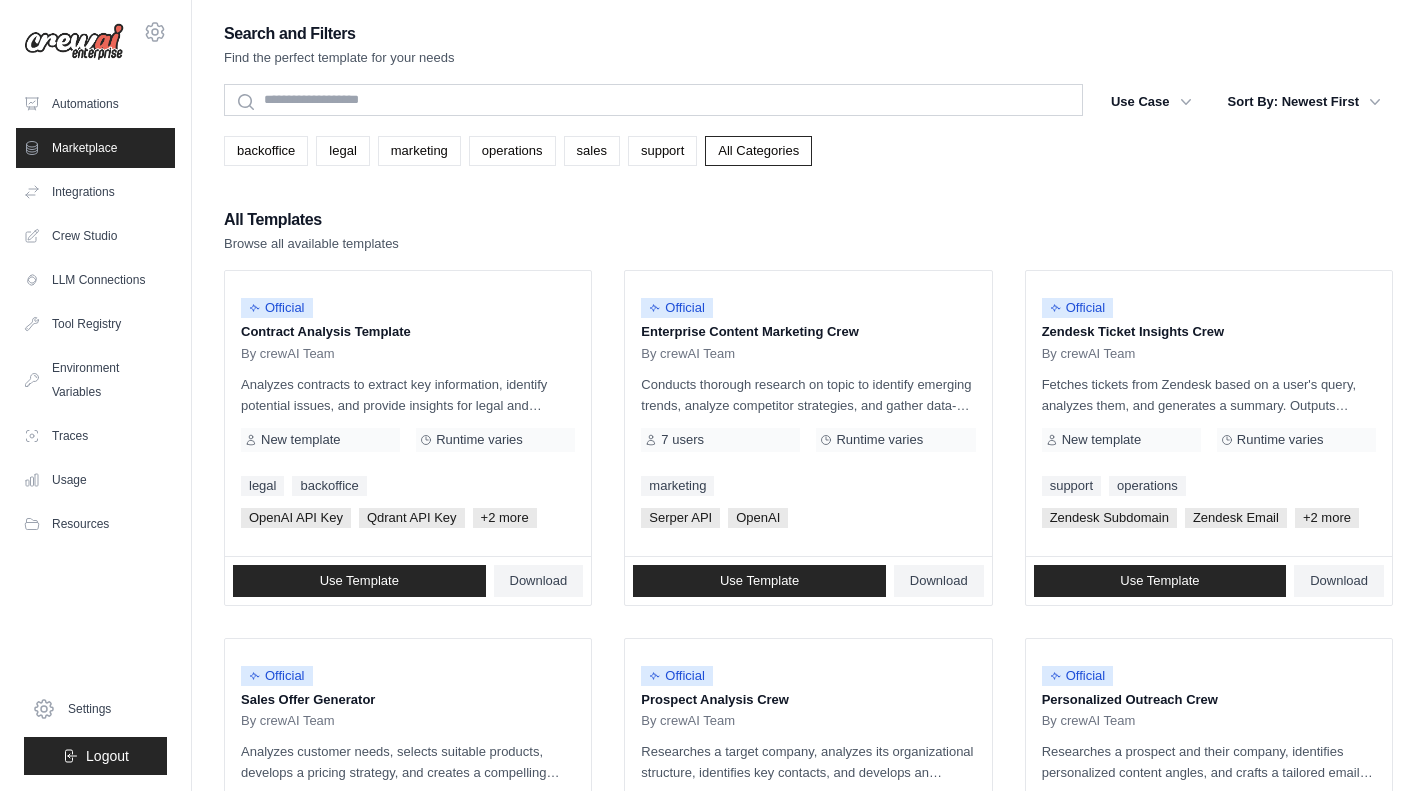 click on "Integrations" at bounding box center (95, 192) 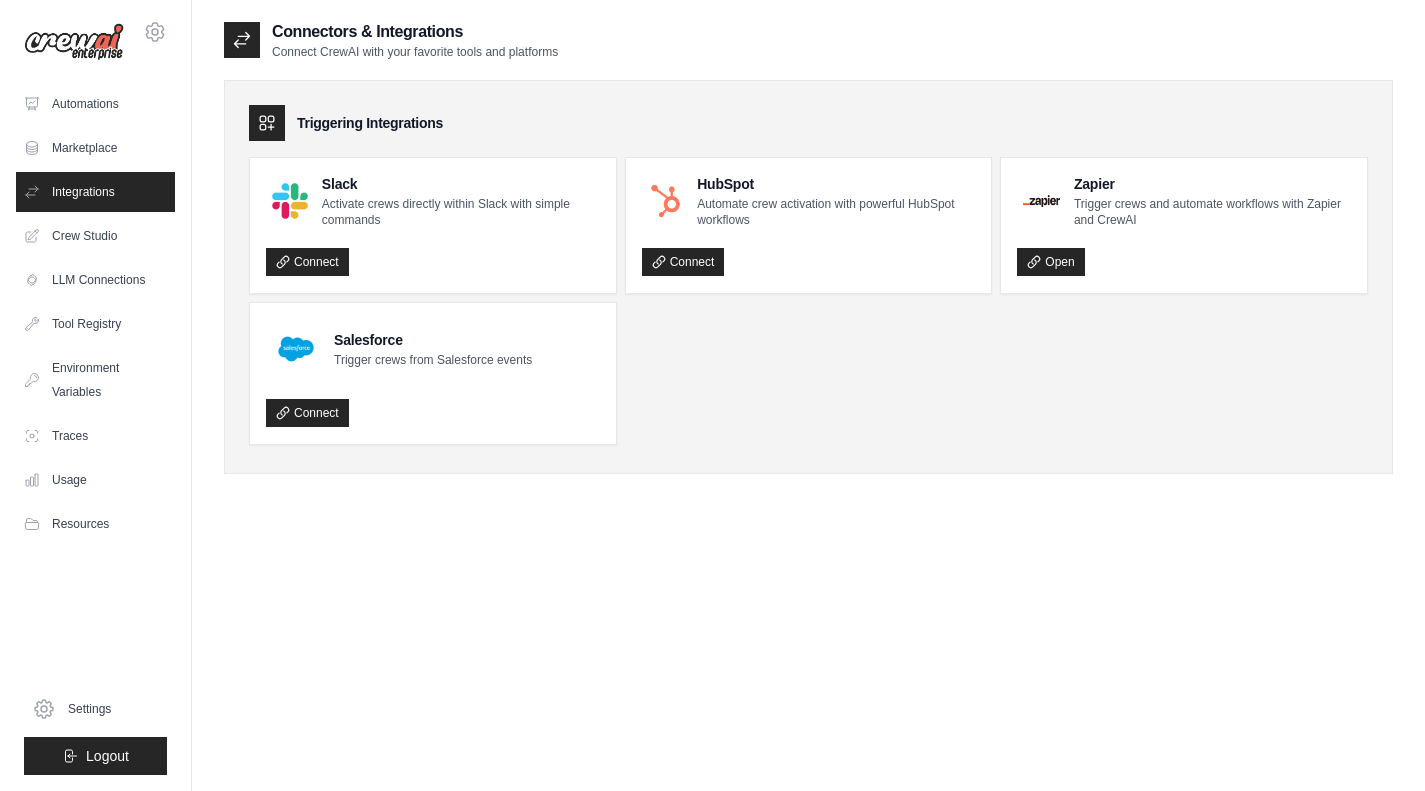 click on "Crew Studio" at bounding box center (95, 236) 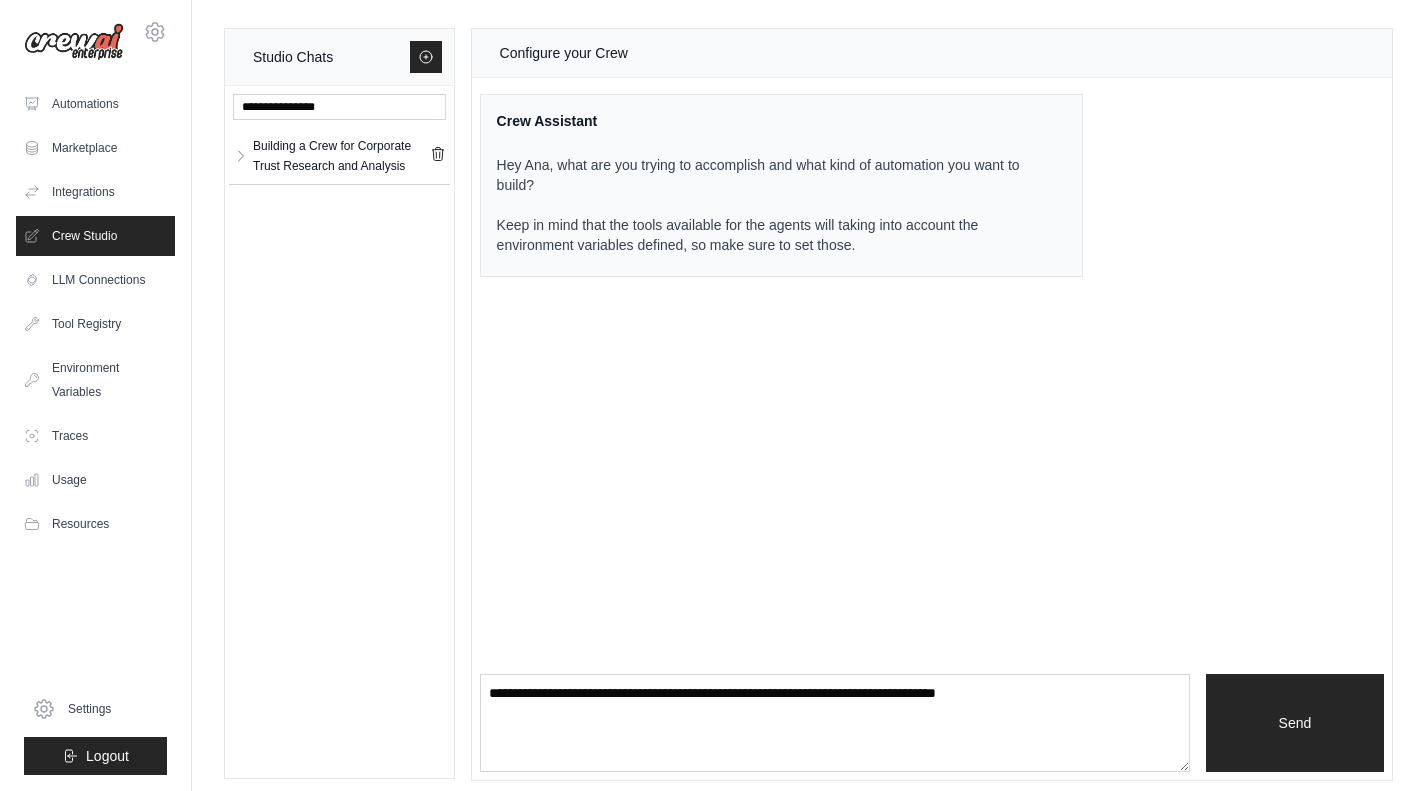 click on "Building a Crew for Corporate Trust Research and Analysis" at bounding box center [341, 156] 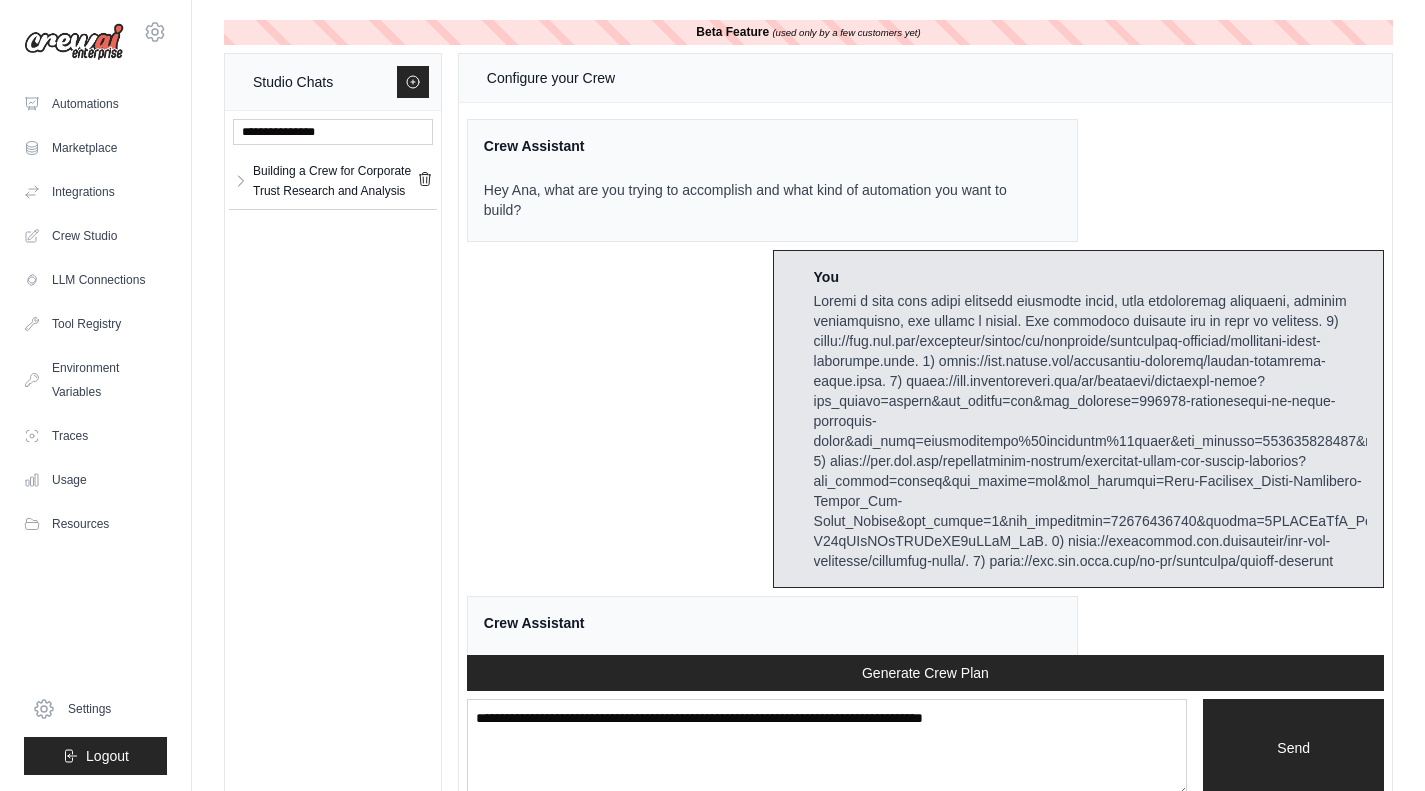 scroll, scrollTop: 3639, scrollLeft: 0, axis: vertical 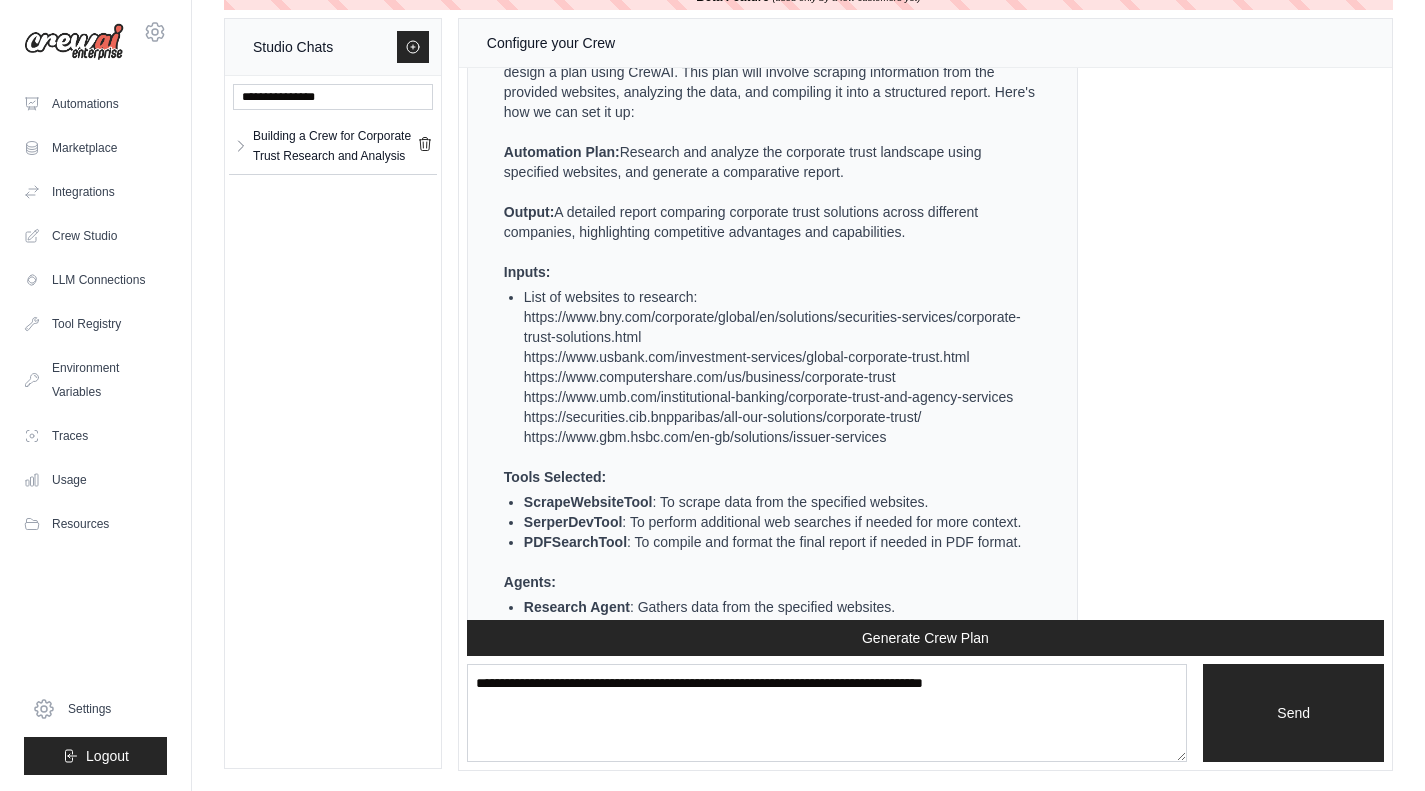 click on "Integrations" at bounding box center (95, 192) 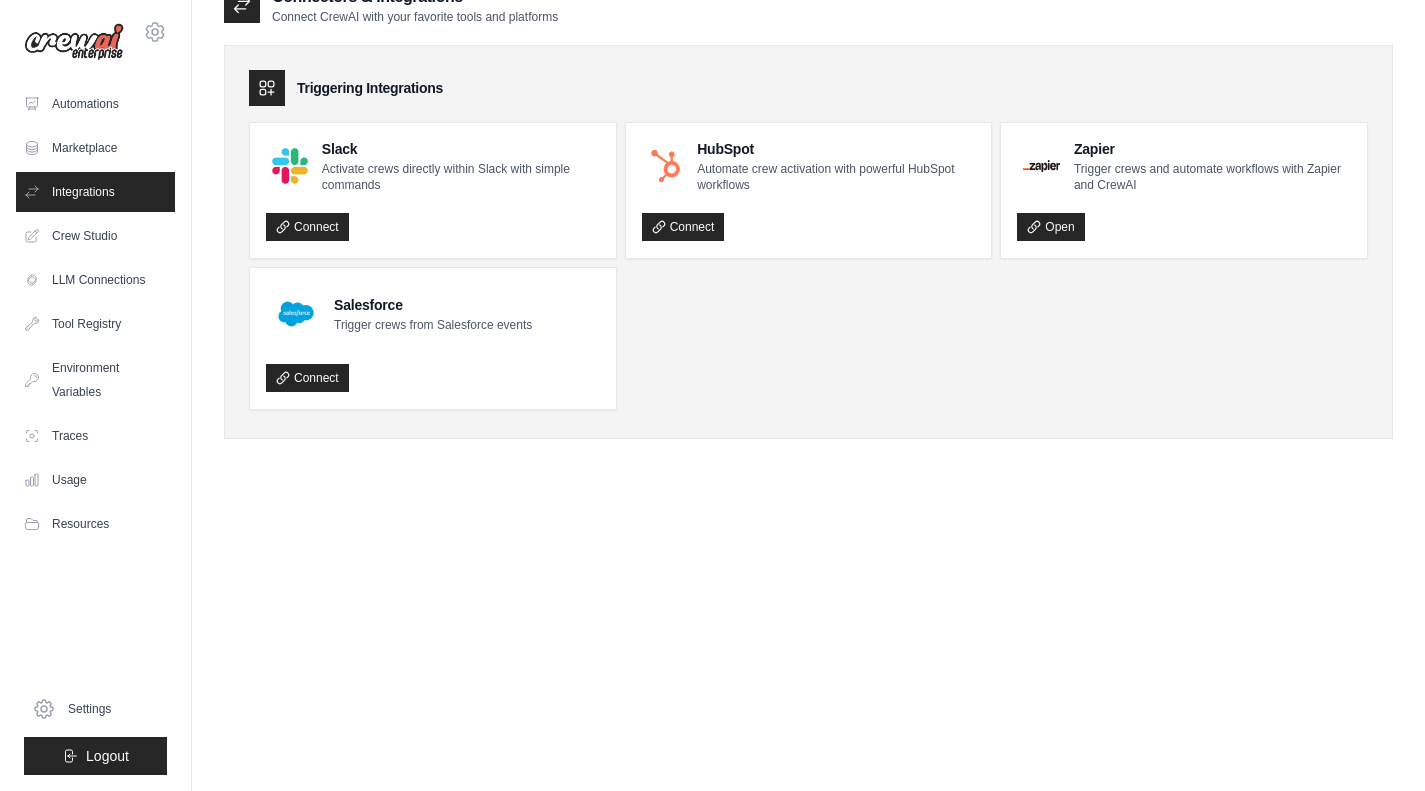 scroll, scrollTop: 0, scrollLeft: 0, axis: both 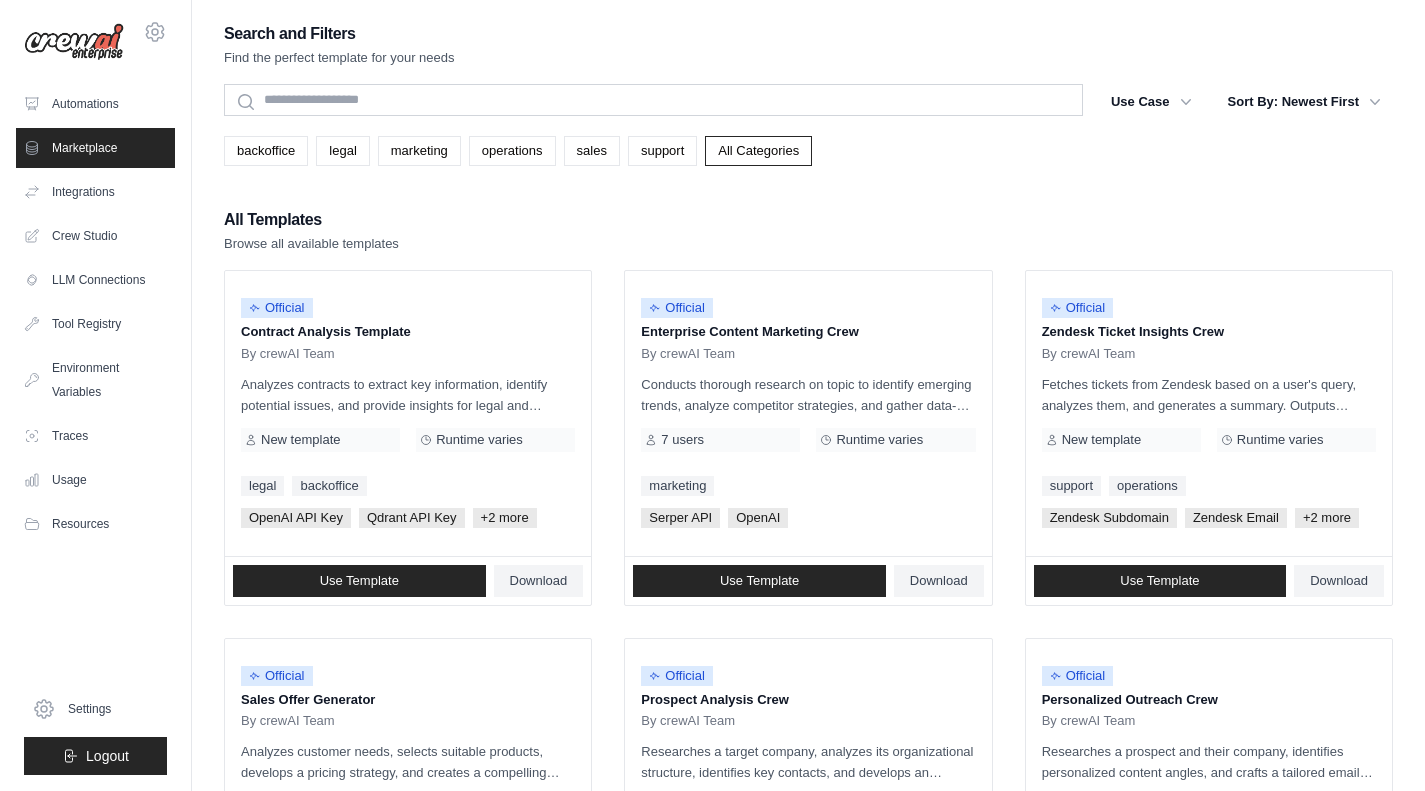 click on "Automations" at bounding box center [95, 104] 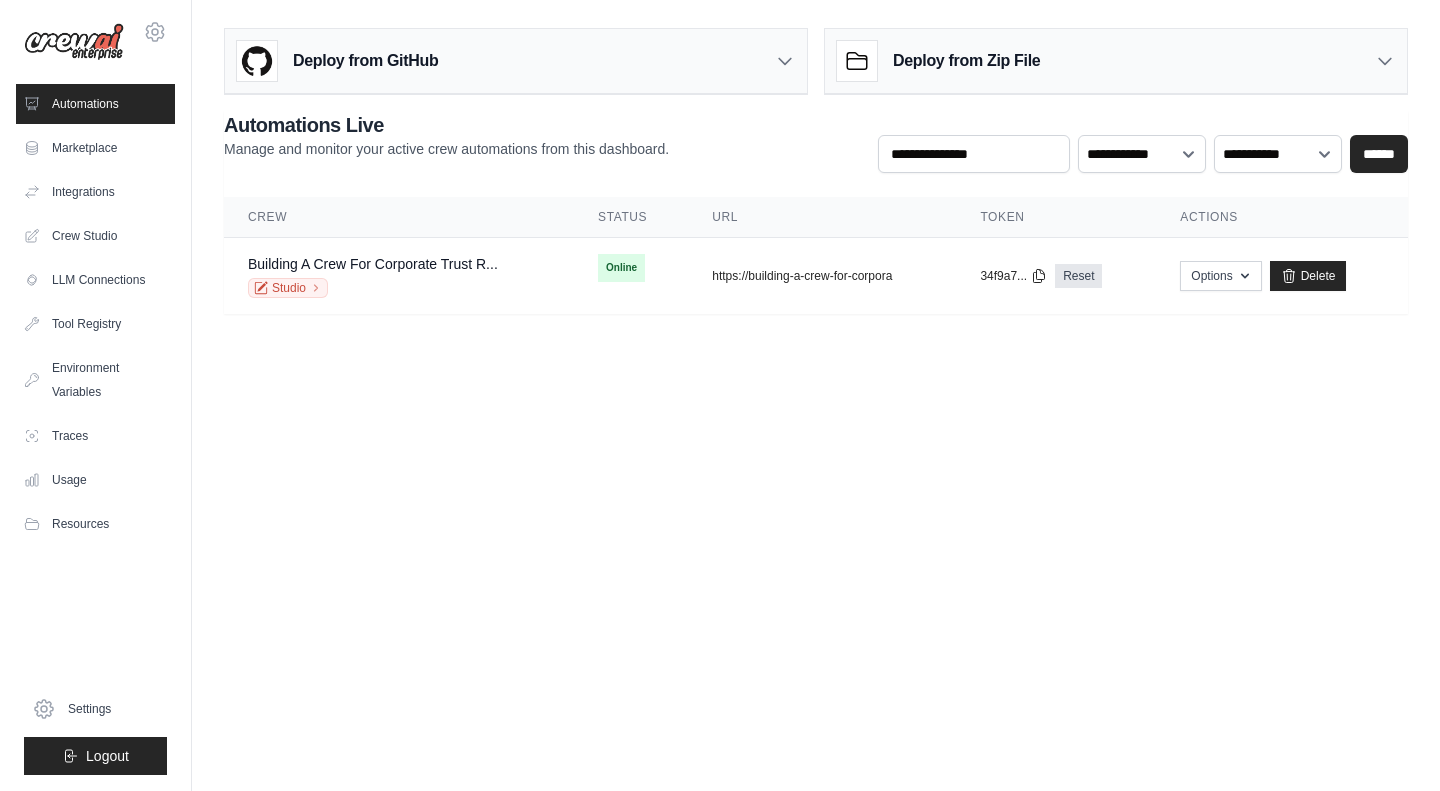 click on "Crew Studio" at bounding box center [95, 236] 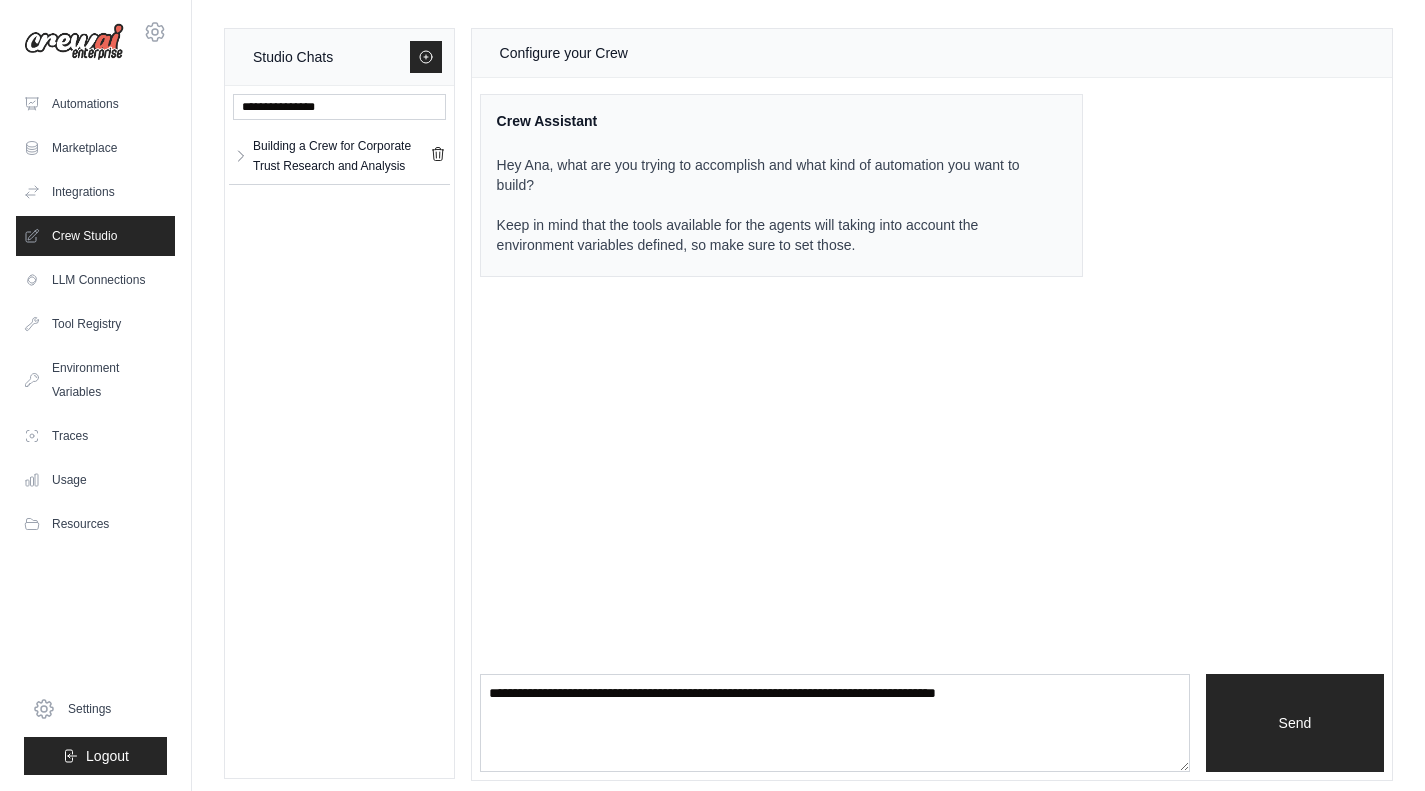 click on "Building a Crew for Corporate Trust Research and Analysis" at bounding box center [341, 156] 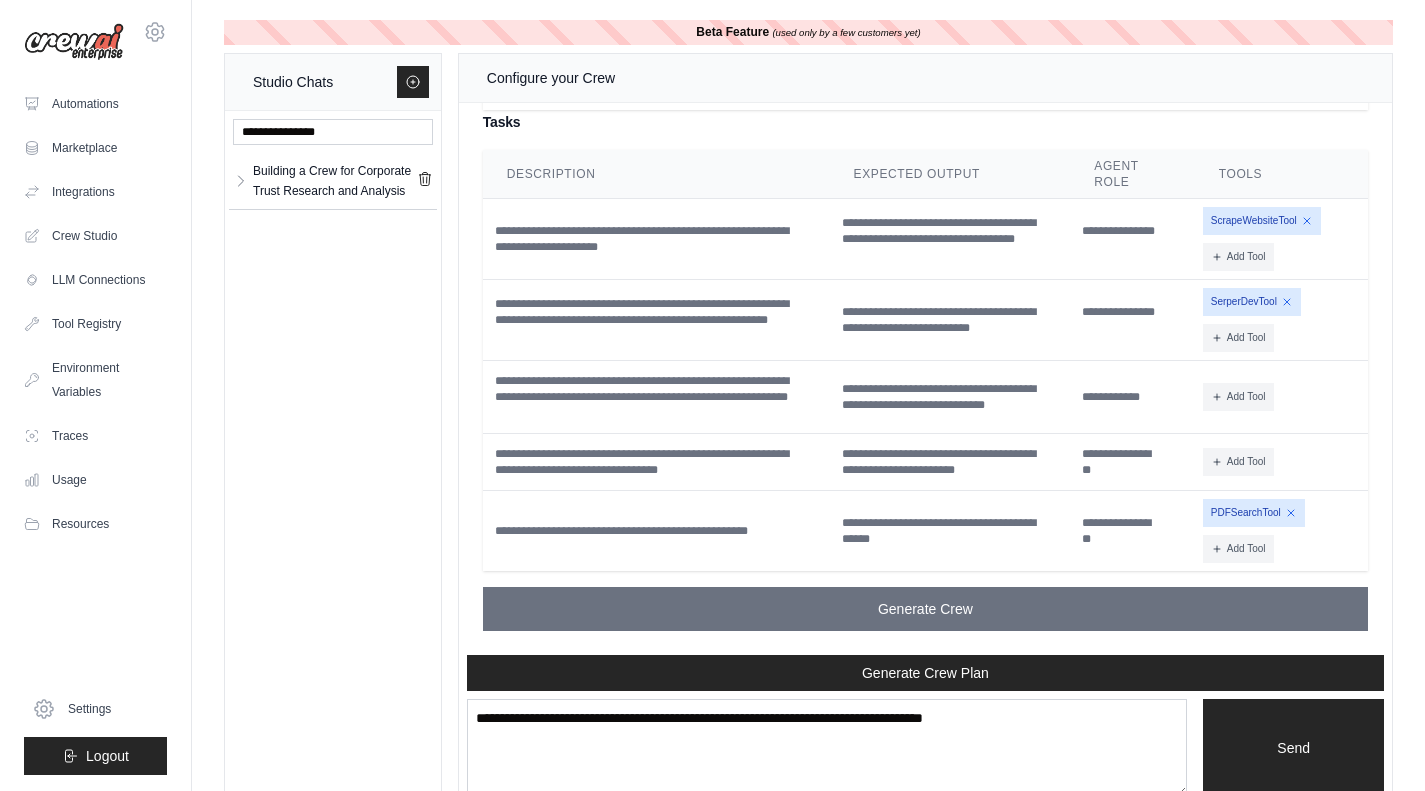 scroll, scrollTop: 3639, scrollLeft: 0, axis: vertical 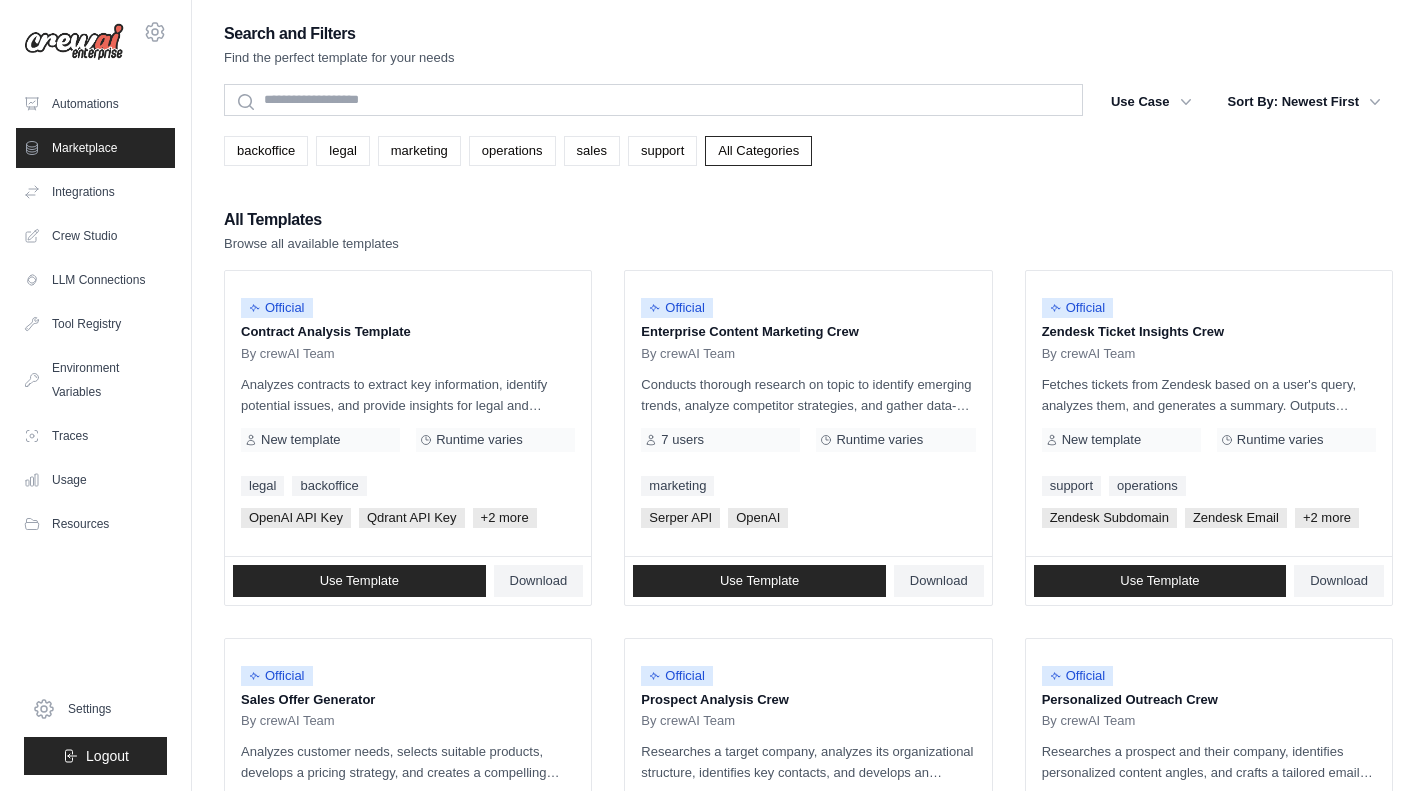 click on "Automations" at bounding box center (95, 104) 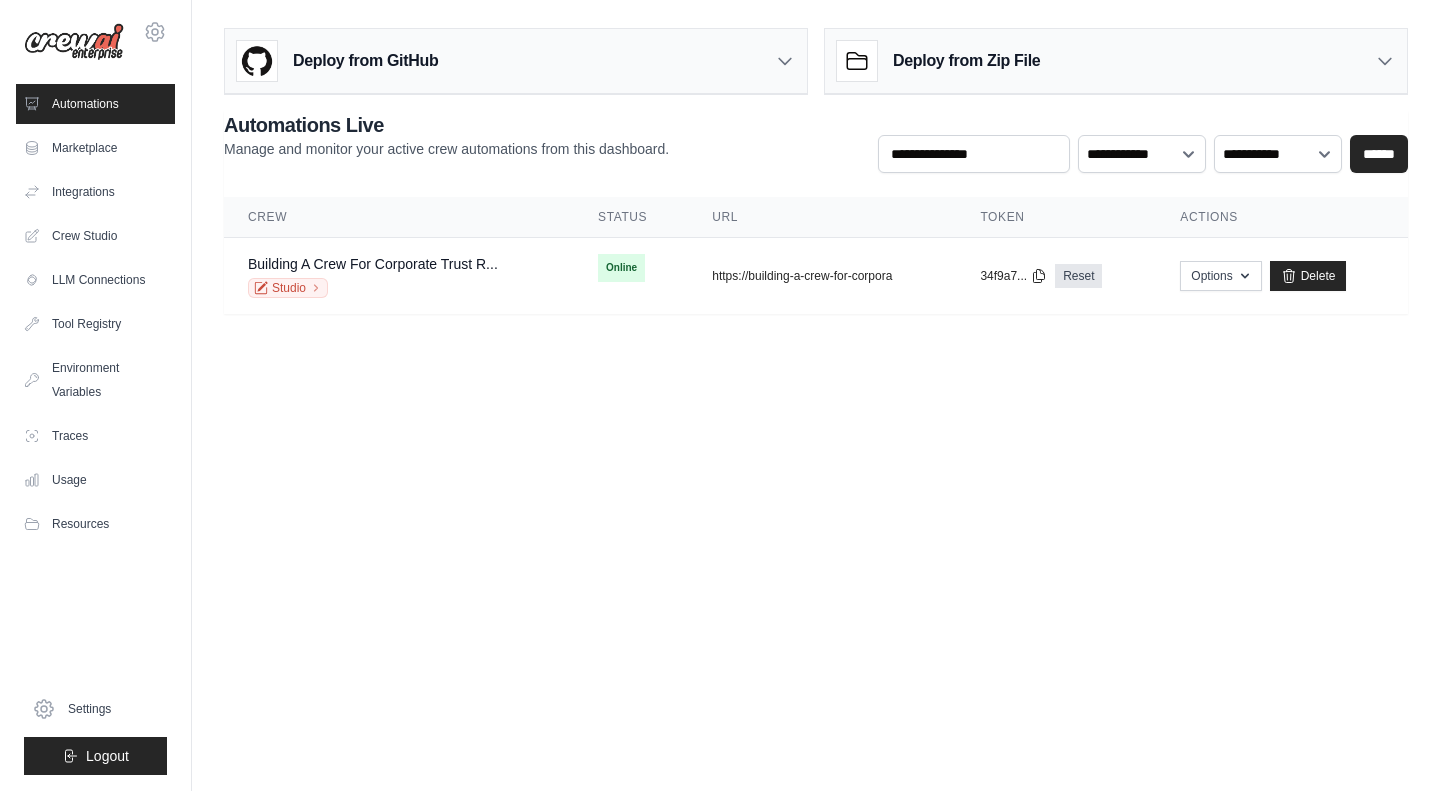 click on "Building A Crew For Corporate Trust R..." at bounding box center (373, 264) 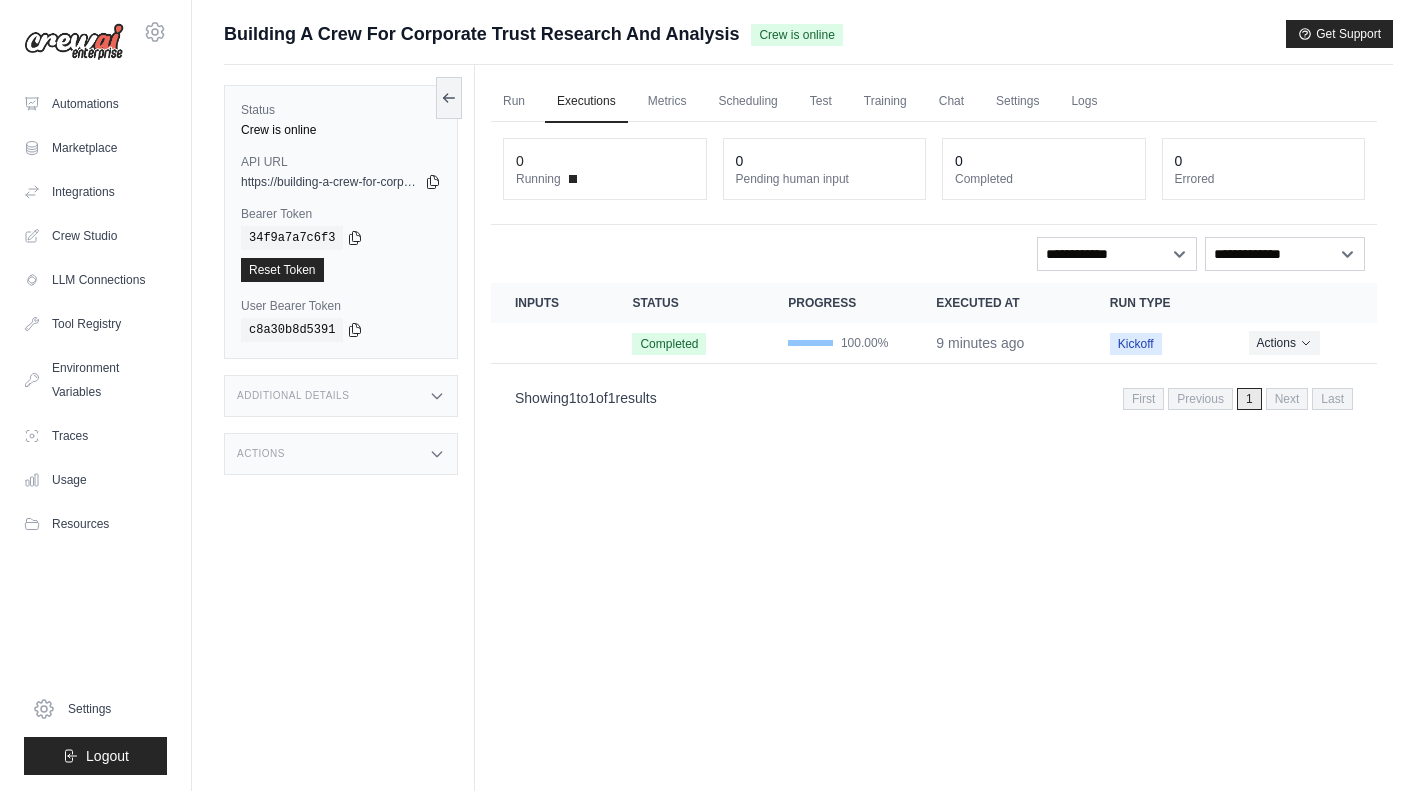 click on "Training" at bounding box center [885, 102] 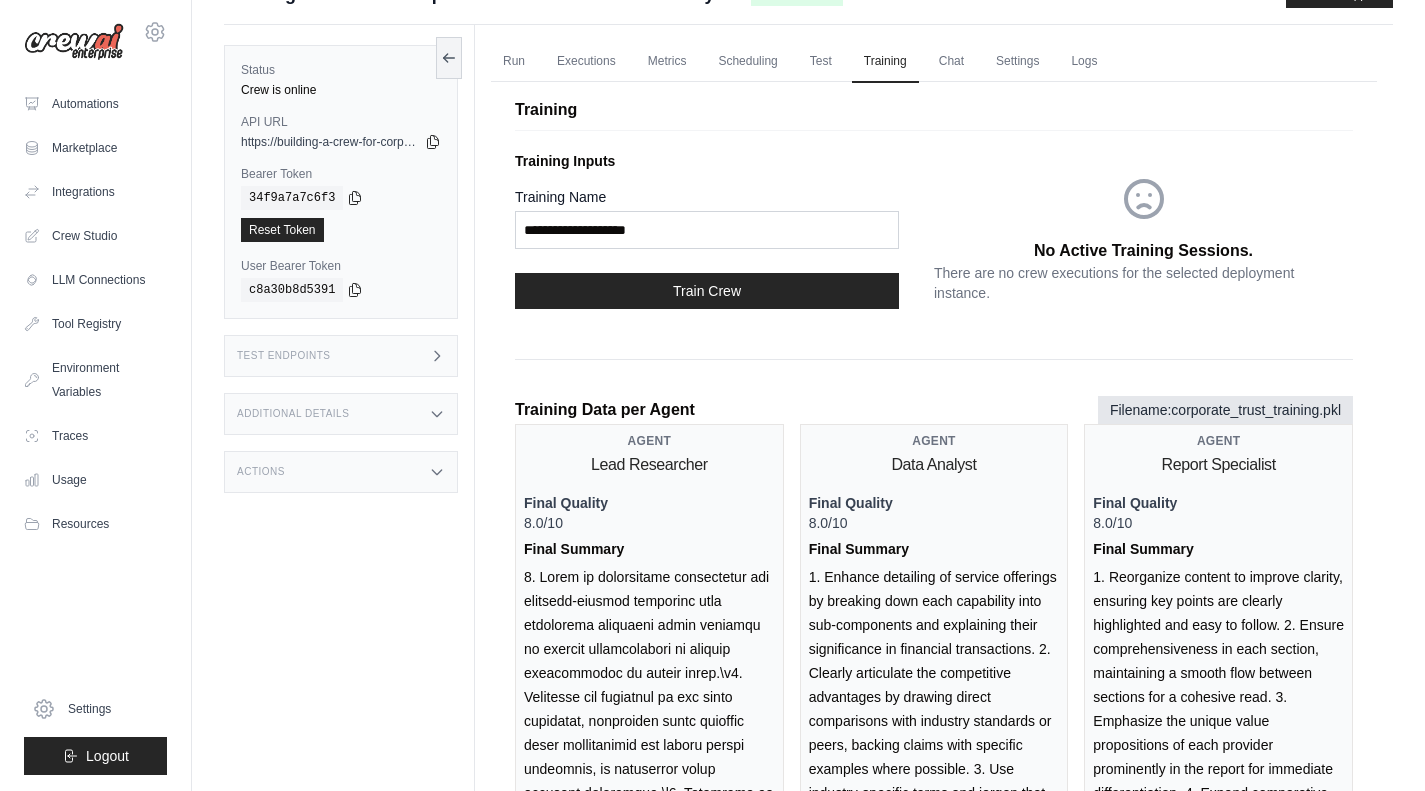 scroll, scrollTop: 0, scrollLeft: 0, axis: both 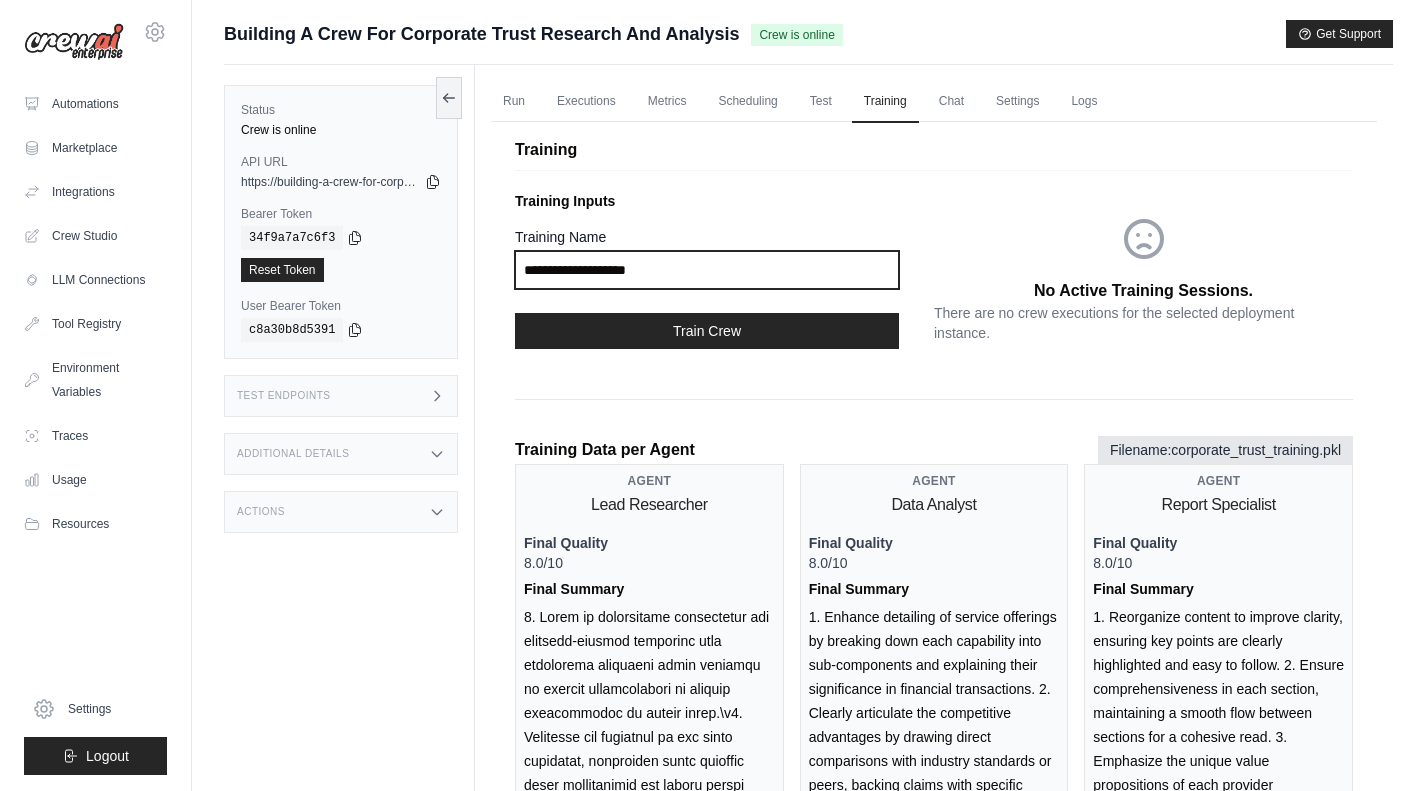 drag, startPoint x: 758, startPoint y: 253, endPoint x: 770, endPoint y: 181, distance: 72.99315 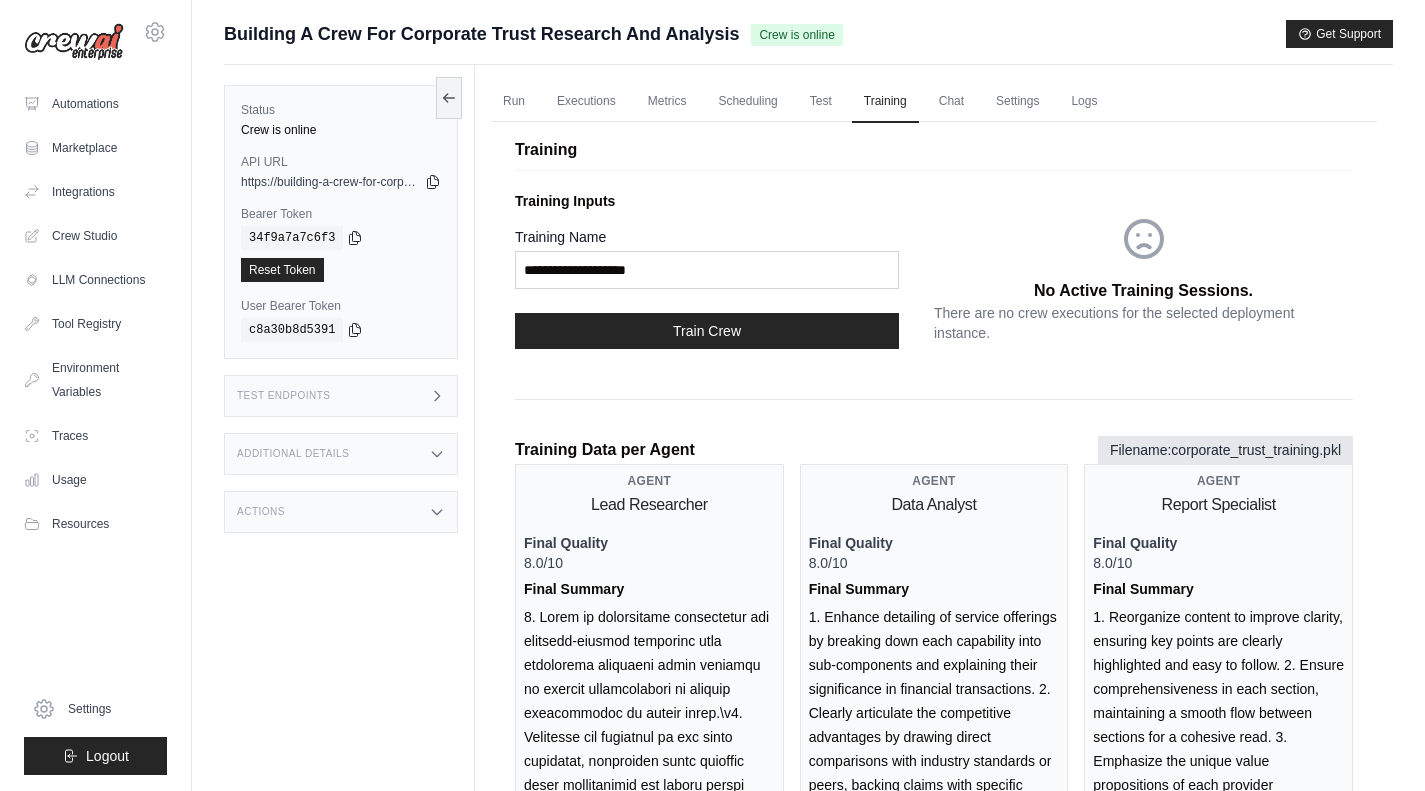 click on "Metrics" at bounding box center (667, 102) 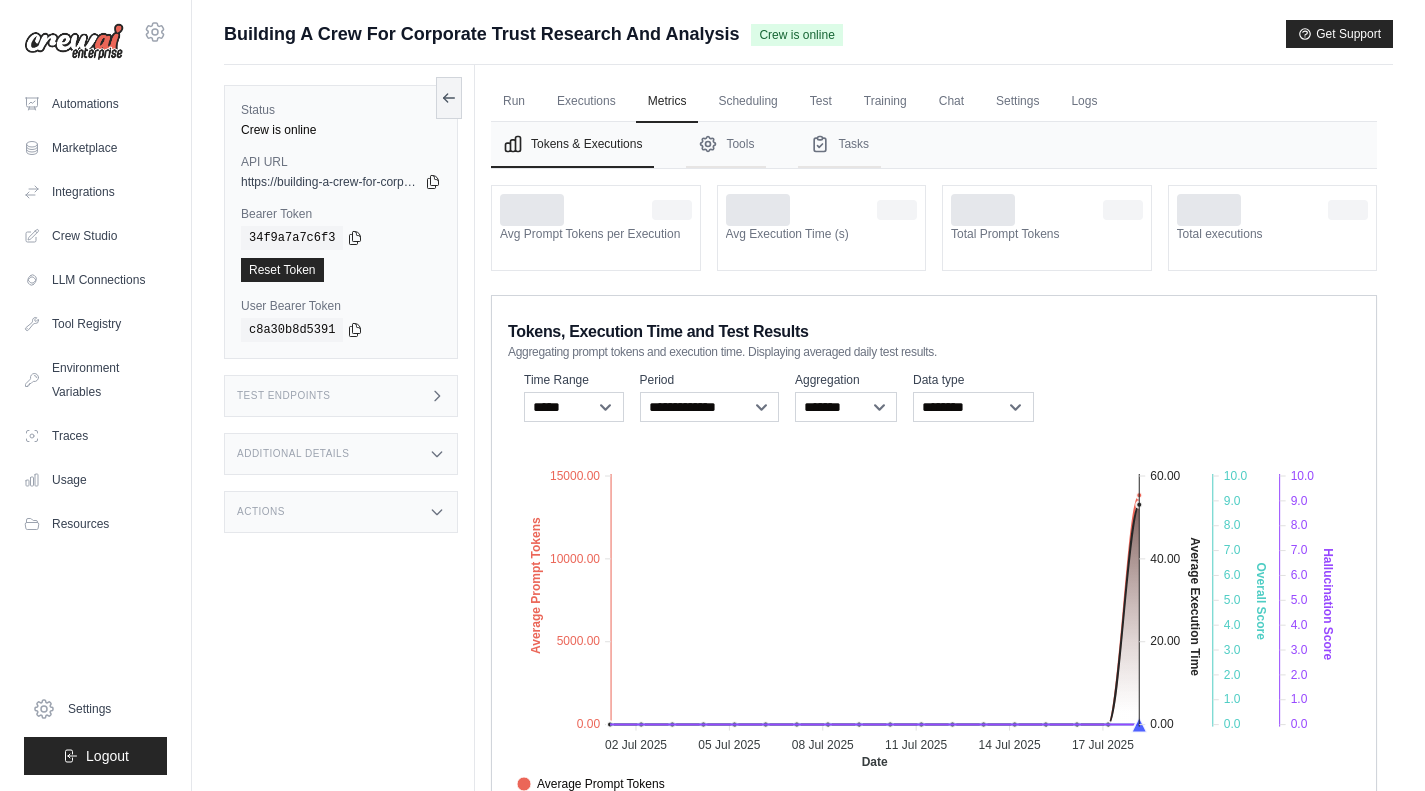 click on "Executions" at bounding box center [586, 102] 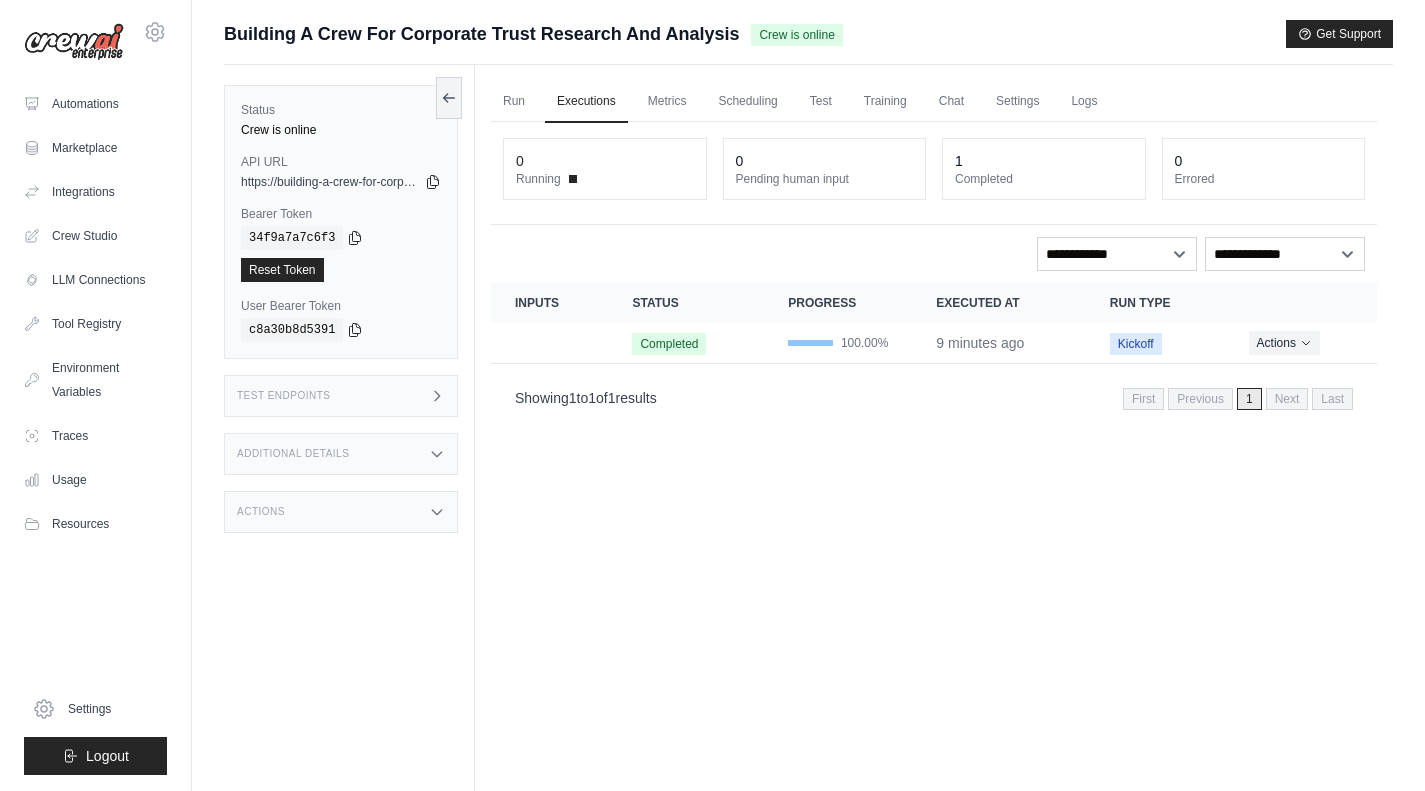 click on "Test" at bounding box center (821, 102) 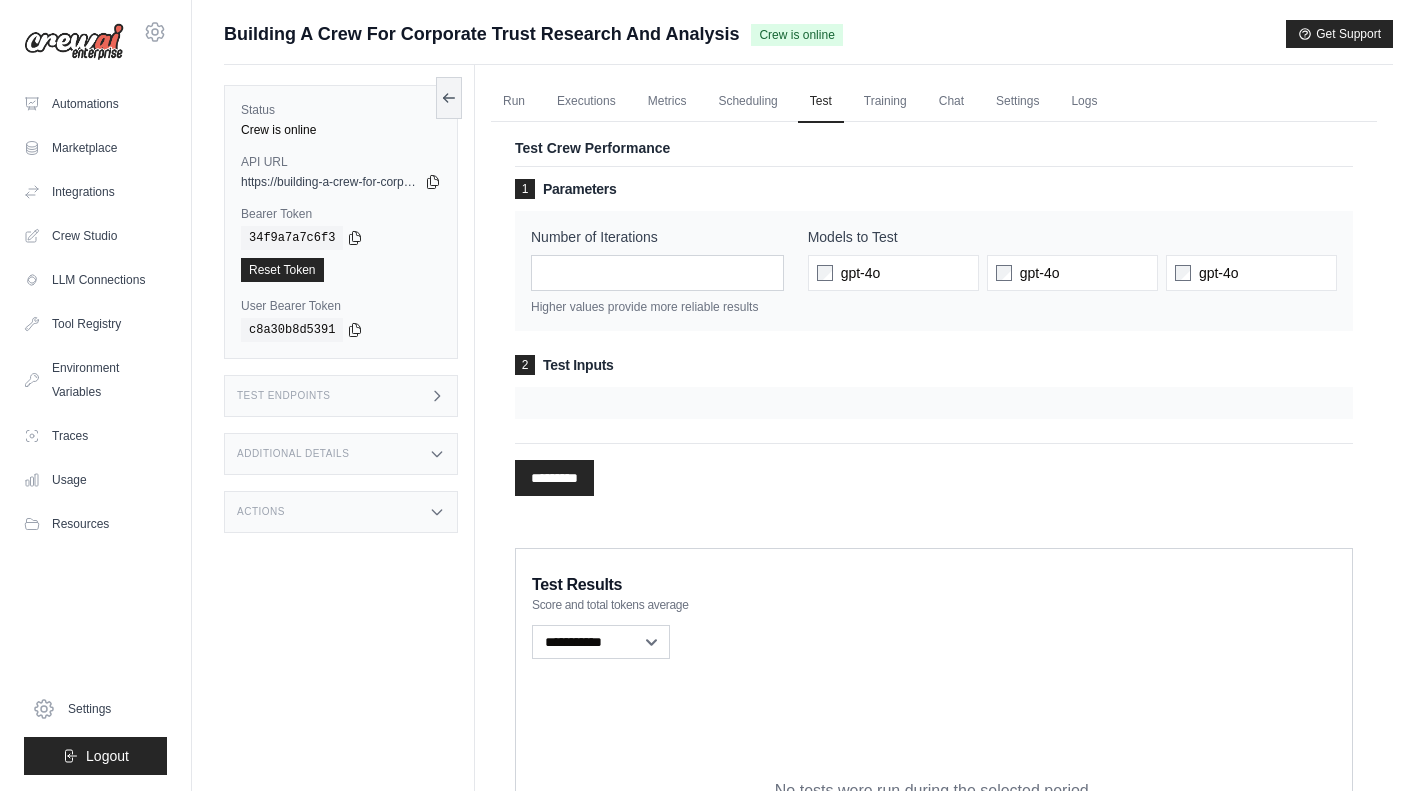 click on "*********
Processing..." at bounding box center (934, 469) 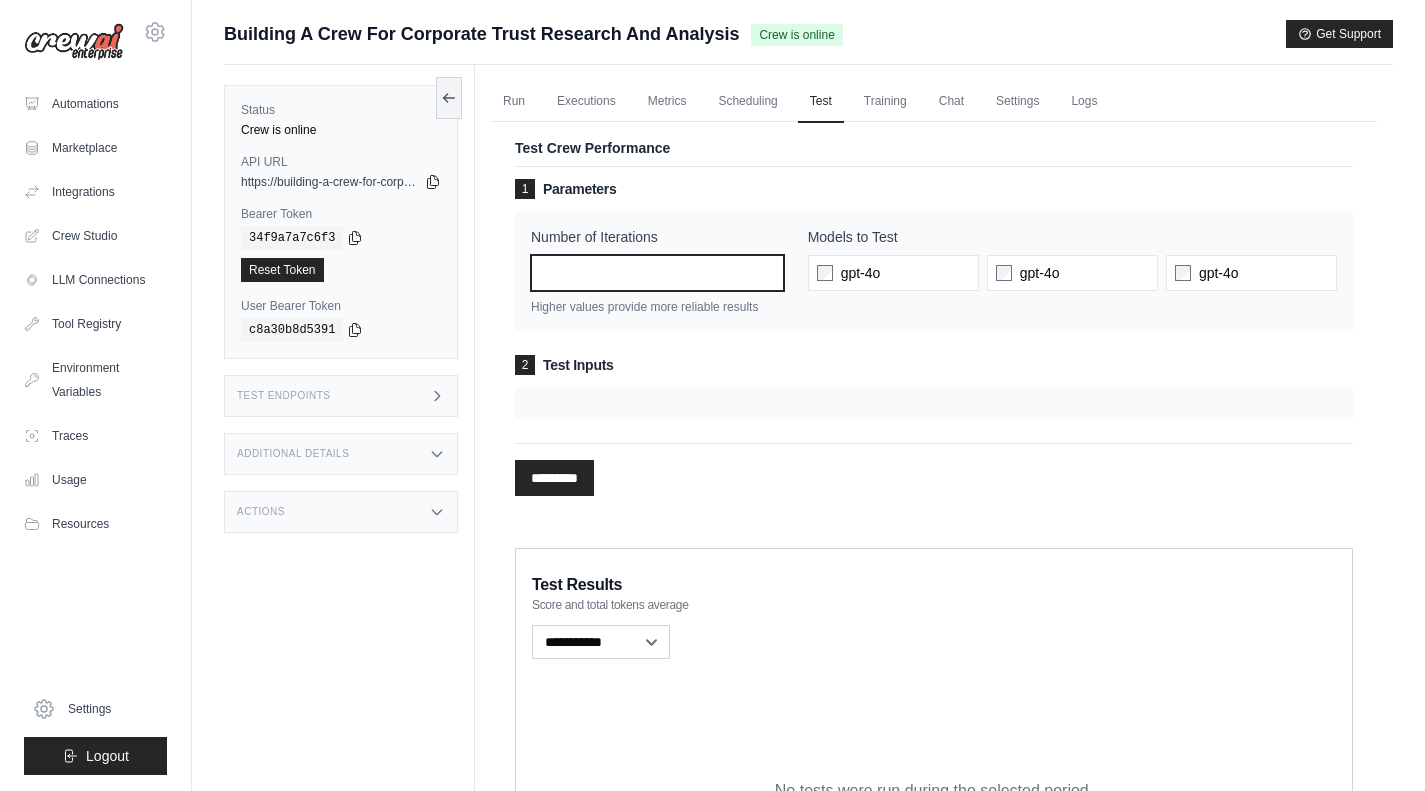 click on "*" at bounding box center (657, 273) 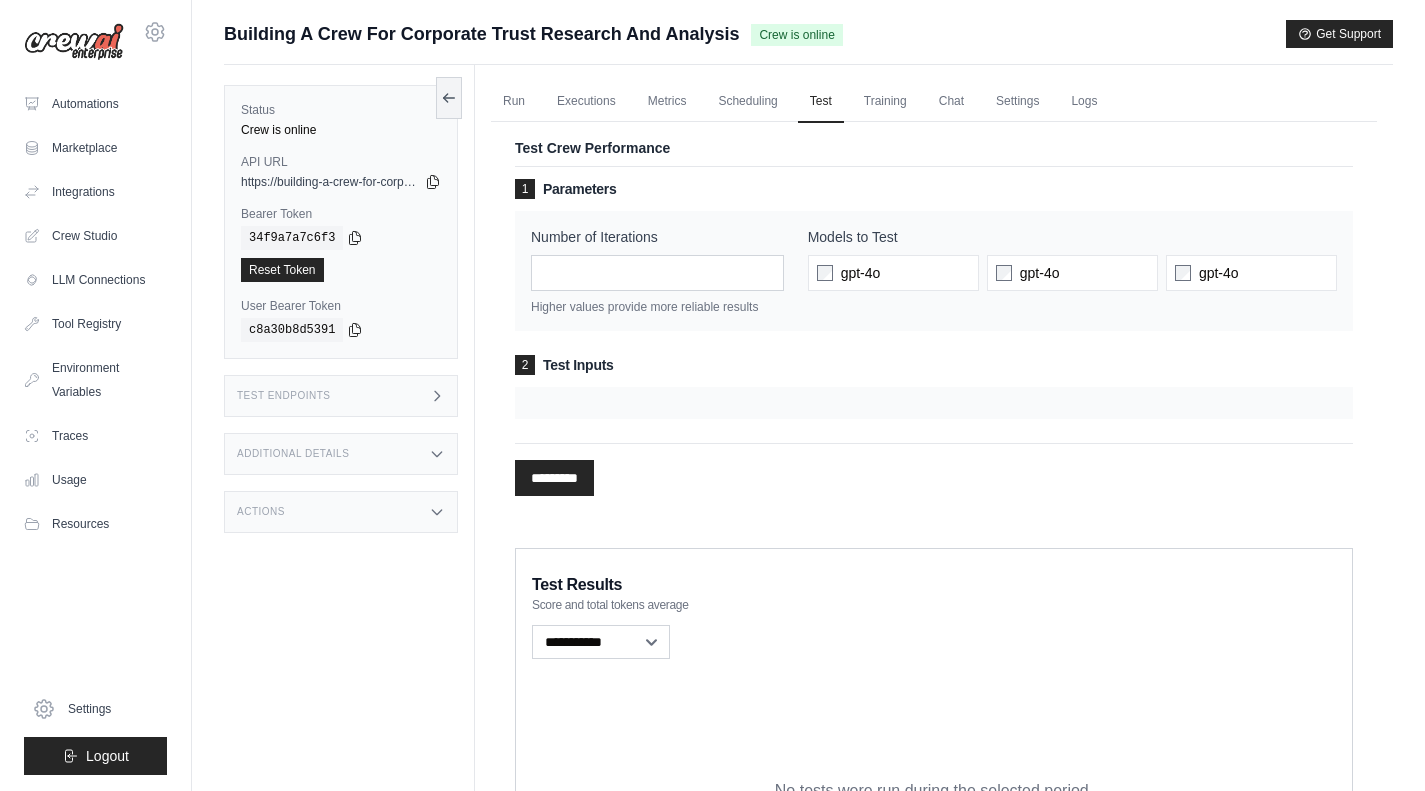 click on "1
Parameters
Number of Iterations
*
Higher values provide more reliable results
Models to Test
gpt-4o
gpt-4o
gpt-4o
2 *********" at bounding box center (934, 337) 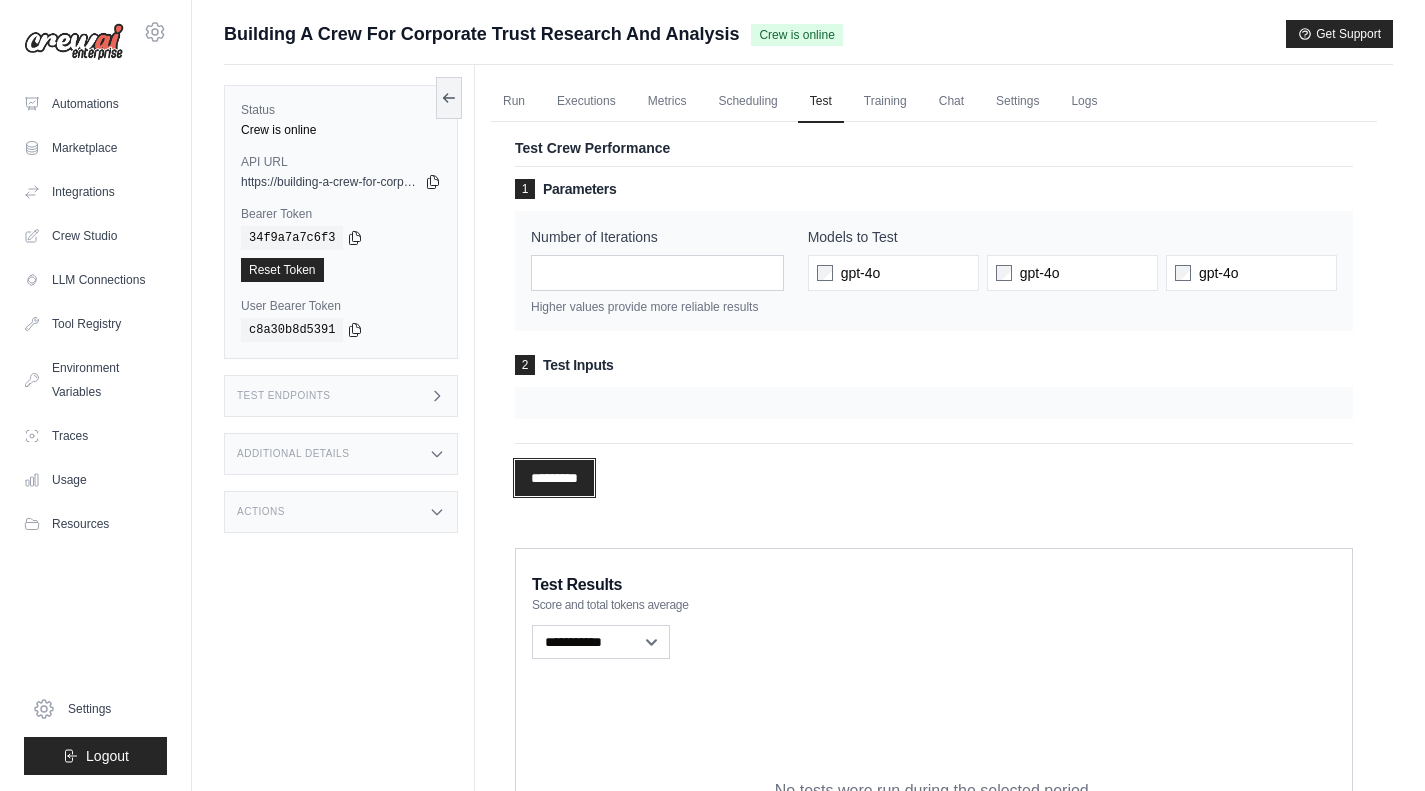 click on "*********" at bounding box center (554, 478) 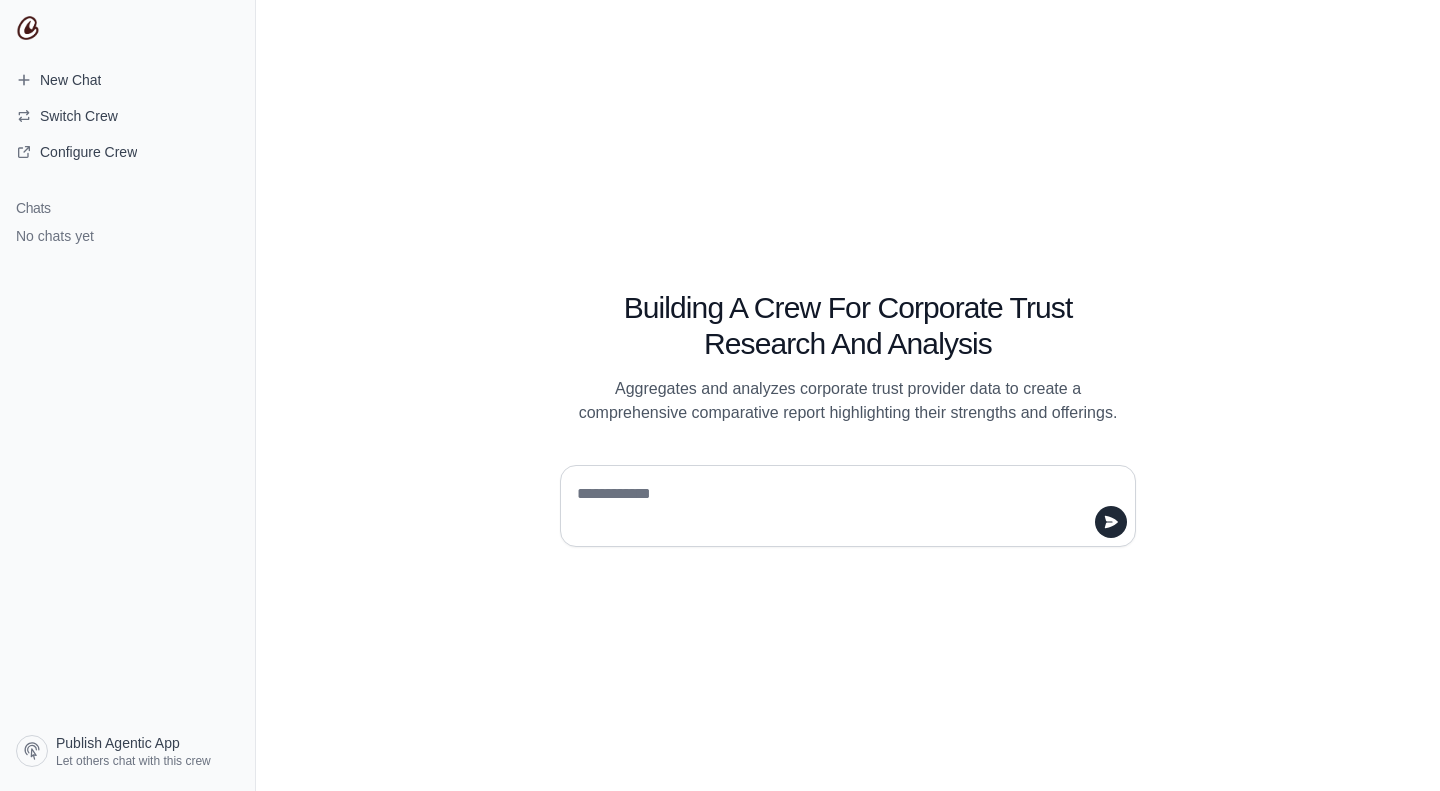 scroll, scrollTop: 0, scrollLeft: 0, axis: both 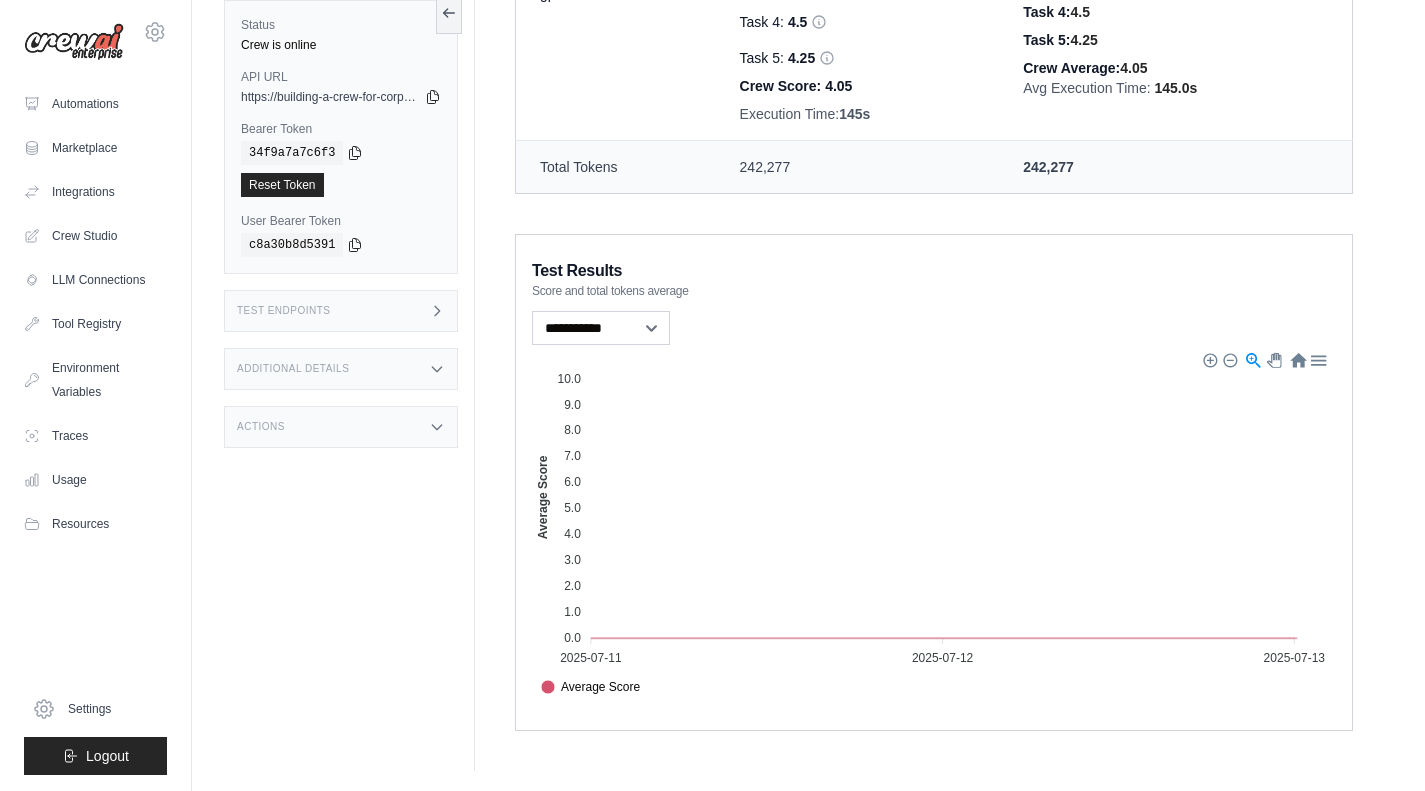 click on "Average Score" 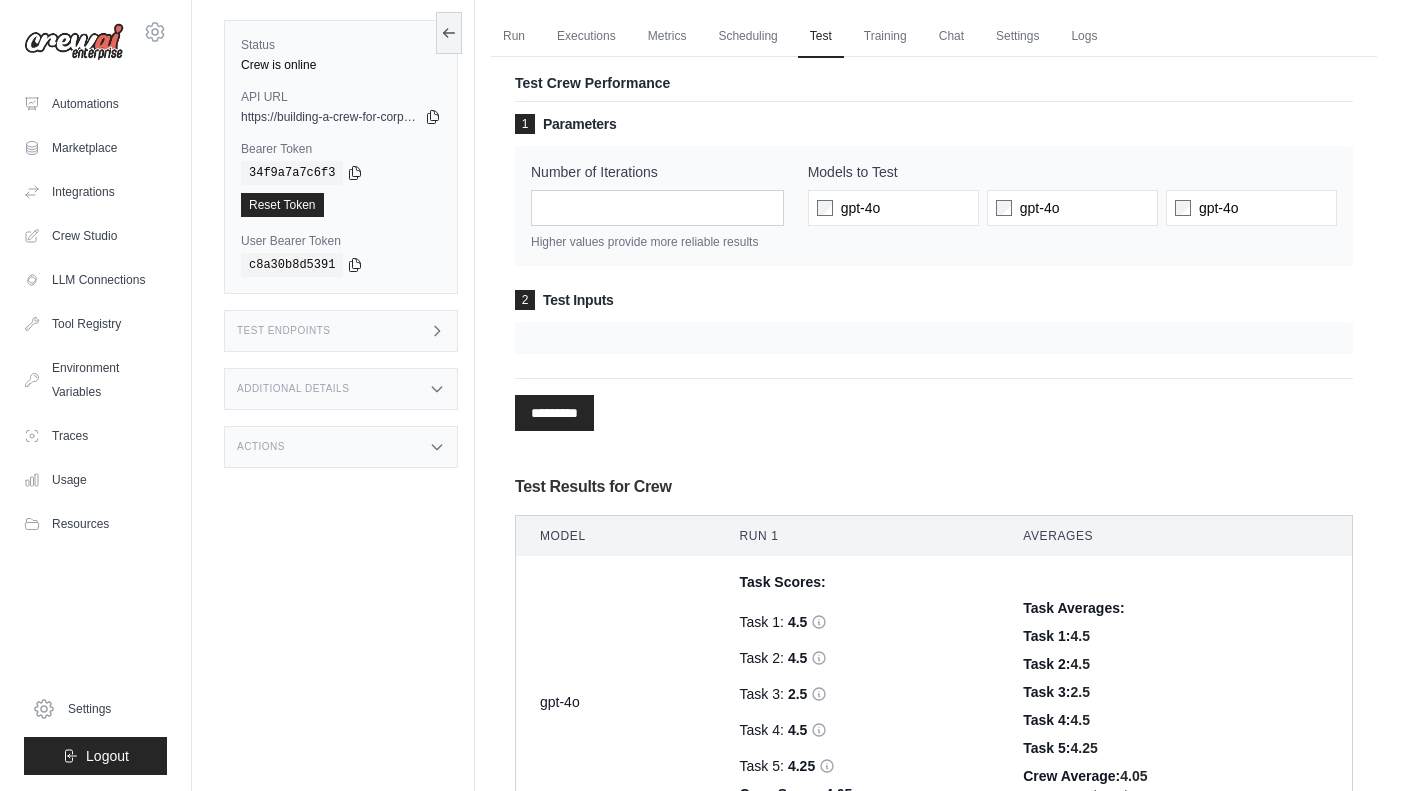 scroll, scrollTop: 0, scrollLeft: 0, axis: both 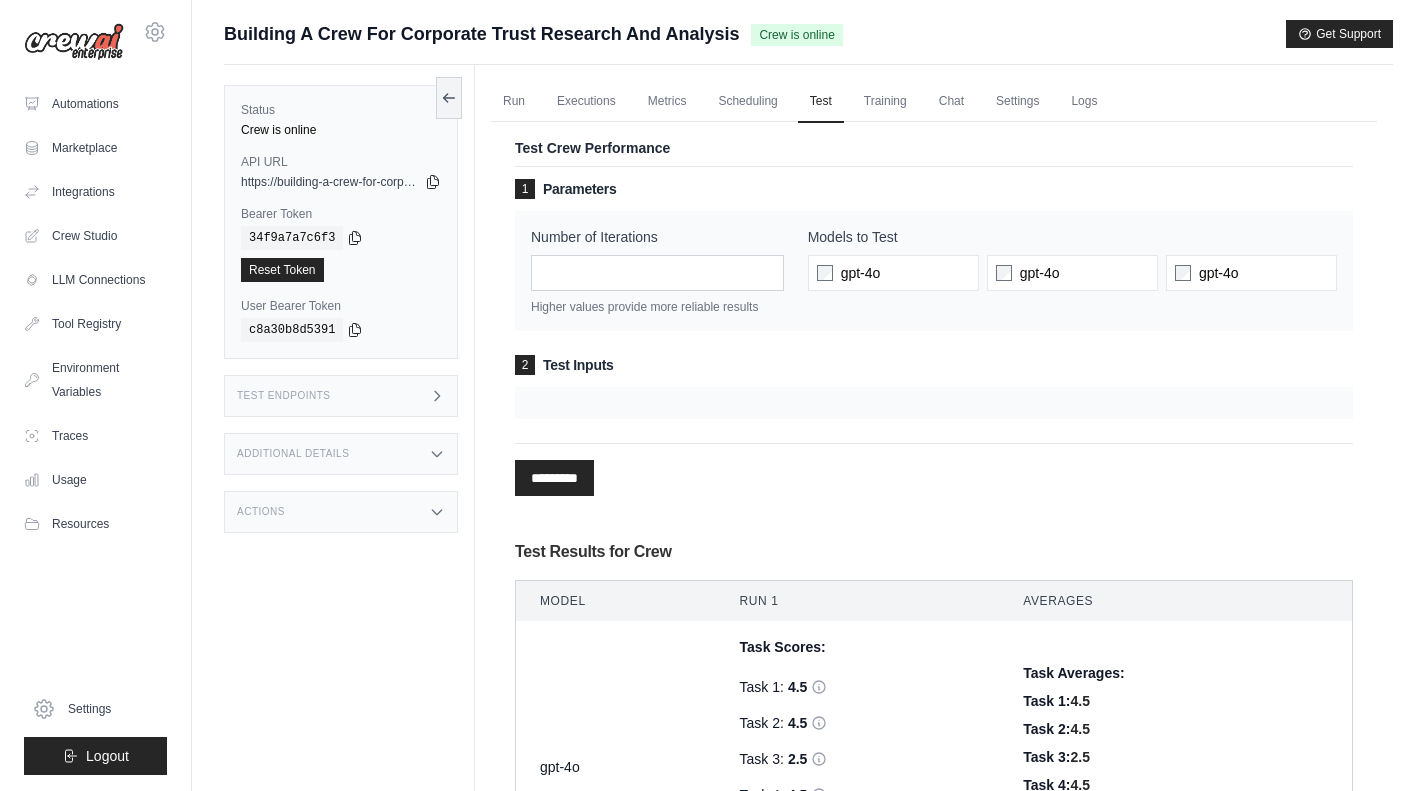 click on "Executions" at bounding box center [586, 102] 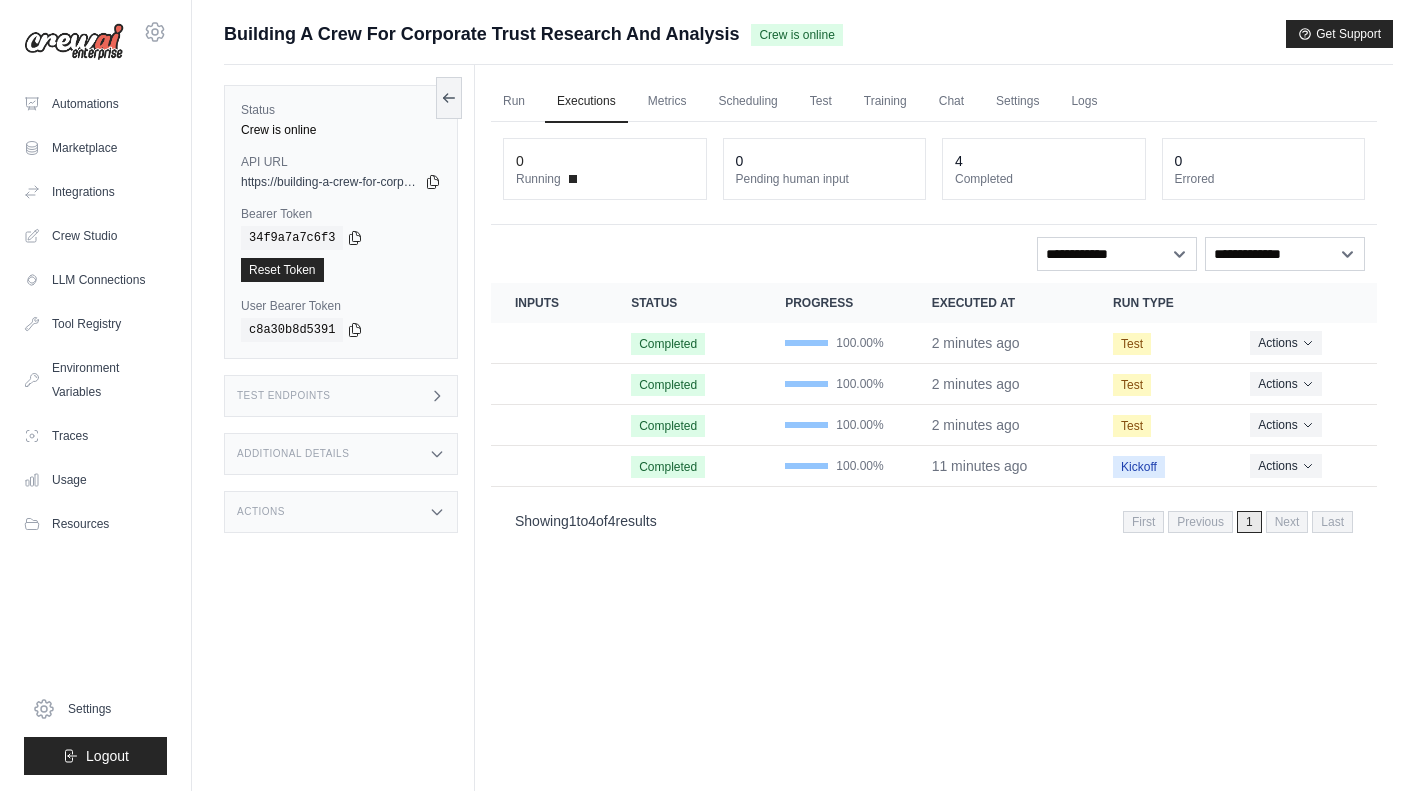 click on "Run" at bounding box center (514, 102) 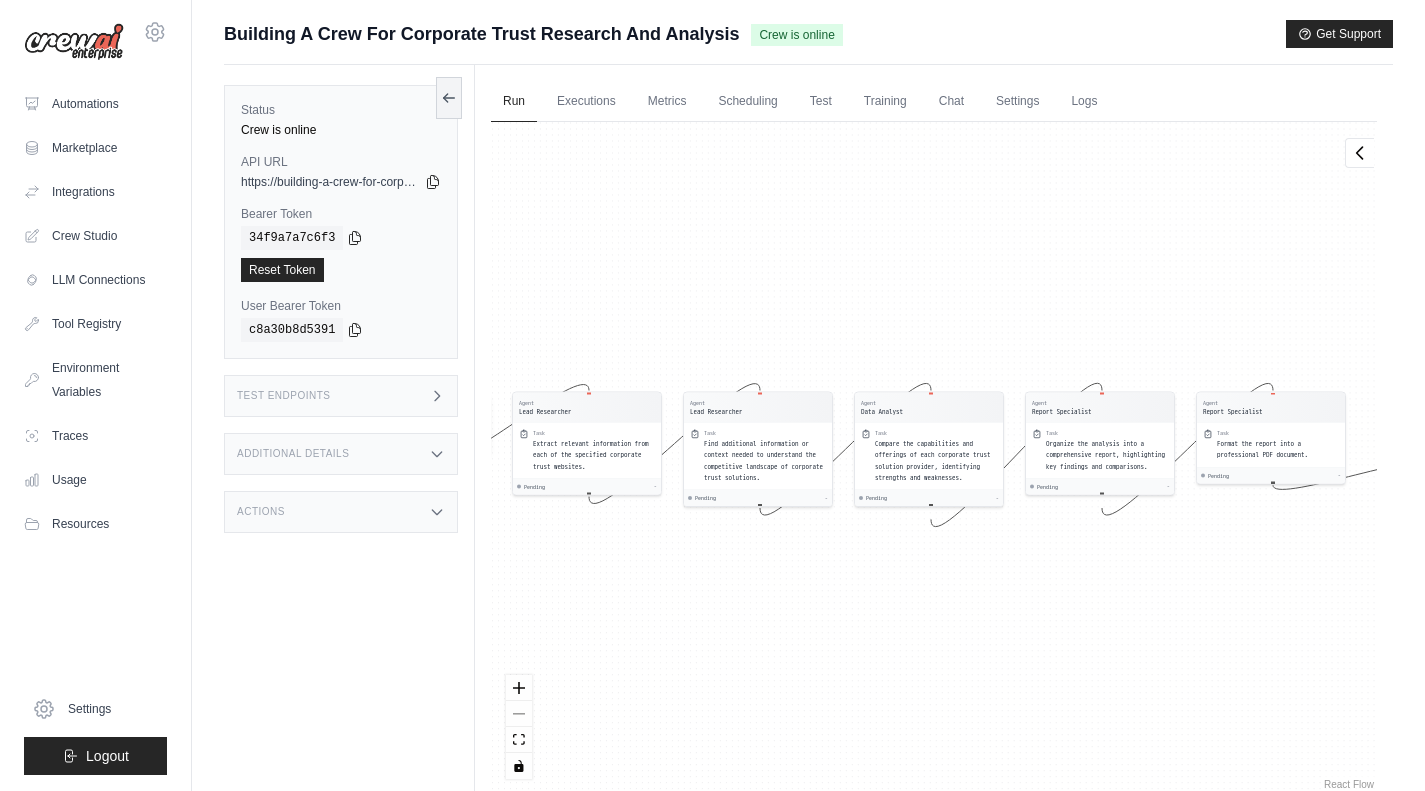 click on "Training" at bounding box center (885, 102) 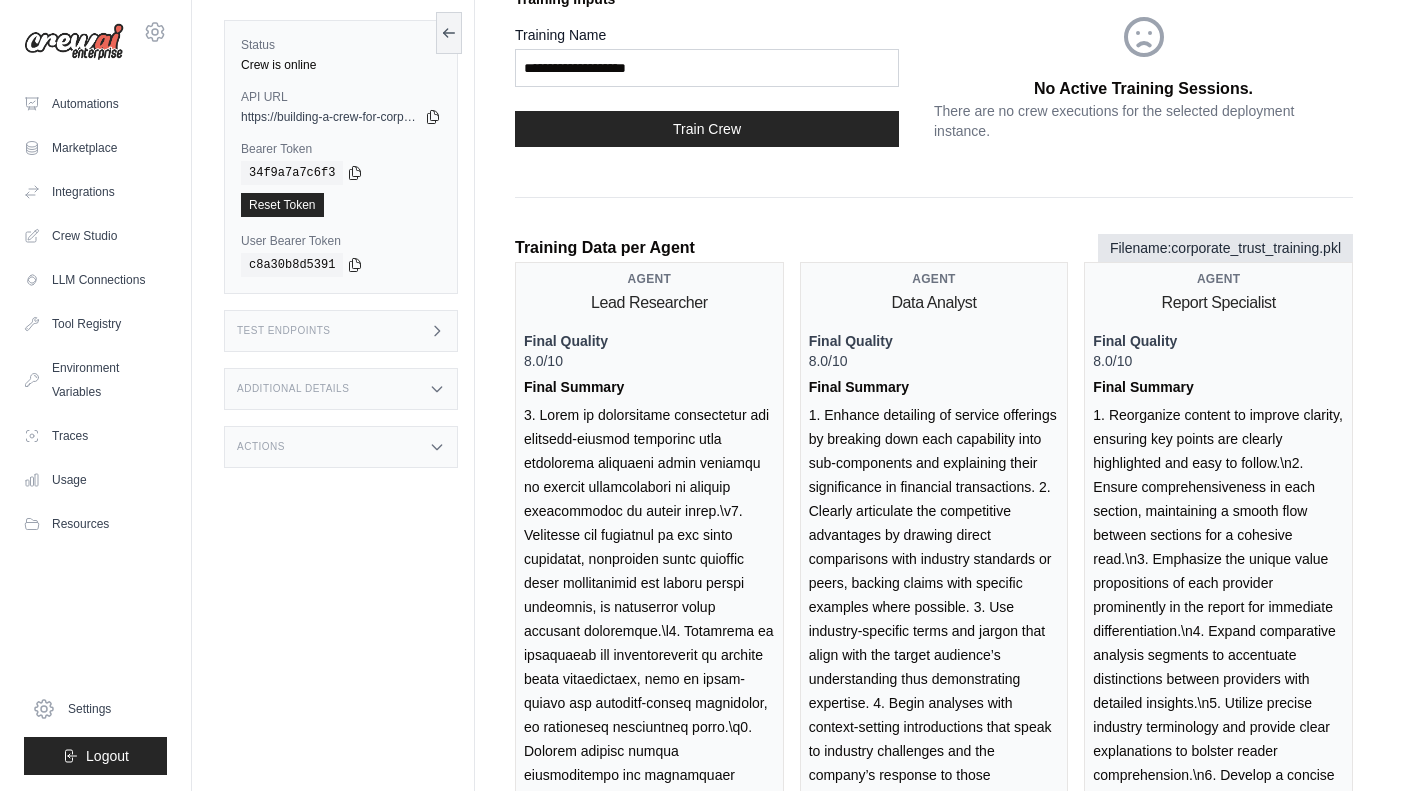scroll, scrollTop: 0, scrollLeft: 0, axis: both 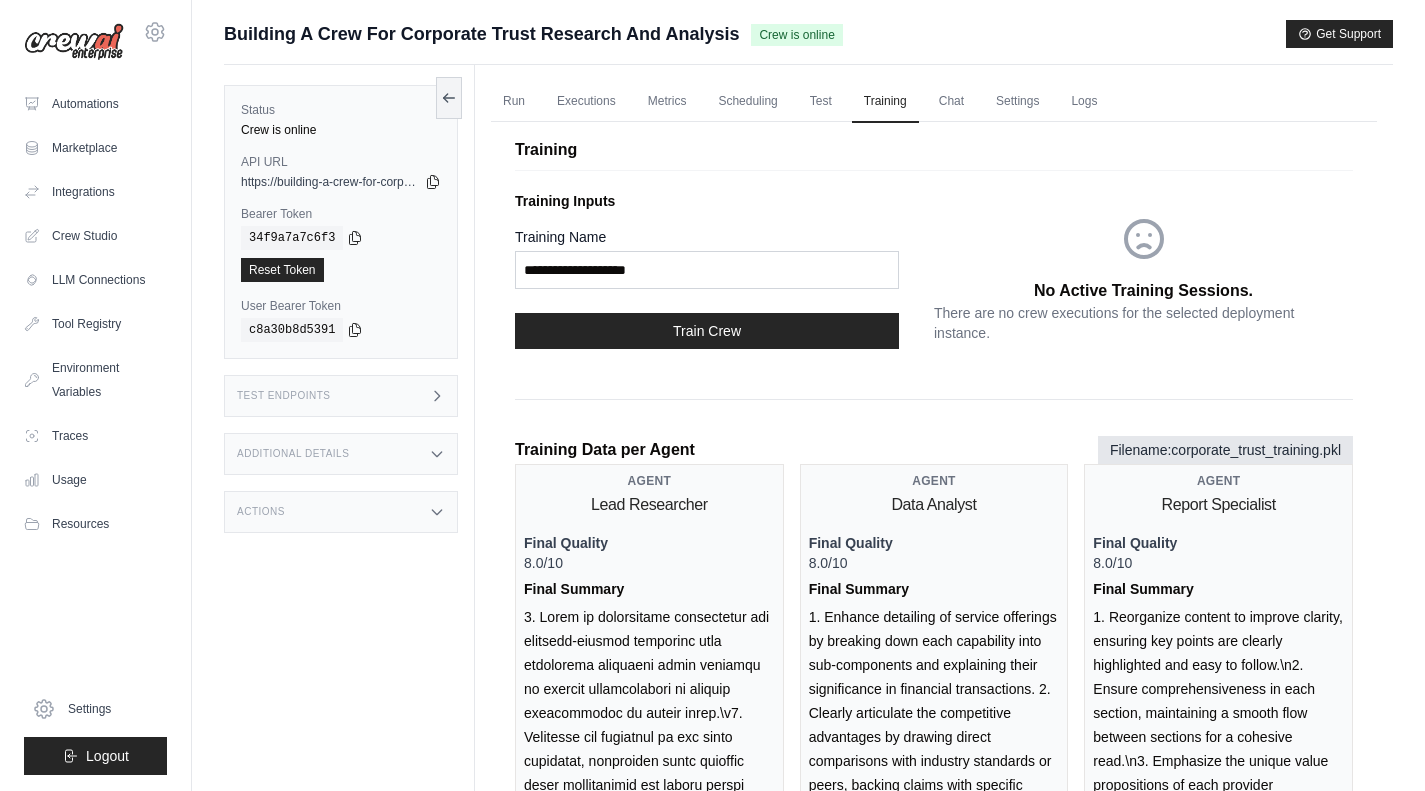 click on "Run" at bounding box center [514, 102] 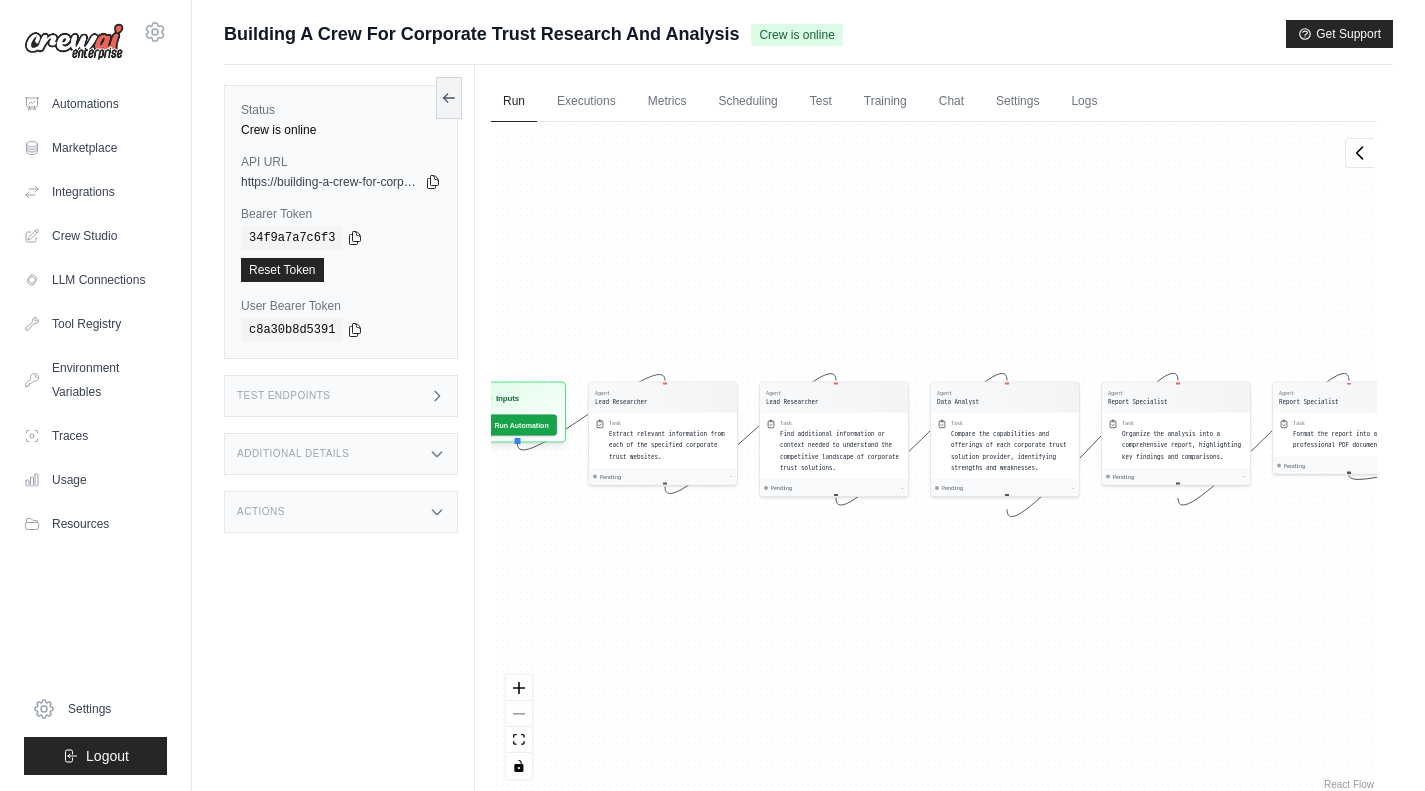 drag, startPoint x: 818, startPoint y: 610, endPoint x: 1082, endPoint y: 598, distance: 264.27258 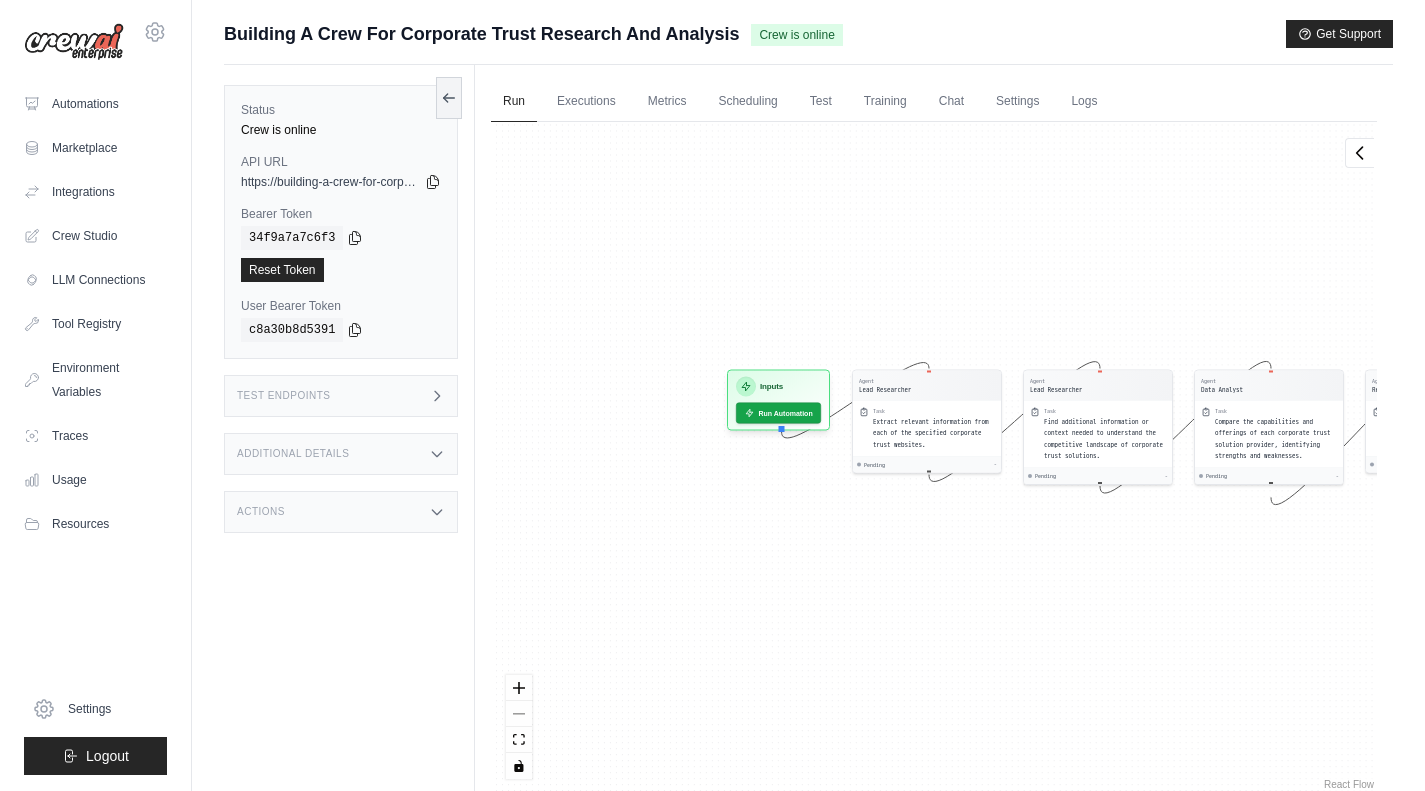 click on "Run Automation" at bounding box center (778, 413) 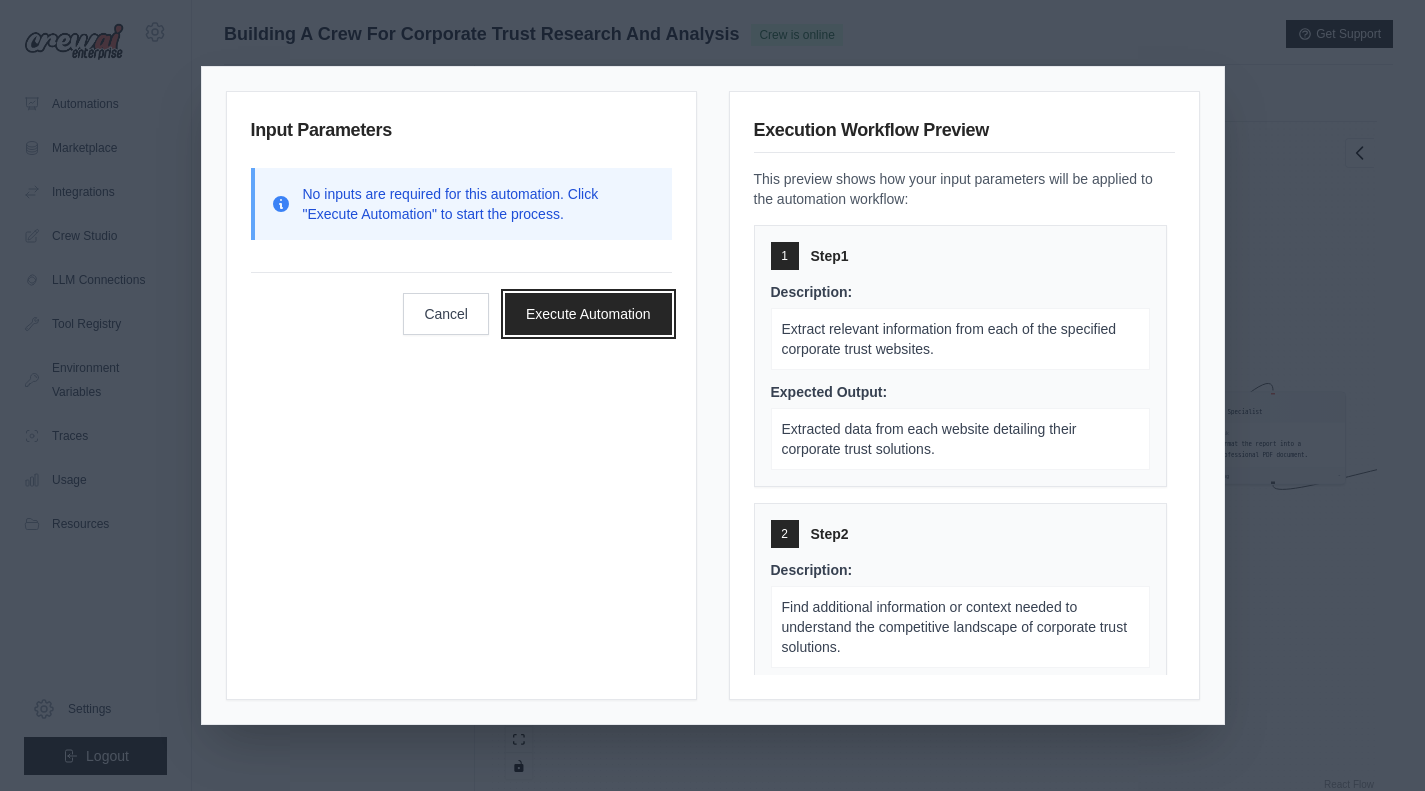 click on "Execute Automation" at bounding box center [588, 314] 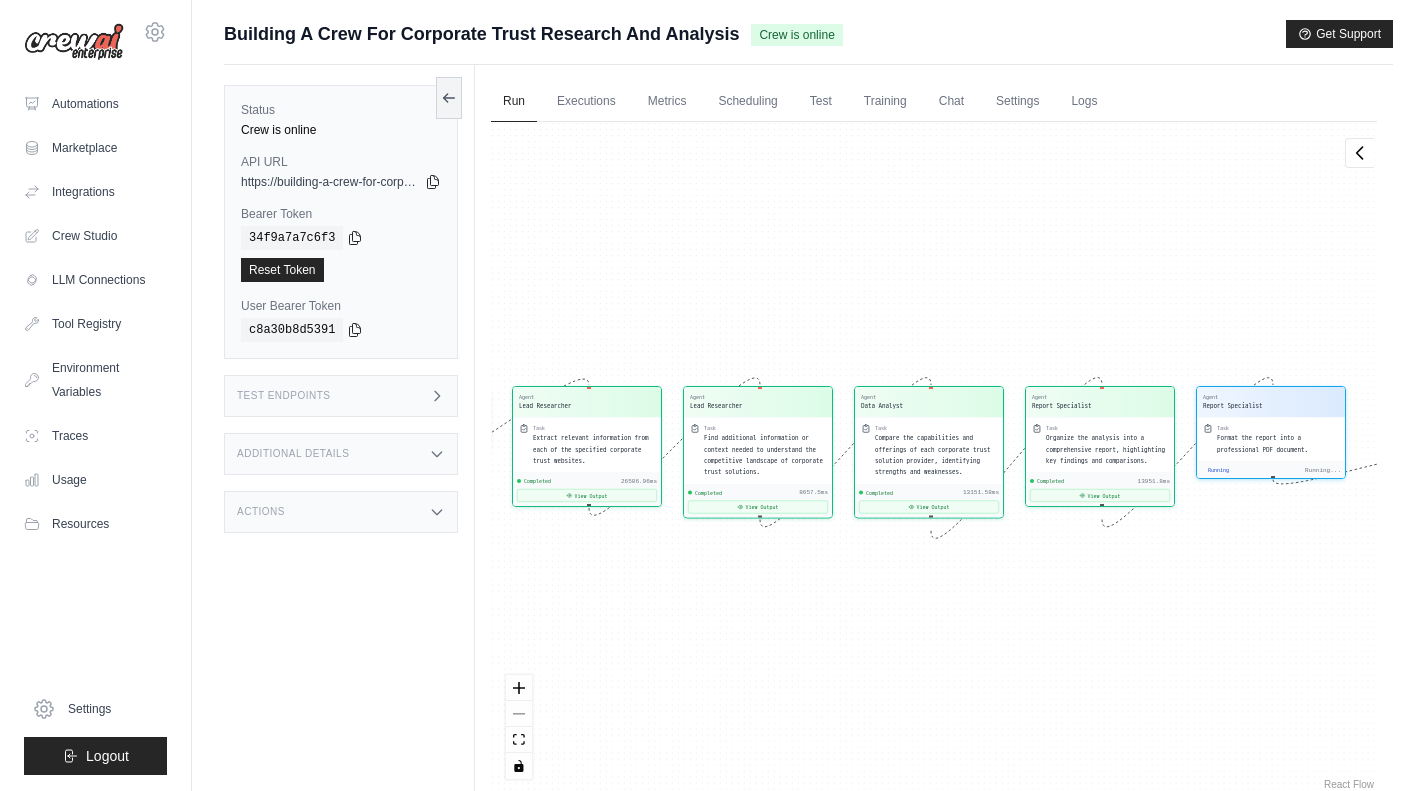 scroll, scrollTop: 10087, scrollLeft: 0, axis: vertical 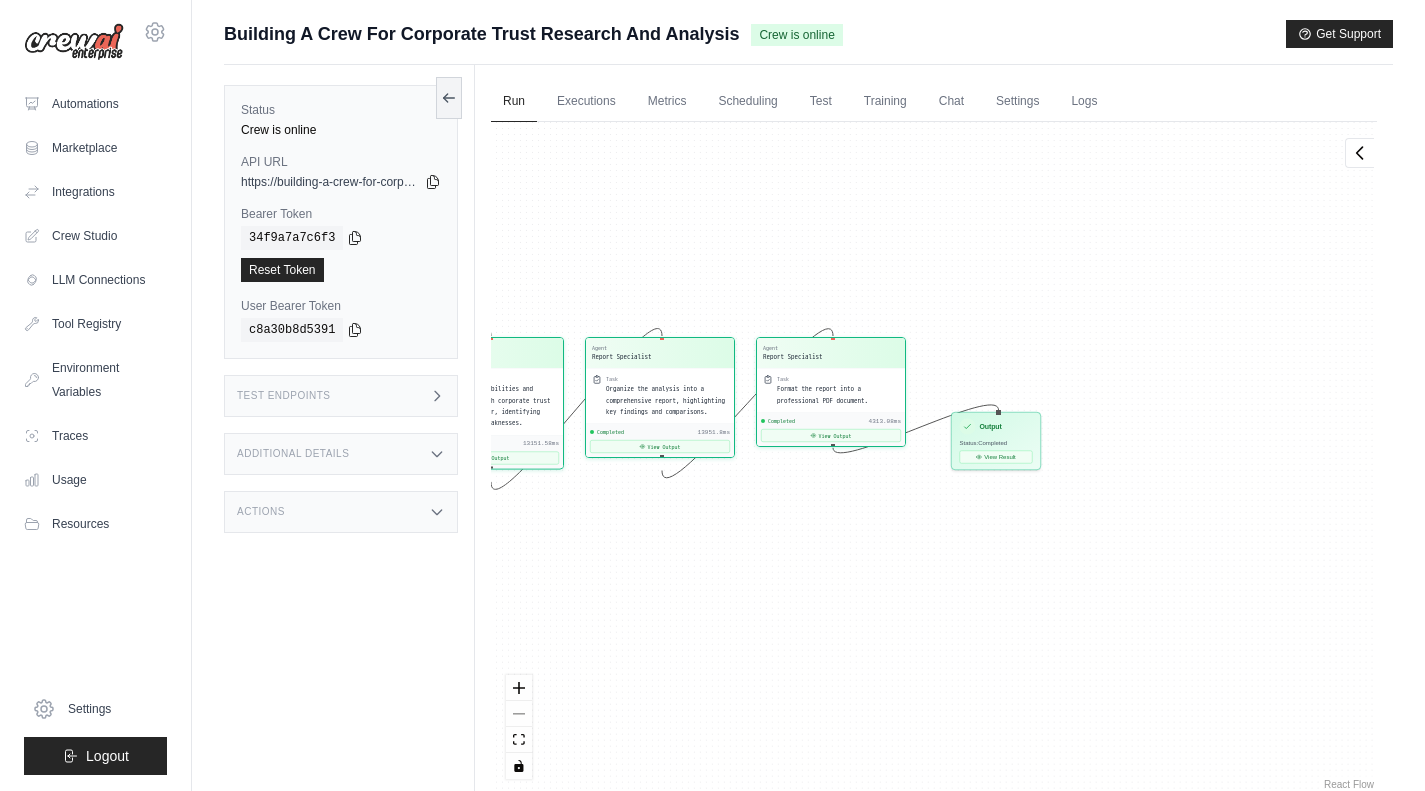 drag, startPoint x: 1023, startPoint y: 614, endPoint x: 583, endPoint y: 565, distance: 442.72 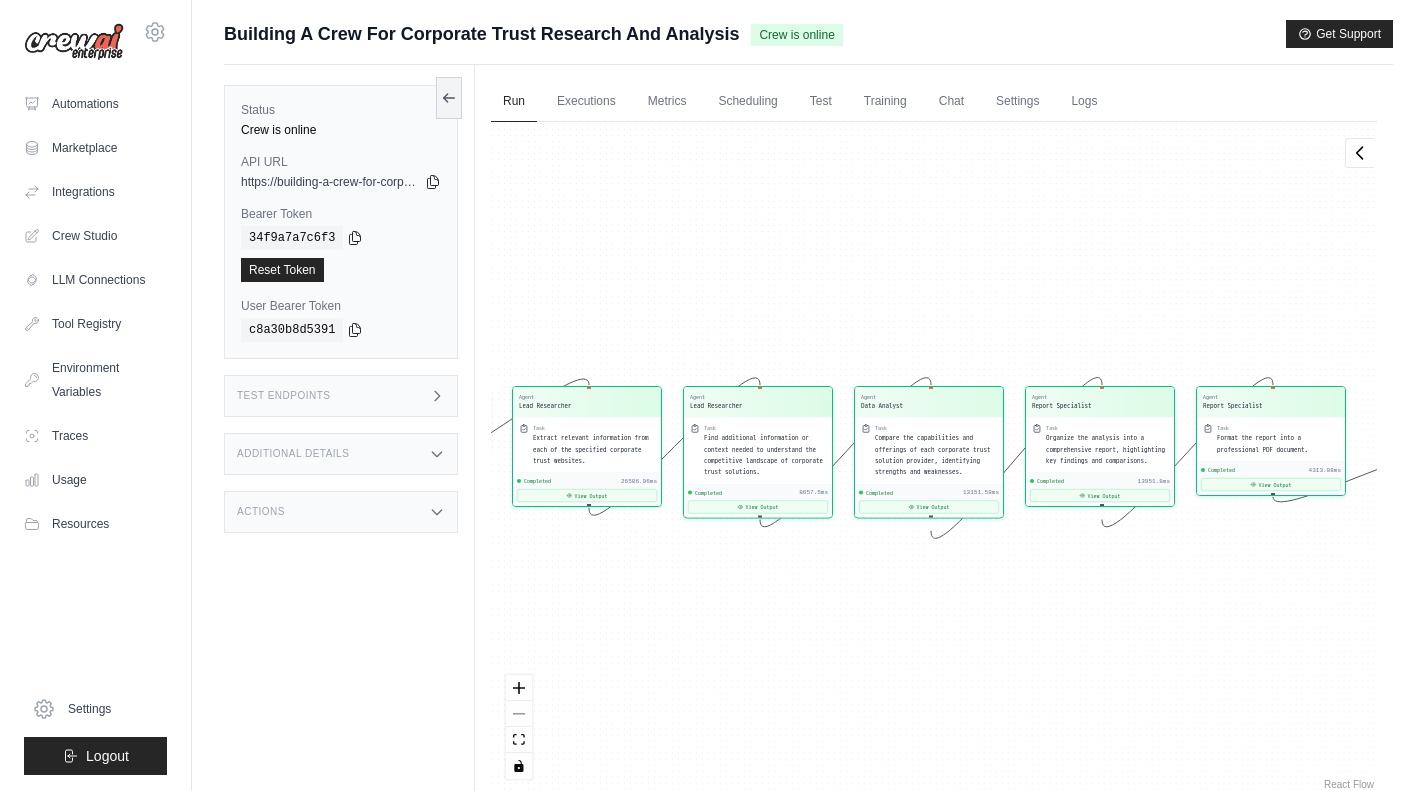 click on "Executions" at bounding box center [586, 102] 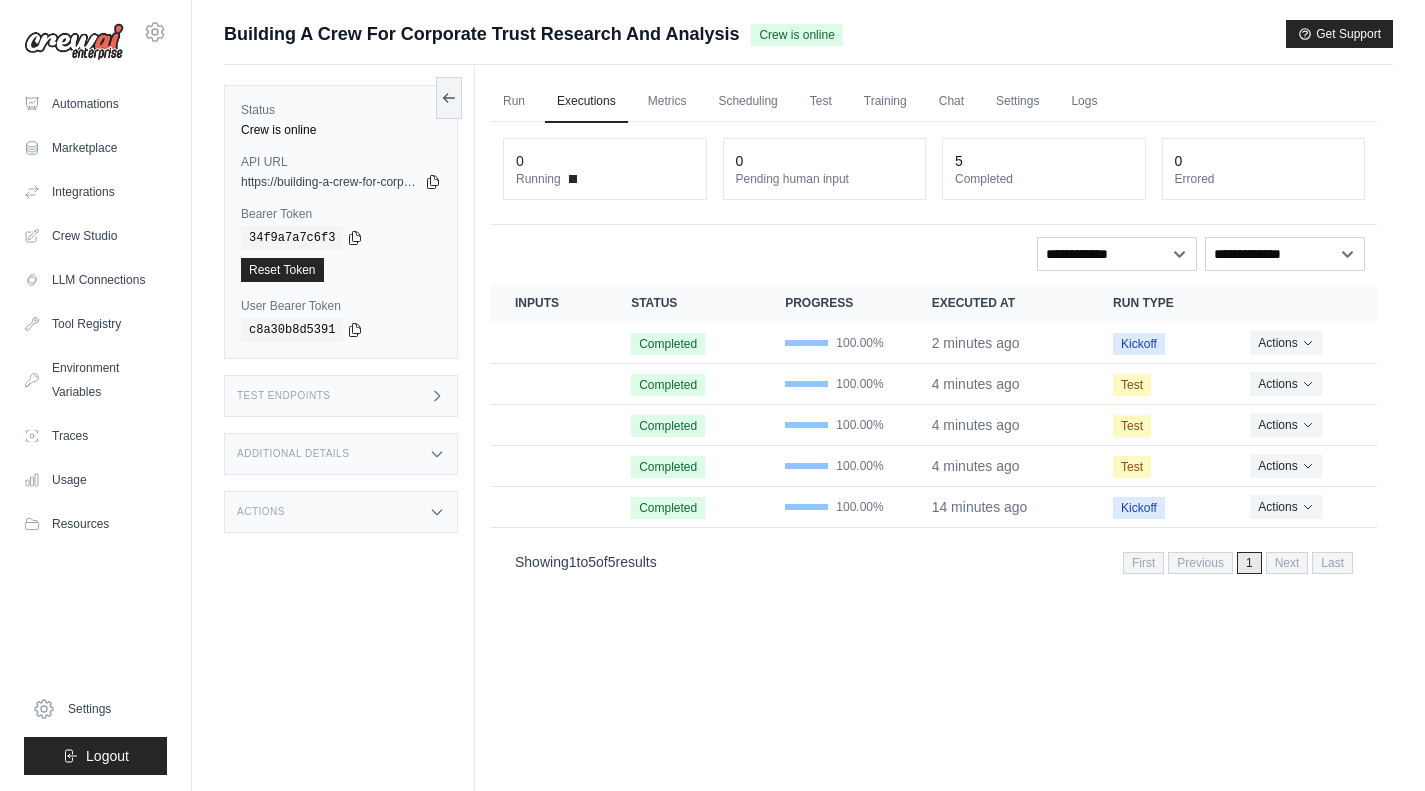 click on "Completed" at bounding box center [684, 343] 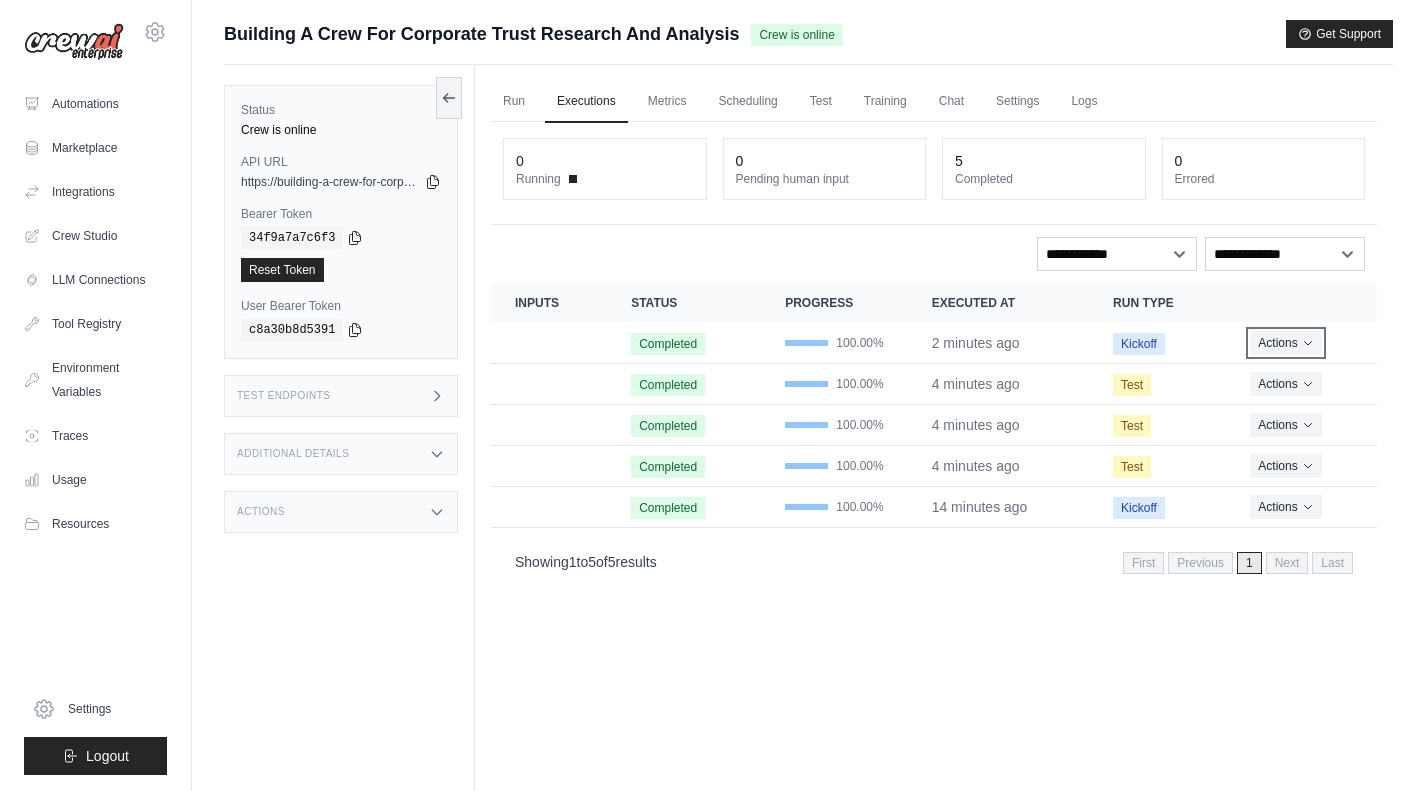 click 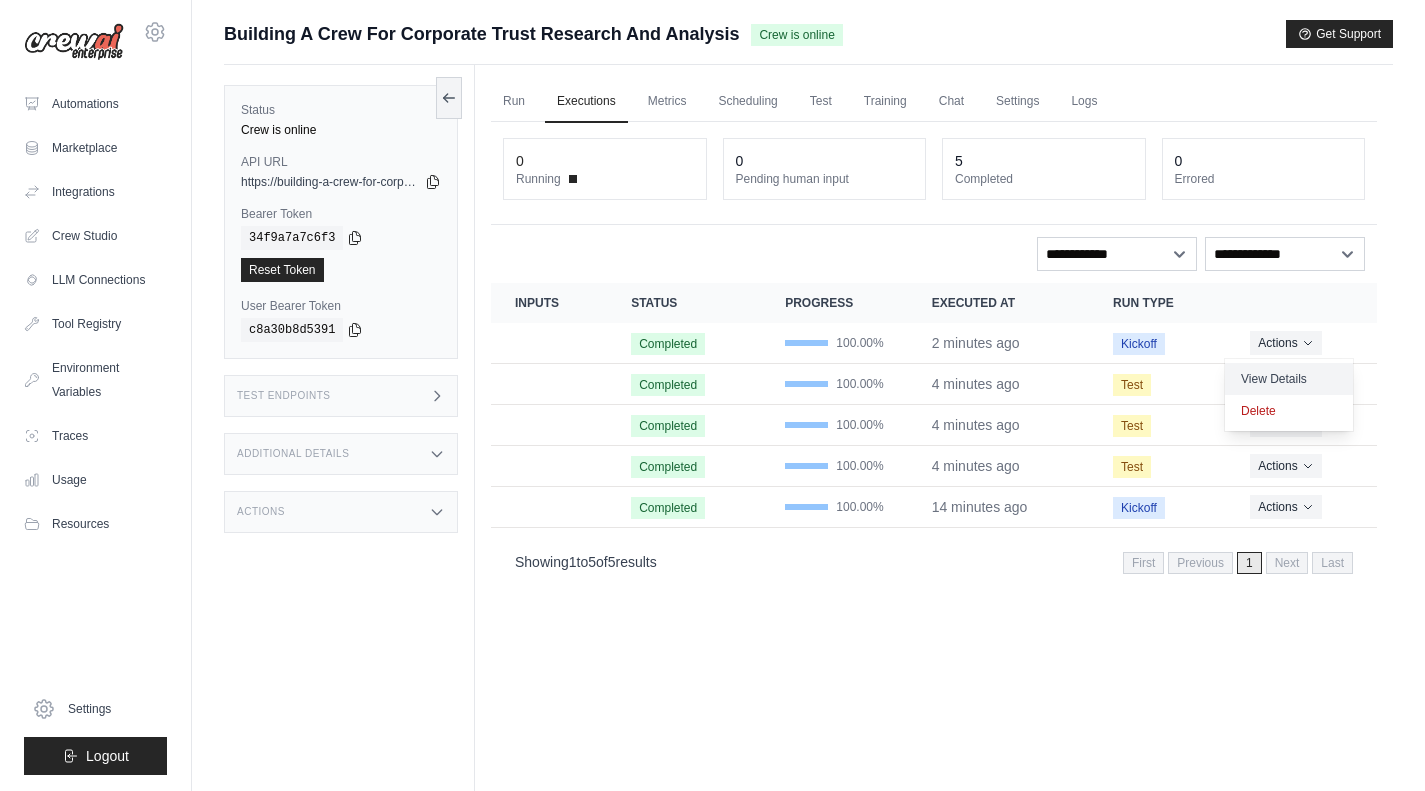 click on "View Details" at bounding box center [1289, 379] 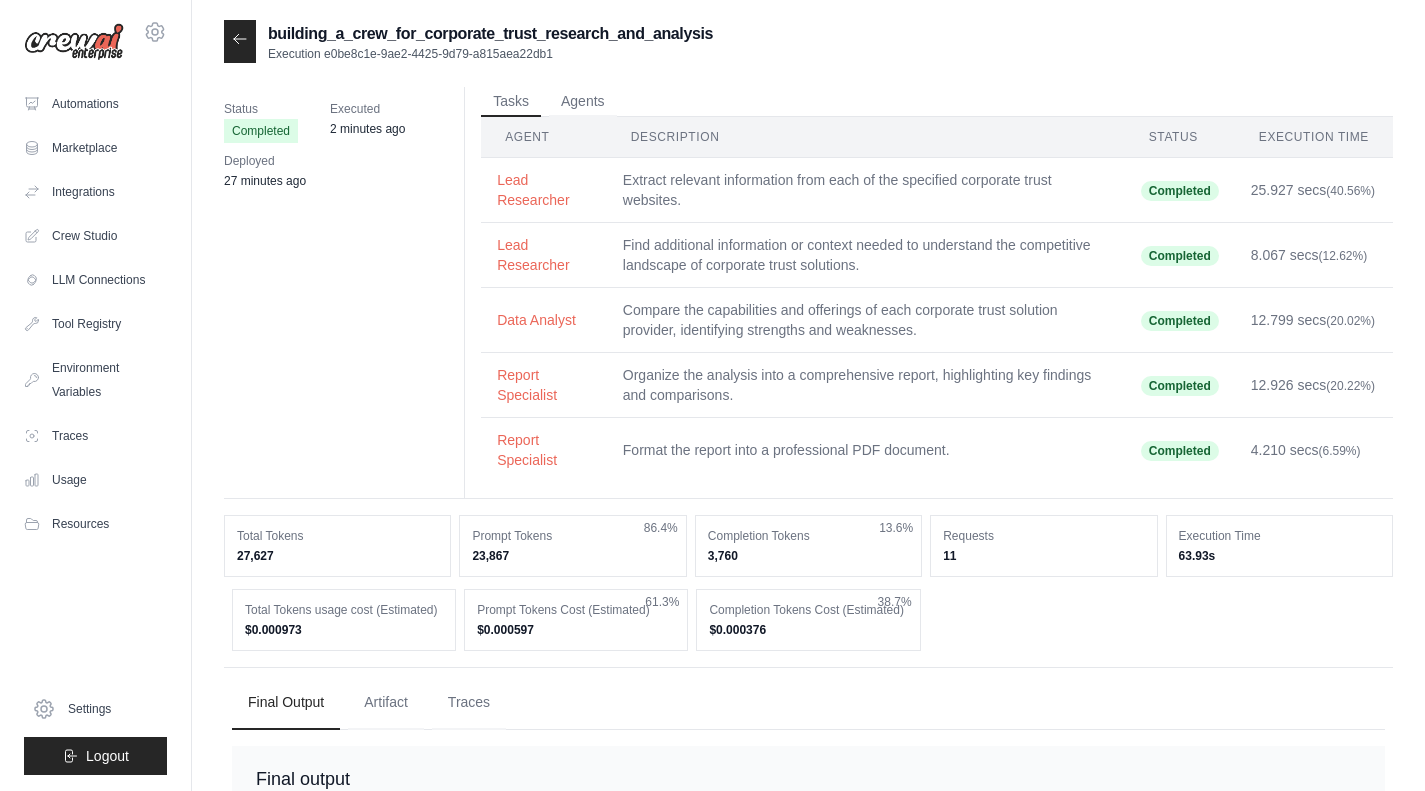 scroll, scrollTop: 0, scrollLeft: 0, axis: both 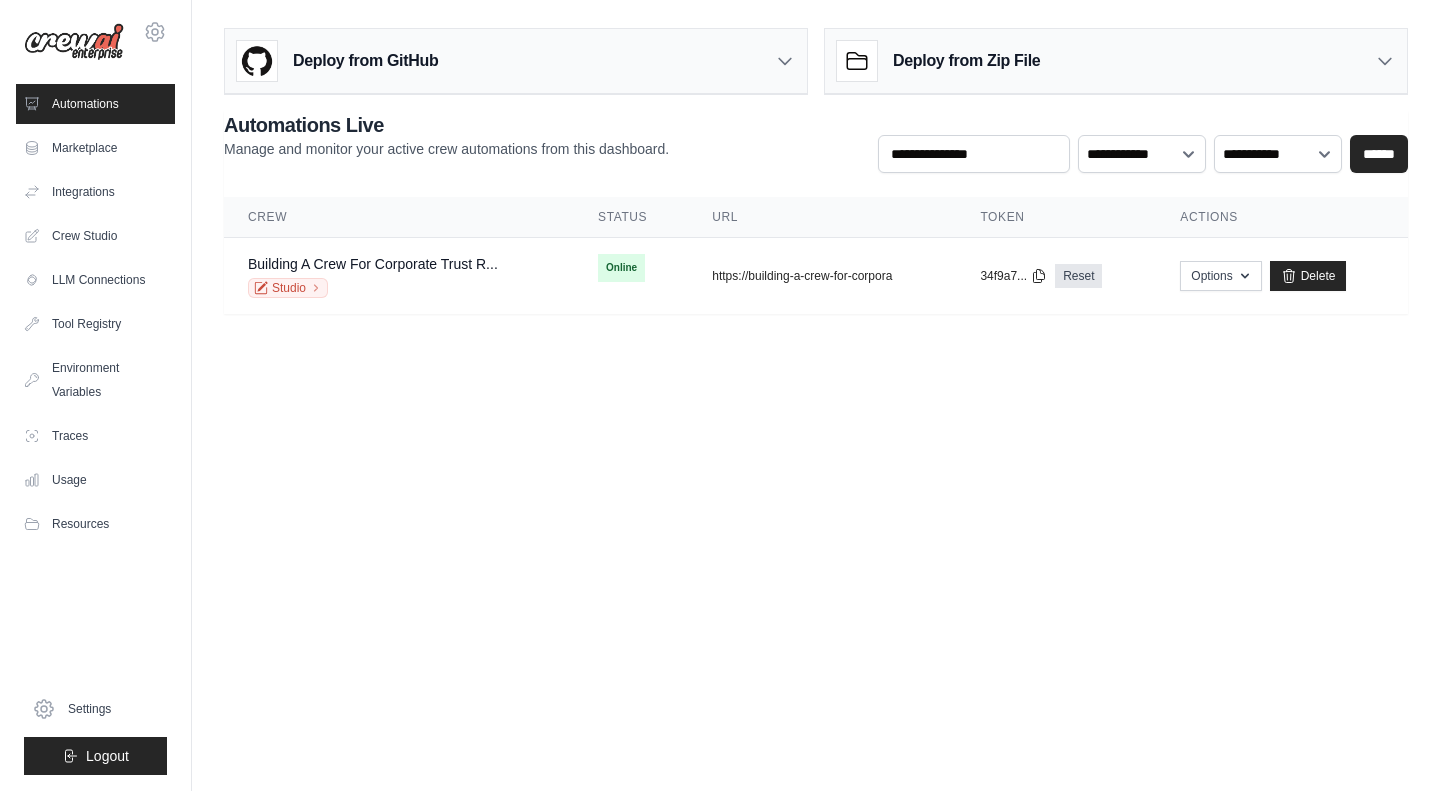 click on "Building A Crew For Corporate Trust R..." at bounding box center (373, 264) 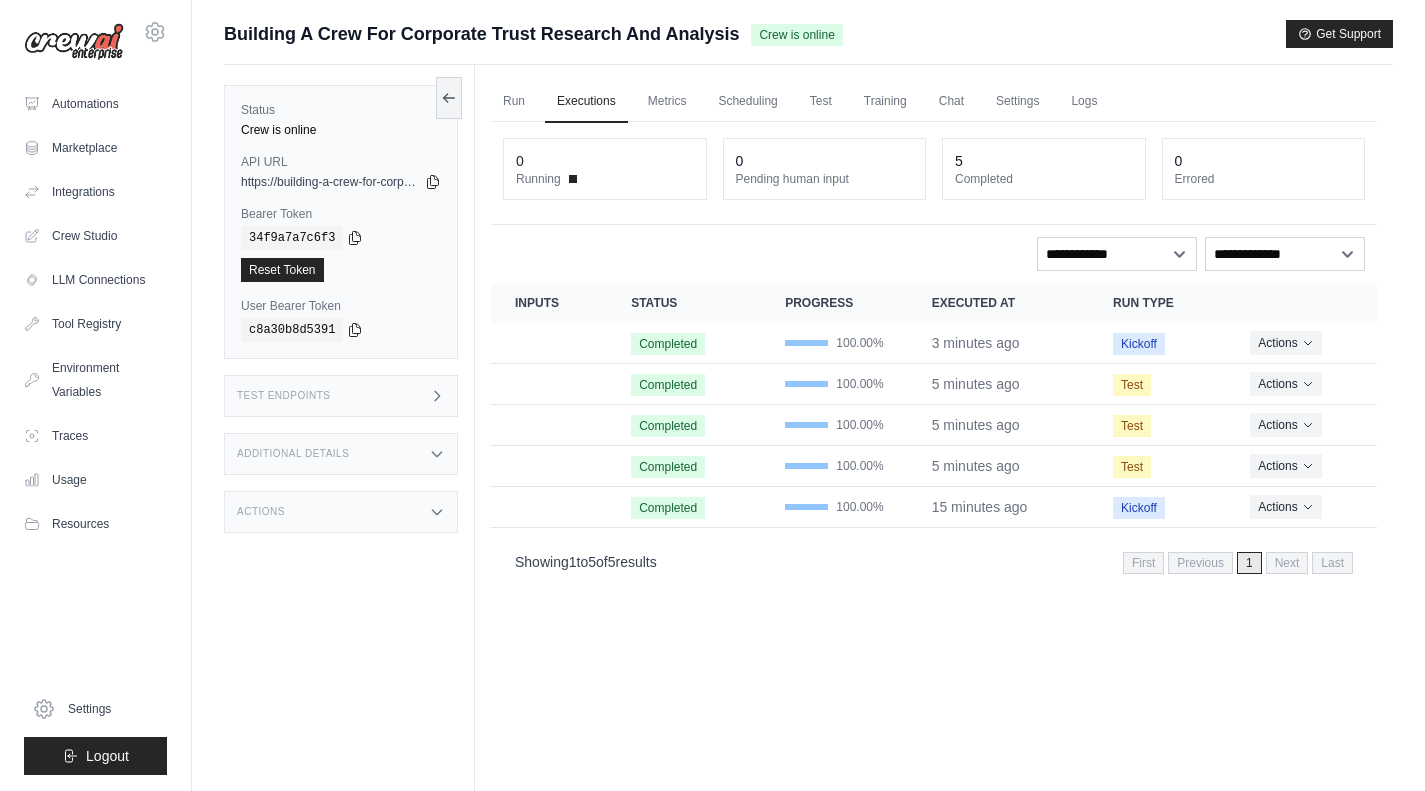 click on "Training" at bounding box center (885, 102) 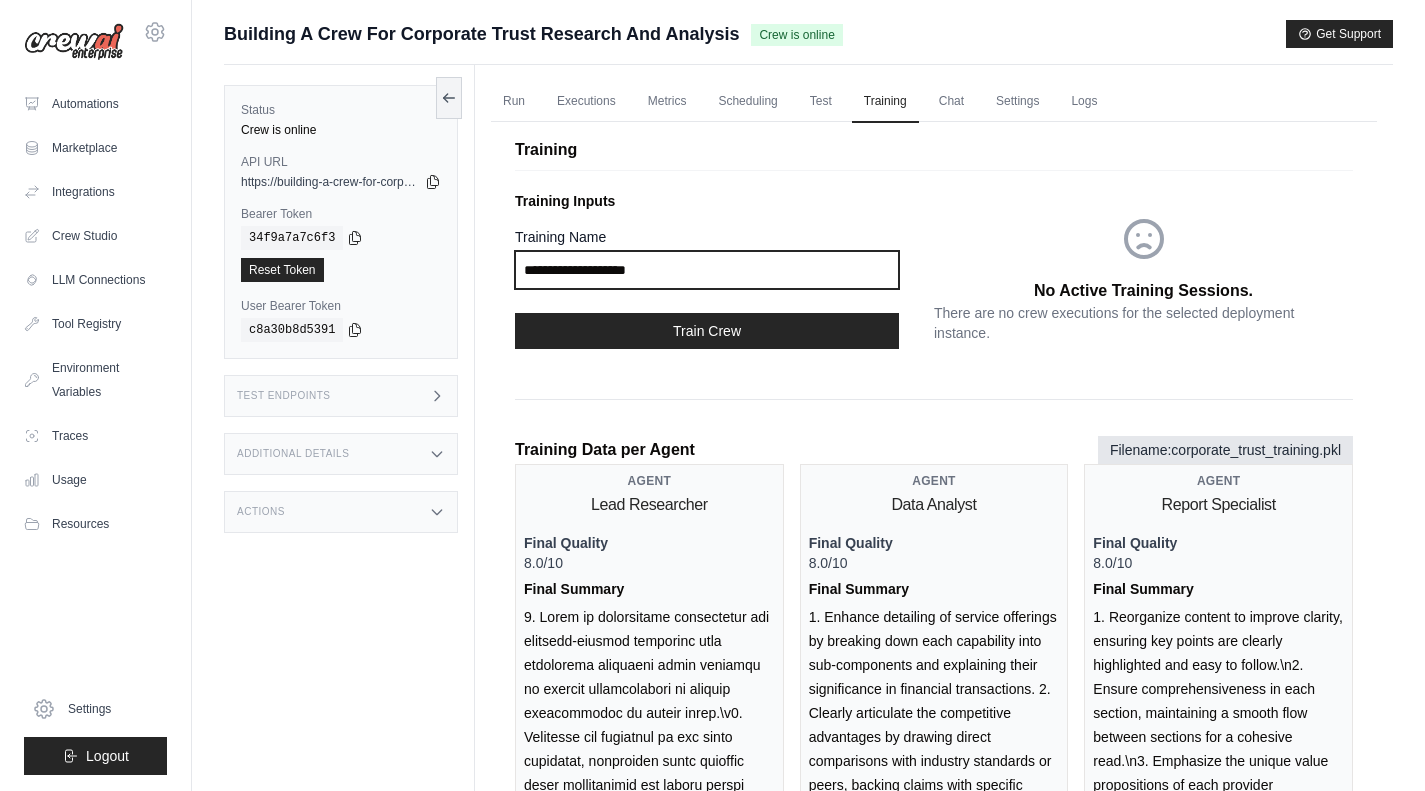 click on "Training Name" at bounding box center (707, 270) 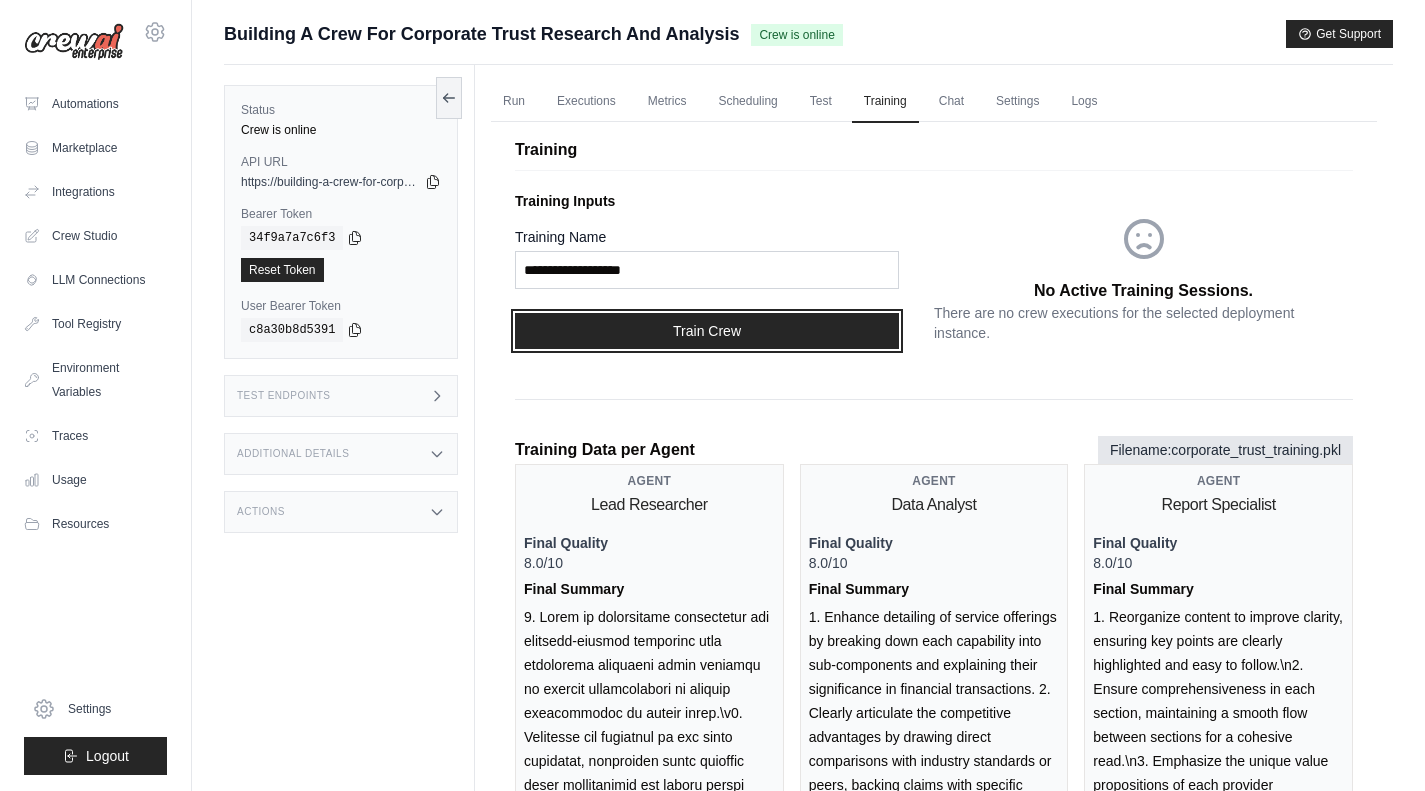 click on "Train Crew" at bounding box center [707, 331] 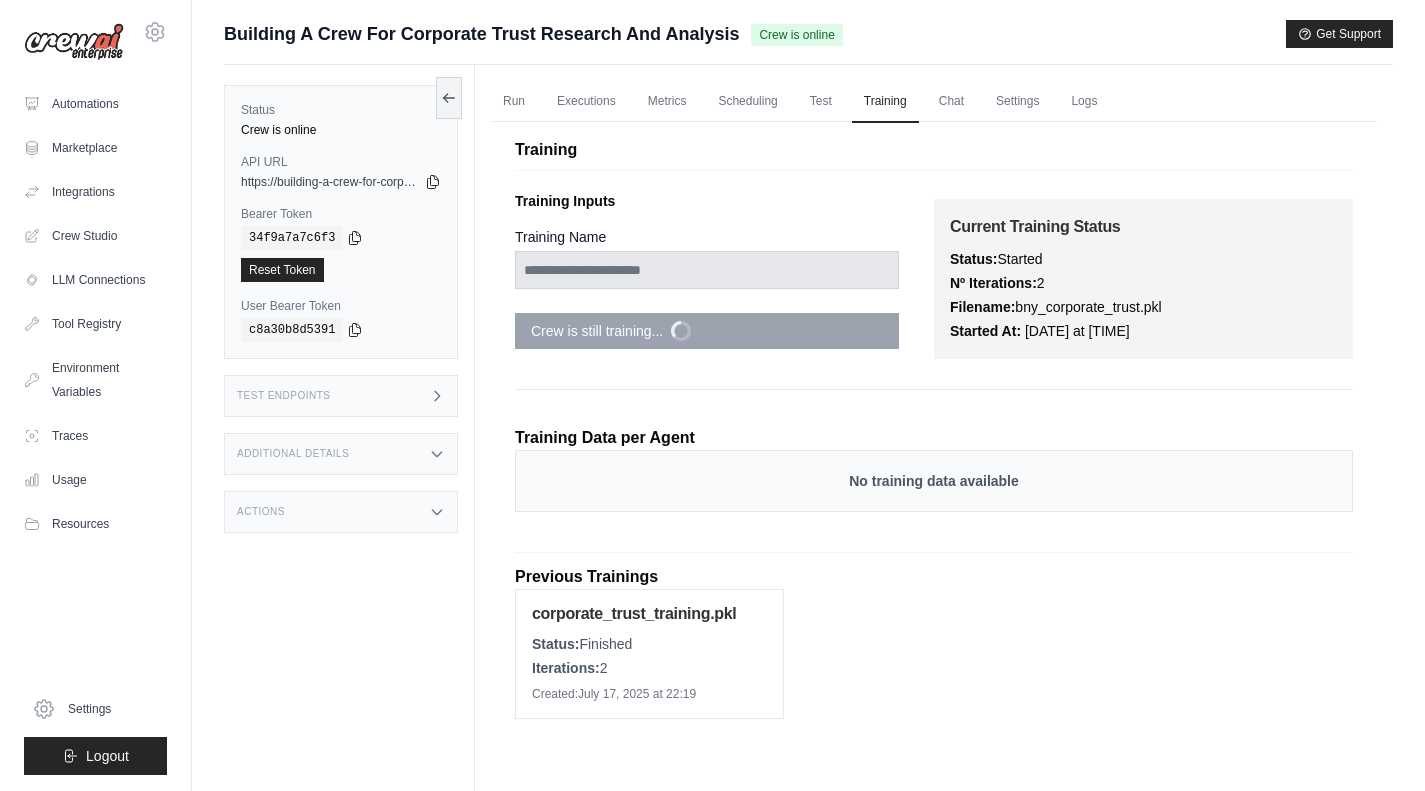 scroll, scrollTop: 0, scrollLeft: 0, axis: both 